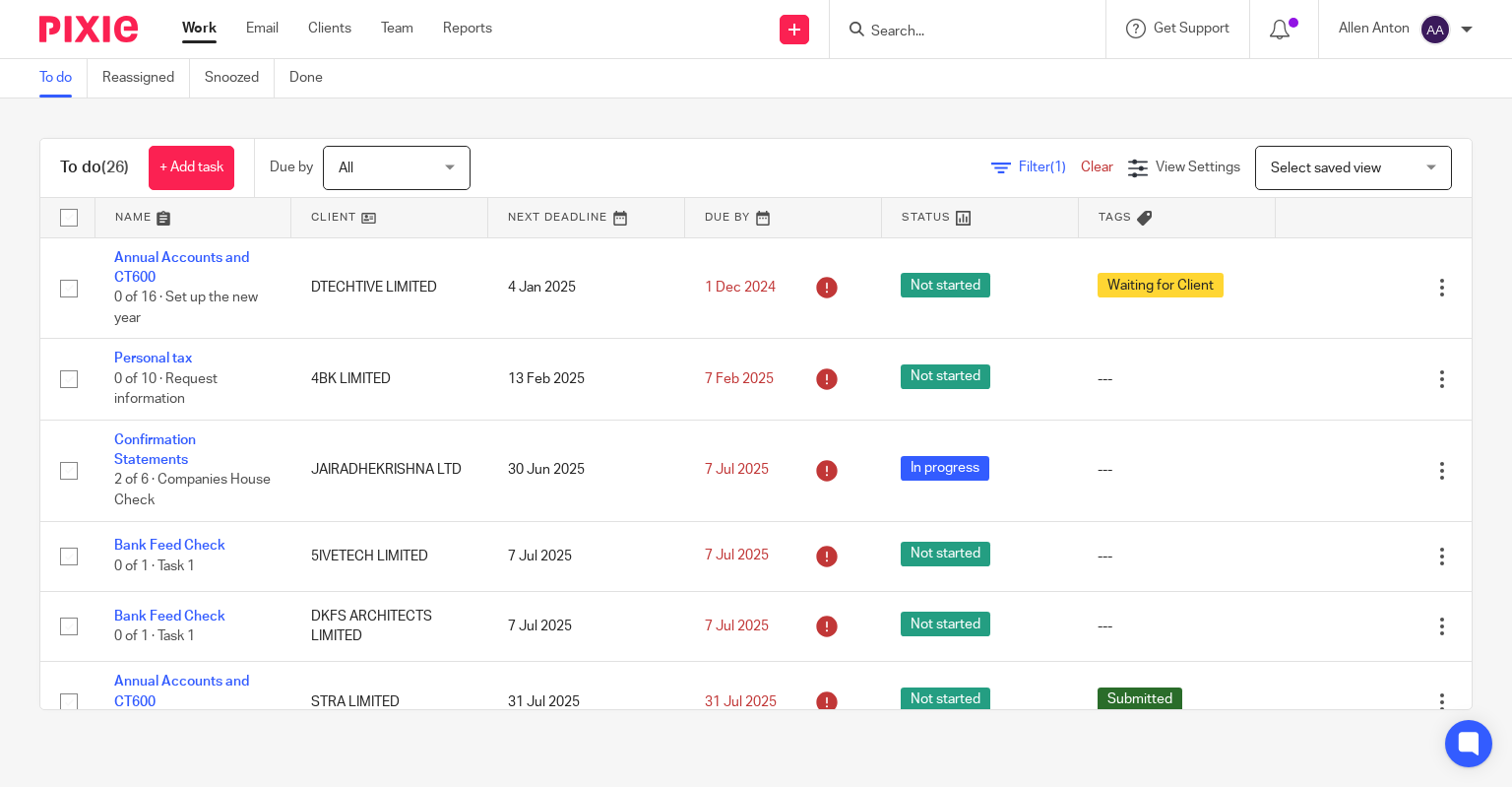 scroll, scrollTop: 0, scrollLeft: 0, axis: both 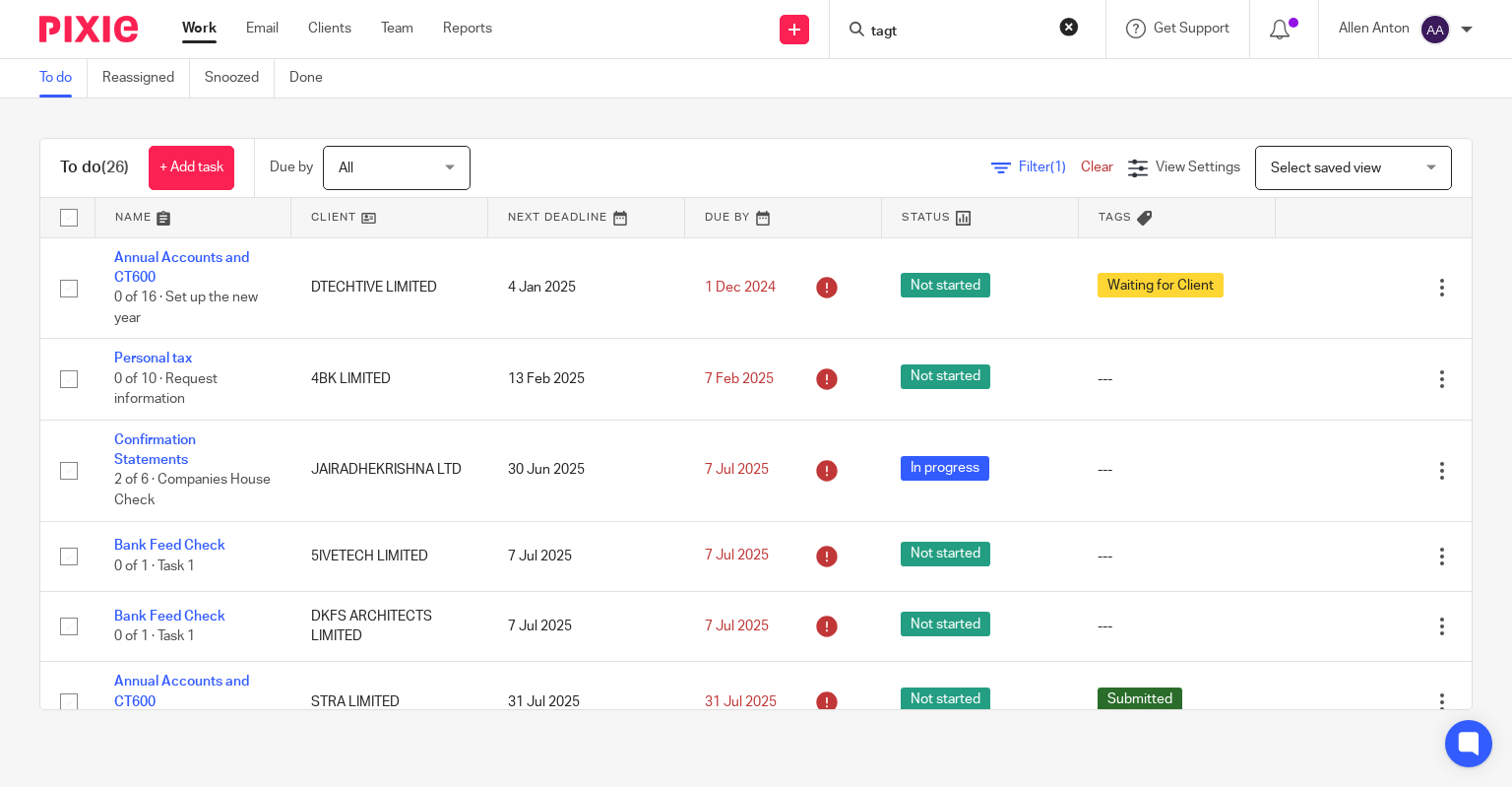 click at bounding box center (0, 0) 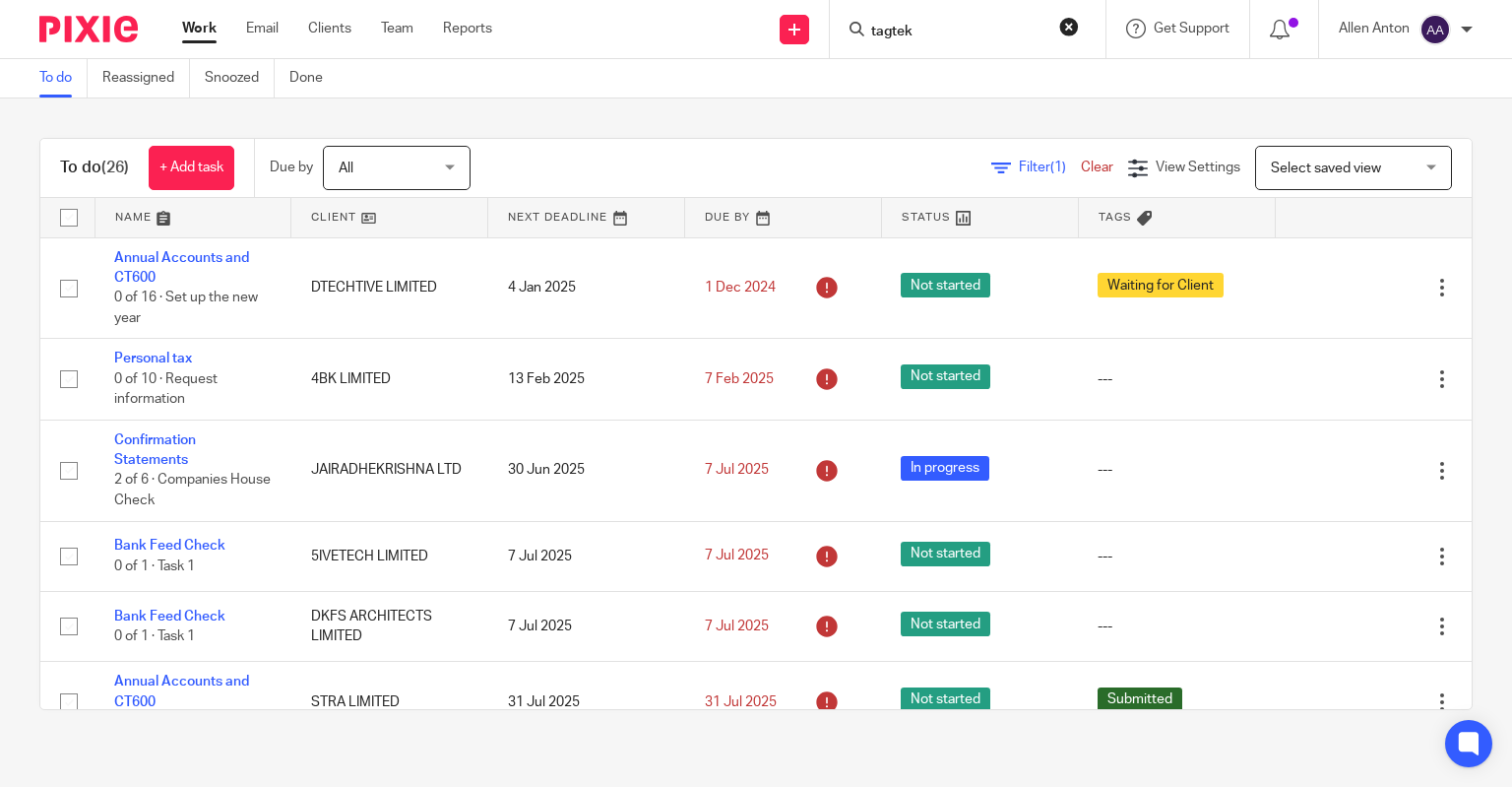 type on "tagtek" 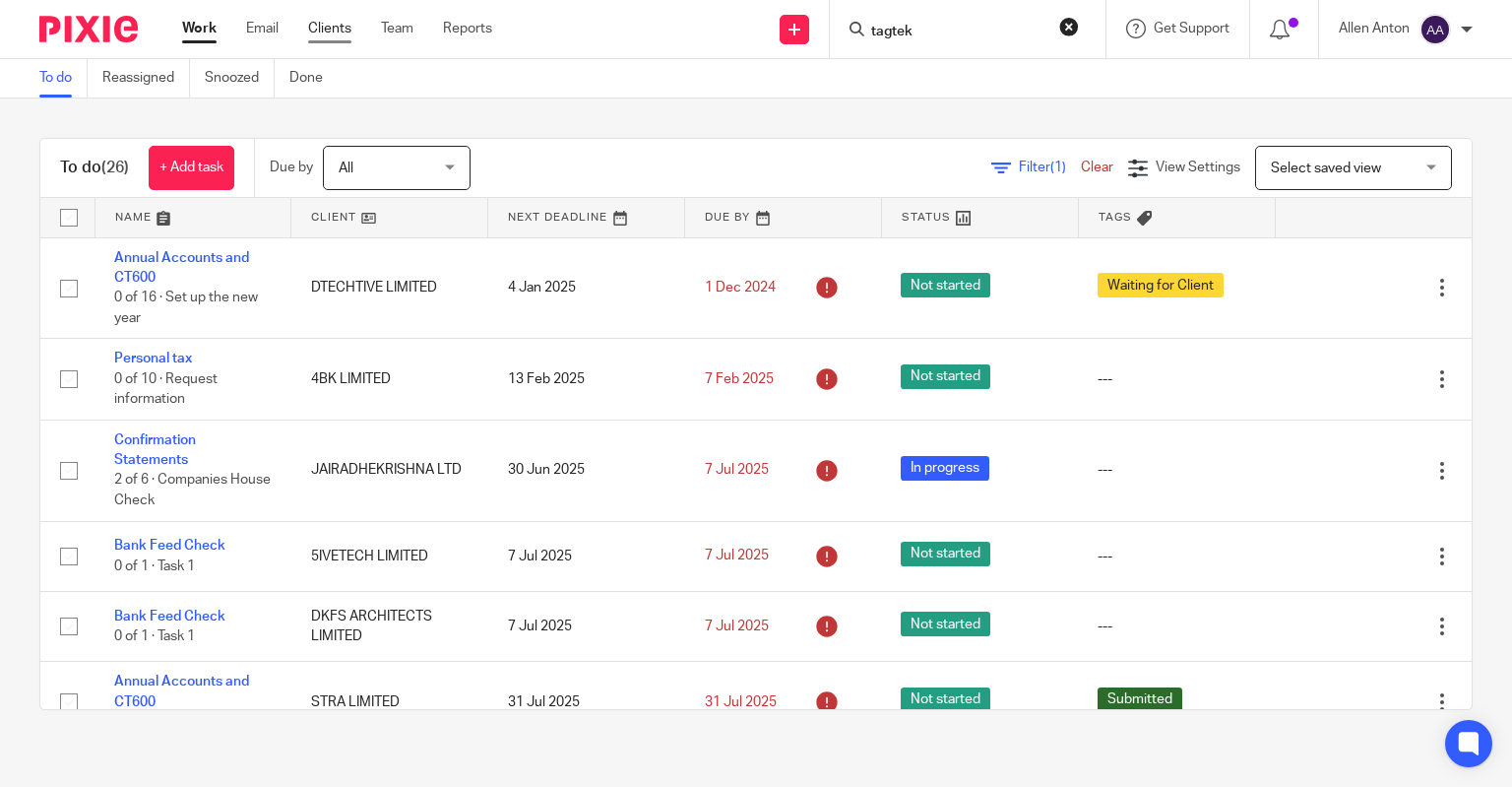 click on "Clients" at bounding box center [330, 29] 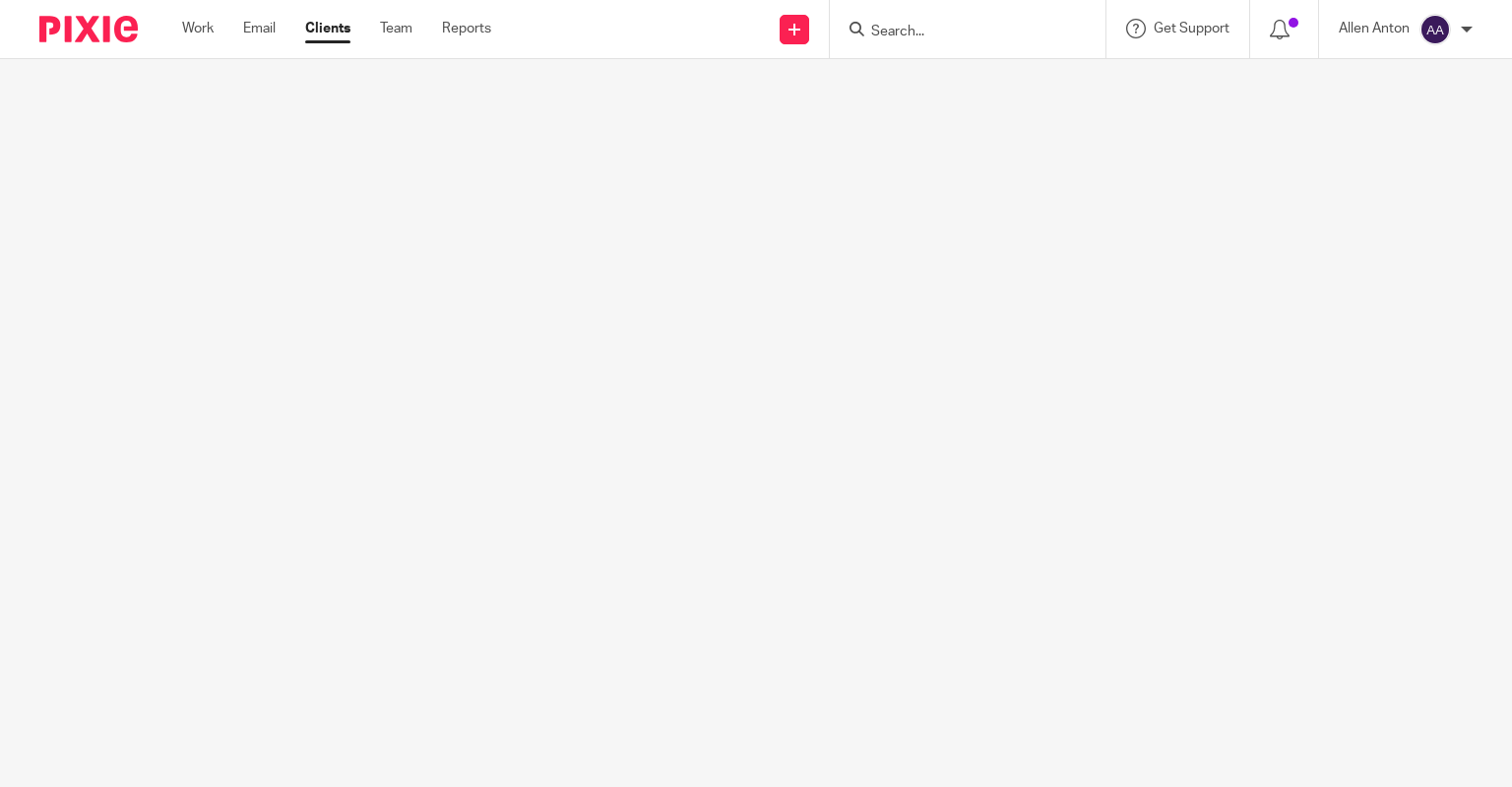 scroll, scrollTop: 0, scrollLeft: 0, axis: both 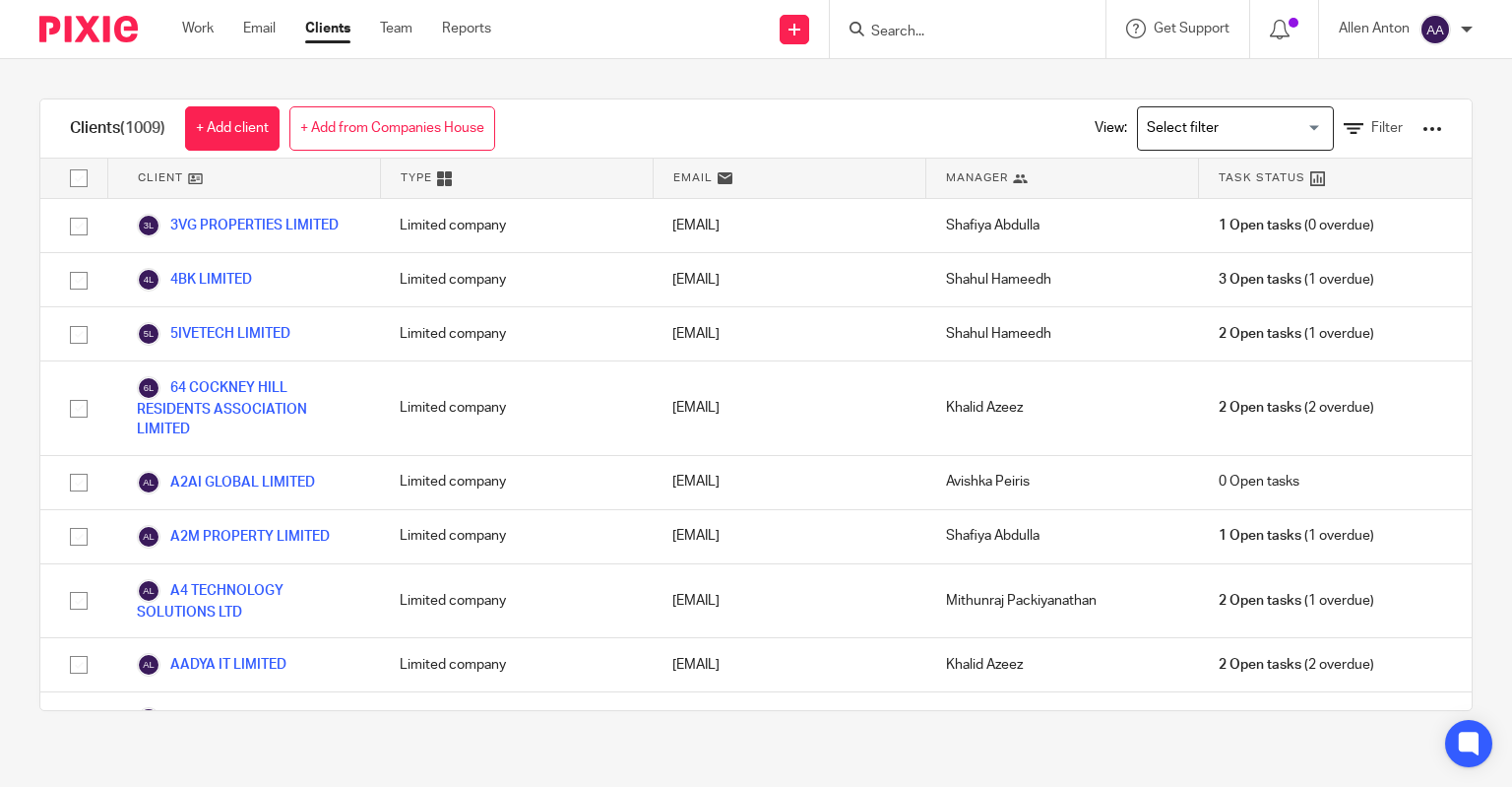 click at bounding box center (974, 29) 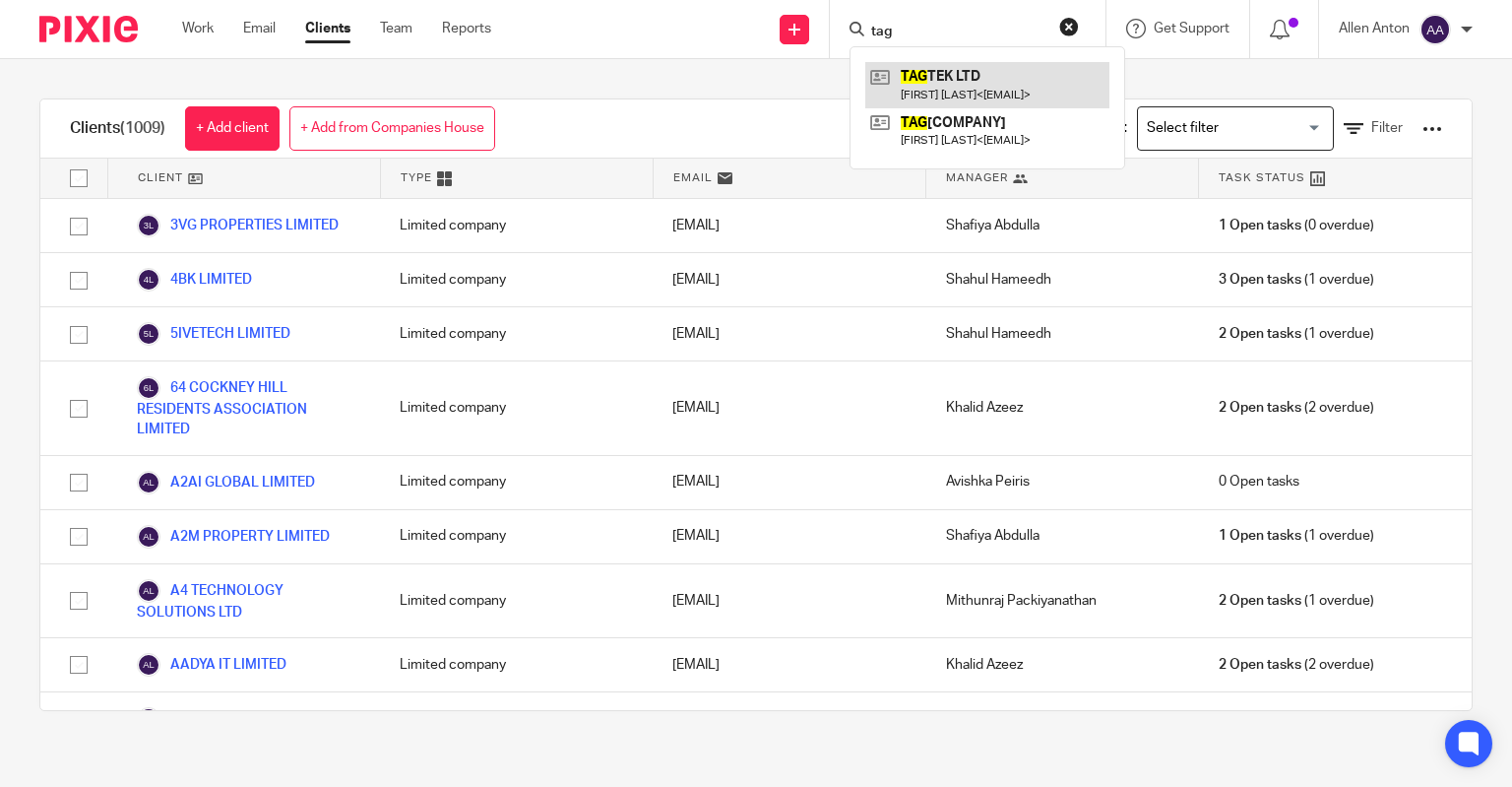 type on "tag" 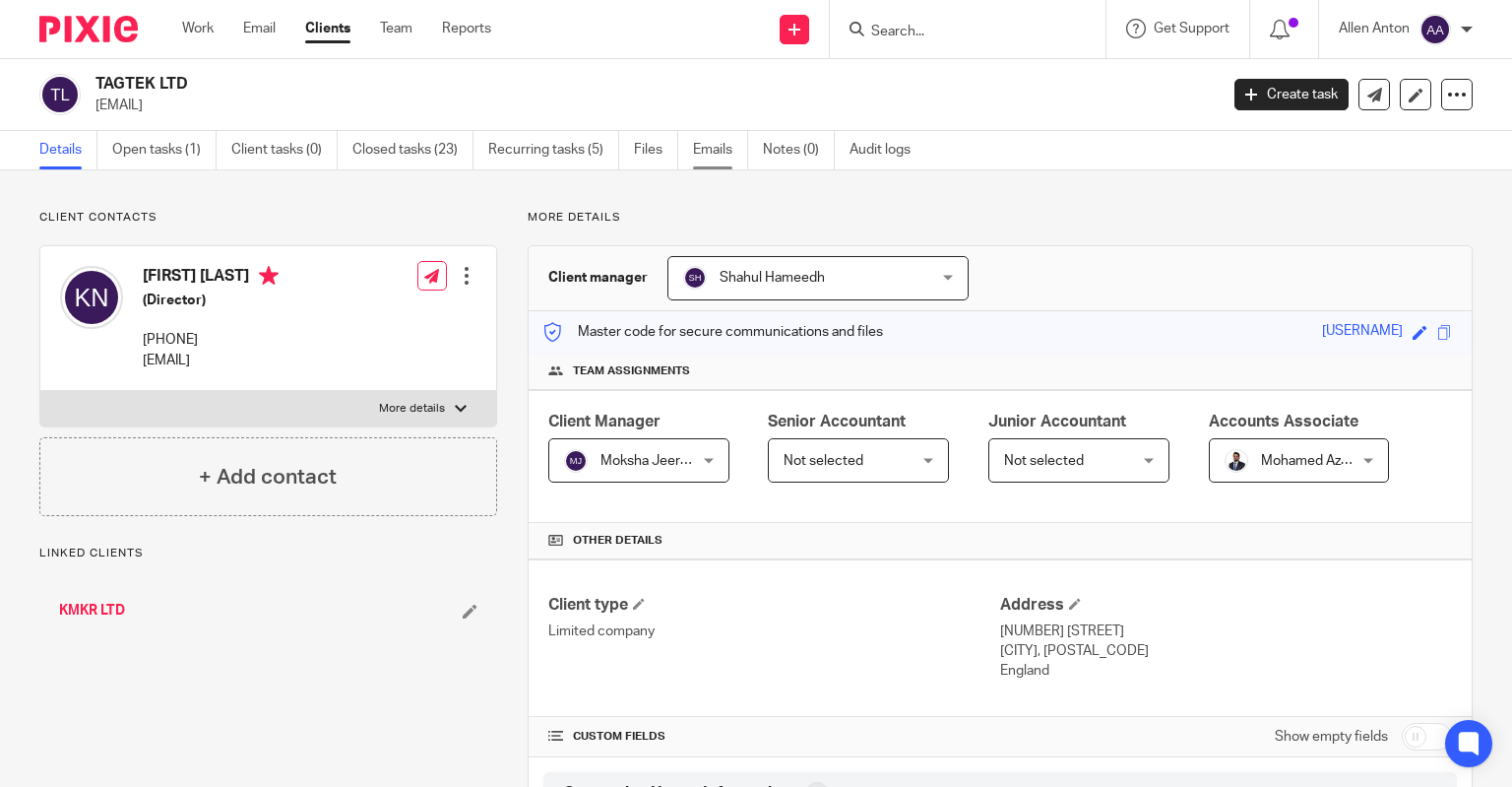 scroll, scrollTop: 0, scrollLeft: 0, axis: both 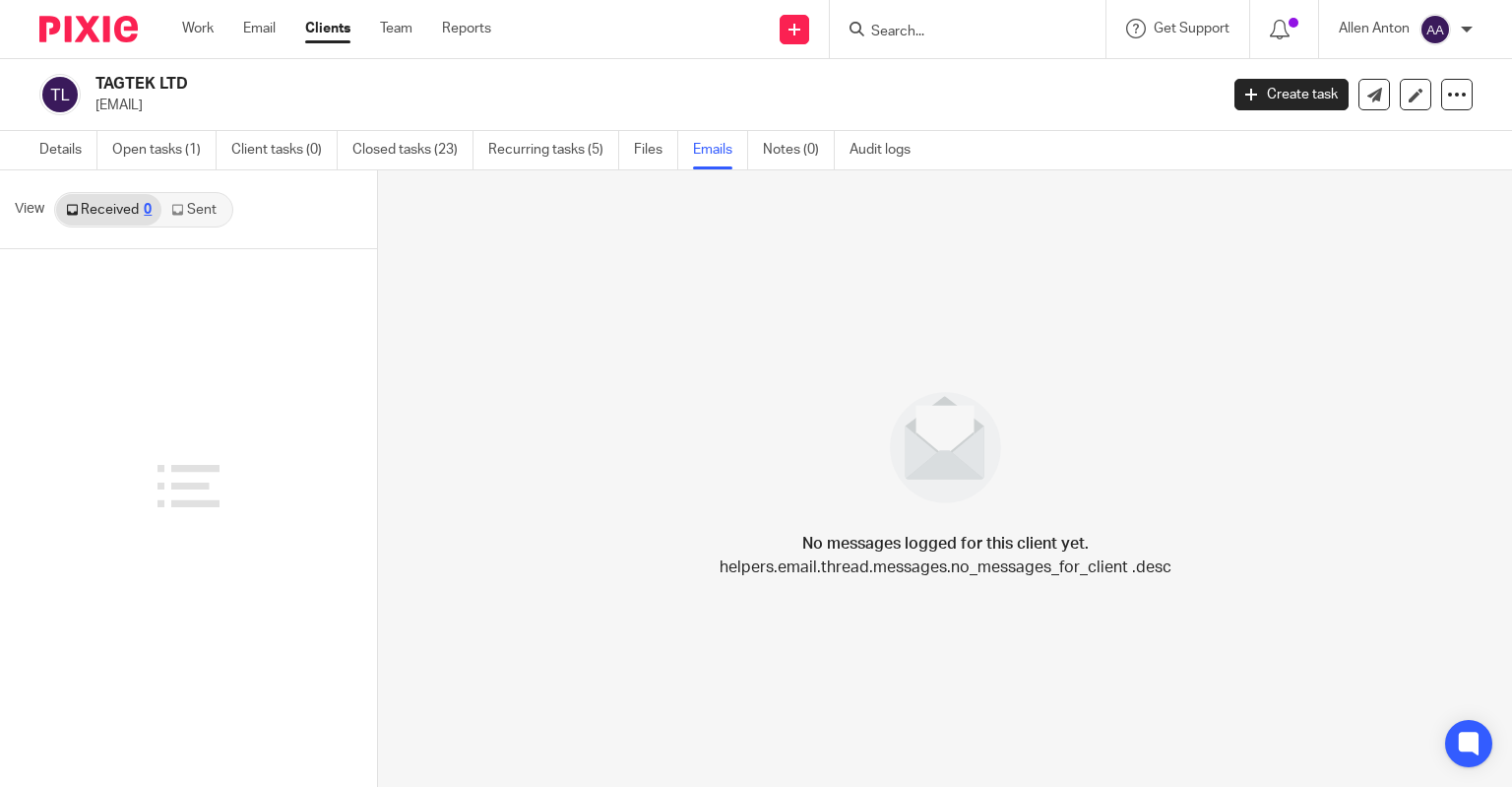 click on "Sent" at bounding box center [196, 210] 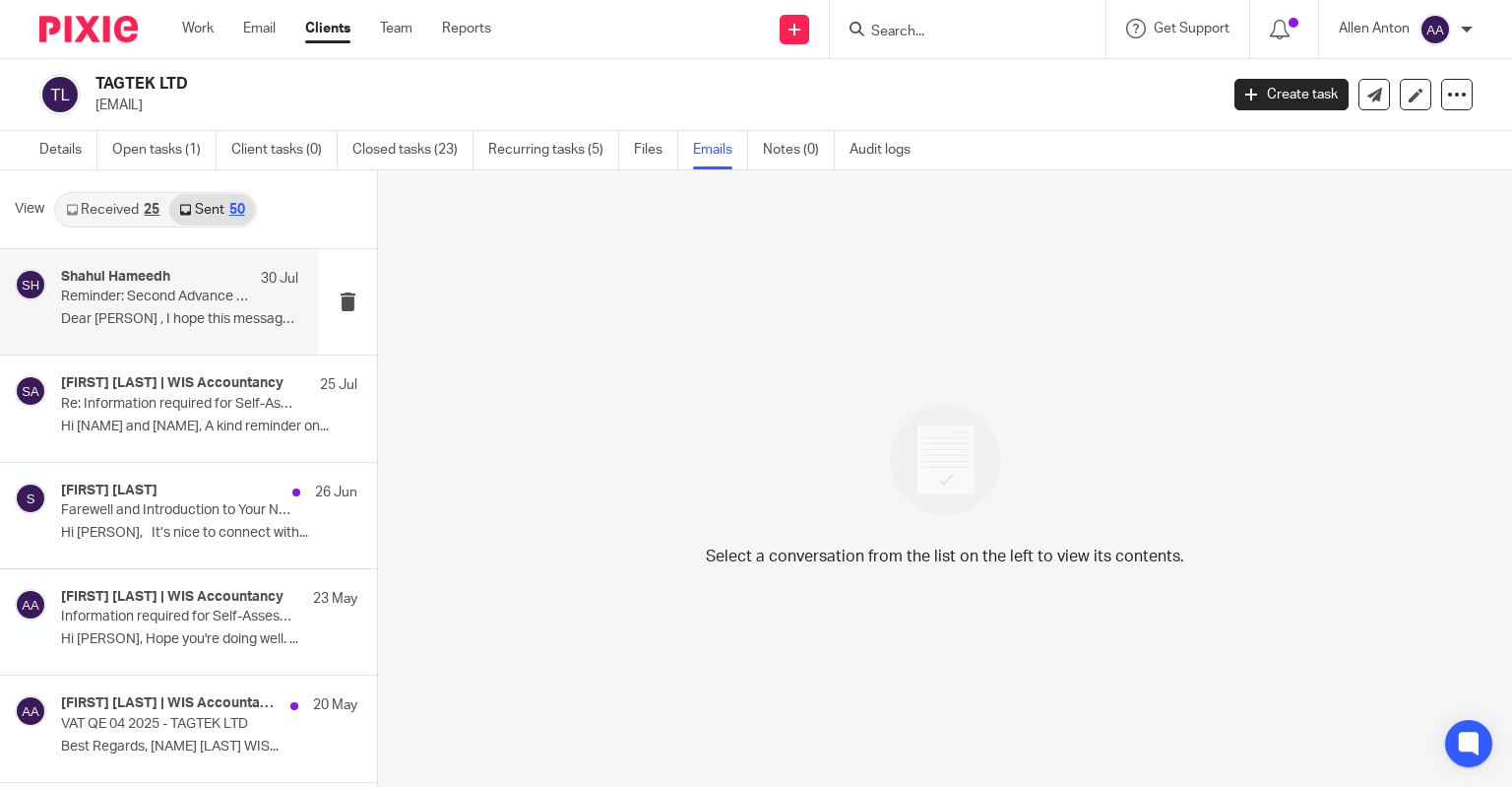 click on "Dear [PERSON] ,   I hope this message finds you..." at bounding box center (179, 319) 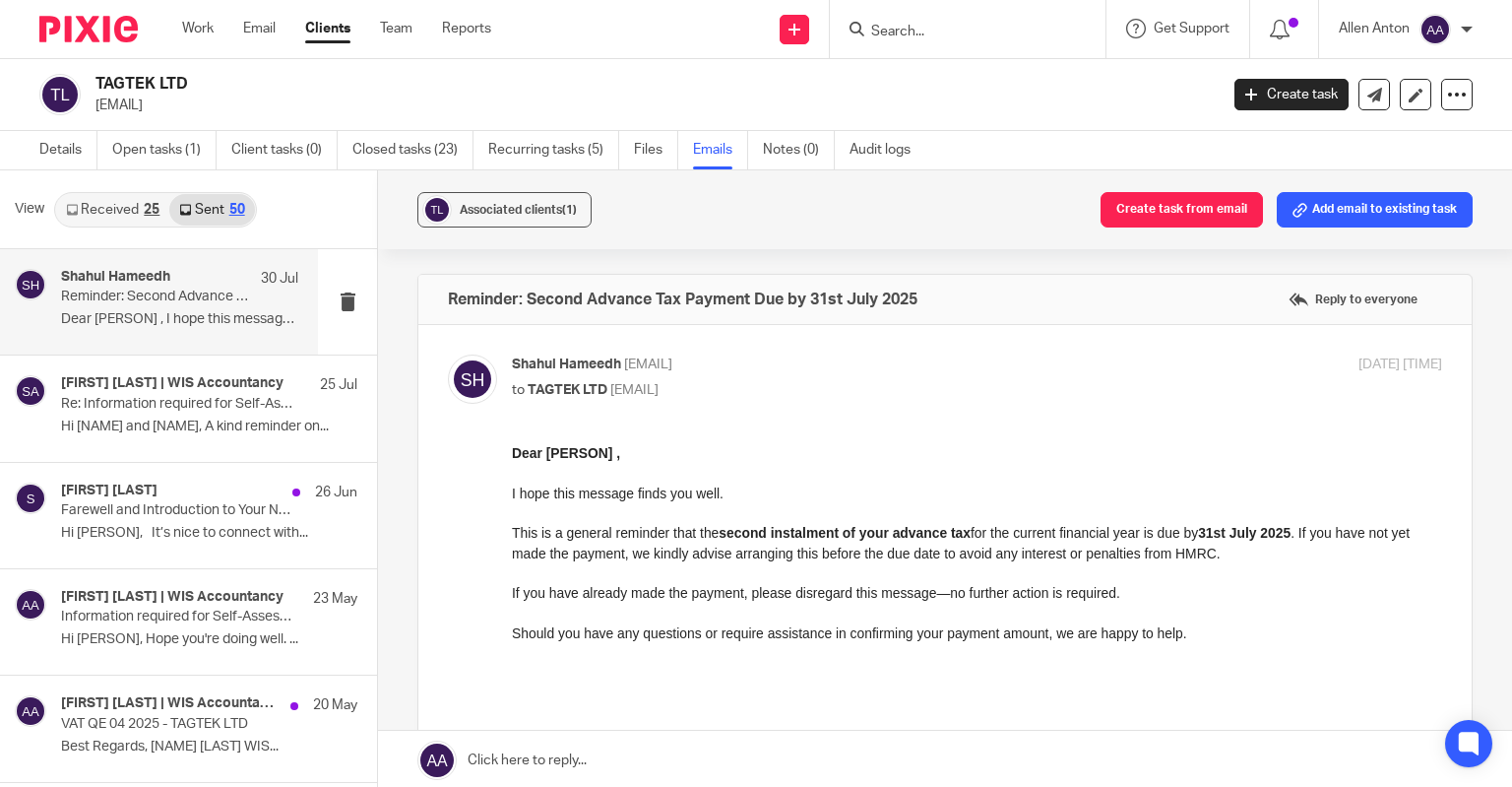 scroll, scrollTop: 0, scrollLeft: 0, axis: both 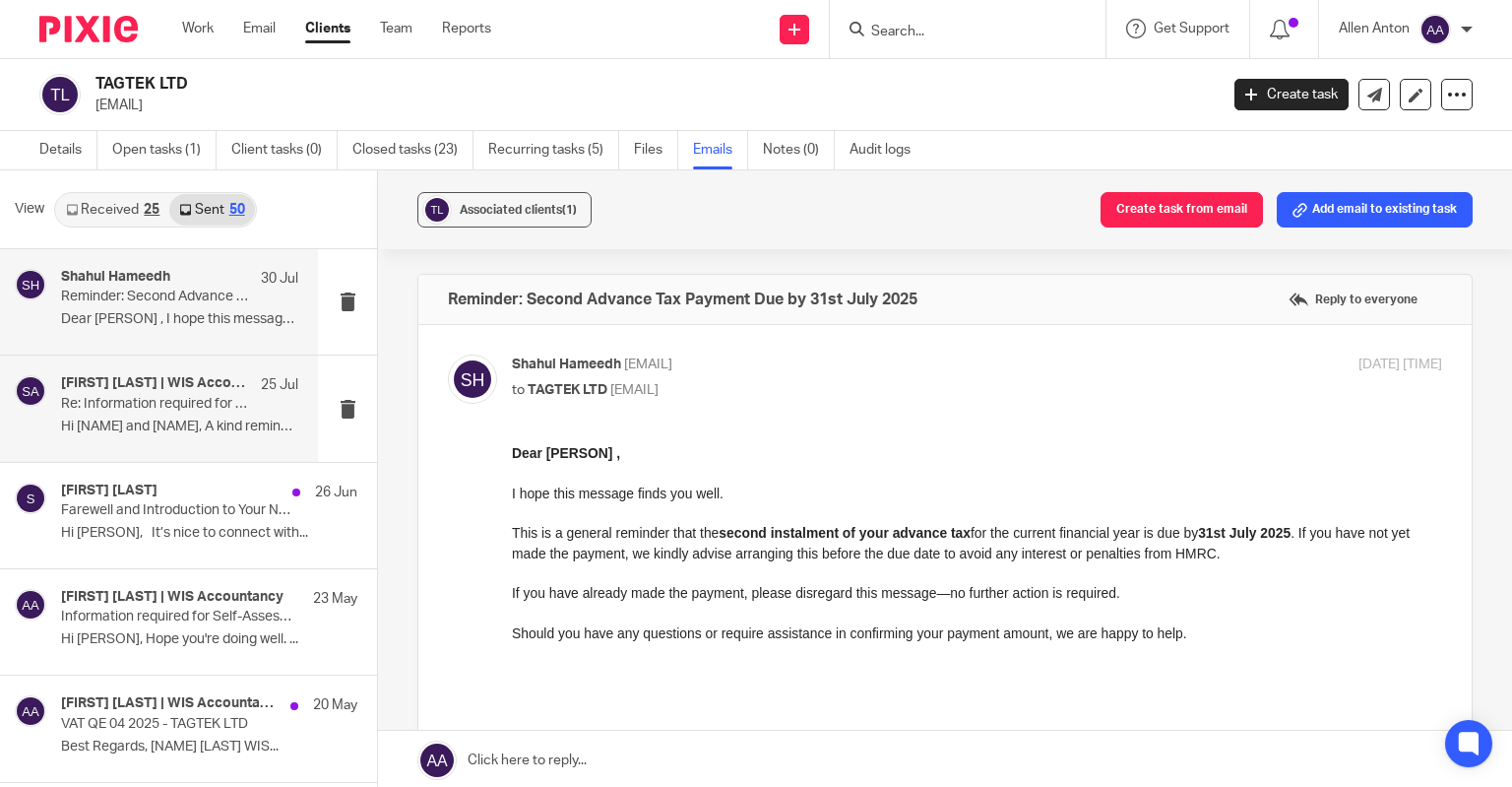 click on "Hi Kiran and Mahathi,     A kind reminder on..." at bounding box center [179, 426] 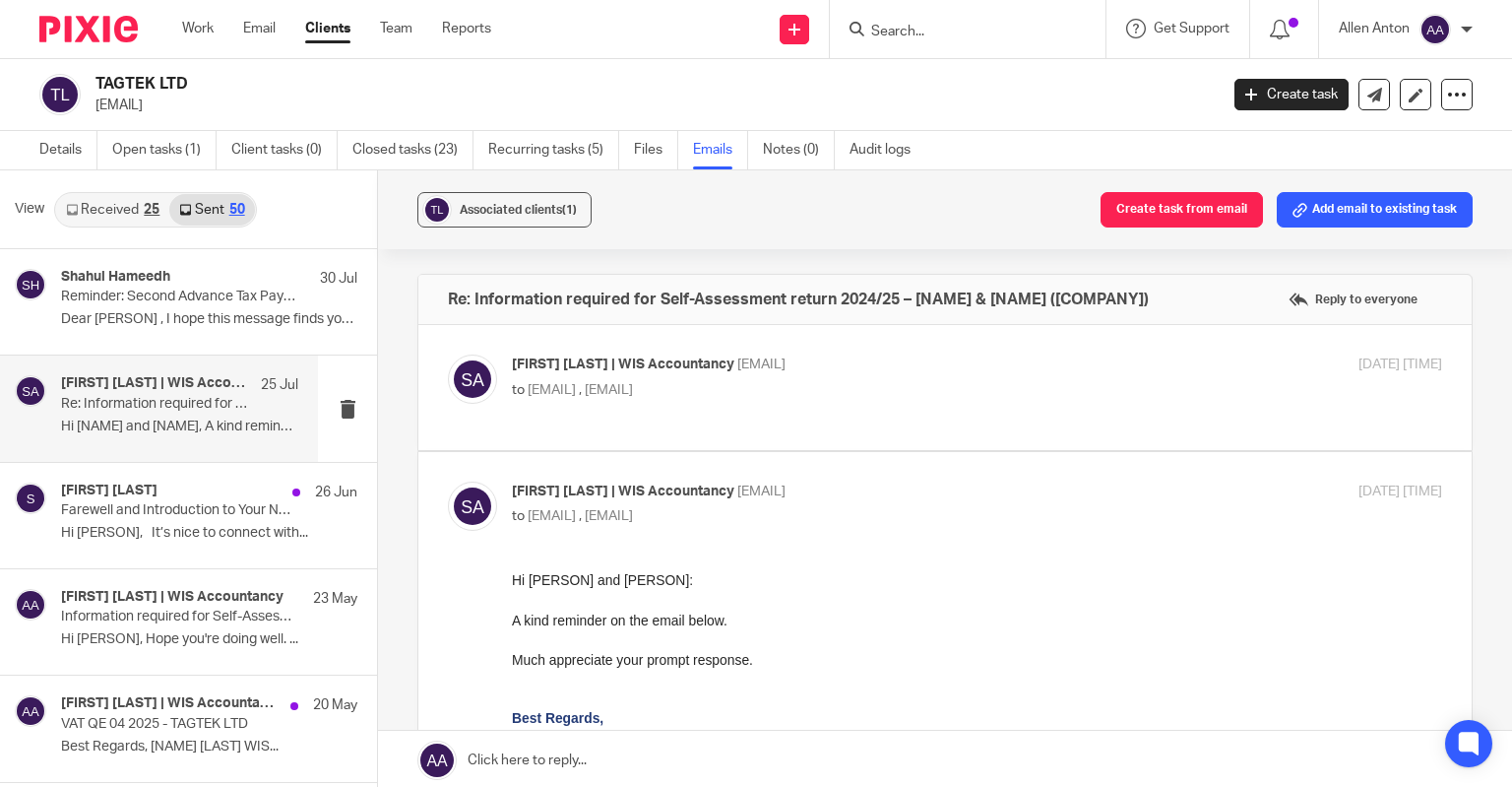 scroll, scrollTop: 0, scrollLeft: 0, axis: both 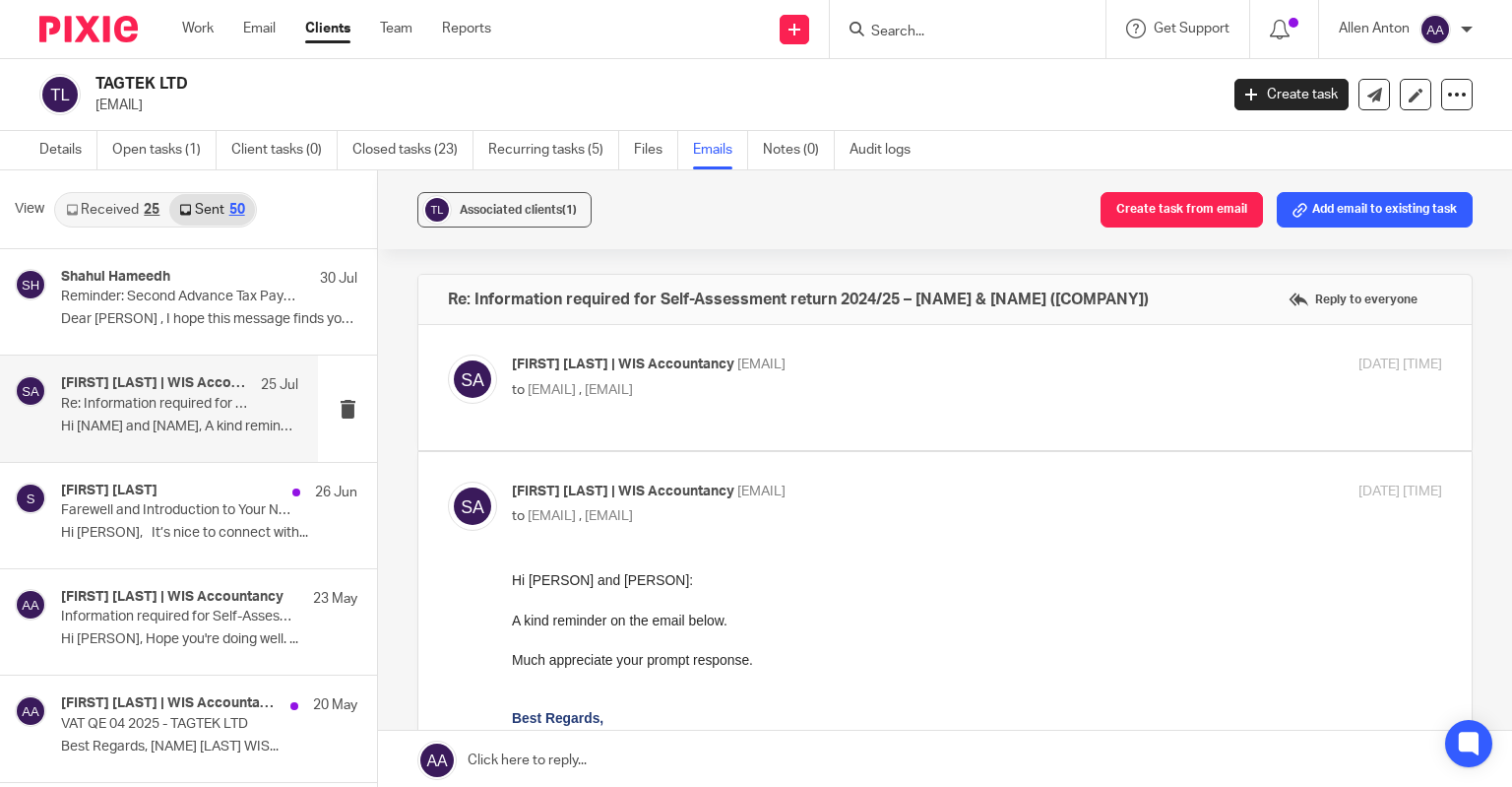 click at bounding box center (945, 387) 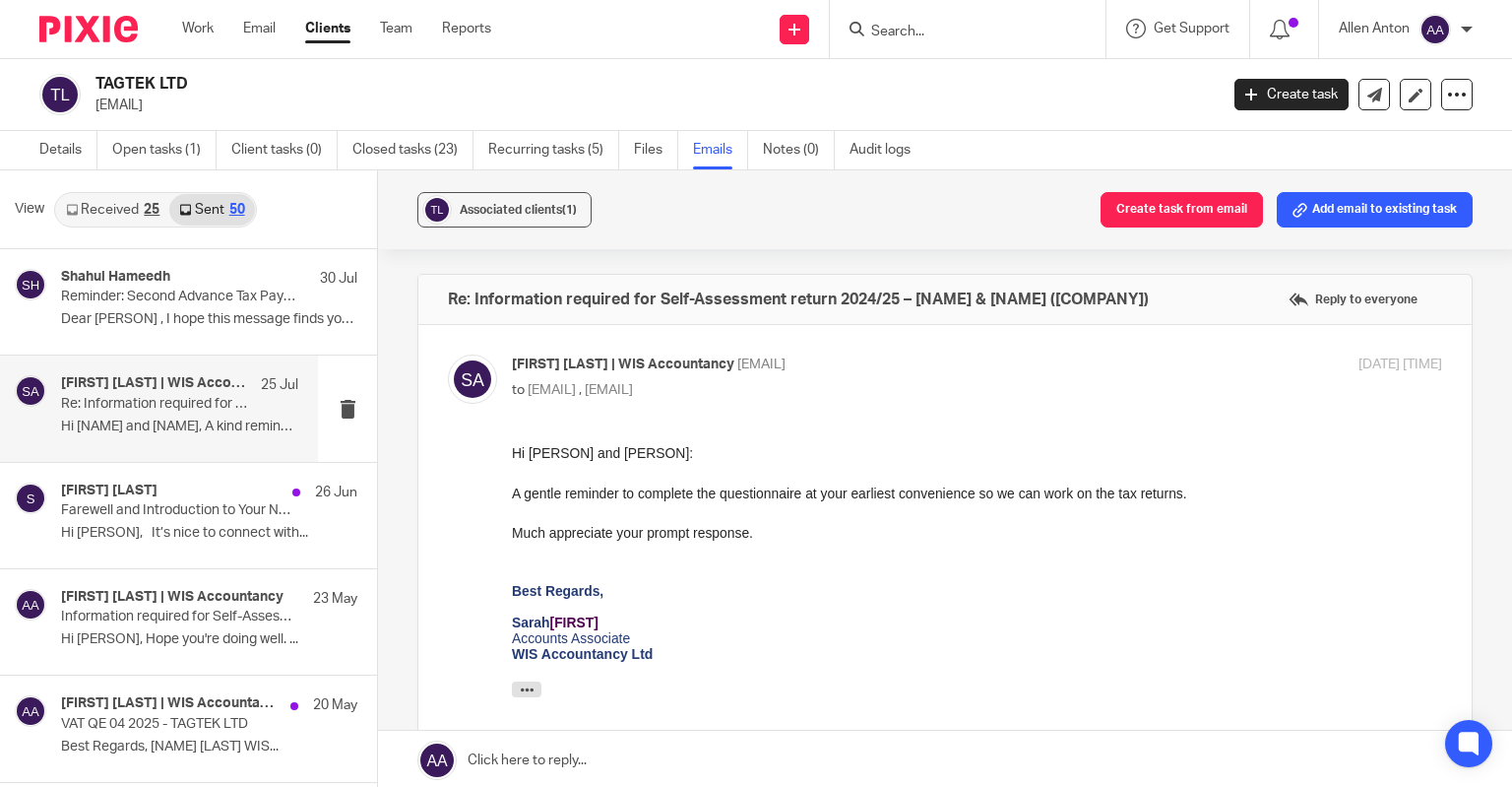scroll, scrollTop: 0, scrollLeft: 0, axis: both 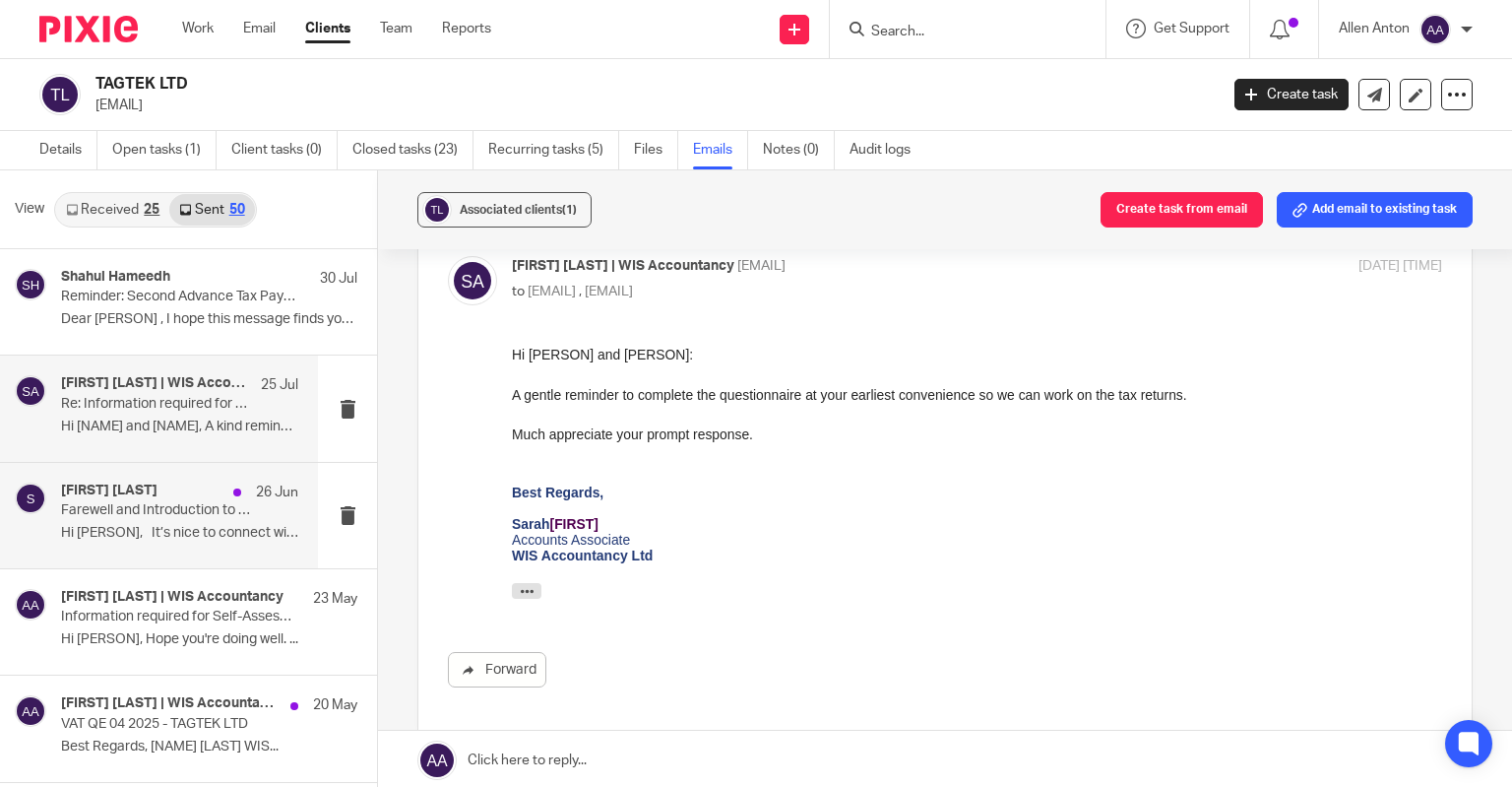click on "shahul.hameedh
26 Jun   Farewell and Introduction to Your New Point of Contact   Hi Mohan,     It’s nice to connect with..." at bounding box center (158, 515) 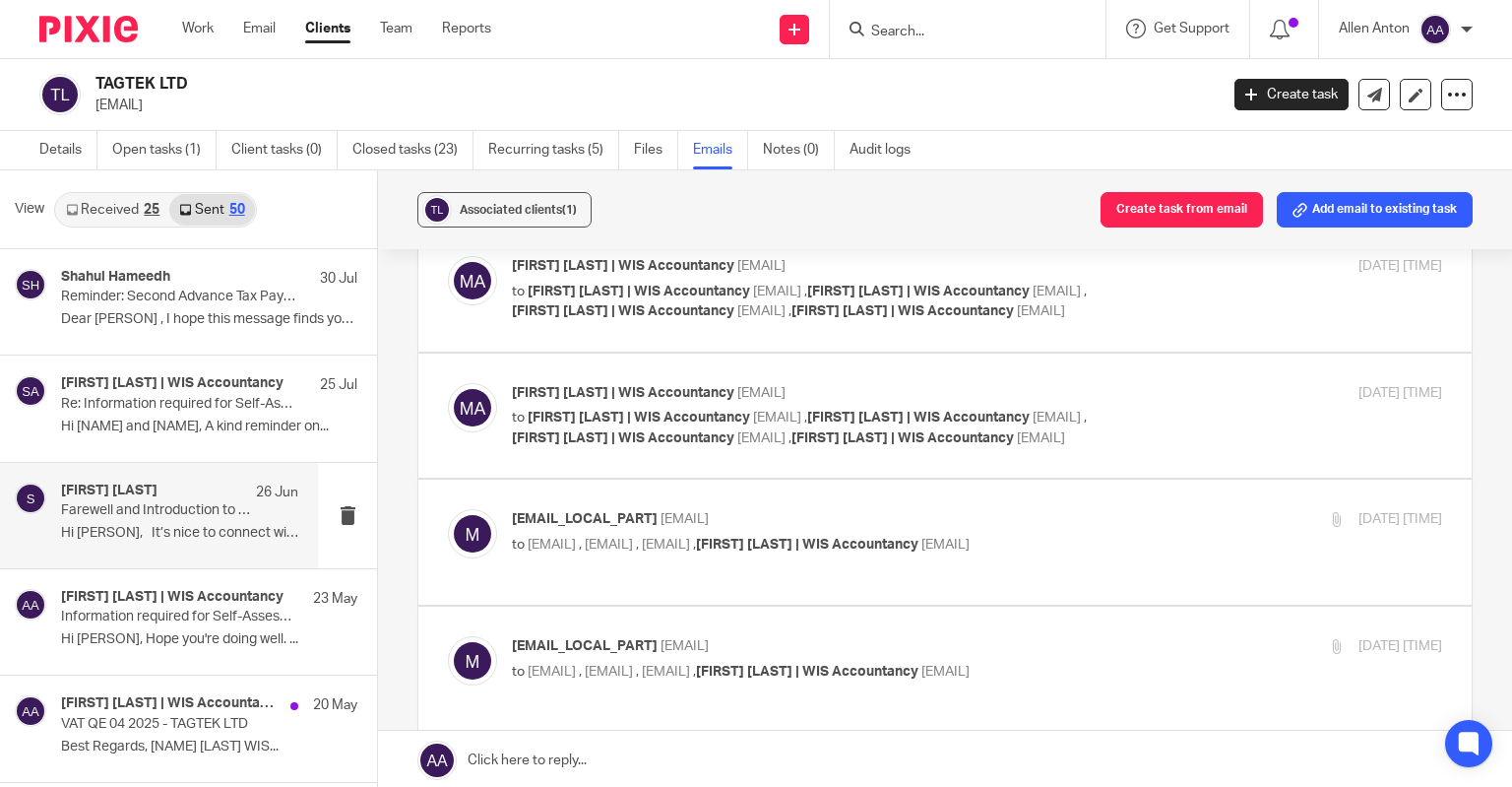 scroll, scrollTop: 0, scrollLeft: 0, axis: both 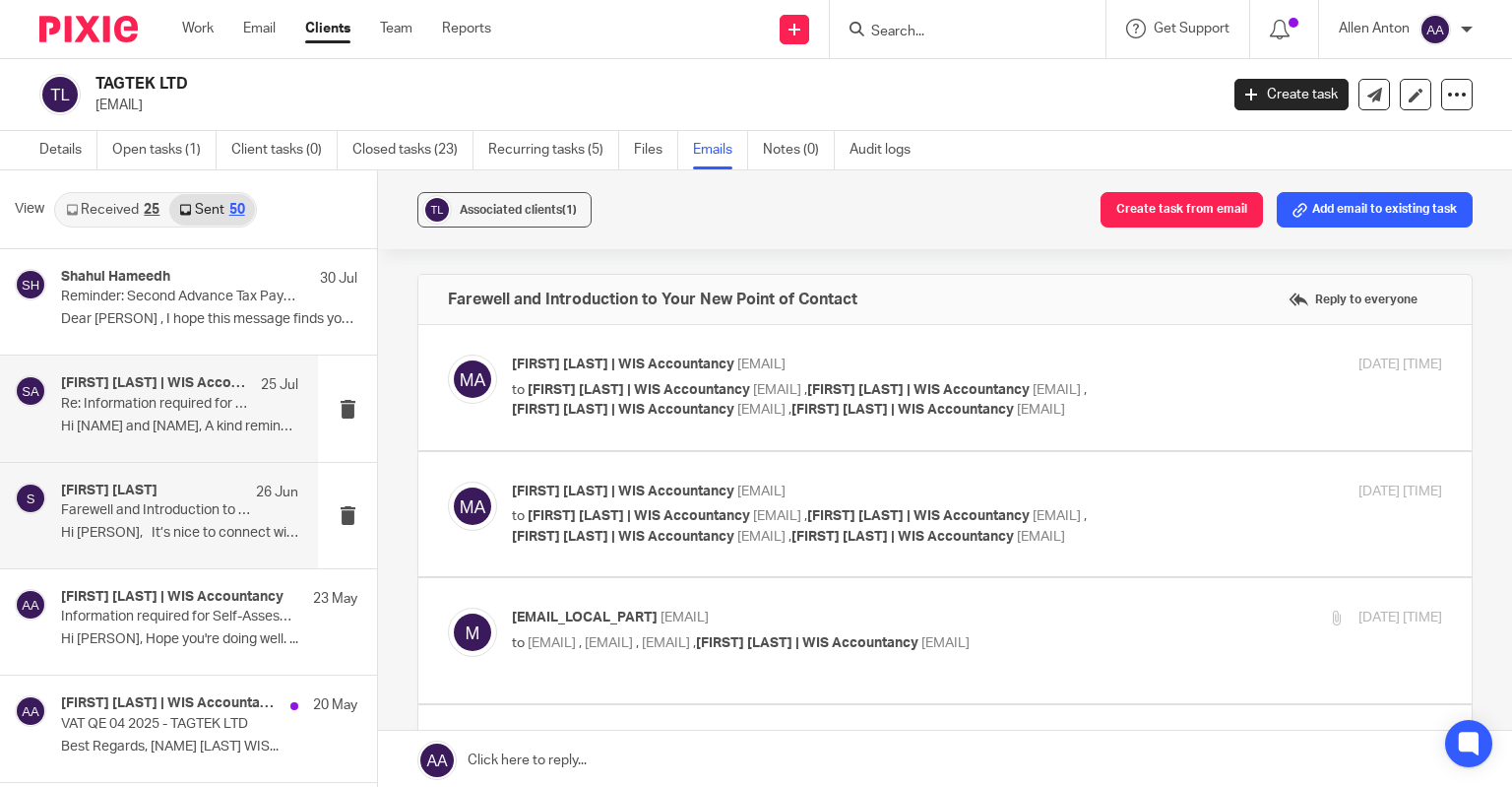 click on "Hi Kiran and Mahathi,     A kind reminder on..." at bounding box center [179, 426] 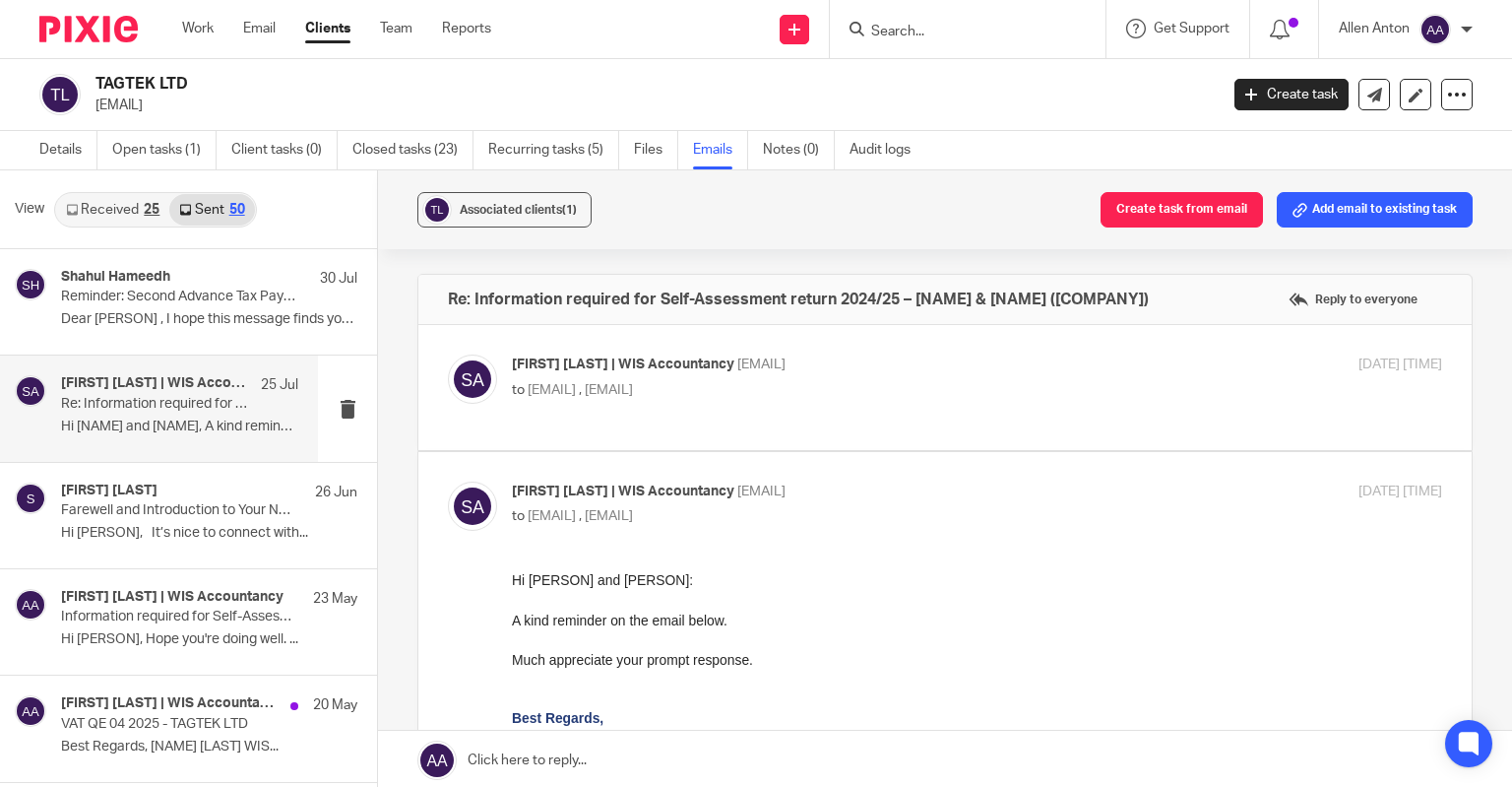 scroll, scrollTop: 0, scrollLeft: 0, axis: both 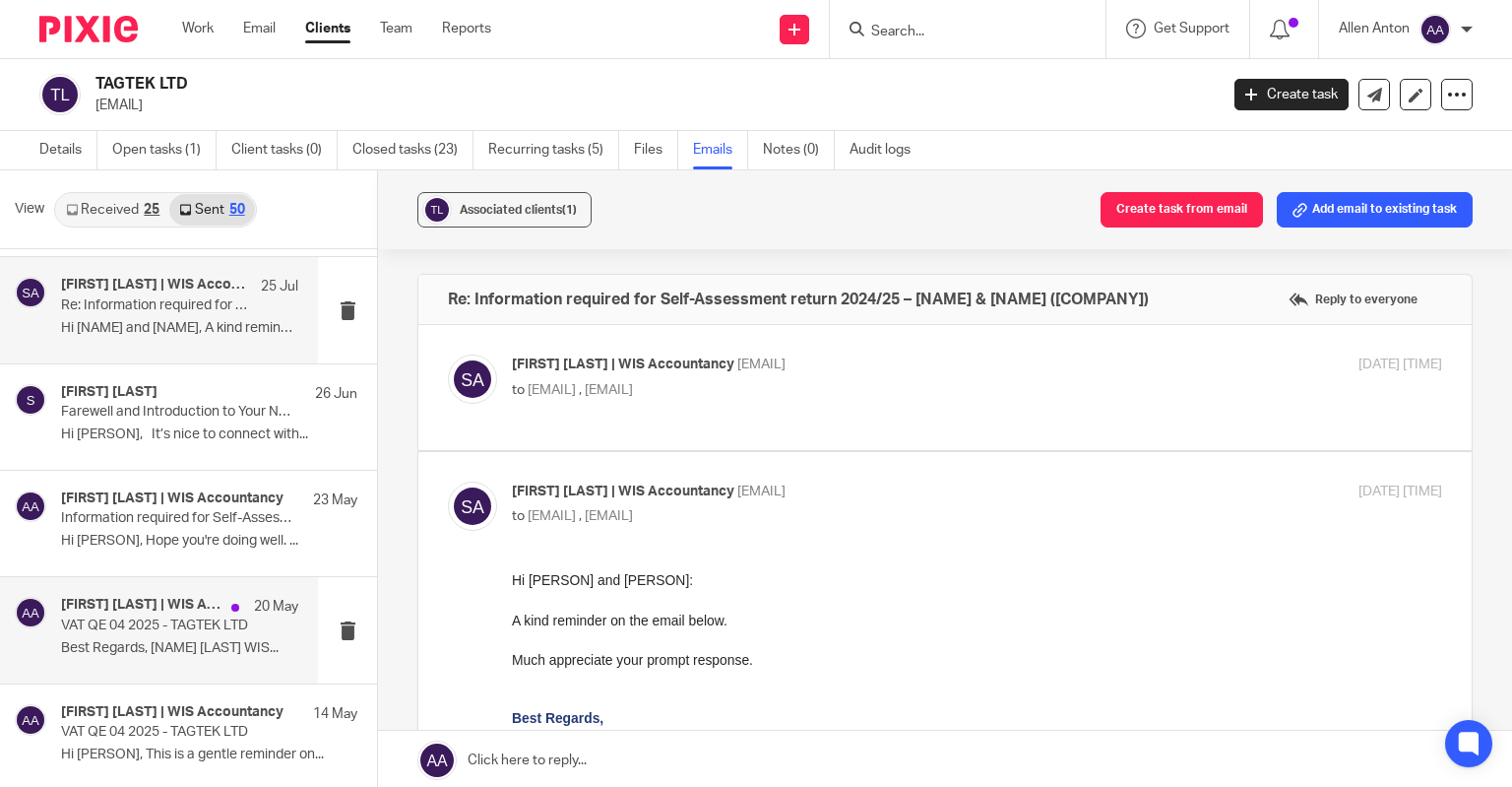 click on "VAT QE 04 2025 - TAGTEK LTD" at bounding box center [156, 625] 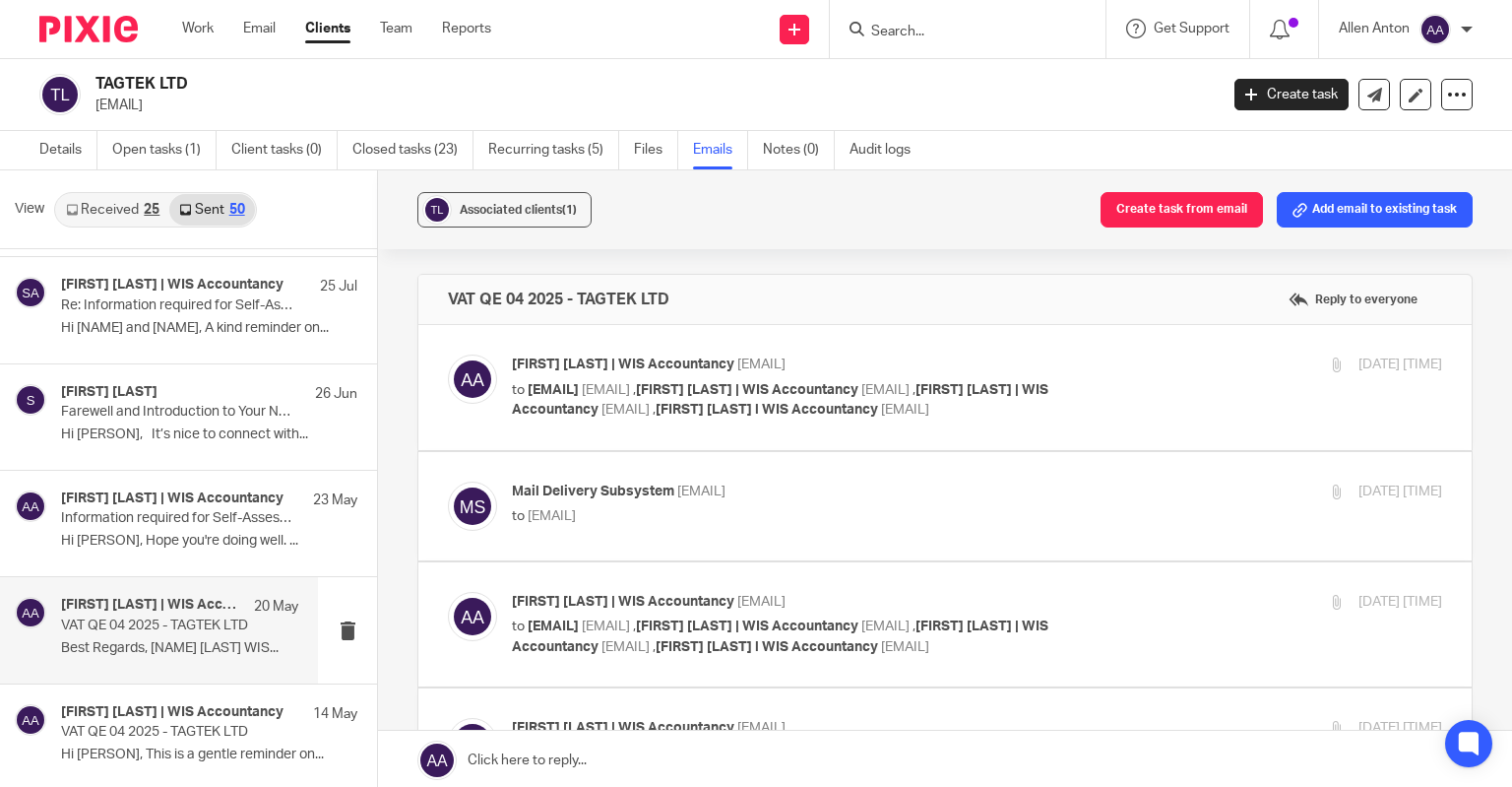 scroll, scrollTop: 0, scrollLeft: 0, axis: both 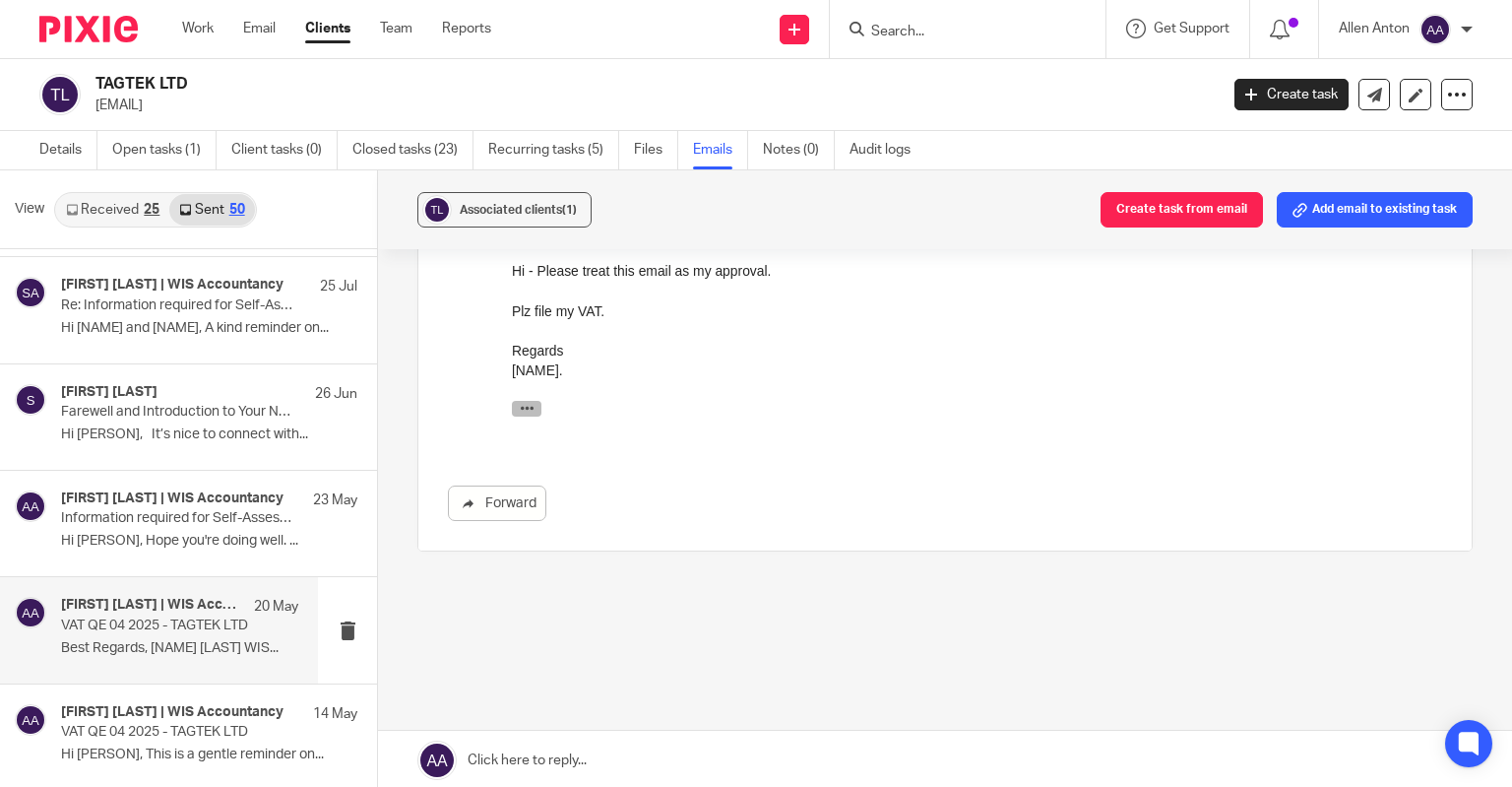 click at bounding box center [527, 407] 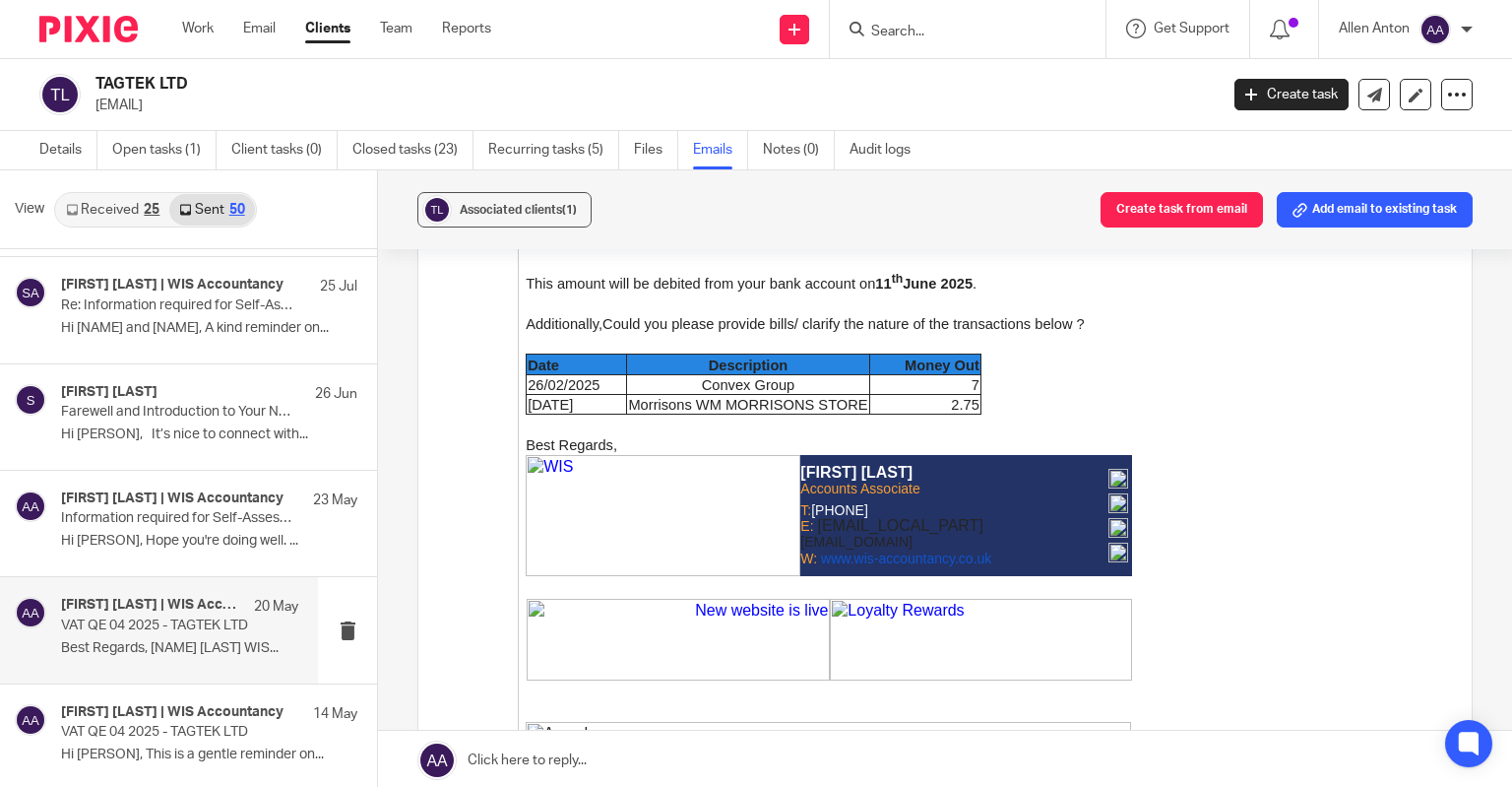 scroll, scrollTop: 1182, scrollLeft: 0, axis: vertical 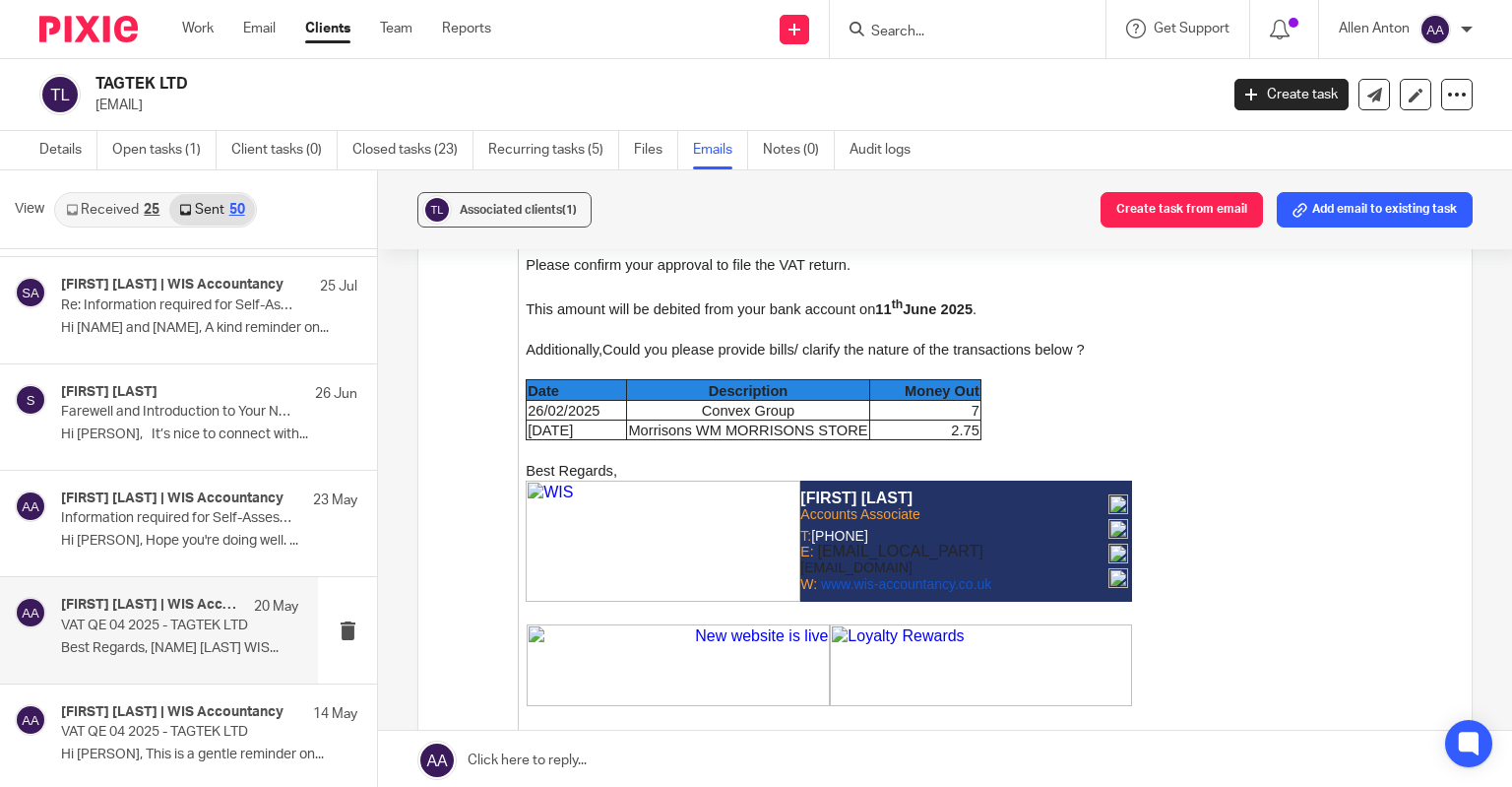 type 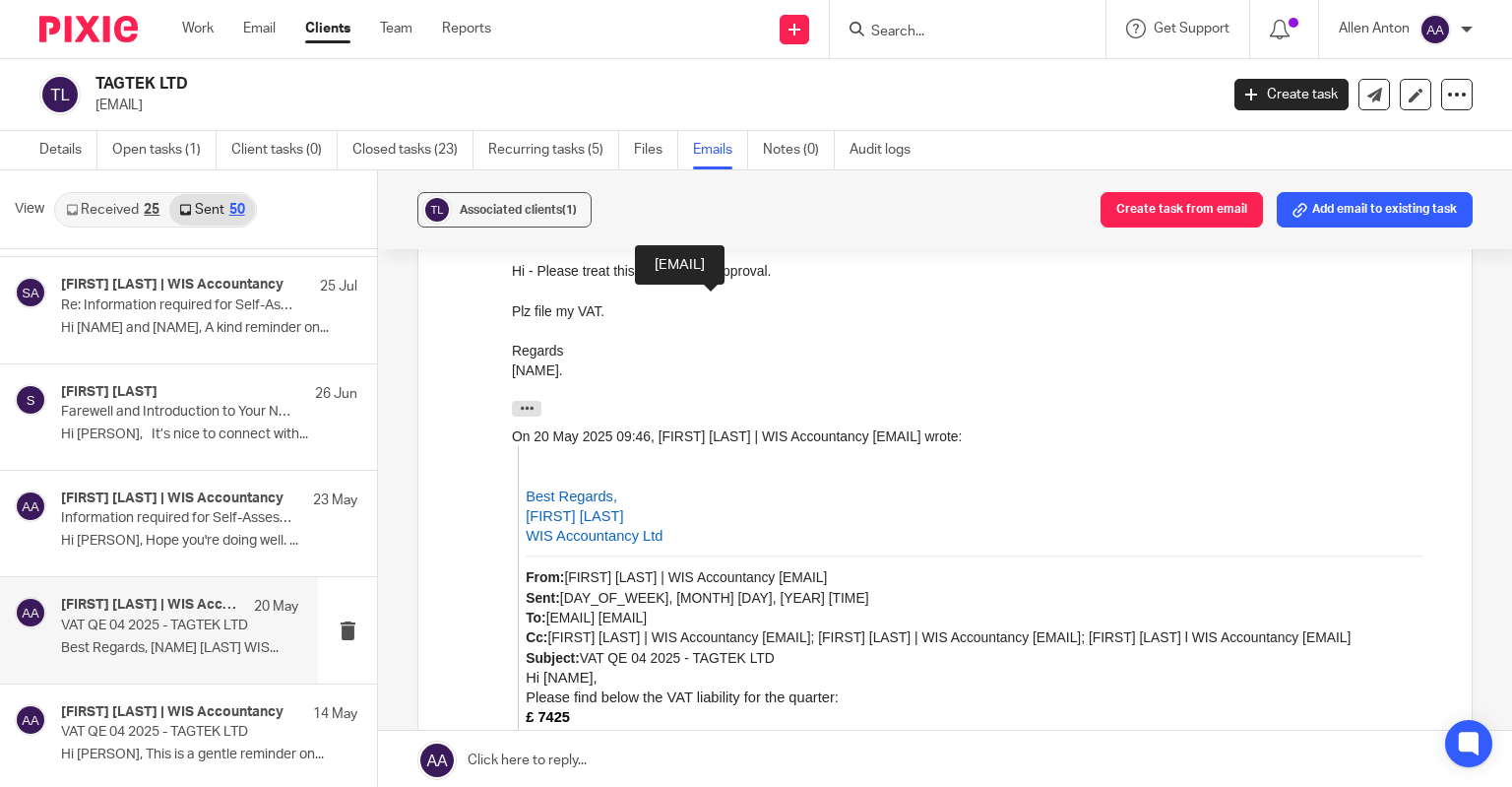 drag, startPoint x: 665, startPoint y: 303, endPoint x: 552, endPoint y: 326, distance: 115.31695 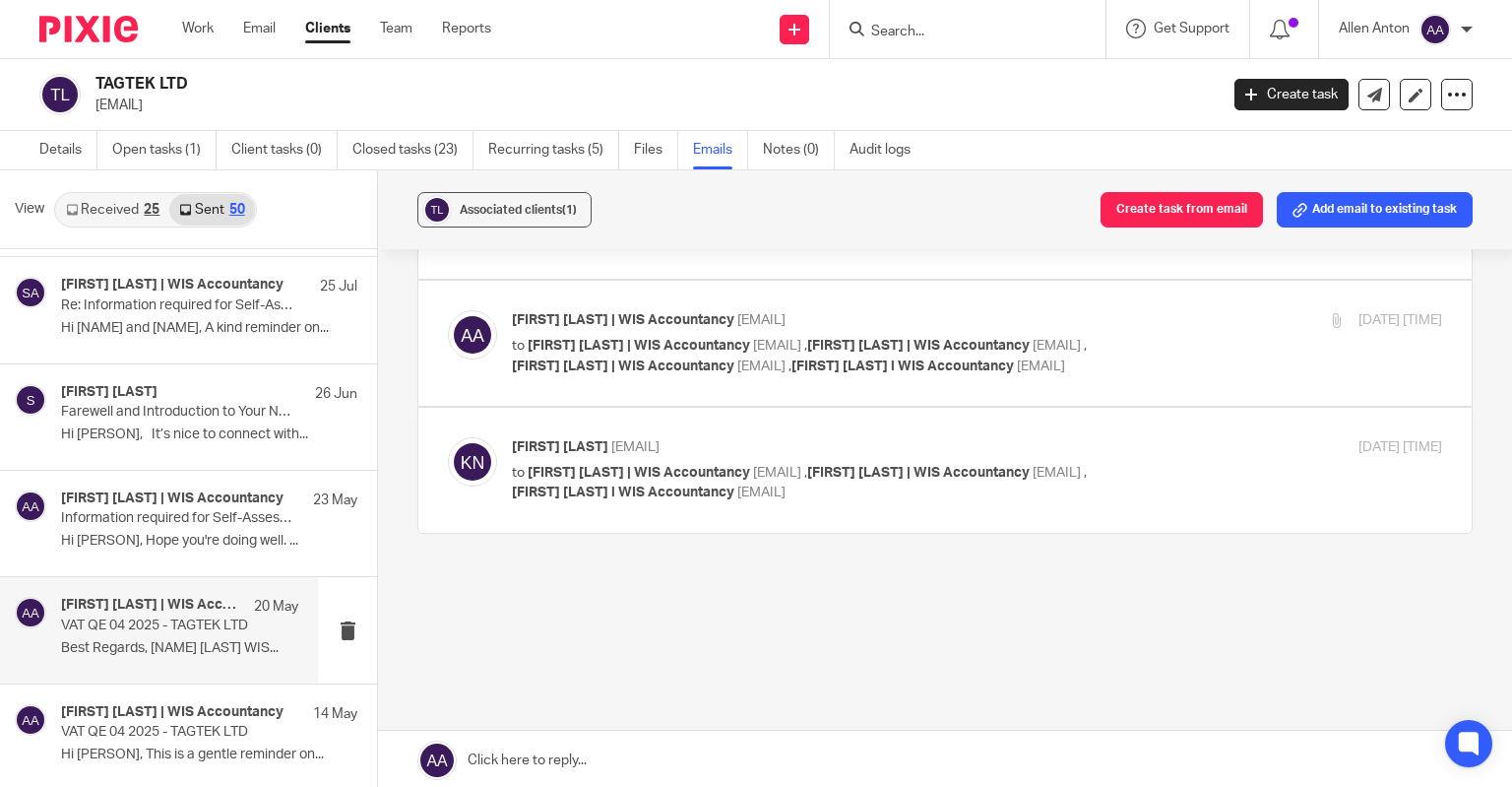 scroll, scrollTop: 563, scrollLeft: 0, axis: vertical 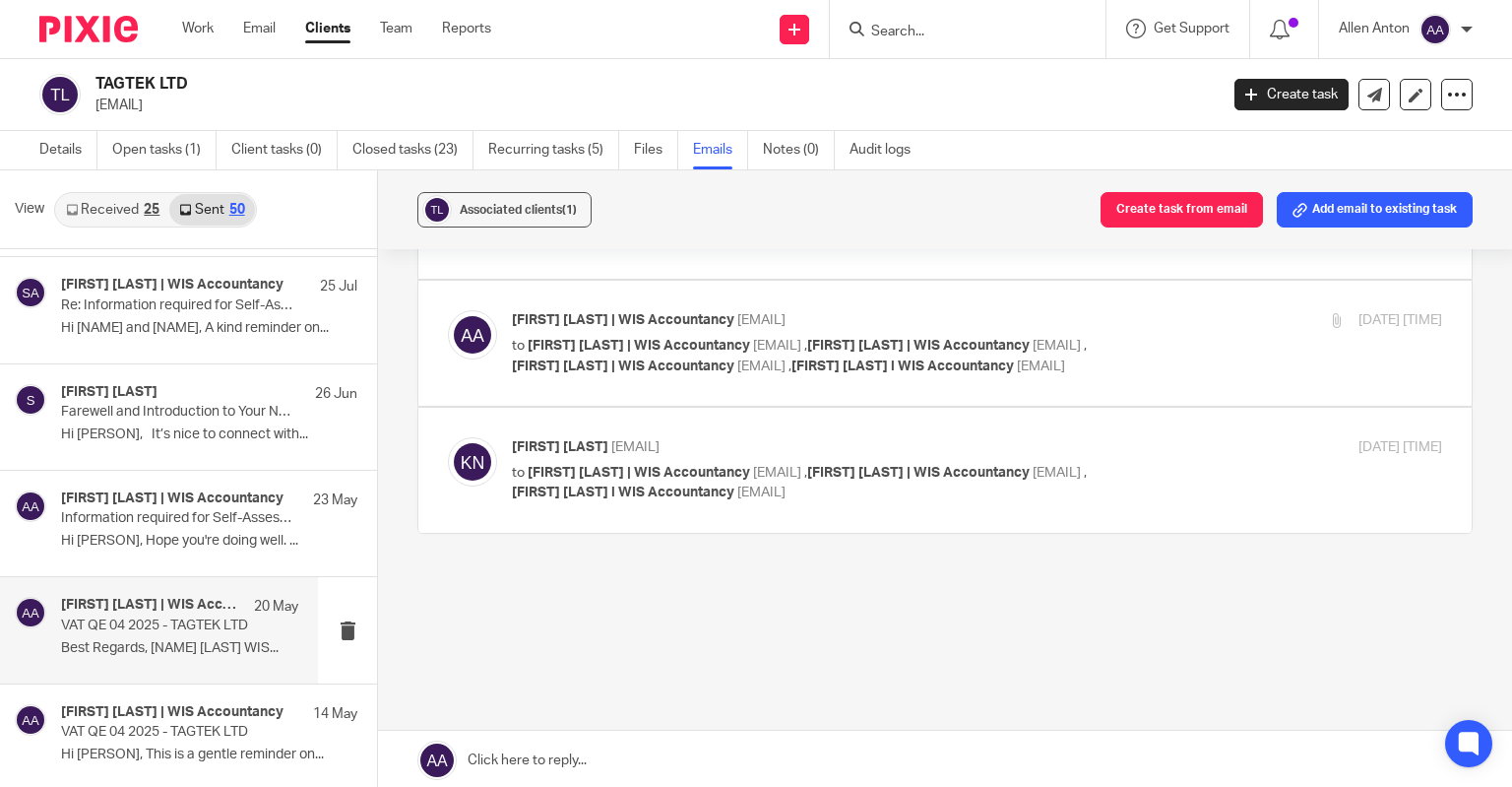 click at bounding box center (945, 470) 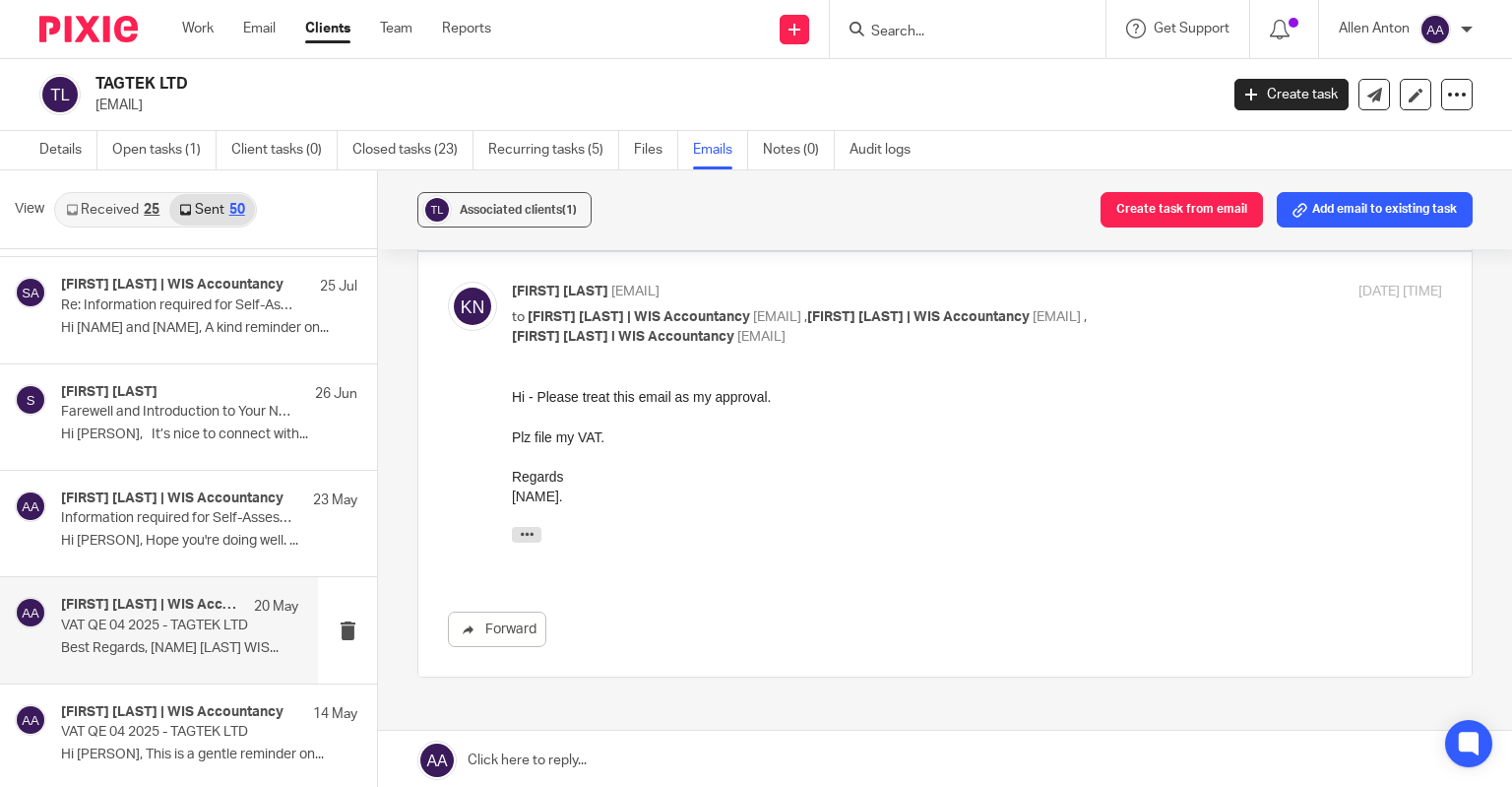 scroll, scrollTop: 0, scrollLeft: 0, axis: both 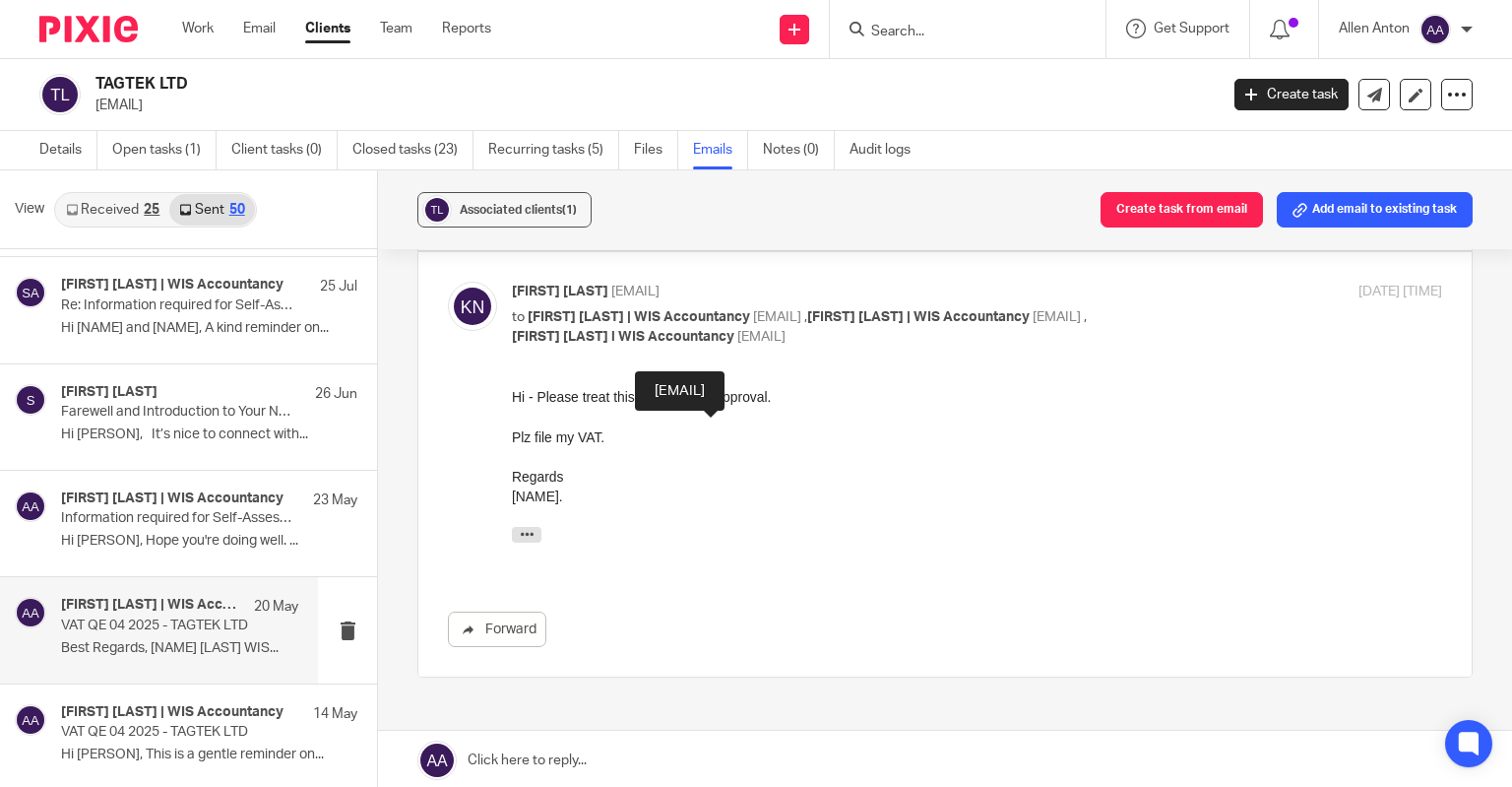 click on "<nsskiran@yahoo.com>" at bounding box center (635, 292) 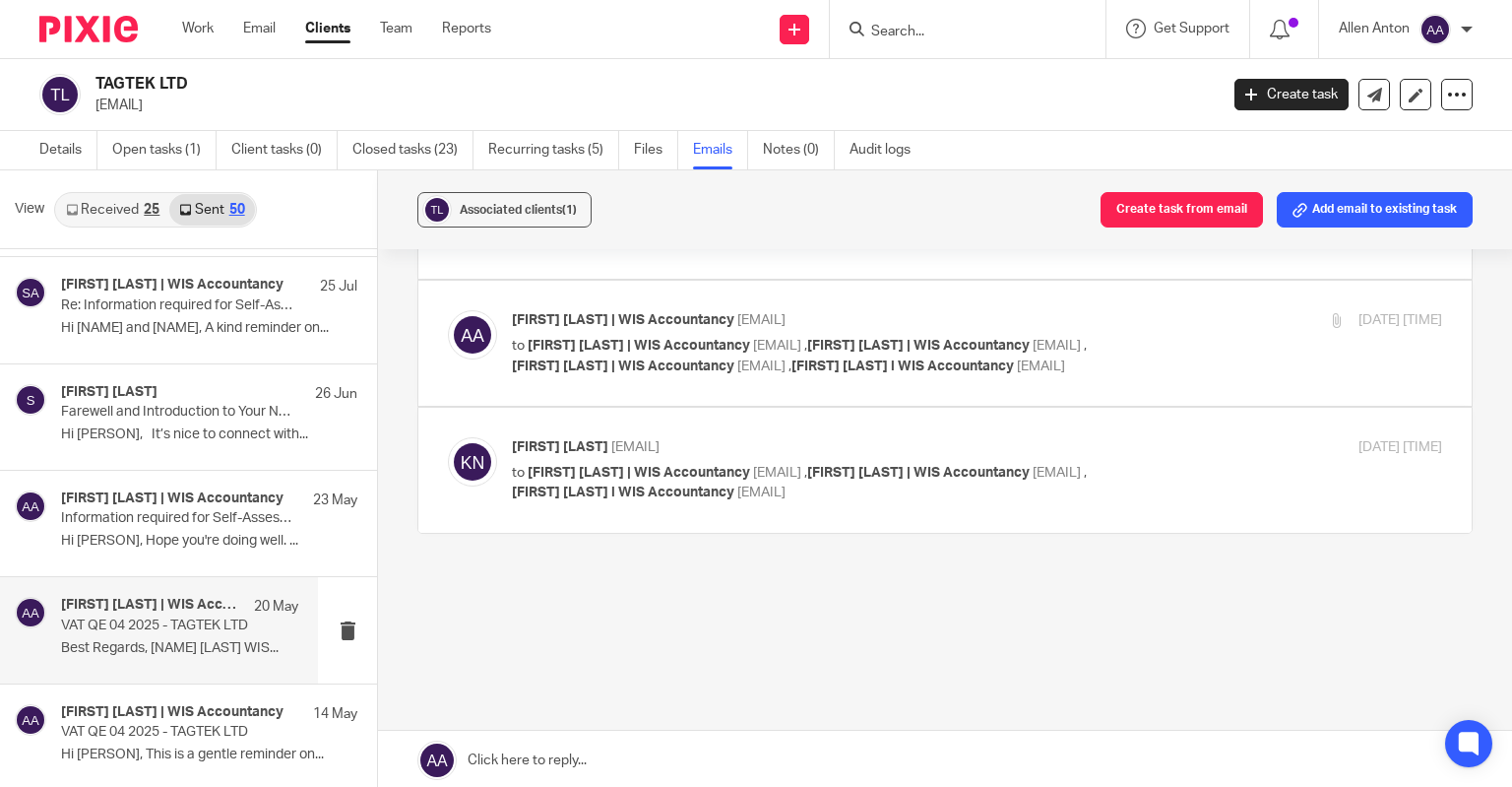 drag, startPoint x: 643, startPoint y: 426, endPoint x: 776, endPoint y: 426, distance: 133 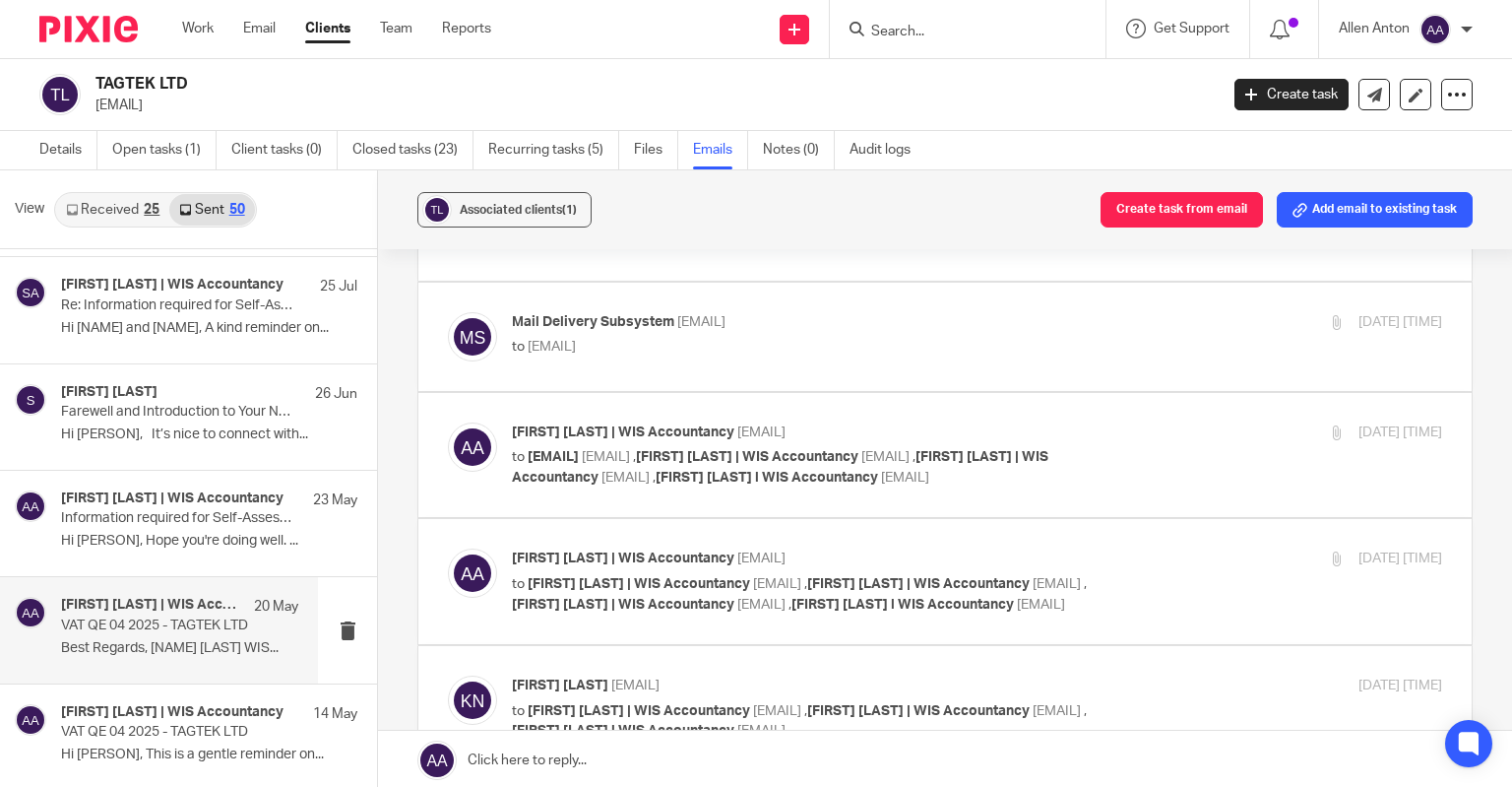 scroll, scrollTop: 169, scrollLeft: 0, axis: vertical 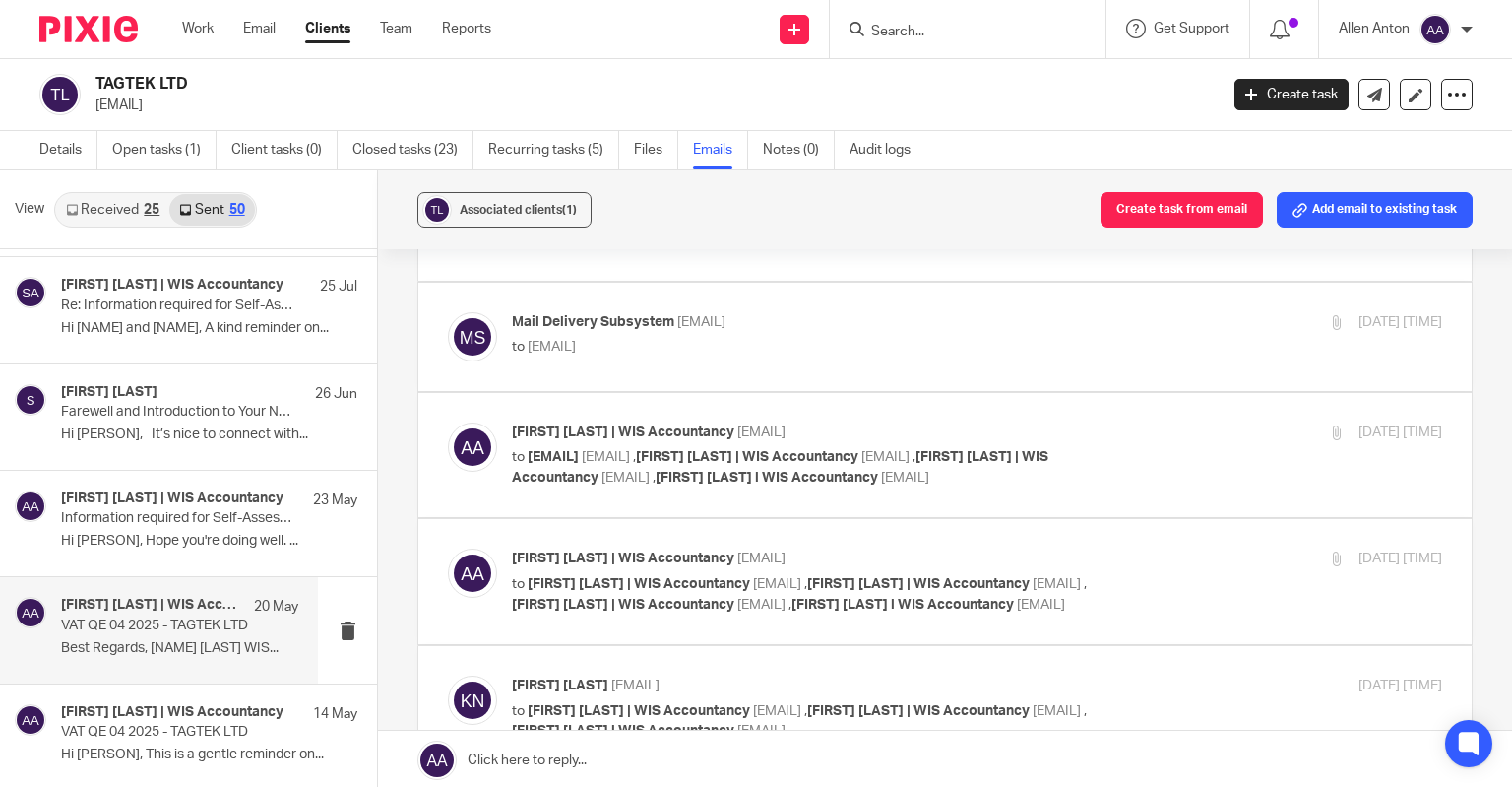 click on "Mail Delivery Subsystem
<mailer-daemon@googlemail.com>   to     <akeel@wis-accountancy.co.uk>       19 May 2025 4:30pm
Forward
Attachments       icon .png" at bounding box center [945, 337] 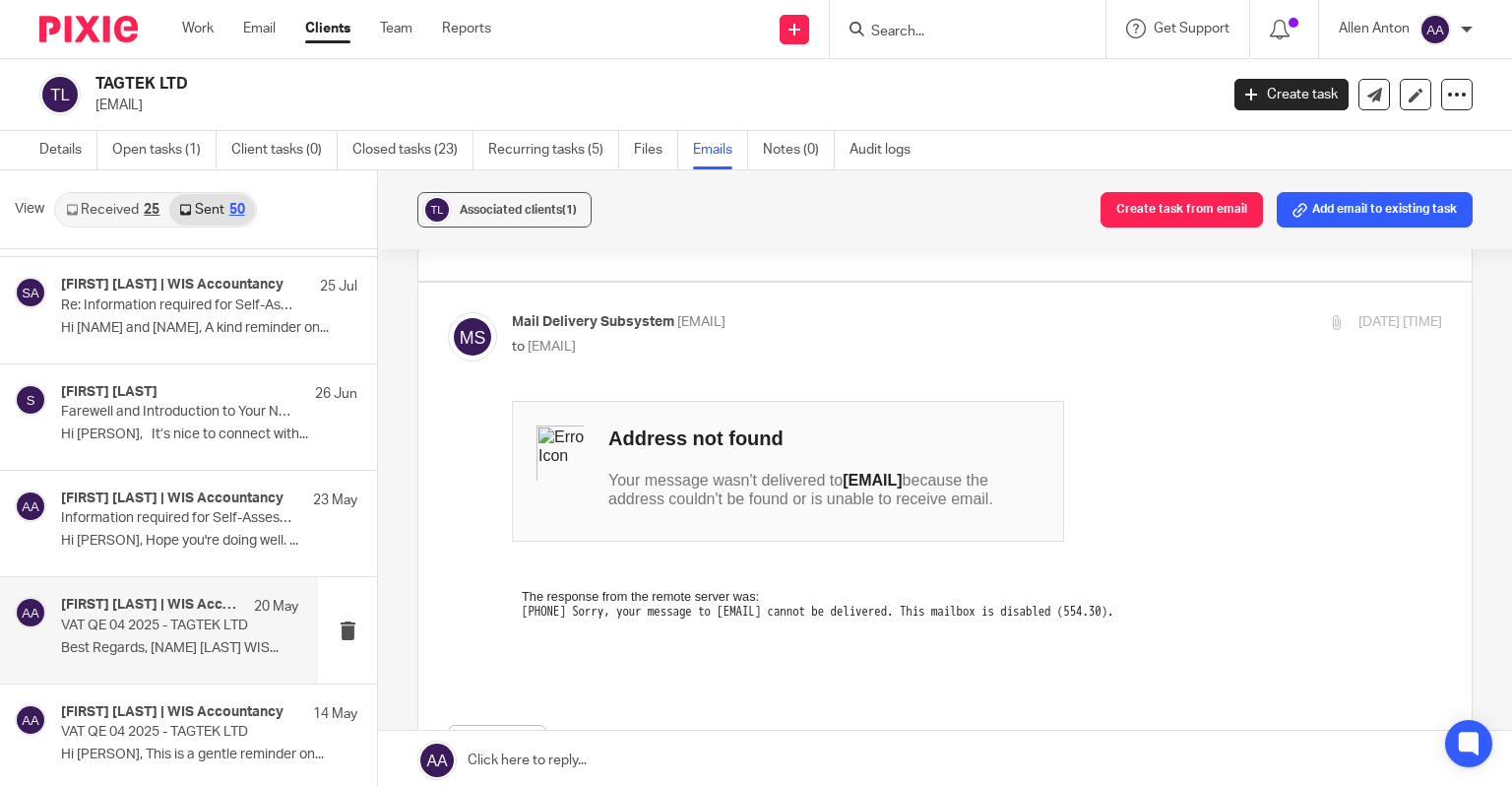 scroll, scrollTop: 0, scrollLeft: 0, axis: both 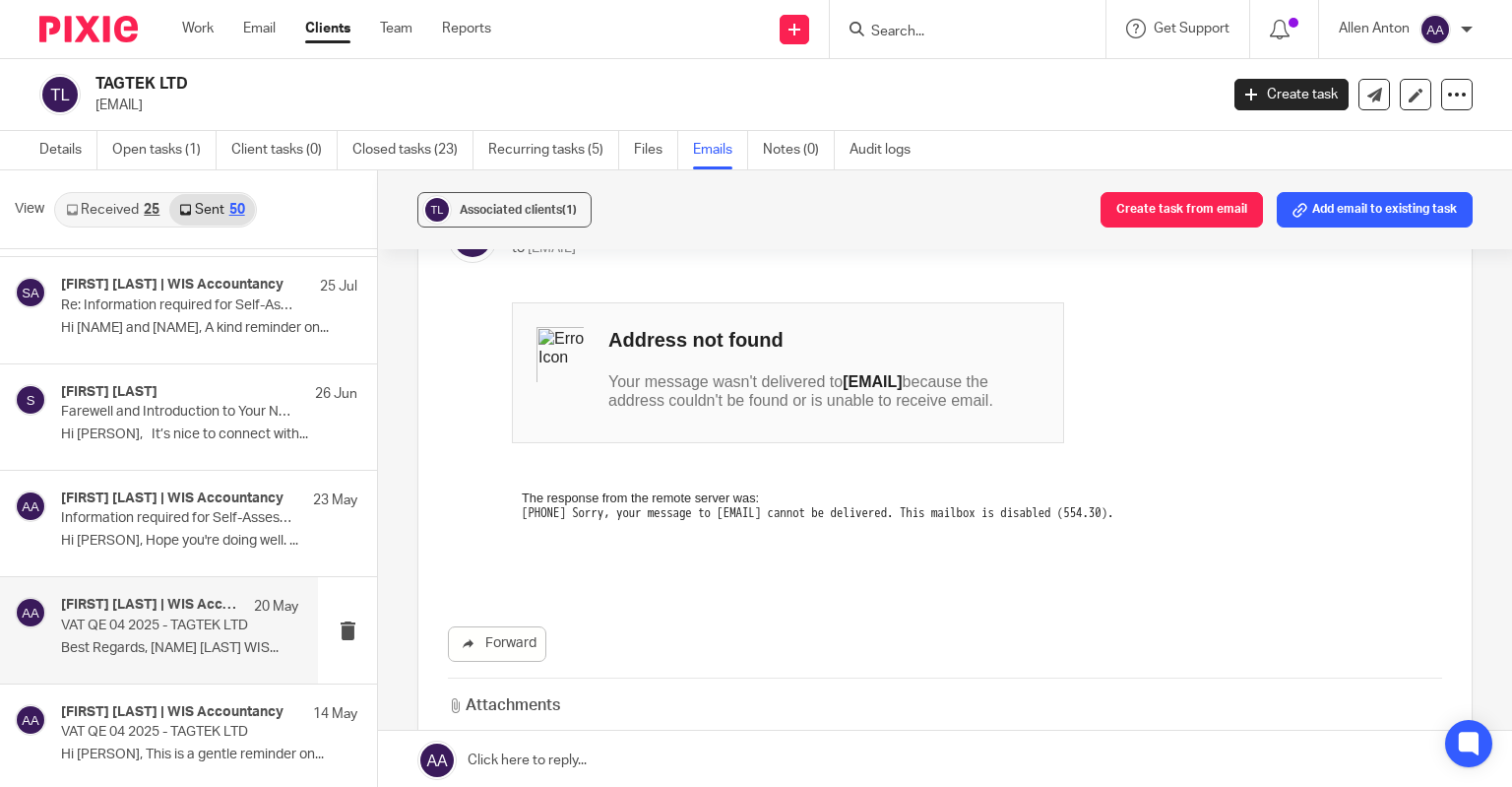 click at bounding box center [958, 33] 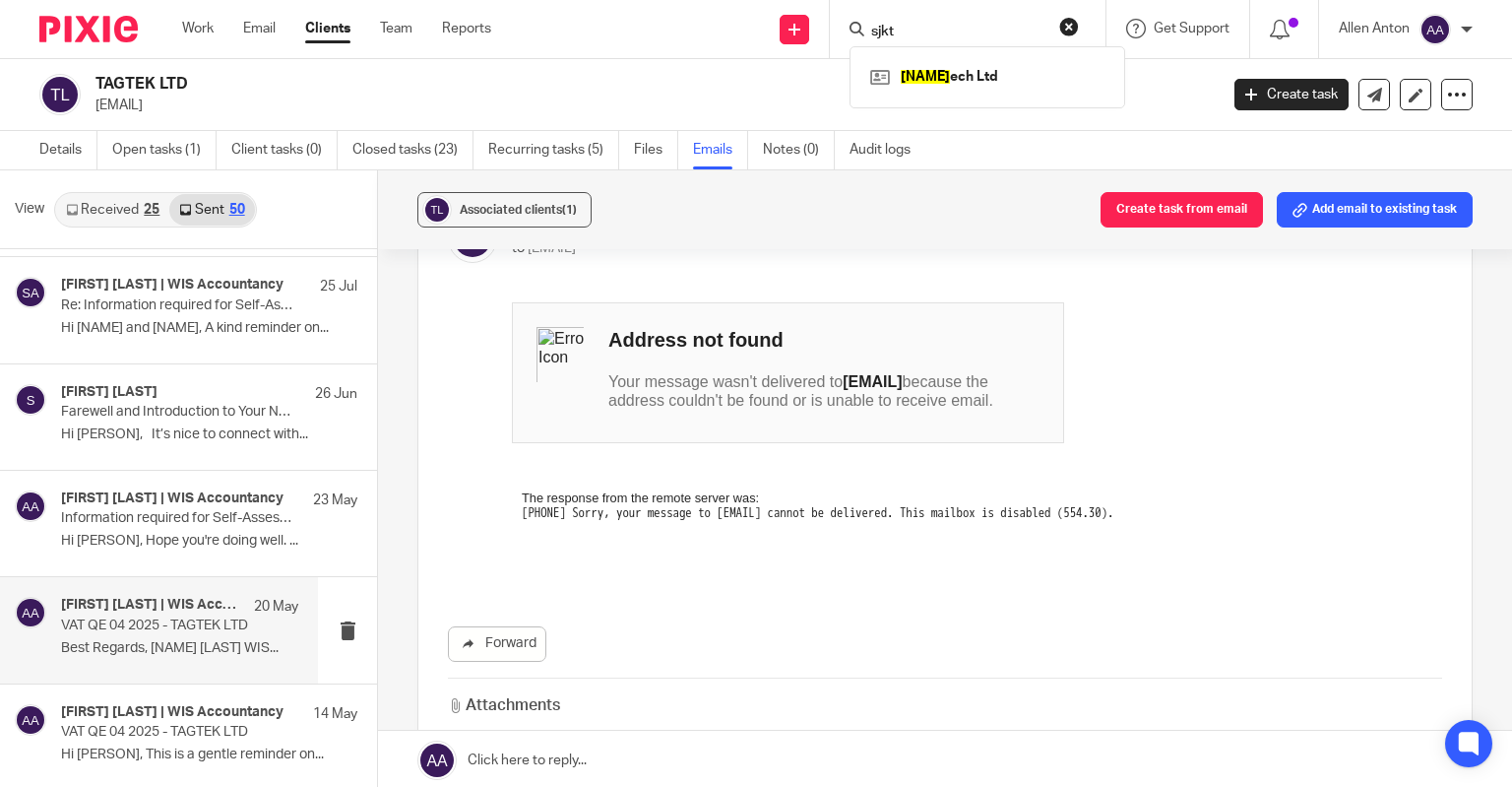 type on "sjkt" 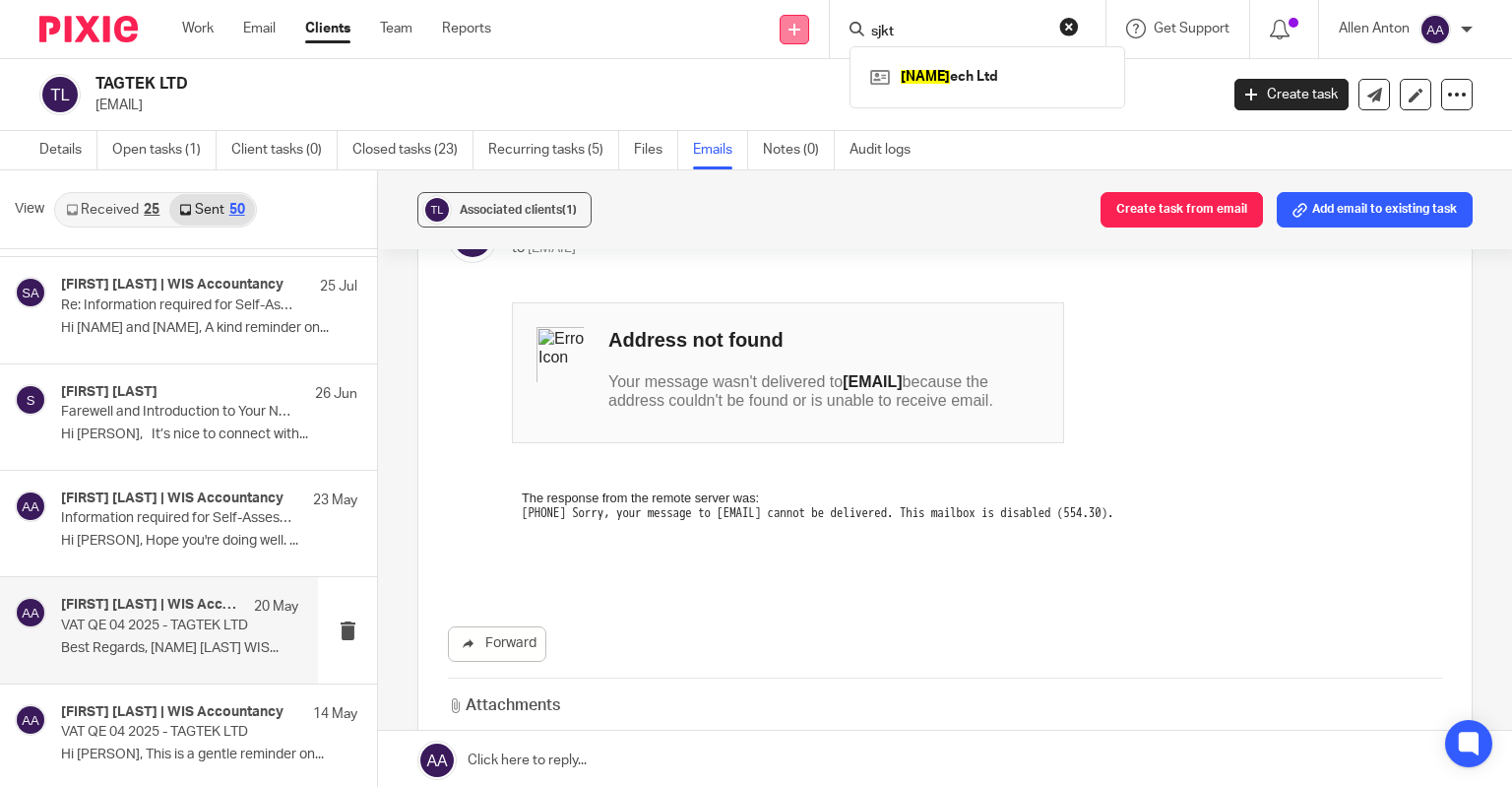 drag, startPoint x: 914, startPoint y: 27, endPoint x: 803, endPoint y: 33, distance: 111.16204 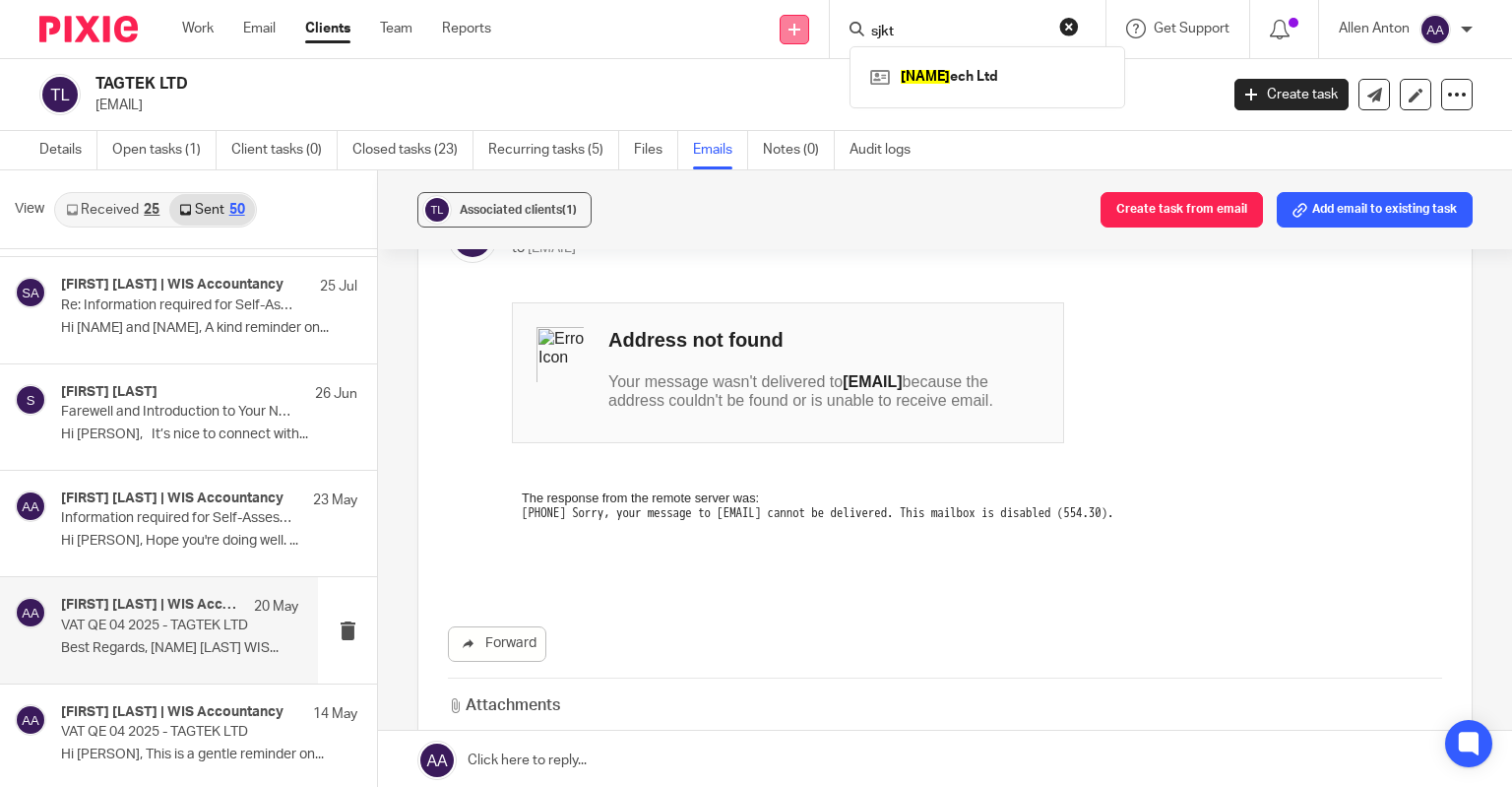 click on "Send new email
Create task
Add client
sjkt               Sjkt ech Ltd
Get Support
Contact via email
Check our documentation
Access the academy
View roadmap" at bounding box center (1016, 29) 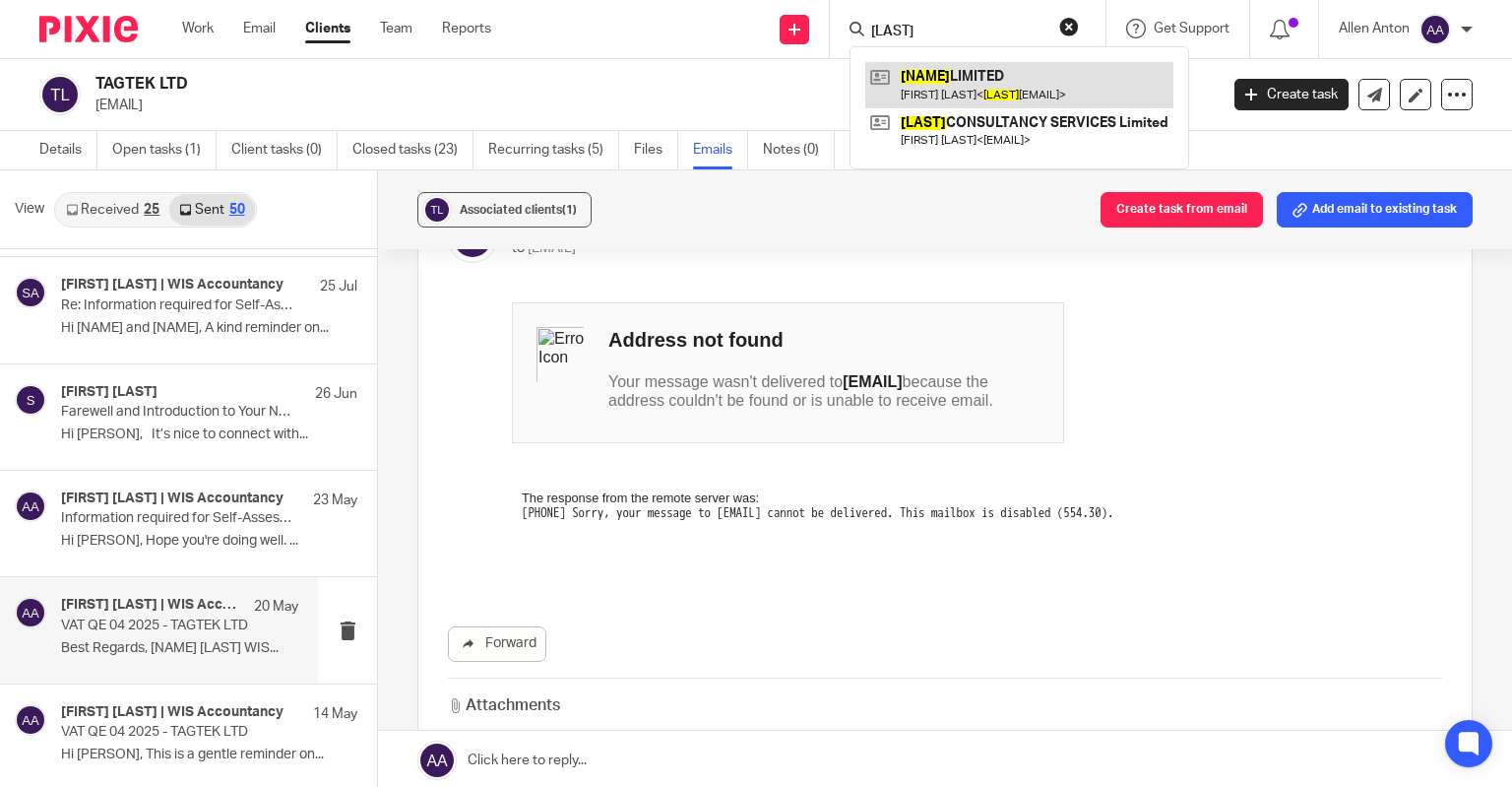 type on "nathana" 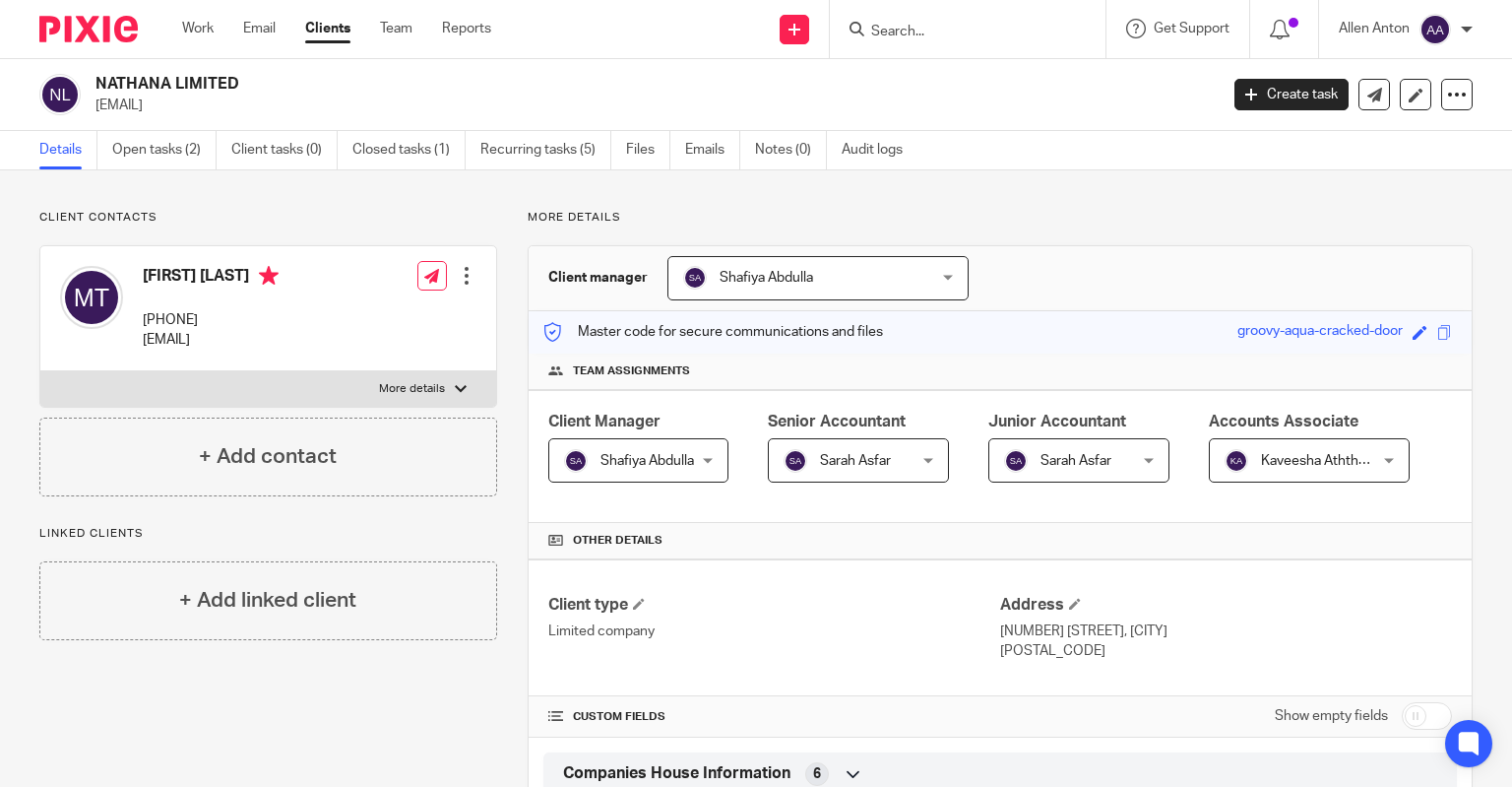 scroll, scrollTop: 0, scrollLeft: 0, axis: both 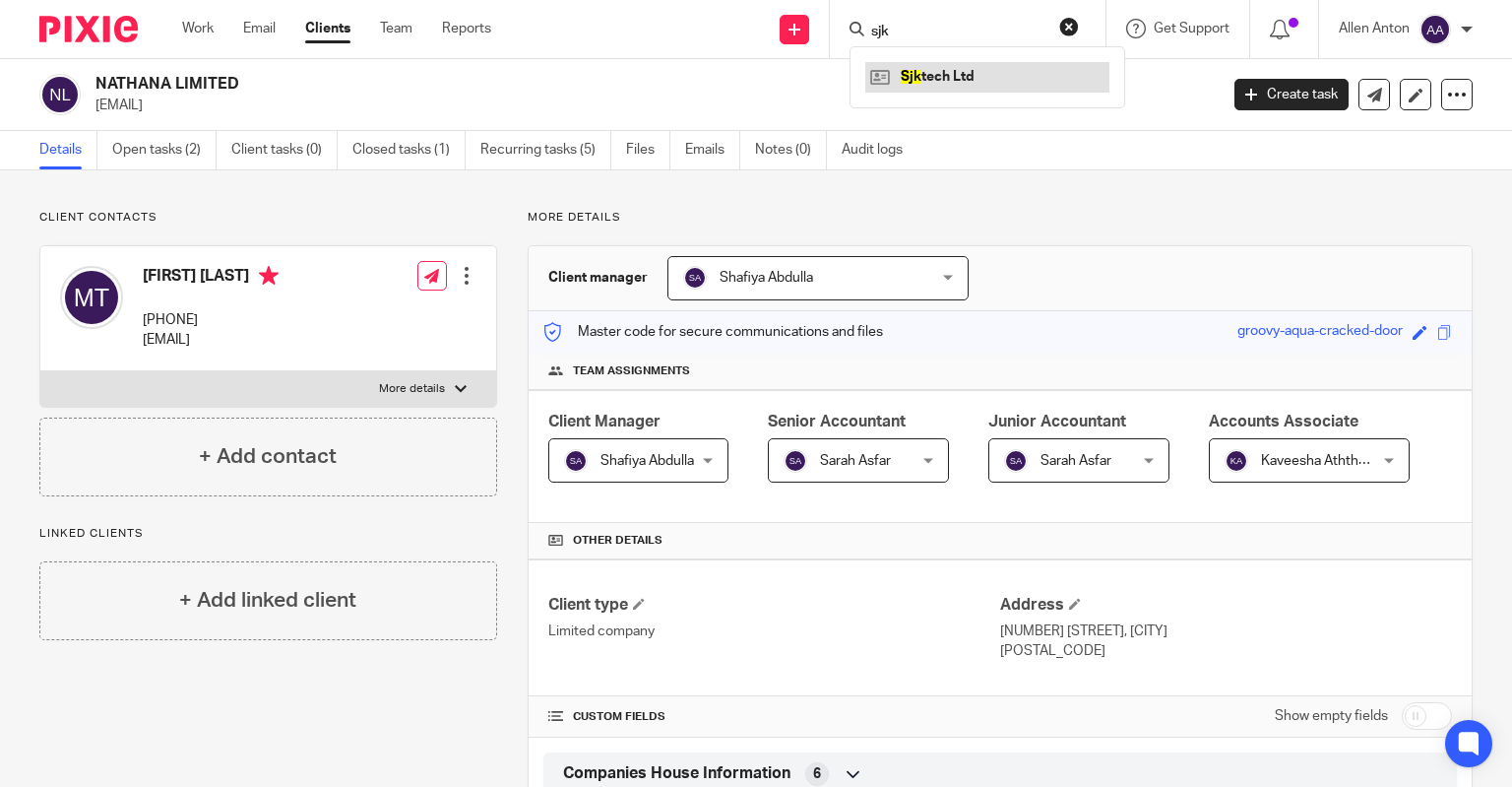 type on "sjk" 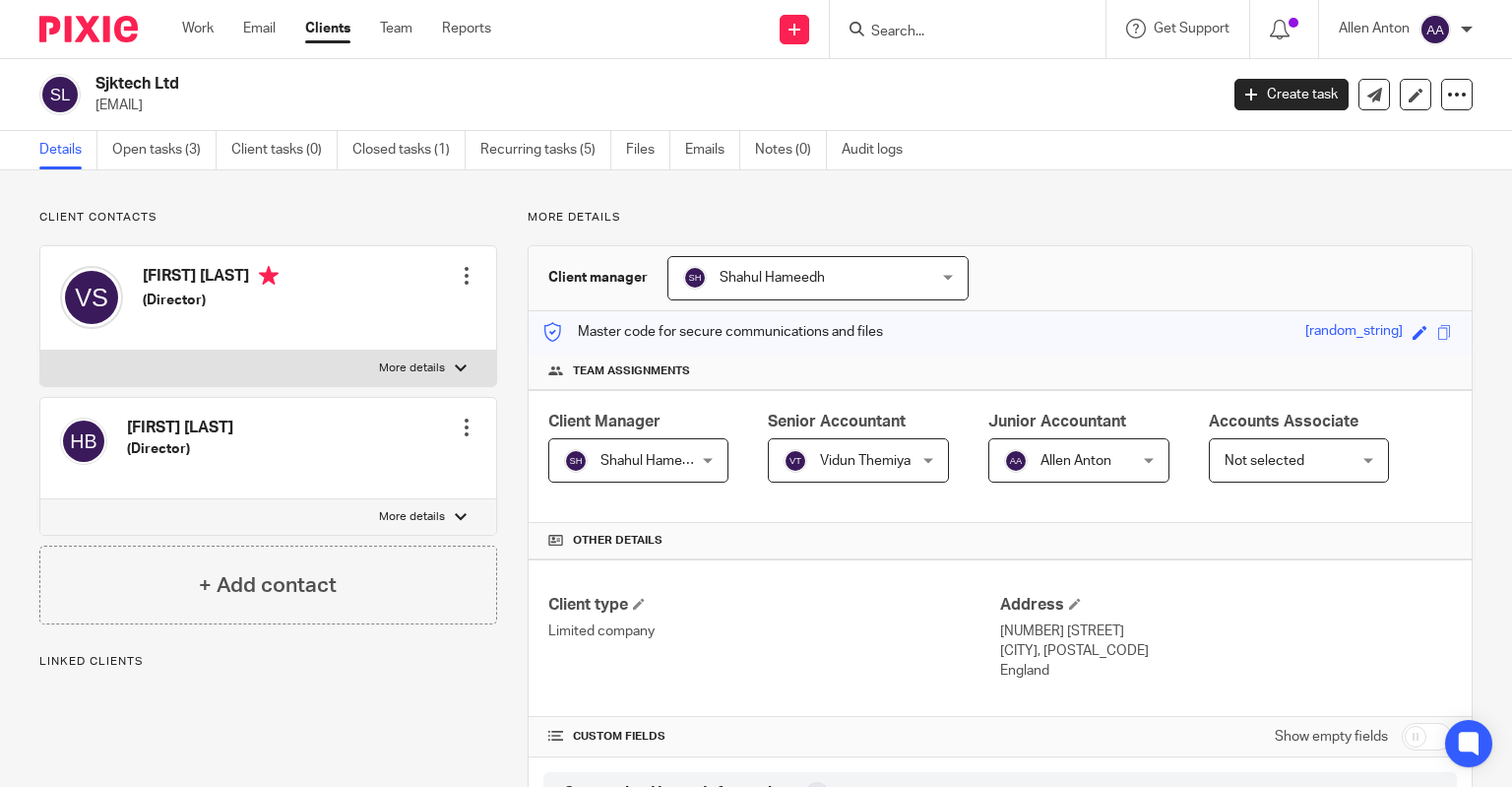 scroll, scrollTop: 0, scrollLeft: 0, axis: both 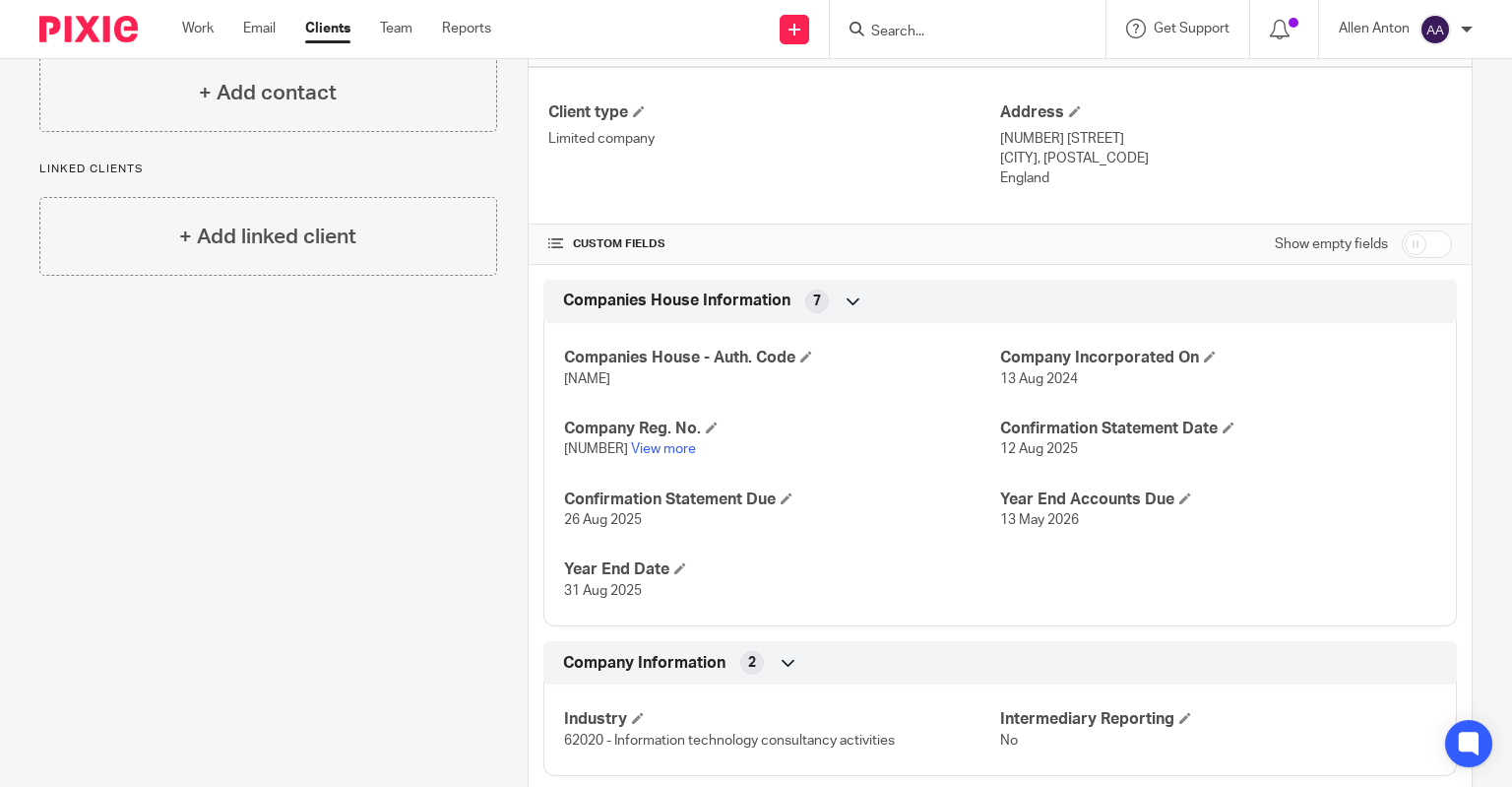 click at bounding box center [1426, 244] 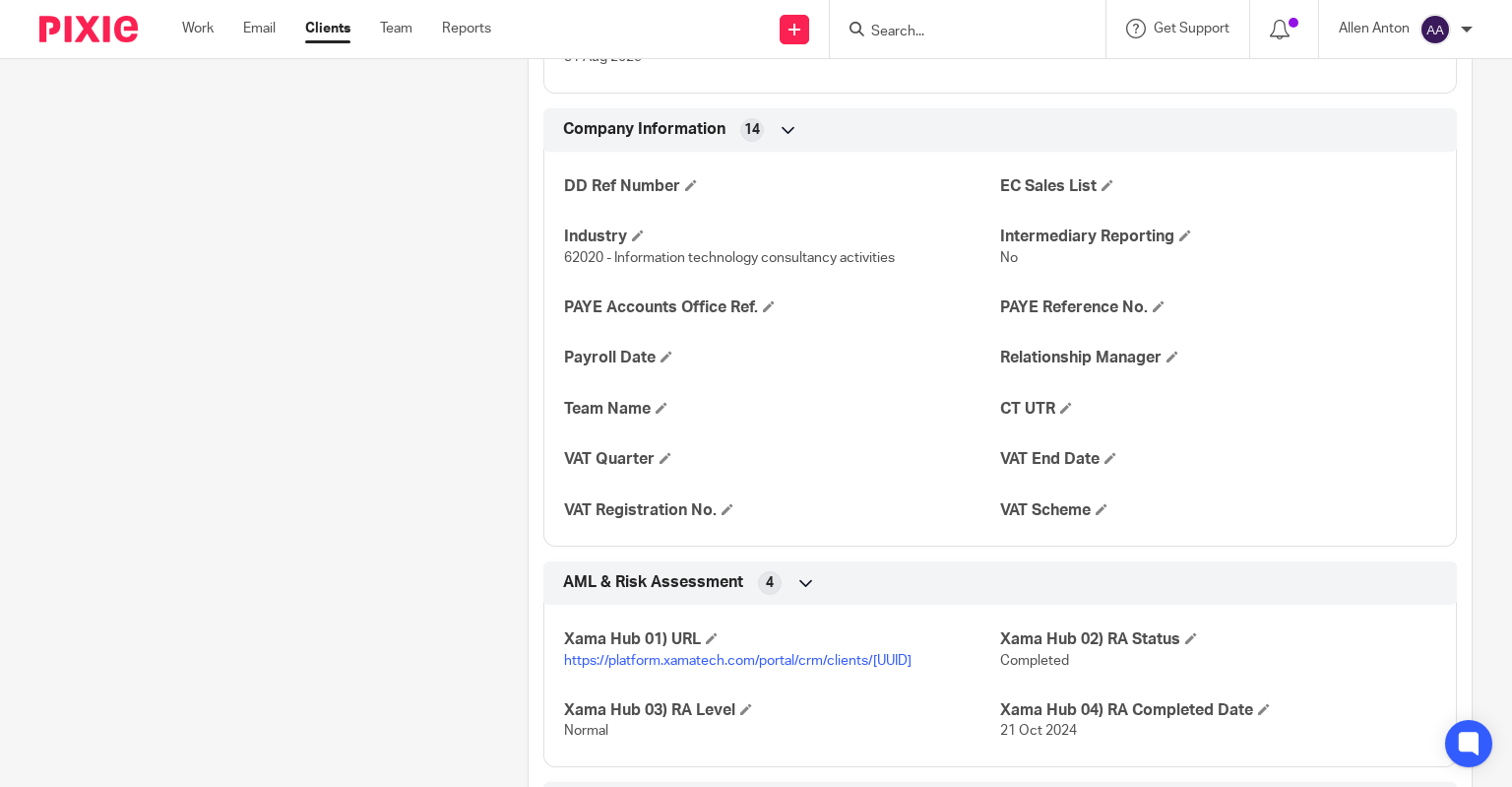 scroll, scrollTop: 1098, scrollLeft: 0, axis: vertical 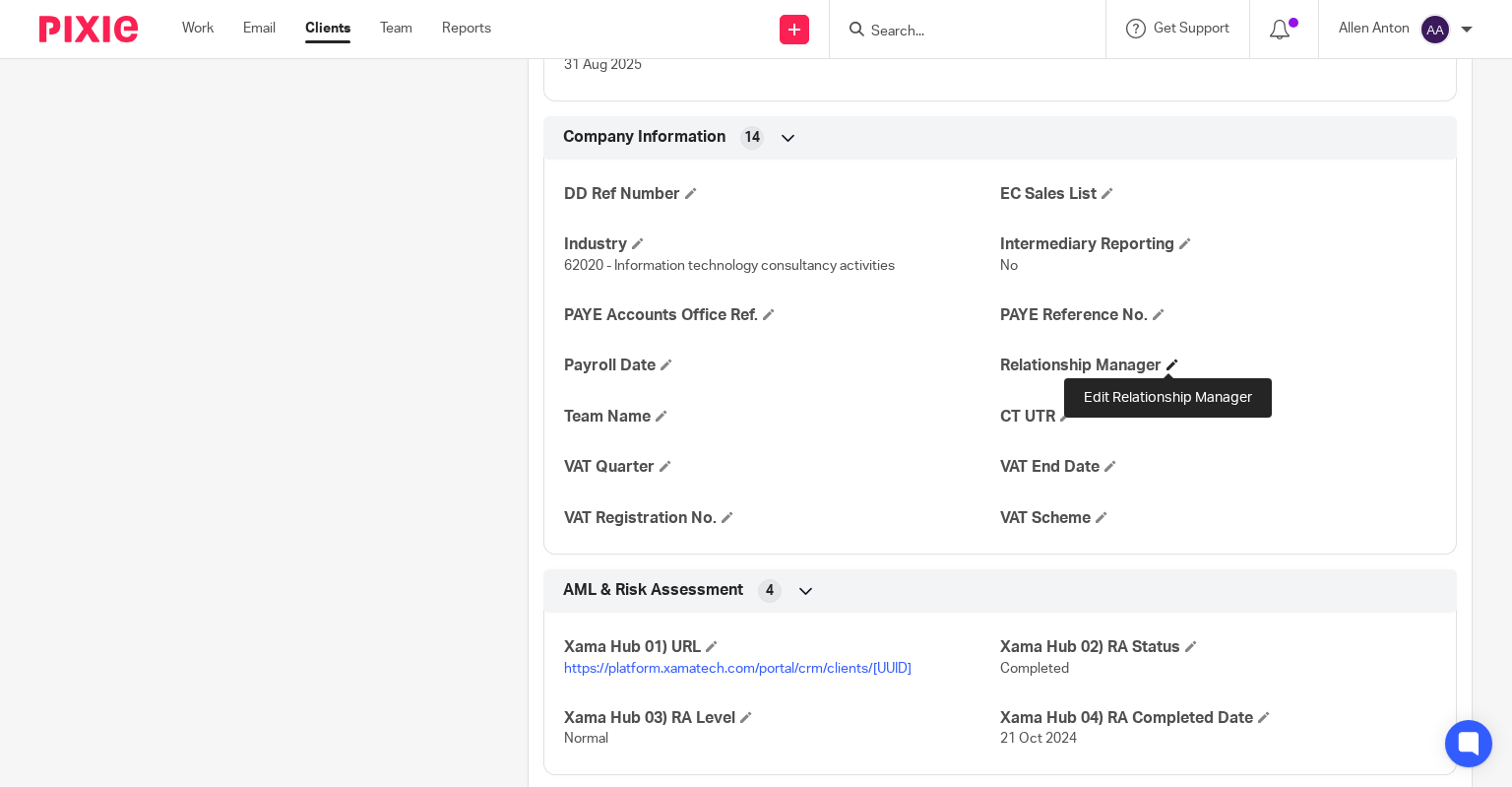 click at bounding box center (1172, 364) 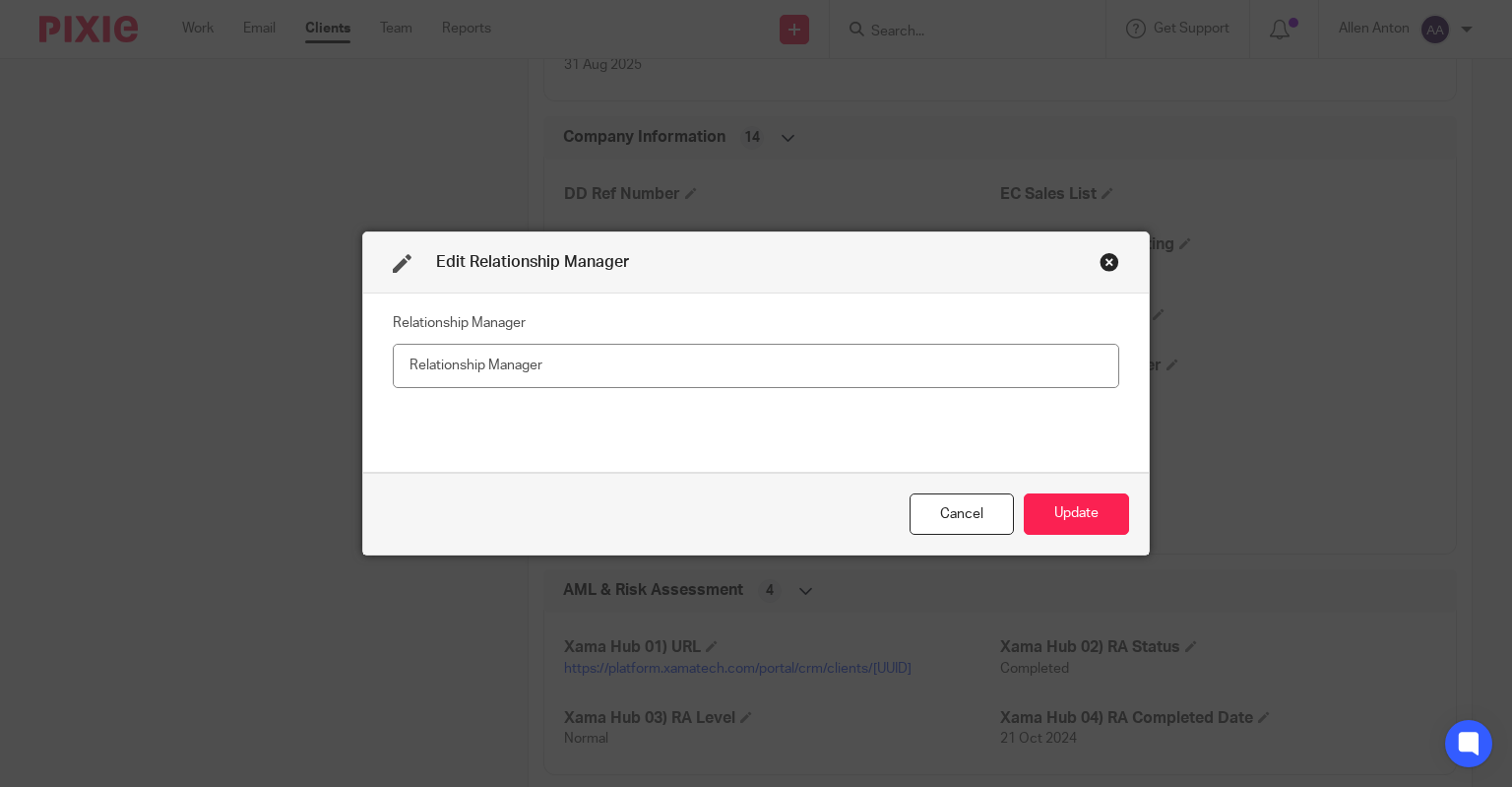 click at bounding box center [756, 365] 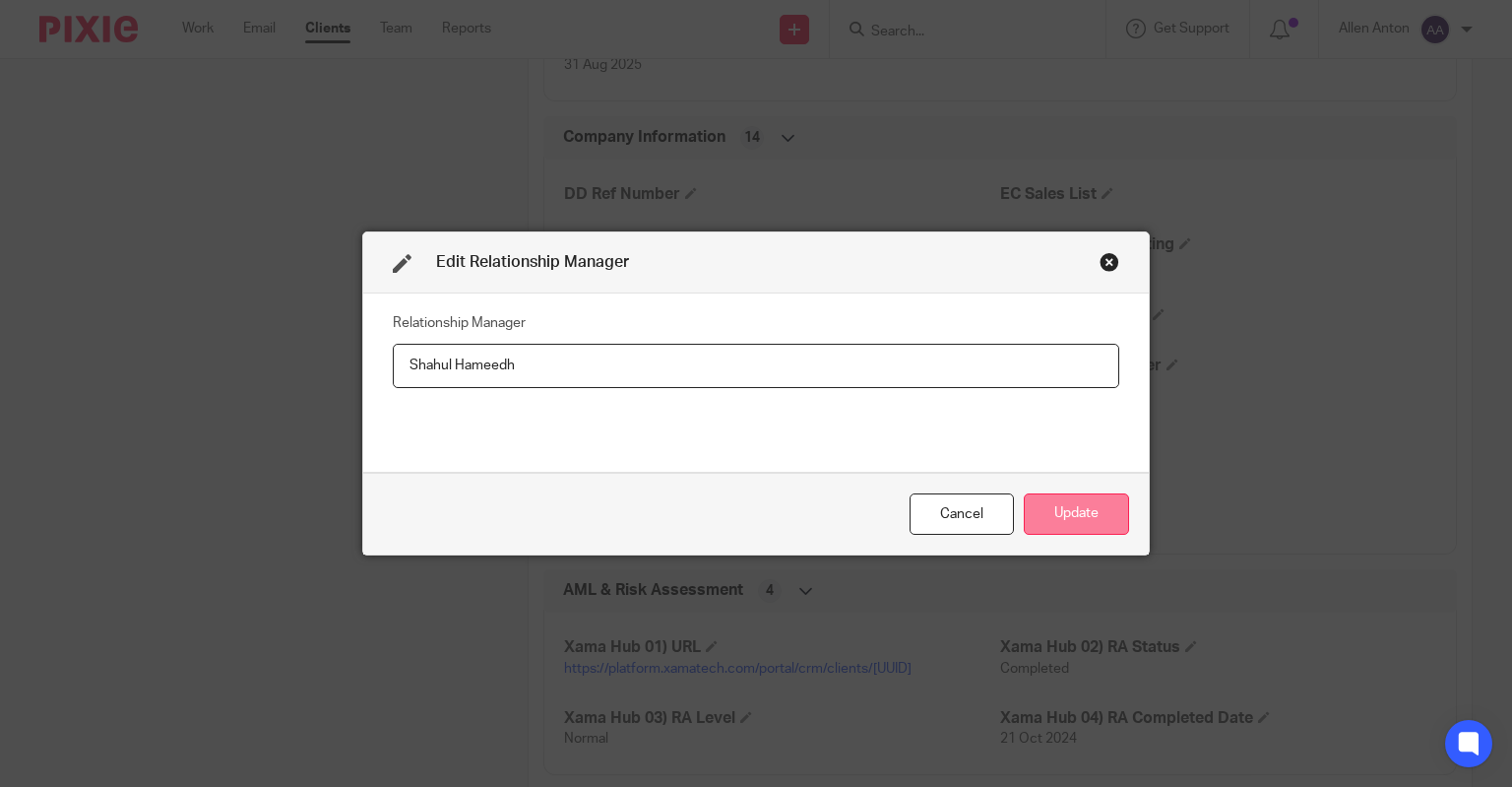 type on "Shahul Hameedh" 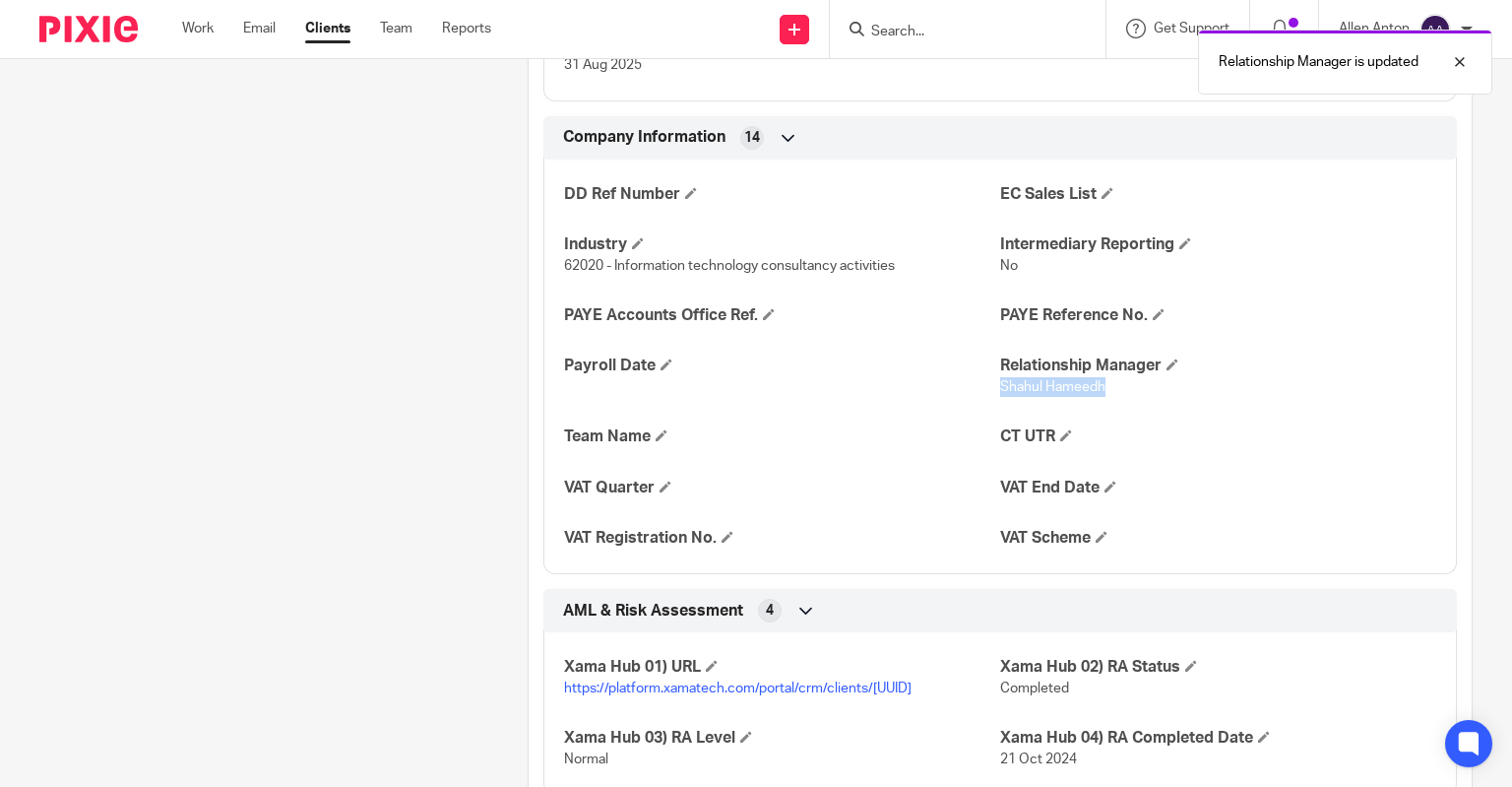 drag, startPoint x: 990, startPoint y: 386, endPoint x: 1099, endPoint y: 380, distance: 109.16501 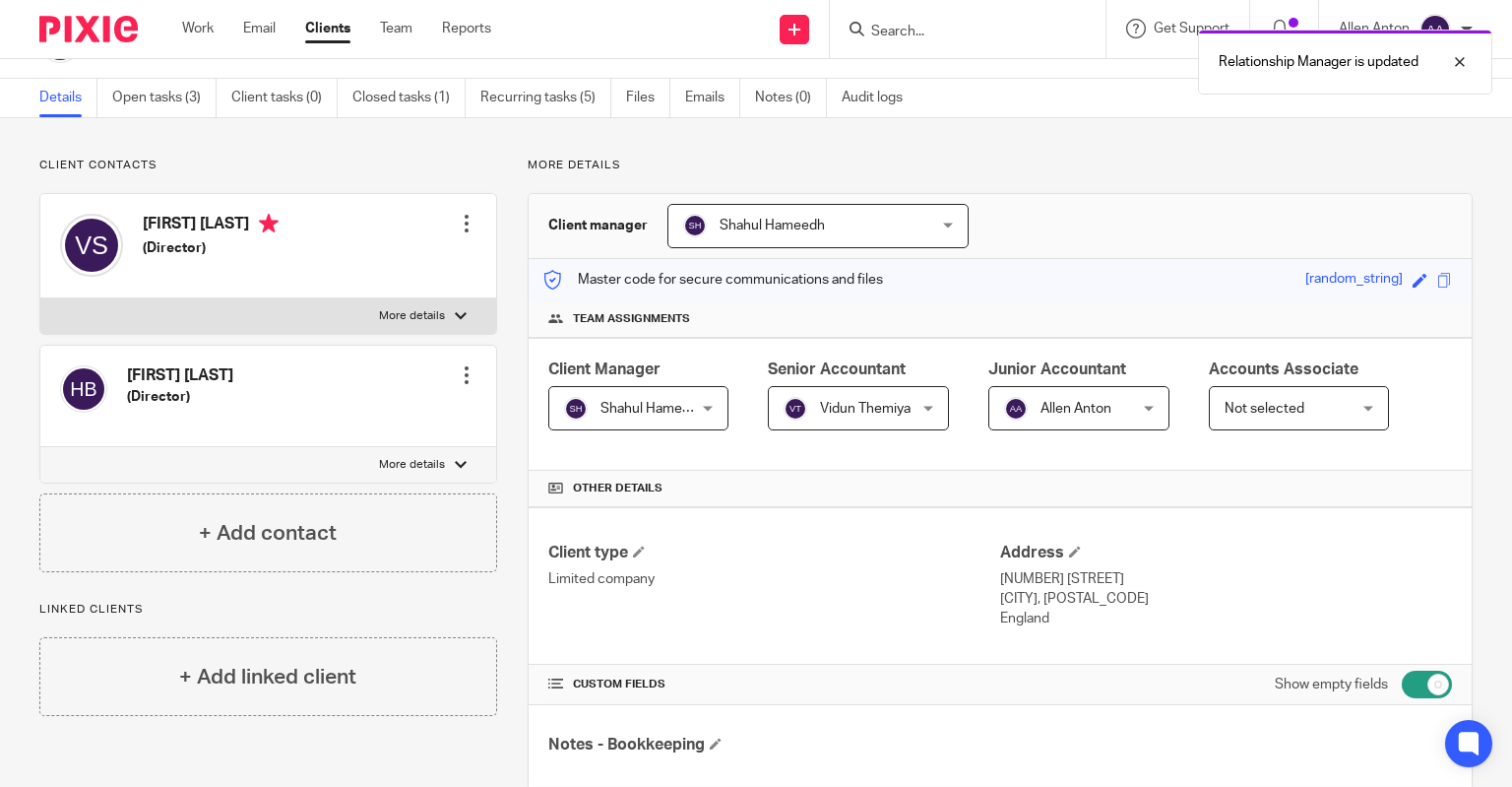 scroll, scrollTop: 0, scrollLeft: 0, axis: both 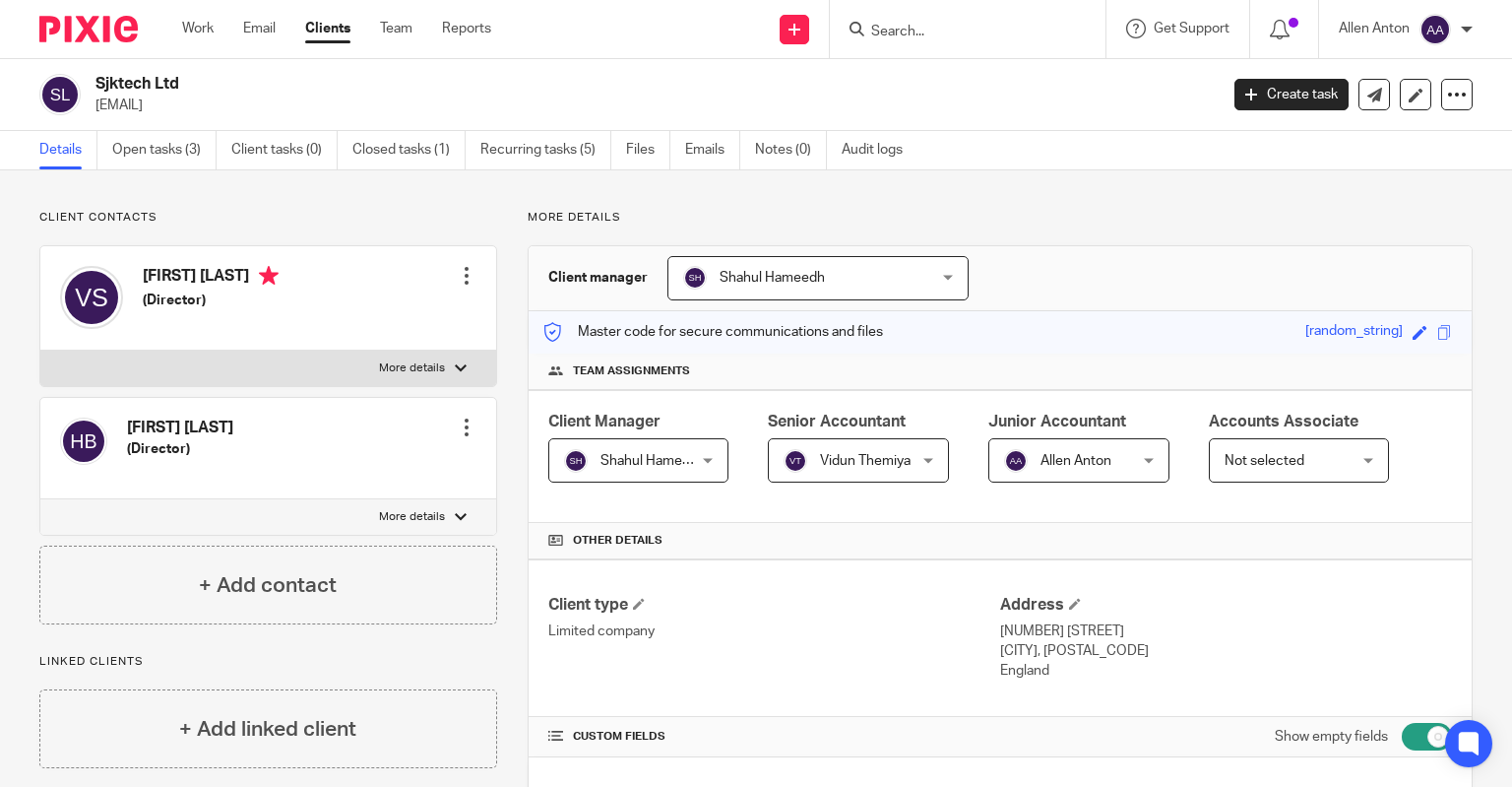click at bounding box center (958, 33) 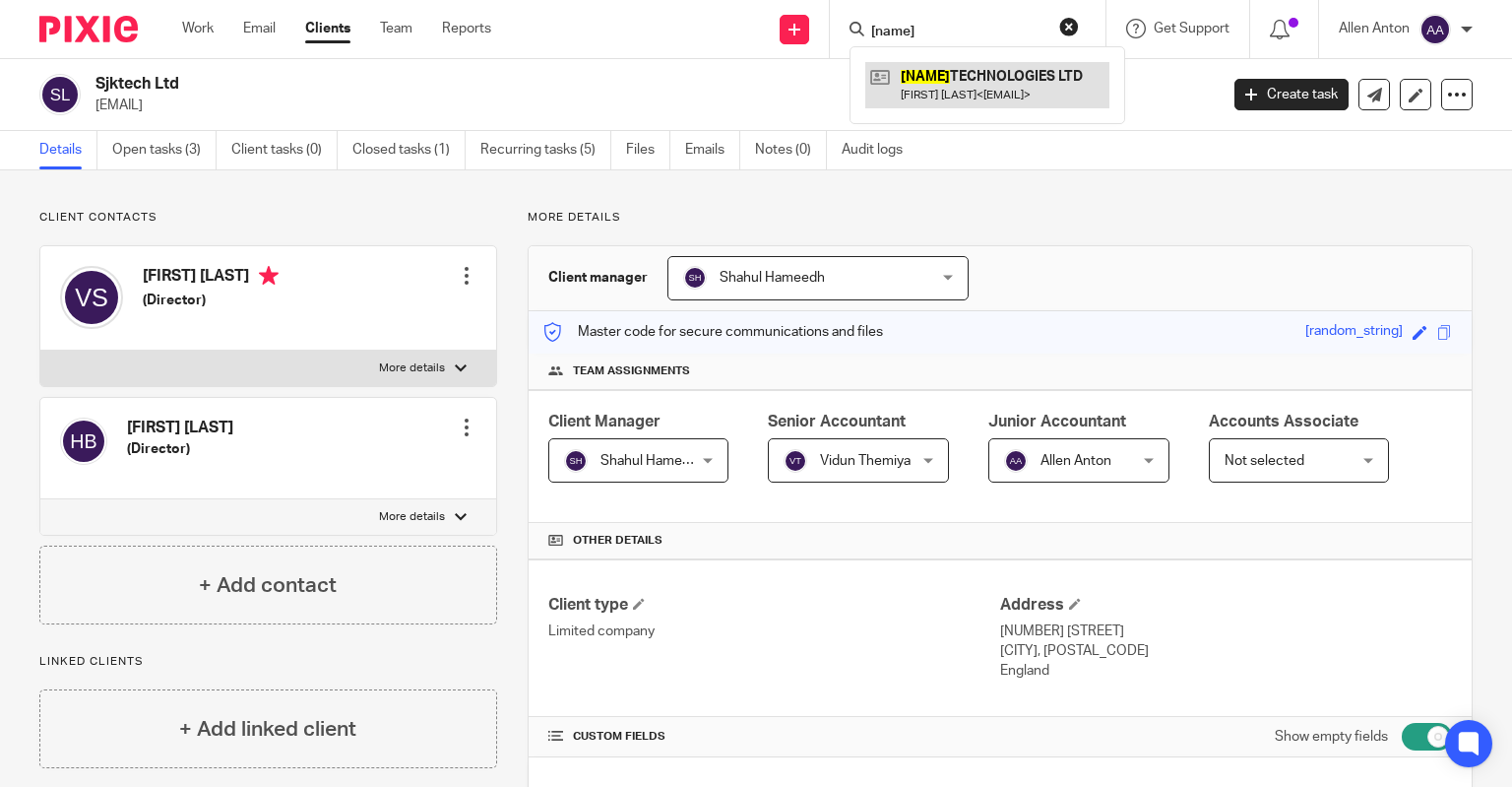 type on "[name]" 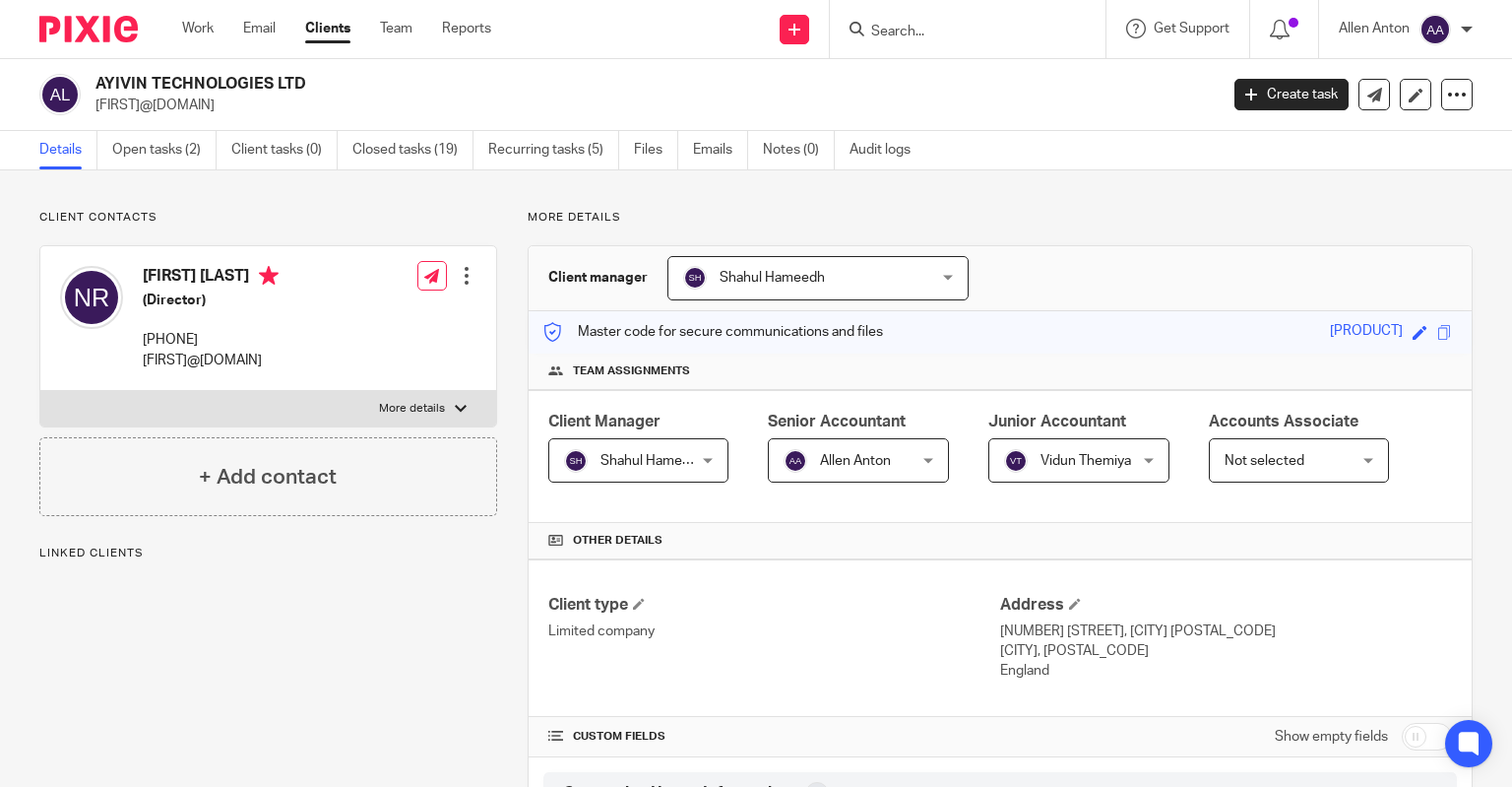 scroll, scrollTop: 0, scrollLeft: 0, axis: both 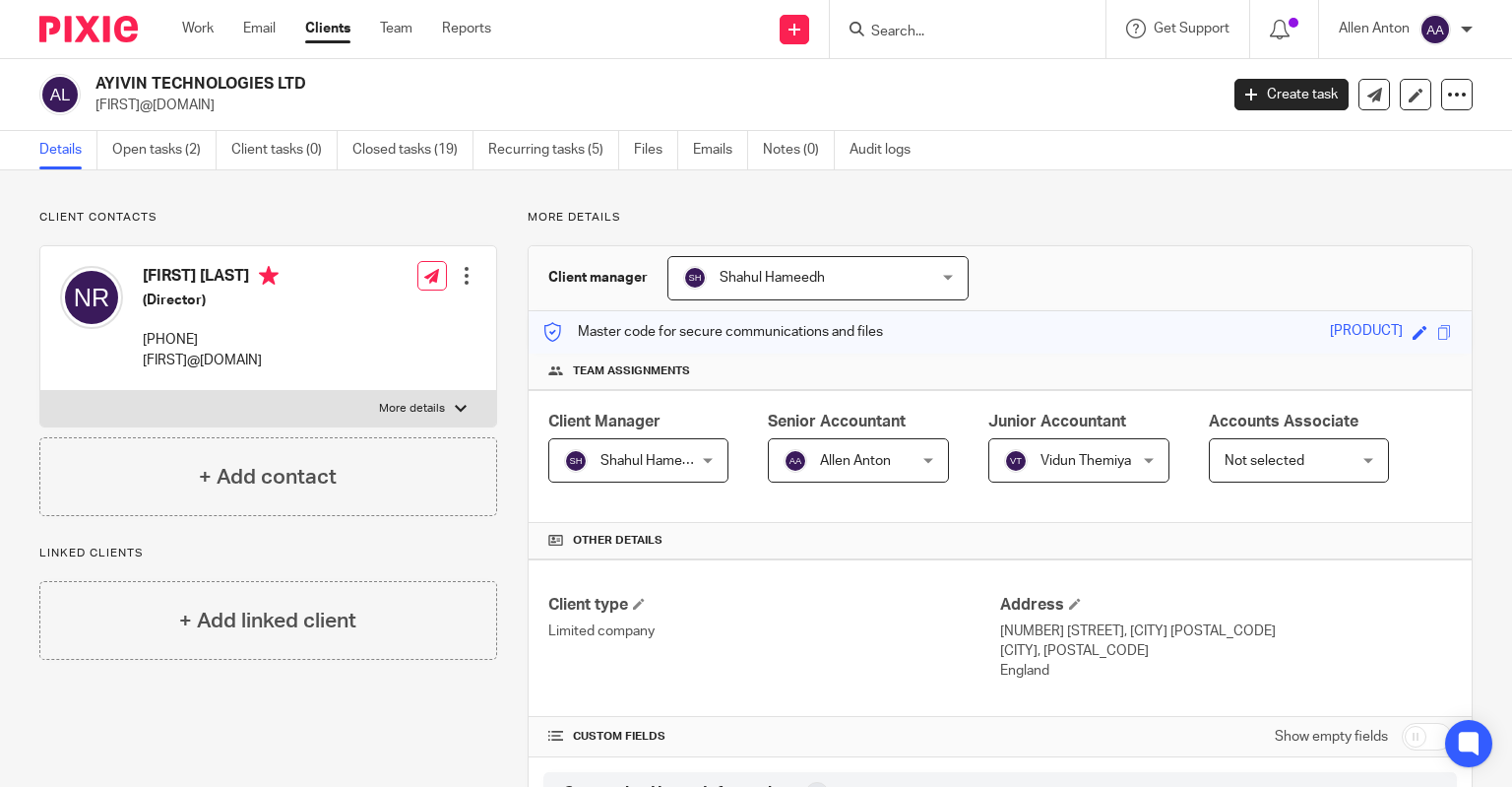 click at bounding box center (958, 33) 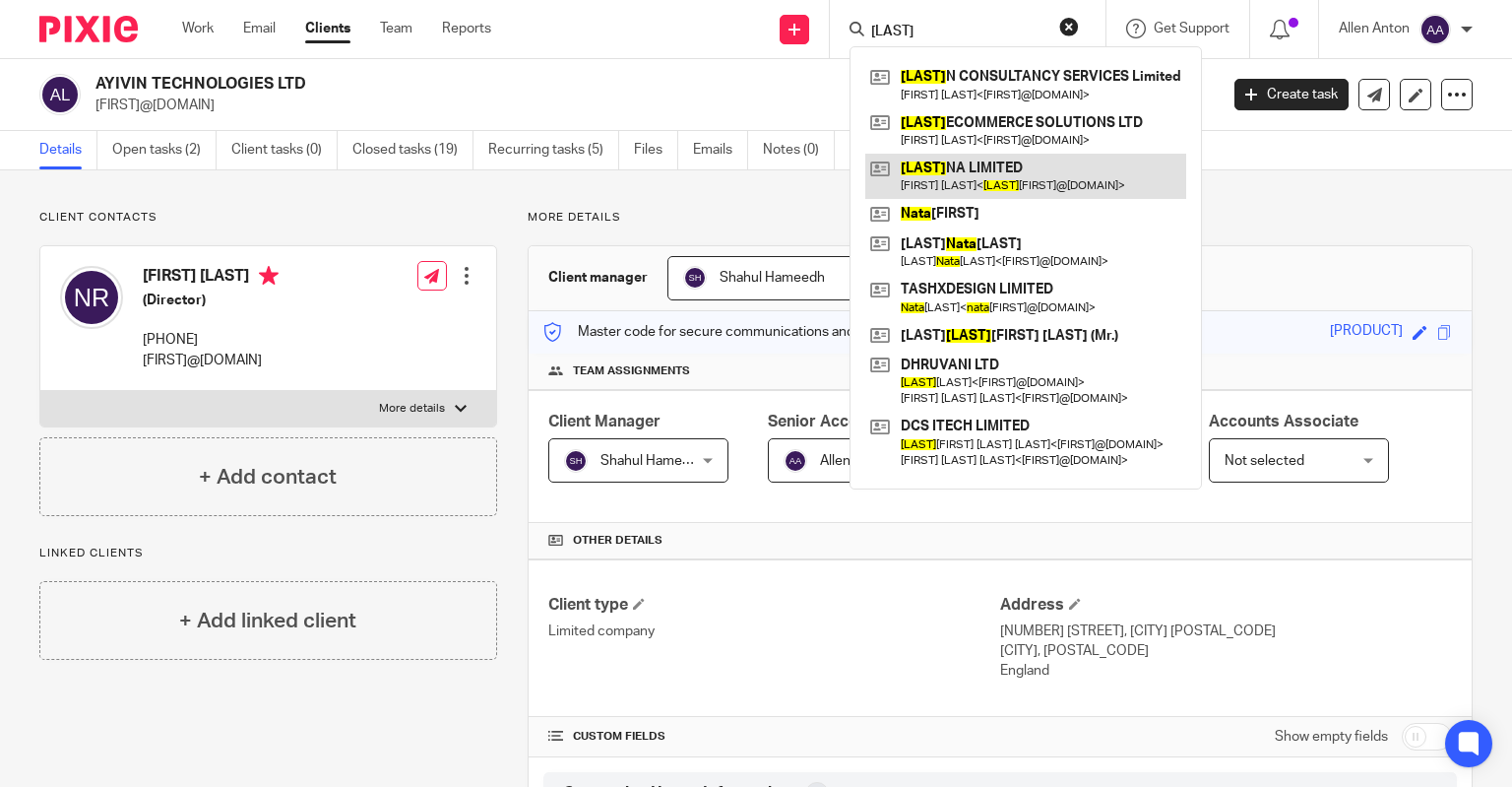 type on "natha" 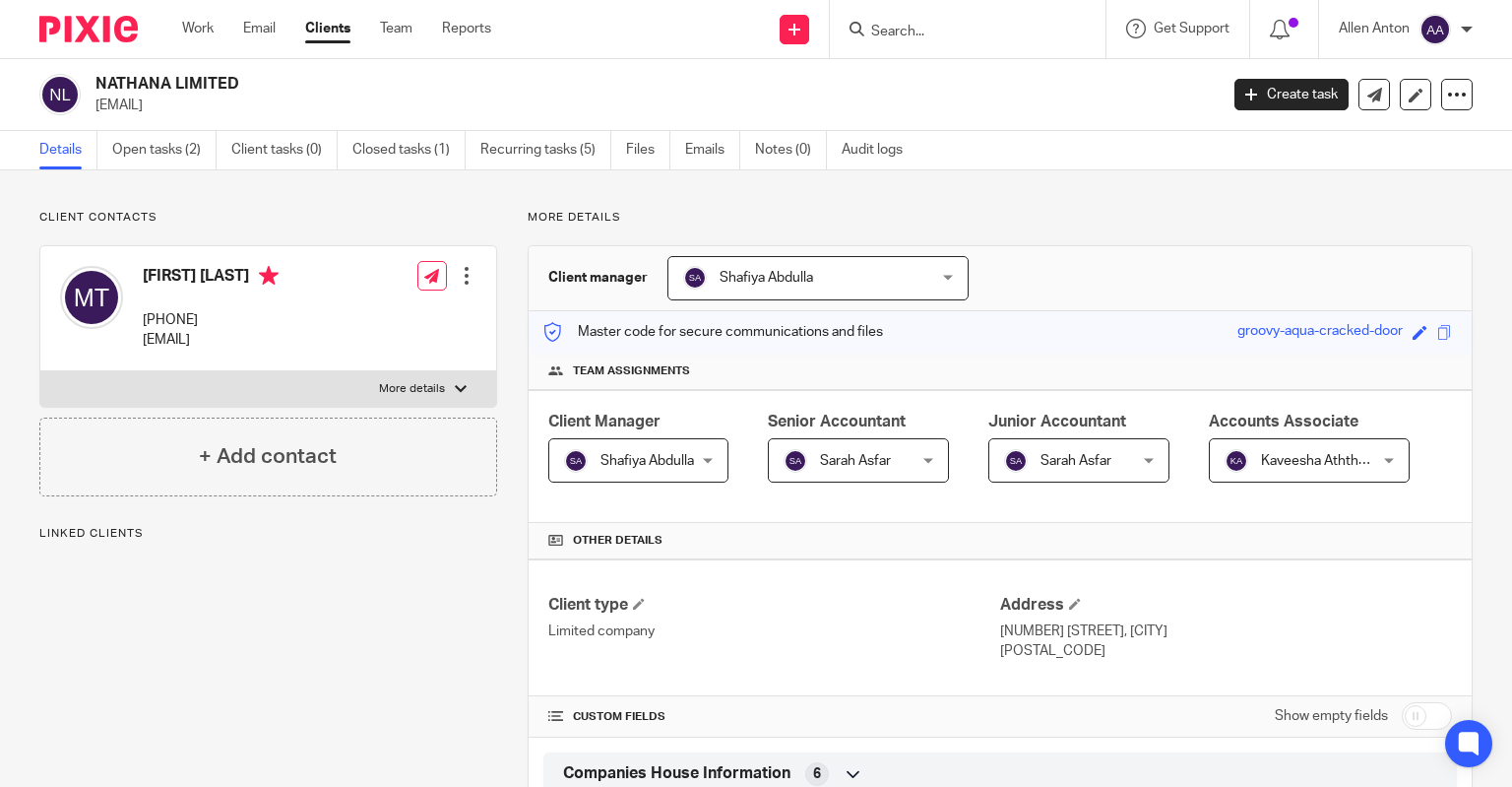 scroll, scrollTop: 0, scrollLeft: 0, axis: both 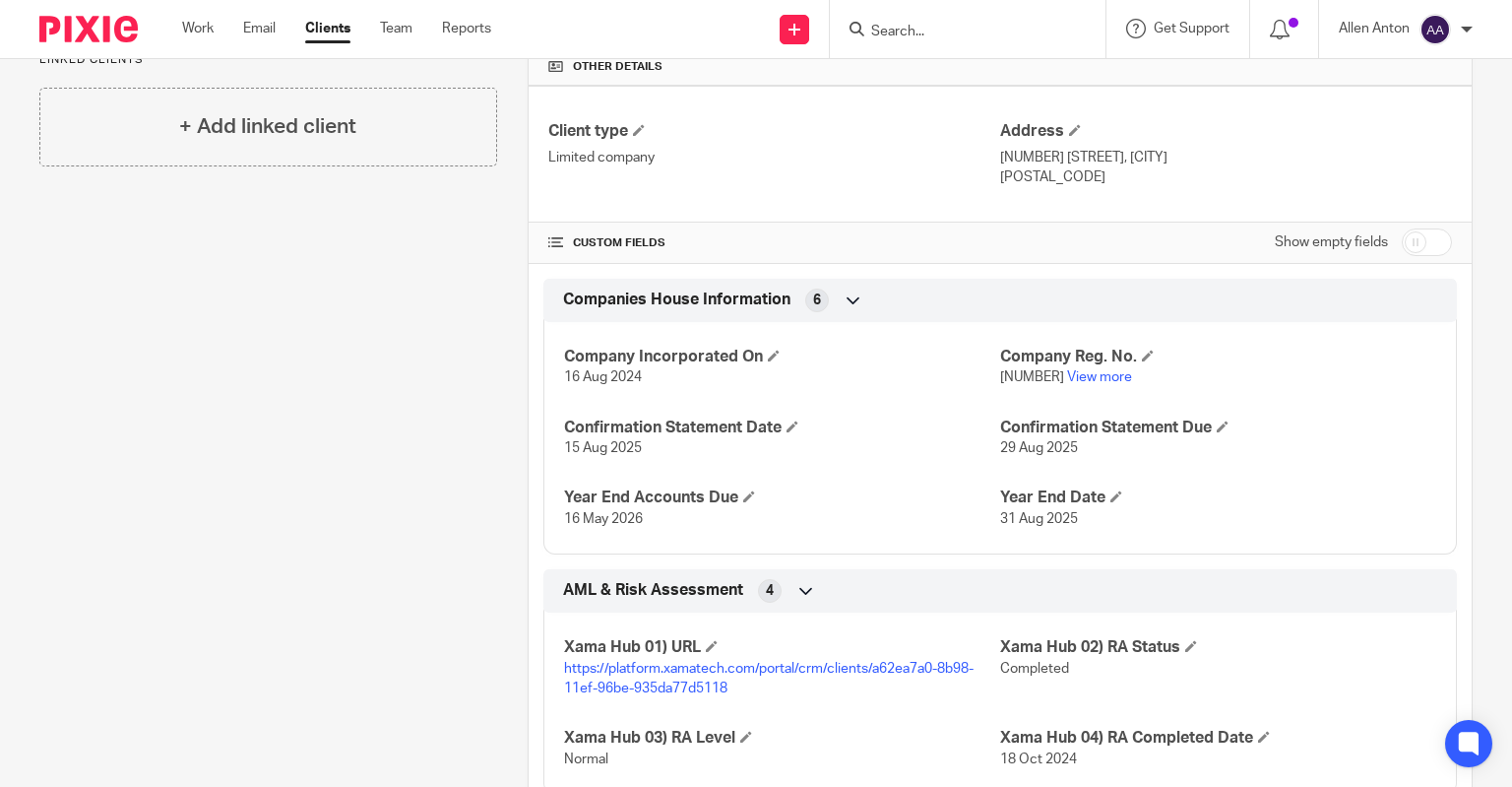 click at bounding box center (1426, 242) 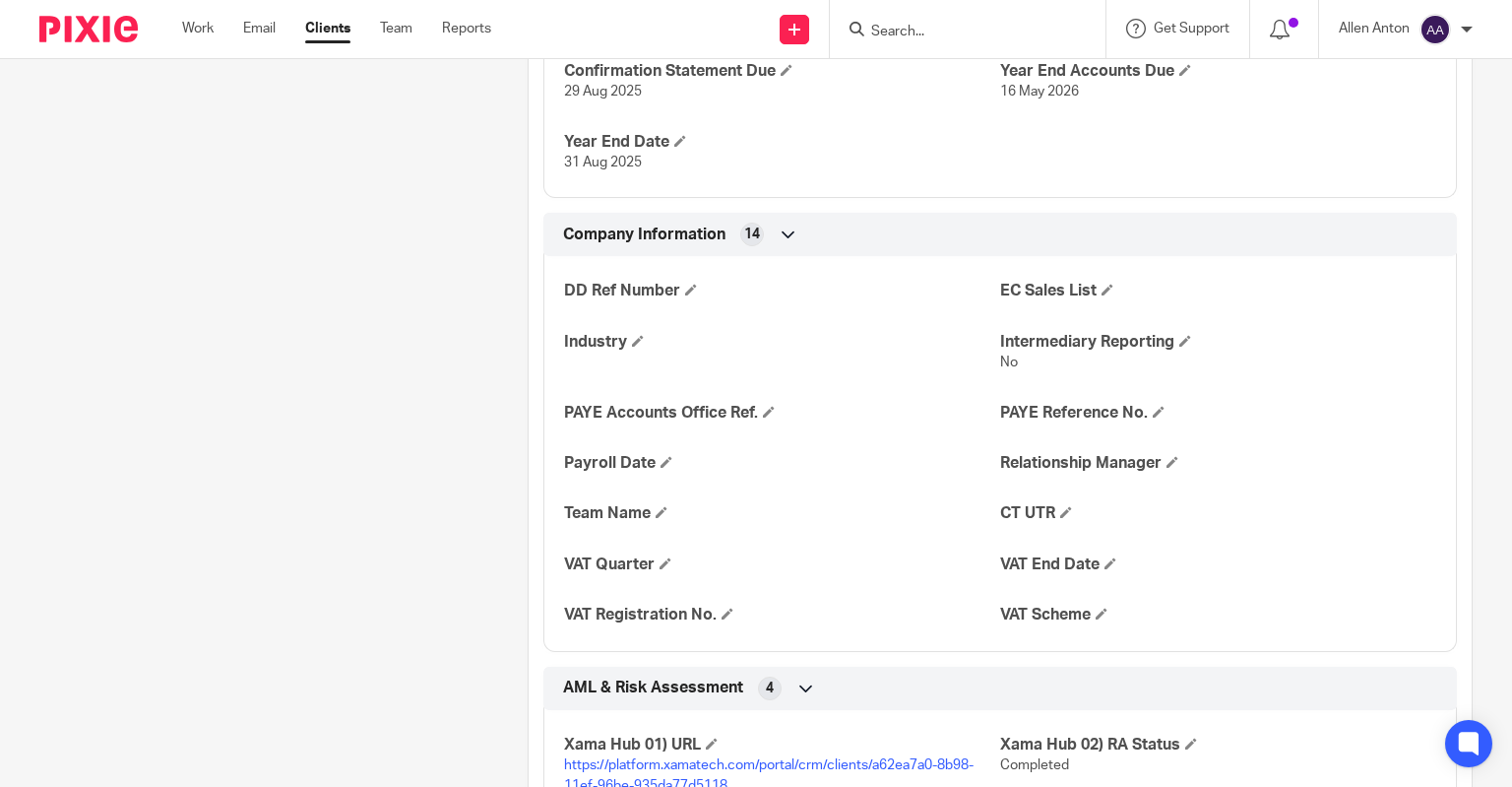 scroll, scrollTop: 966, scrollLeft: 0, axis: vertical 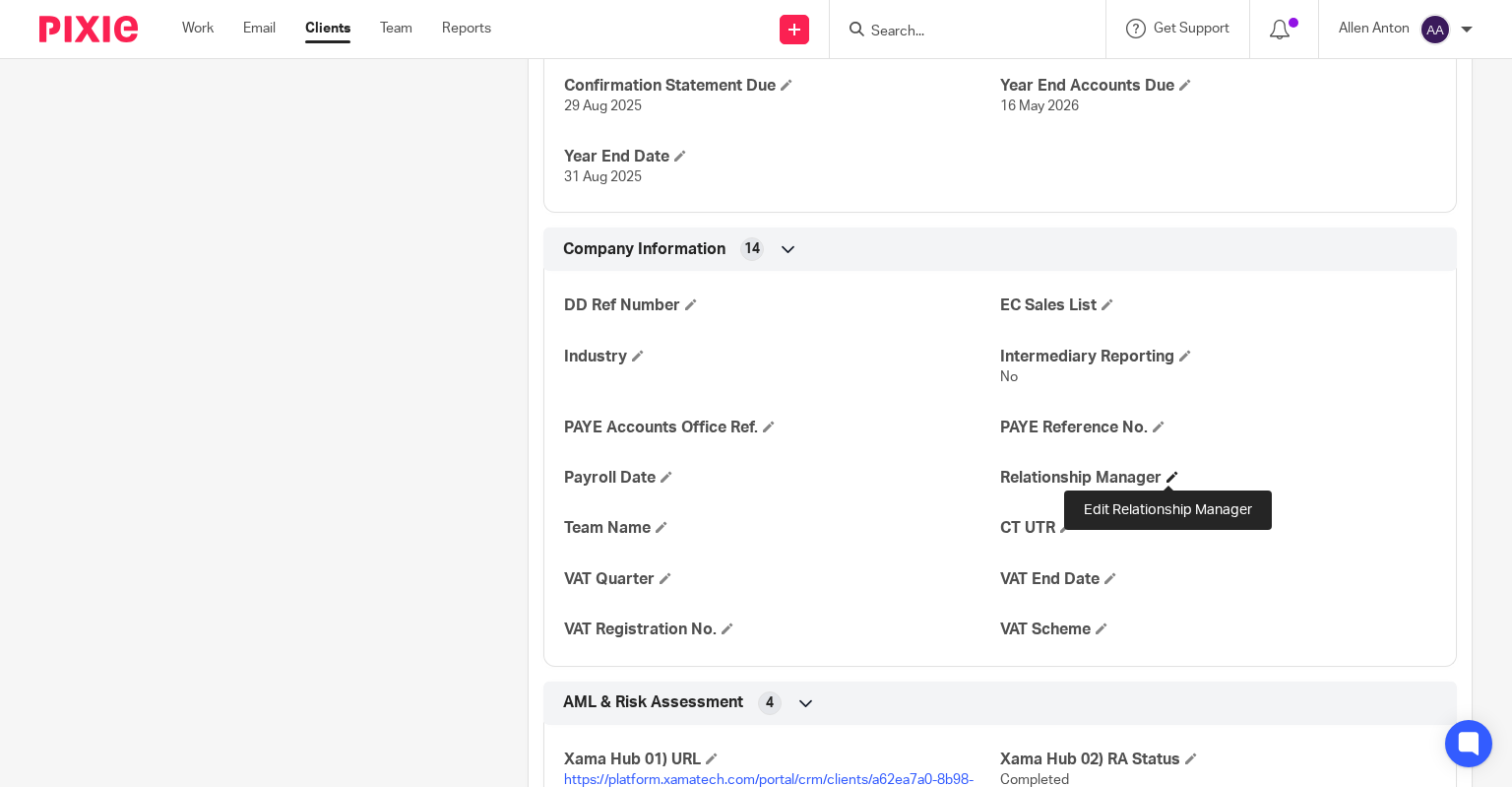 click at bounding box center [1172, 477] 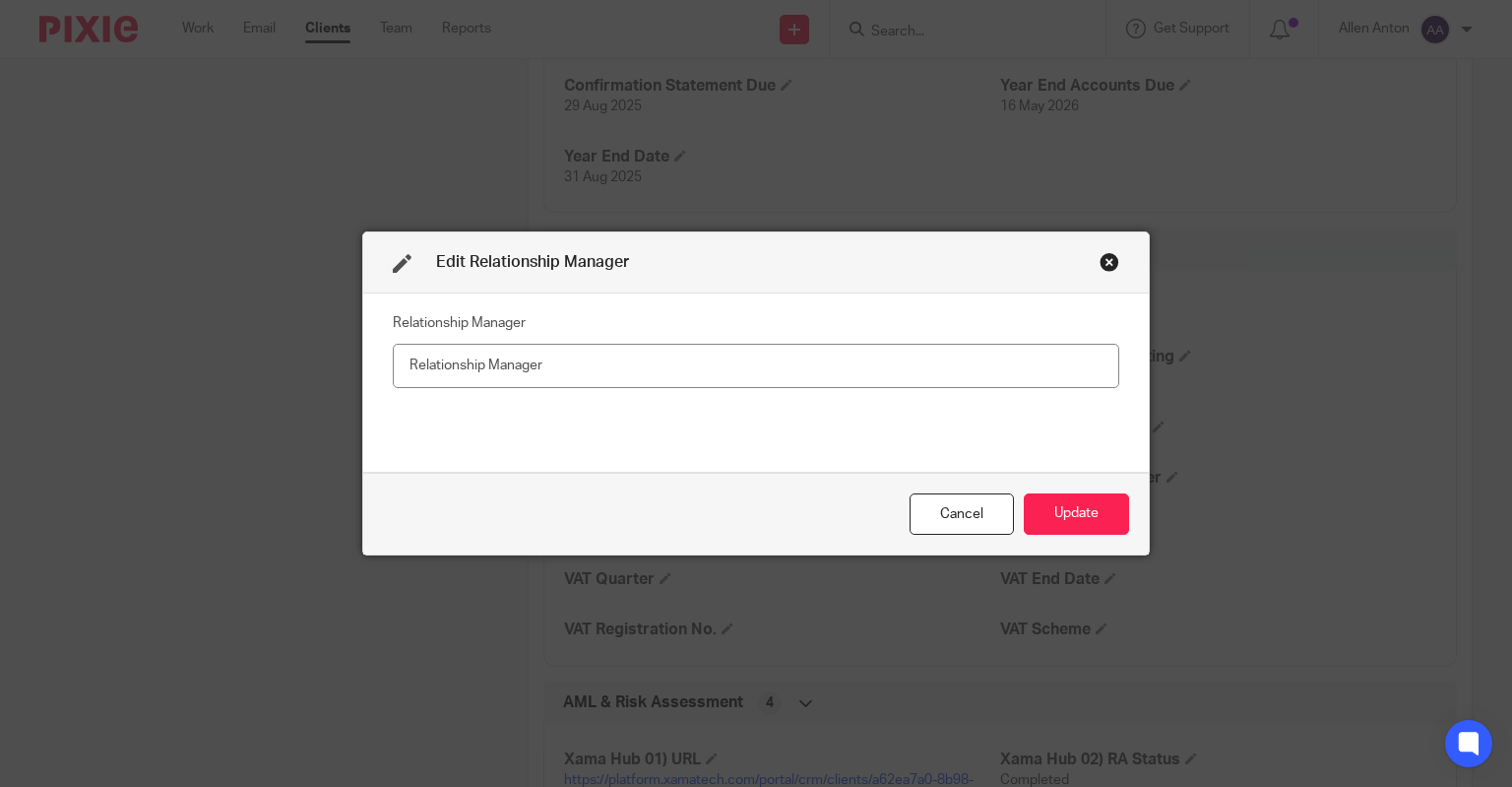 click at bounding box center [756, 365] 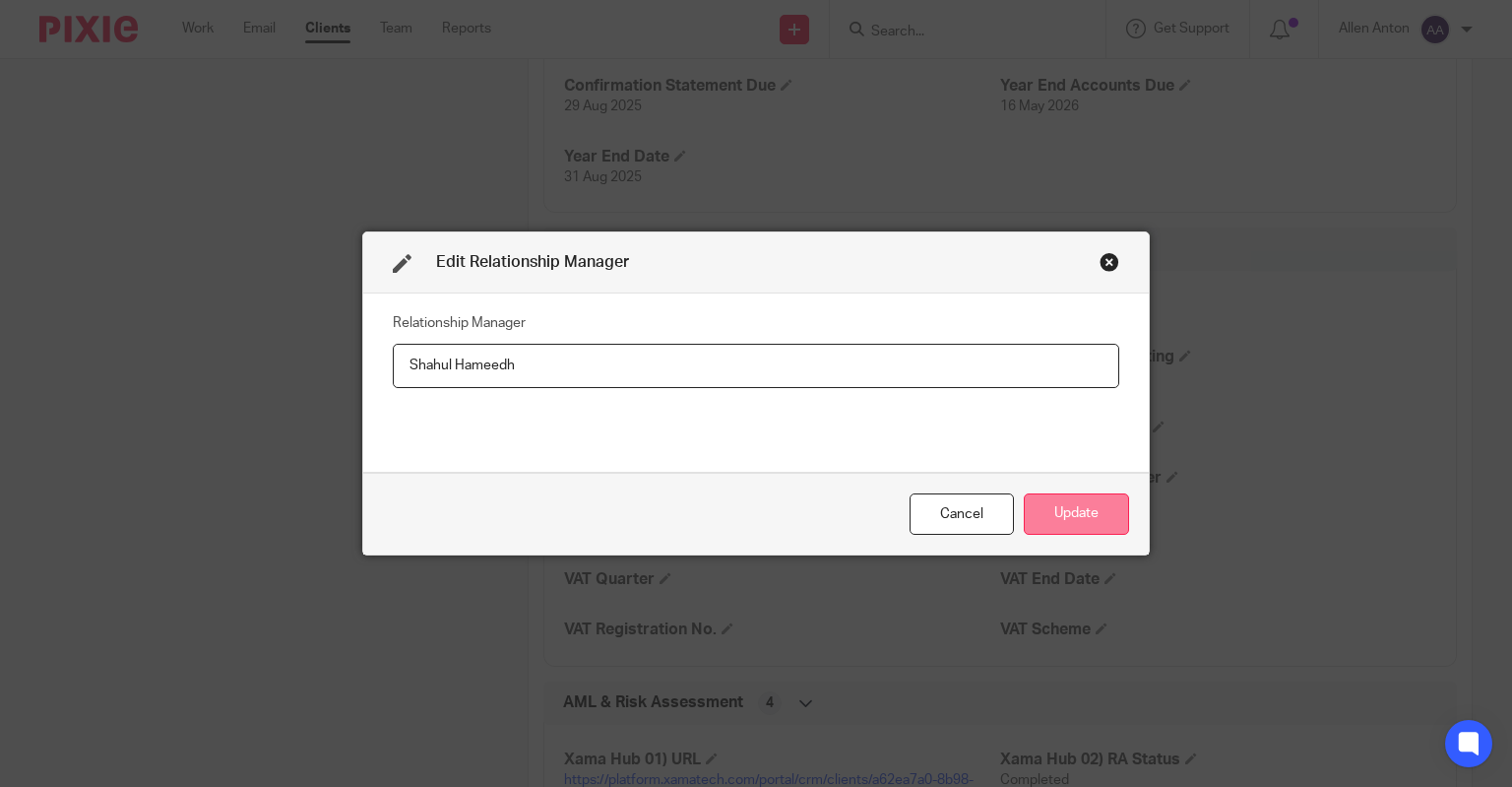 type on "Shahul Hameedh" 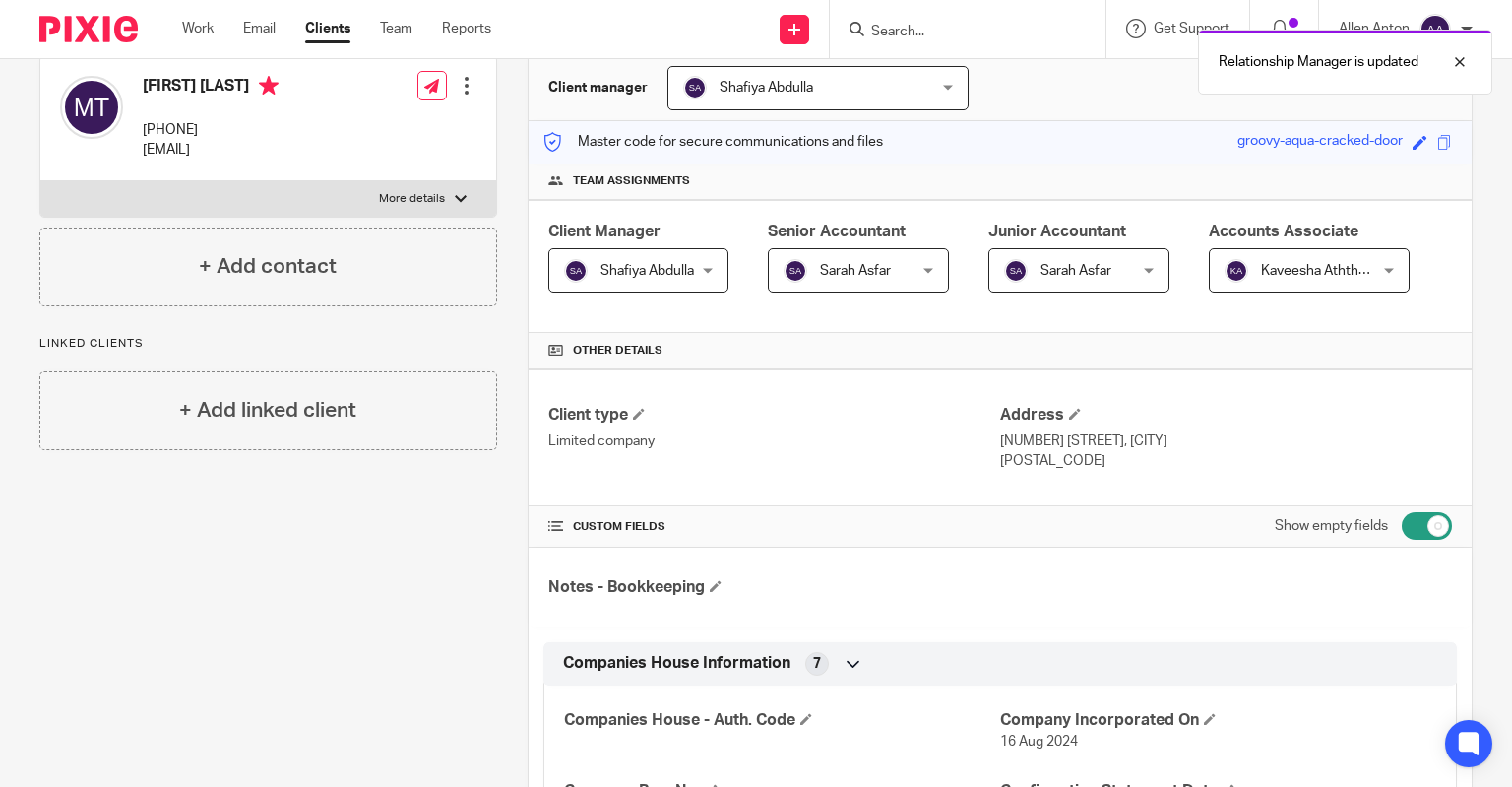 scroll, scrollTop: 0, scrollLeft: 0, axis: both 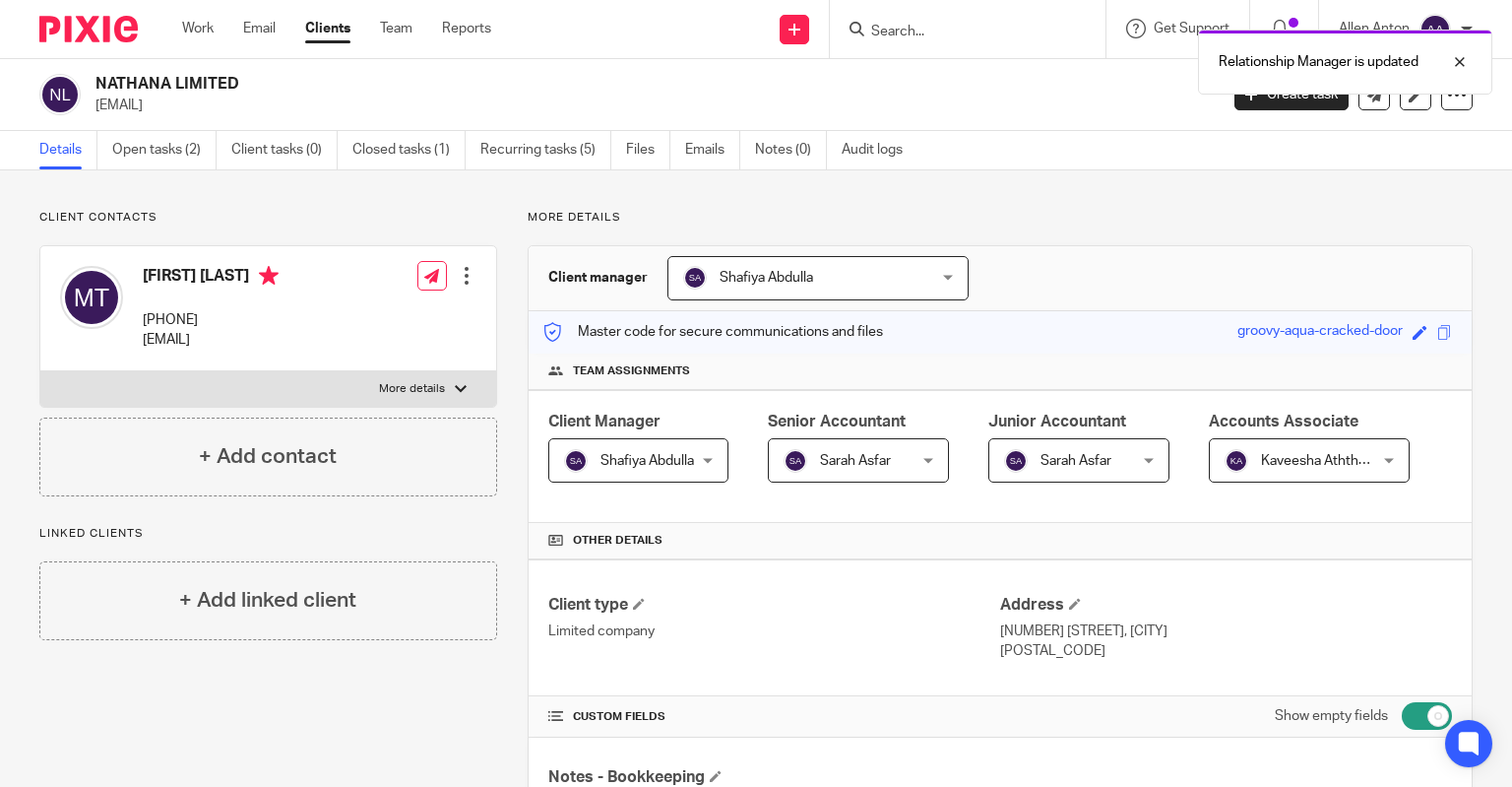 click on "Relationship Manager is updated" at bounding box center (1124, 57) 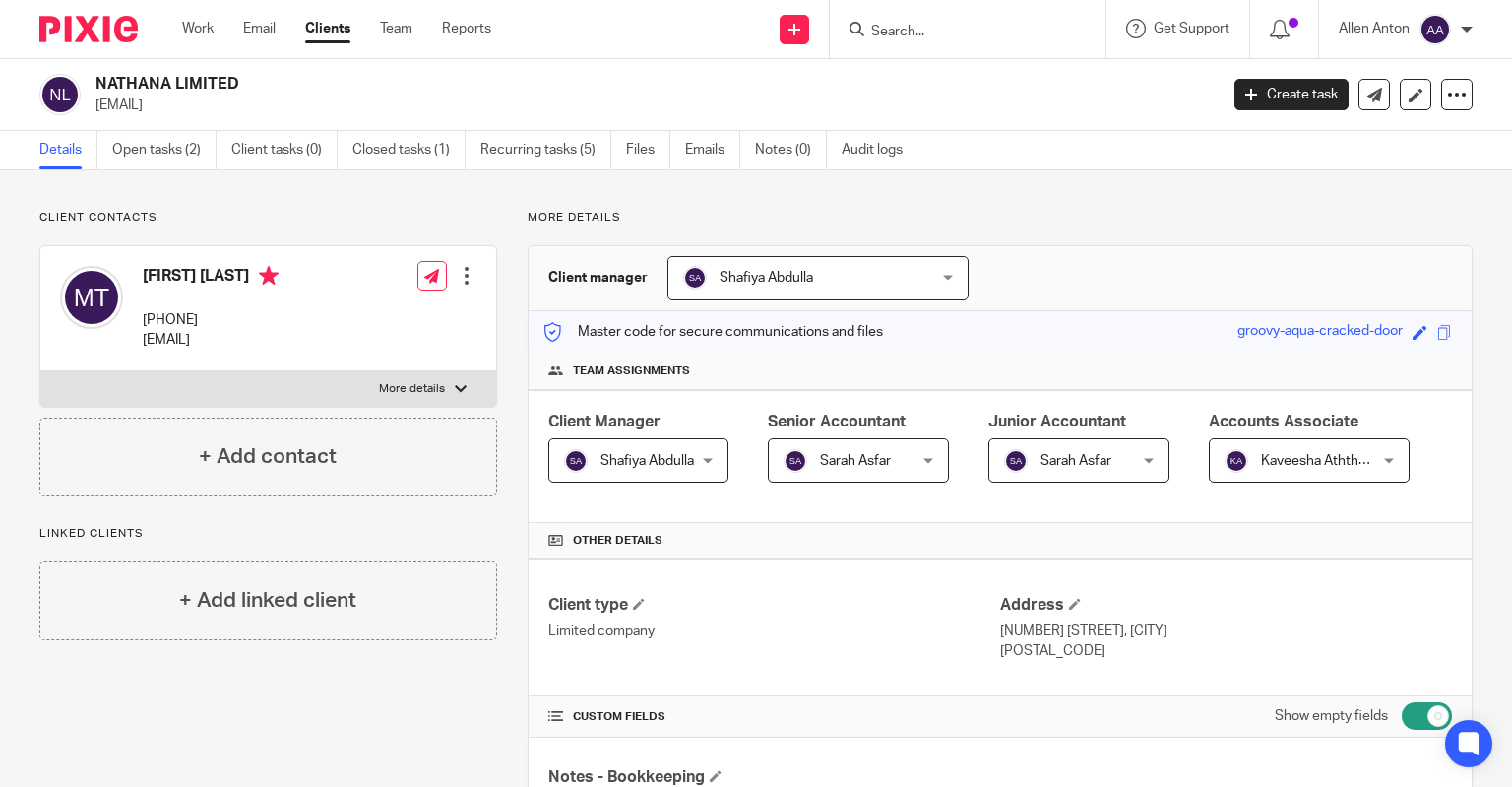 click at bounding box center (958, 33) 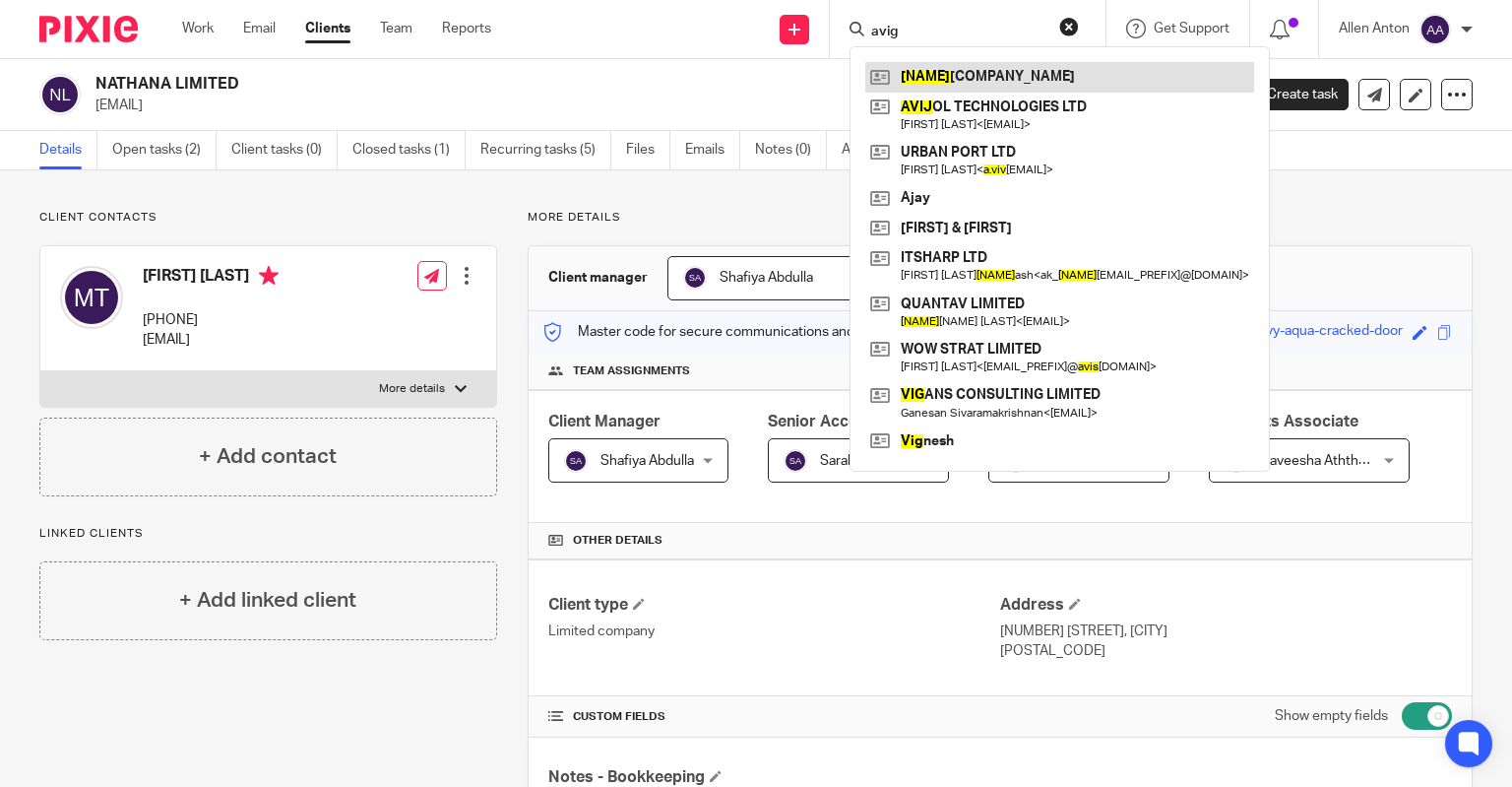 type on "avig" 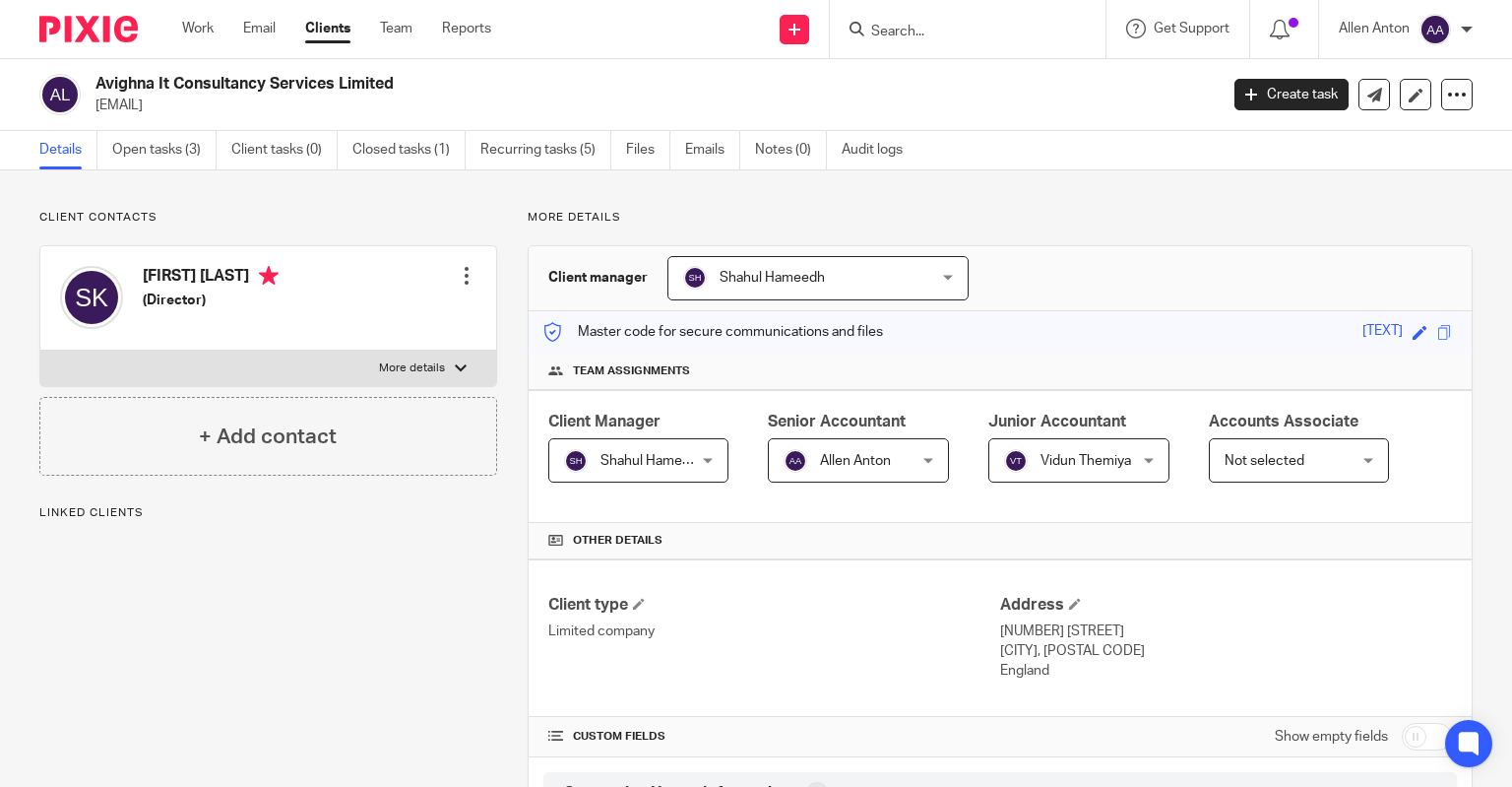 scroll, scrollTop: 0, scrollLeft: 0, axis: both 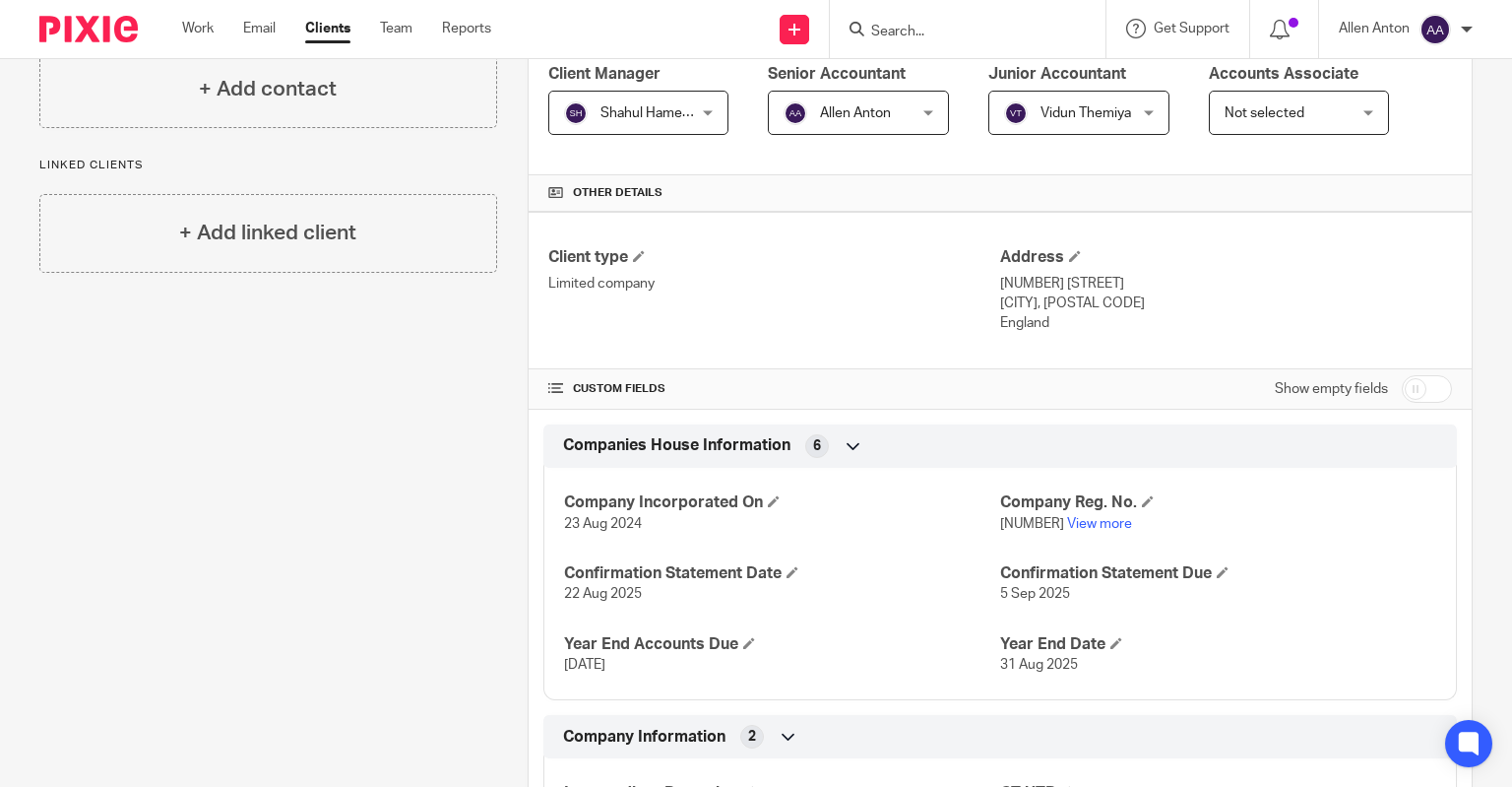 click at bounding box center (1426, 389) 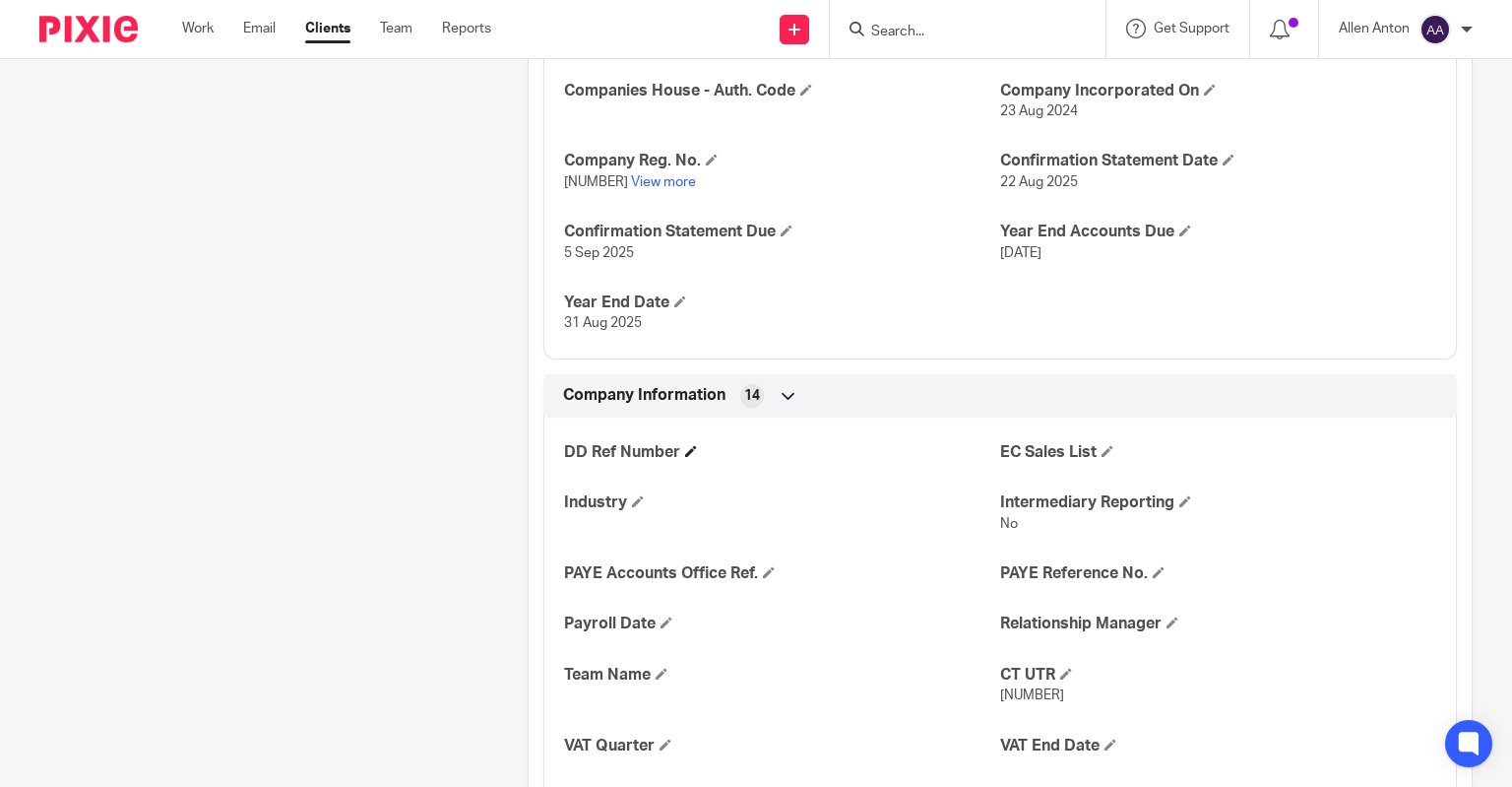 scroll, scrollTop: 939, scrollLeft: 0, axis: vertical 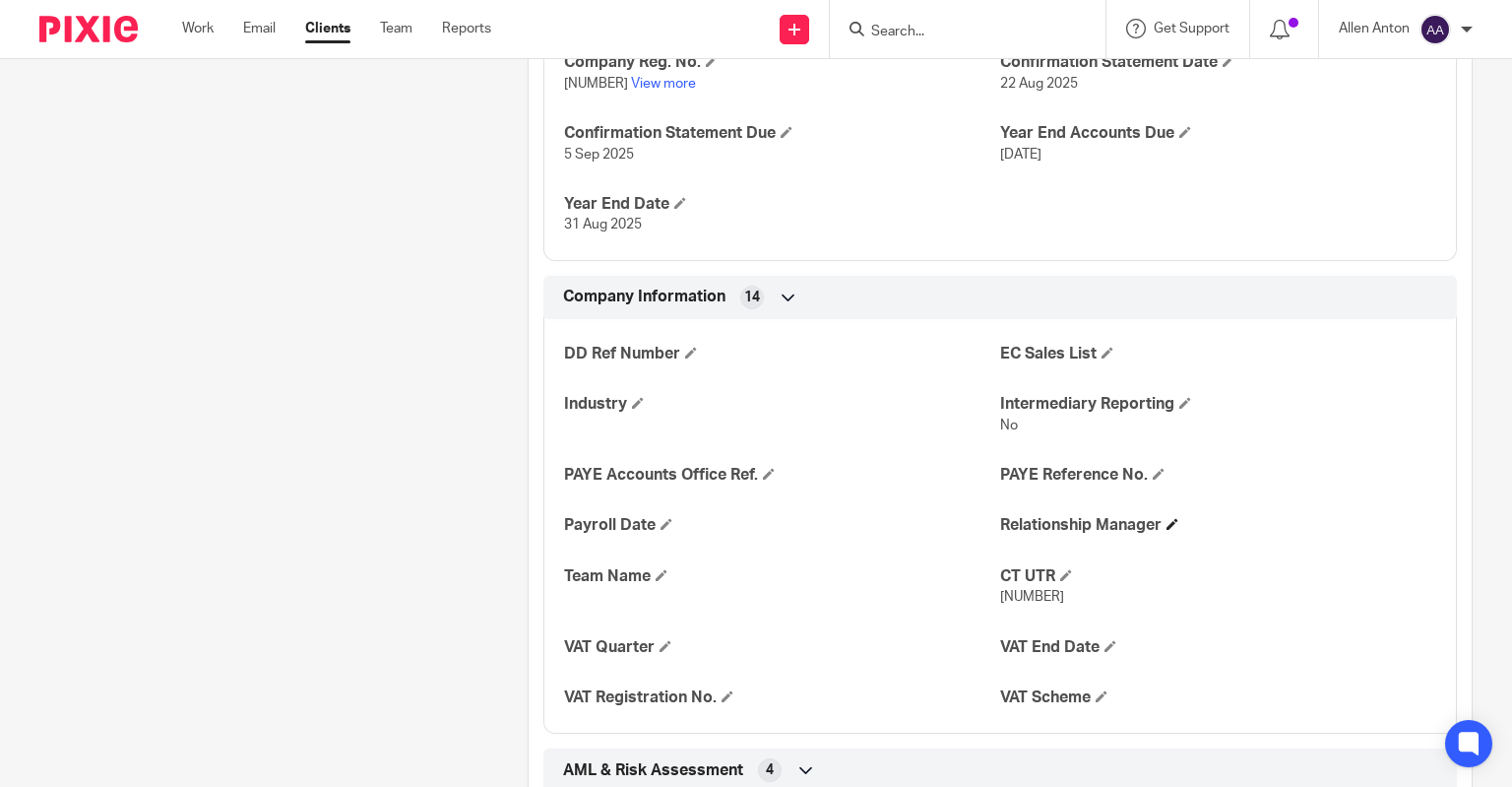 click on "Relationship Manager" at bounding box center (1218, 525) 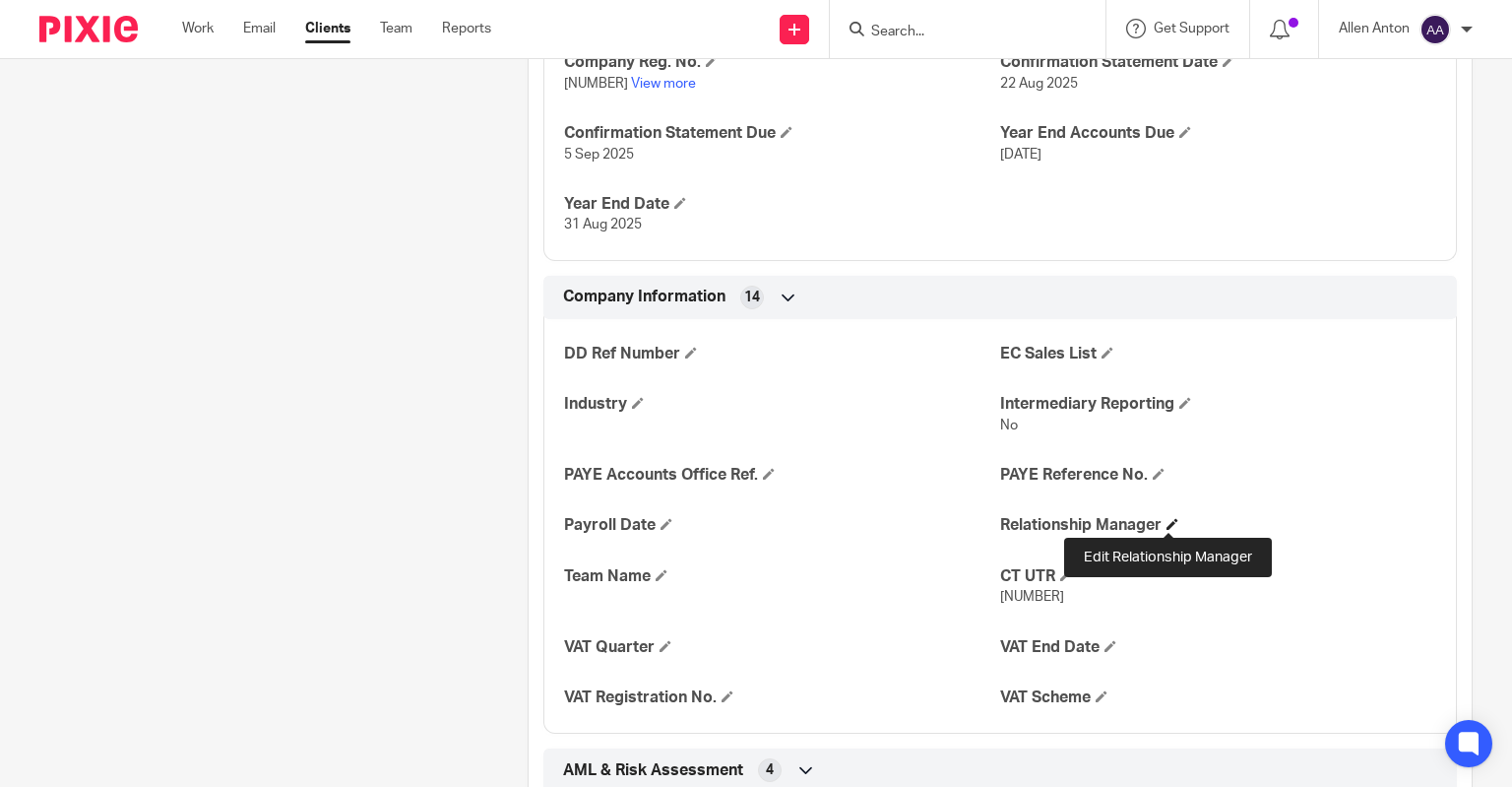 click at bounding box center (1172, 524) 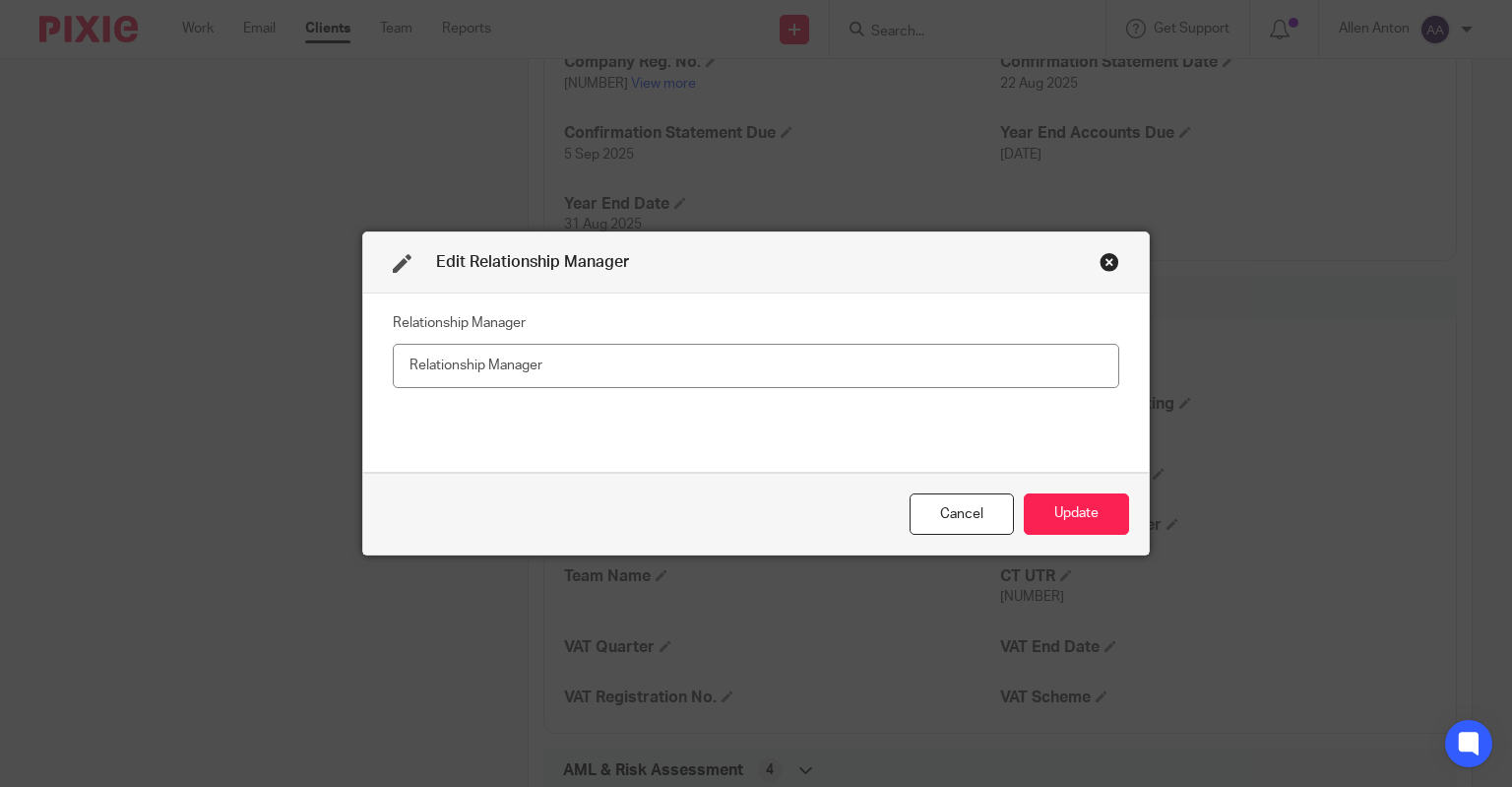 click at bounding box center (756, 365) 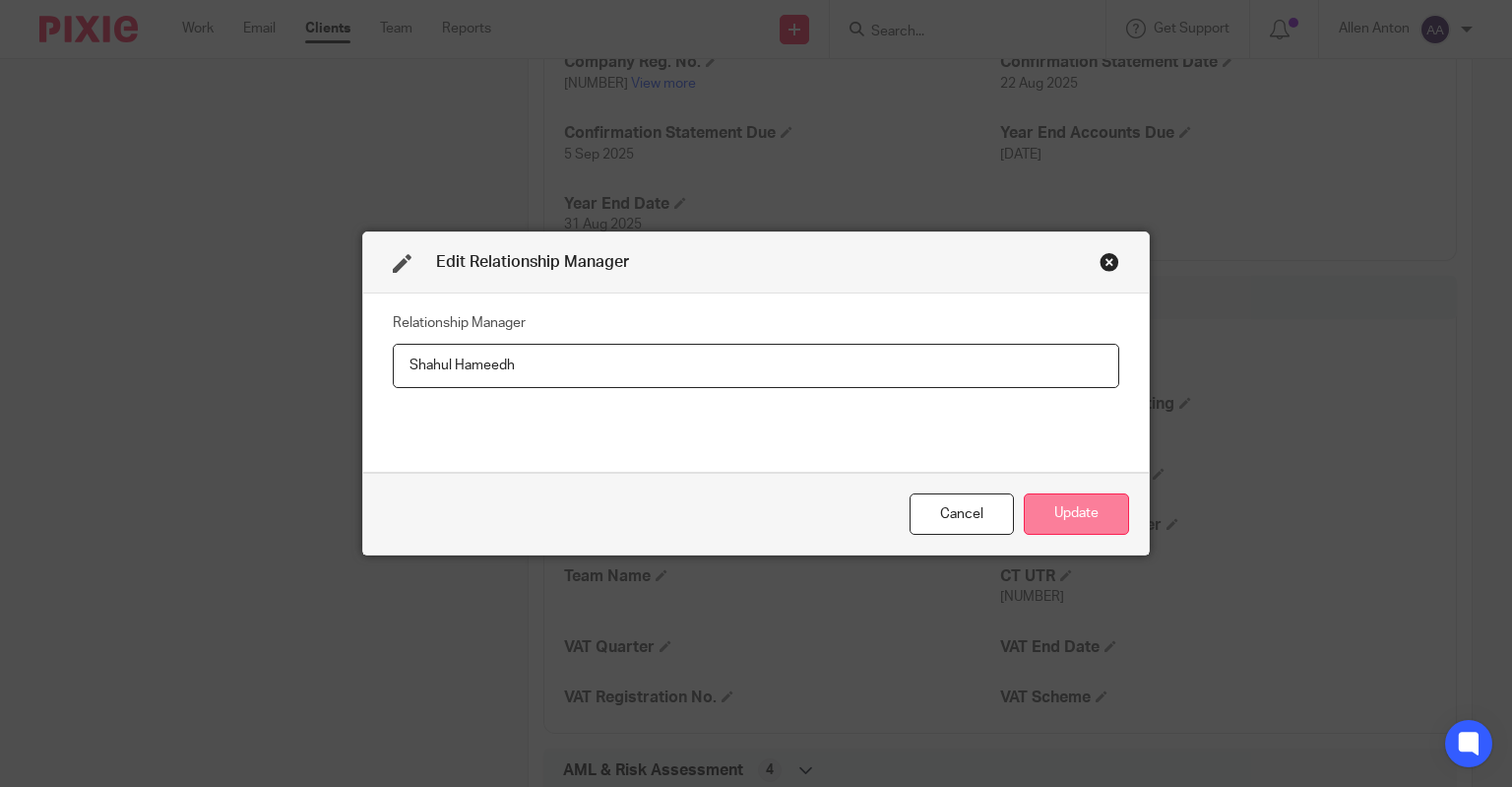 type on "Shahul Hameedh" 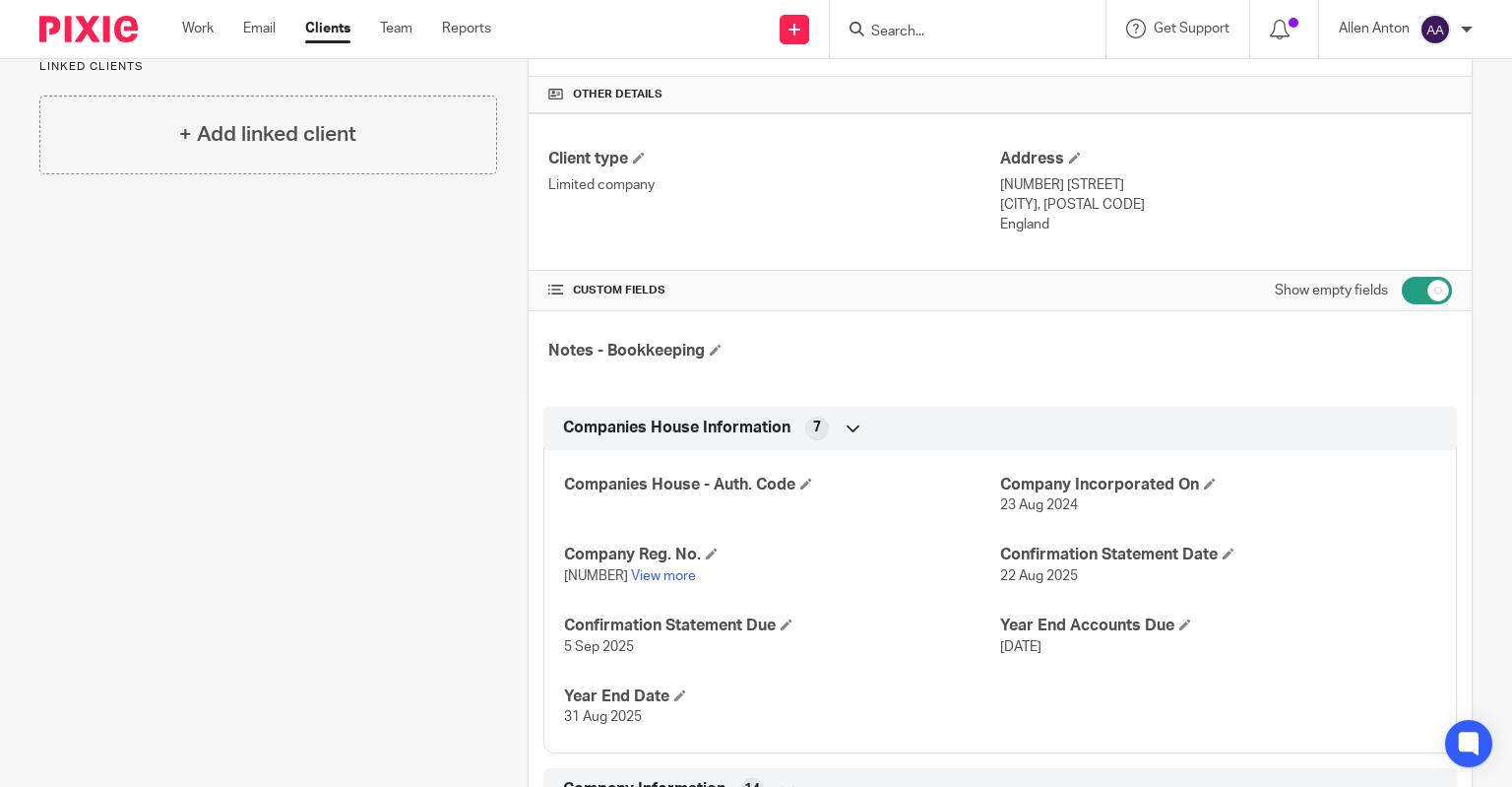 scroll, scrollTop: 0, scrollLeft: 0, axis: both 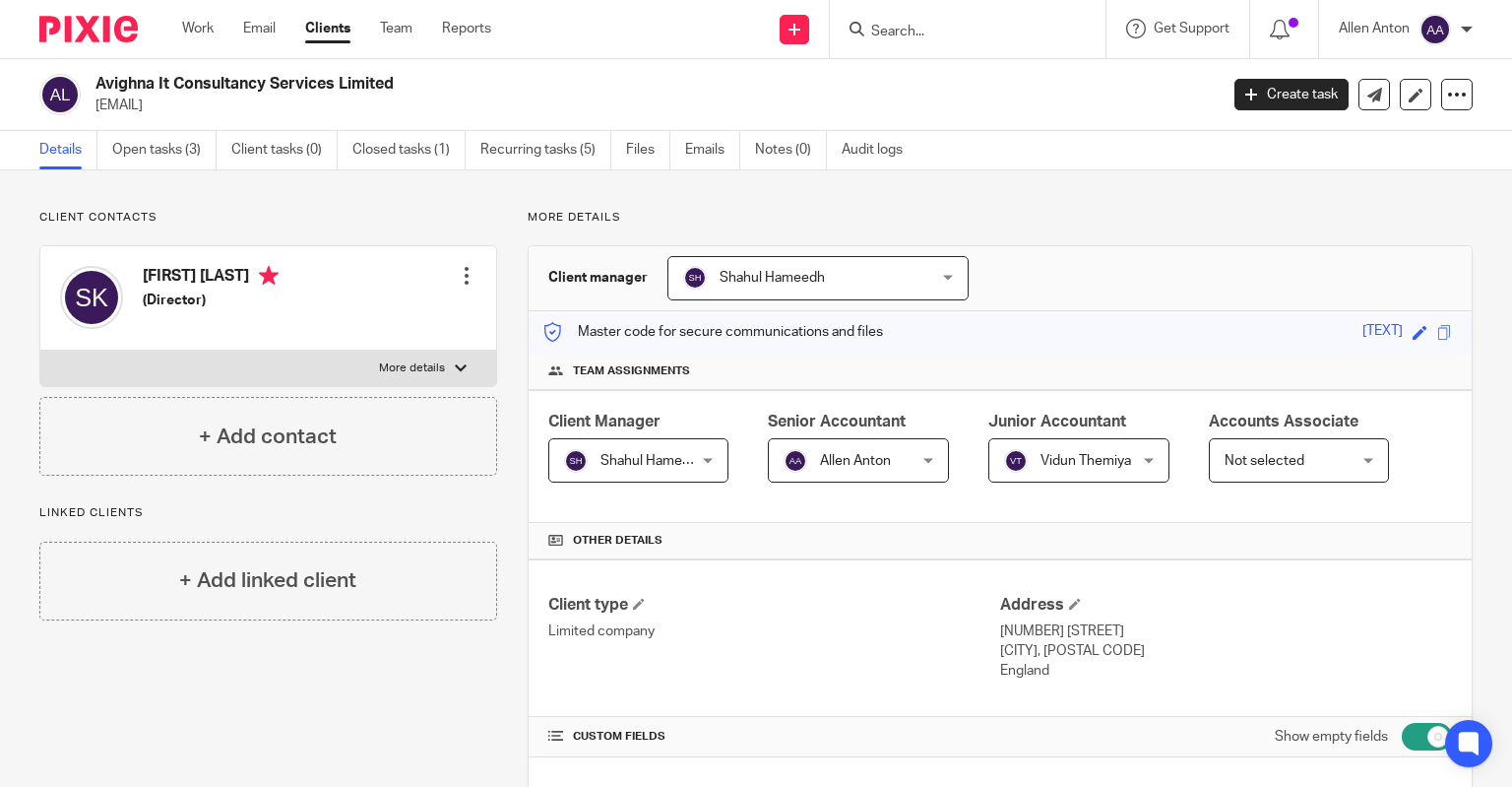 click at bounding box center [958, 33] 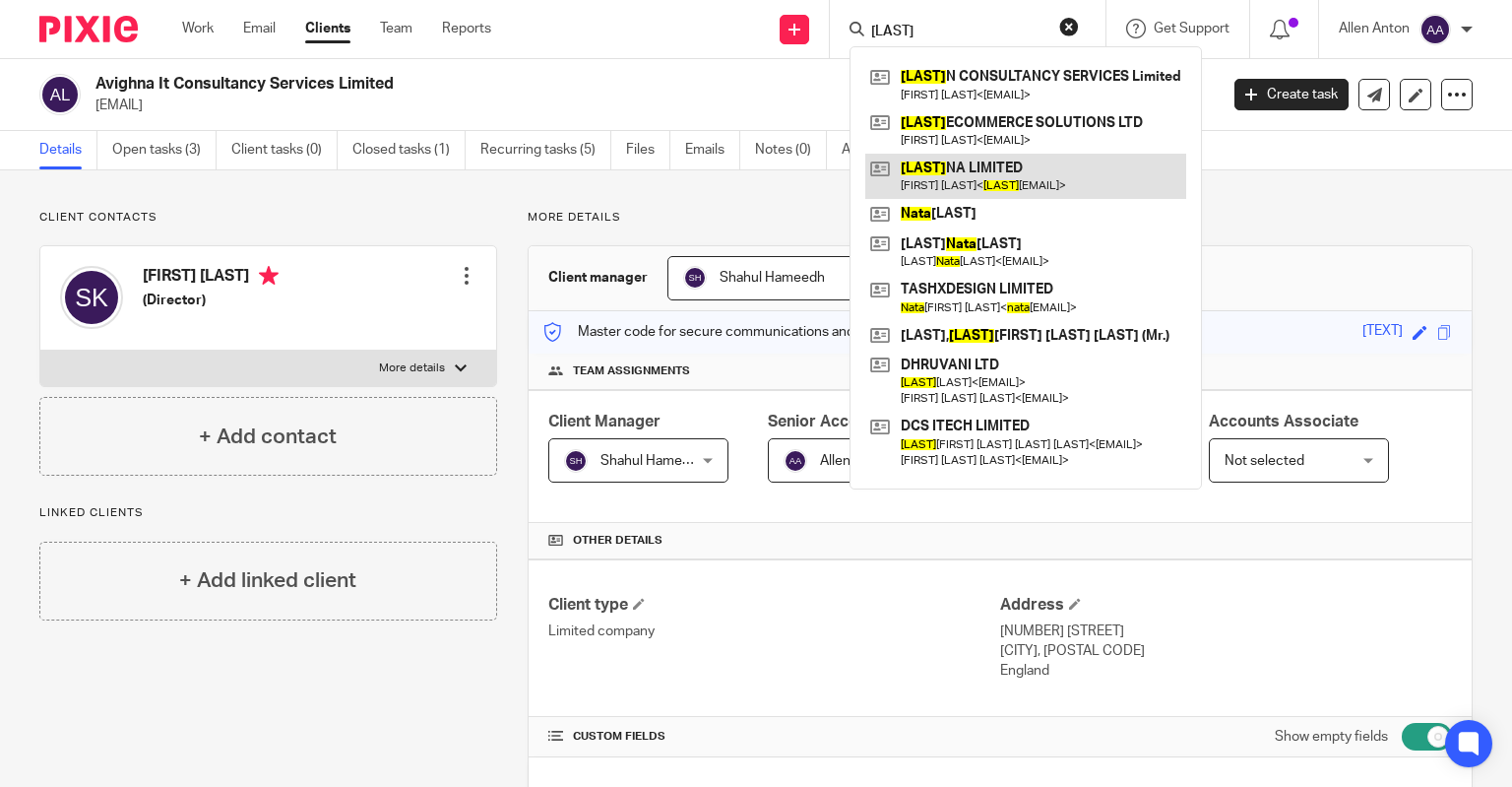 type on "natha" 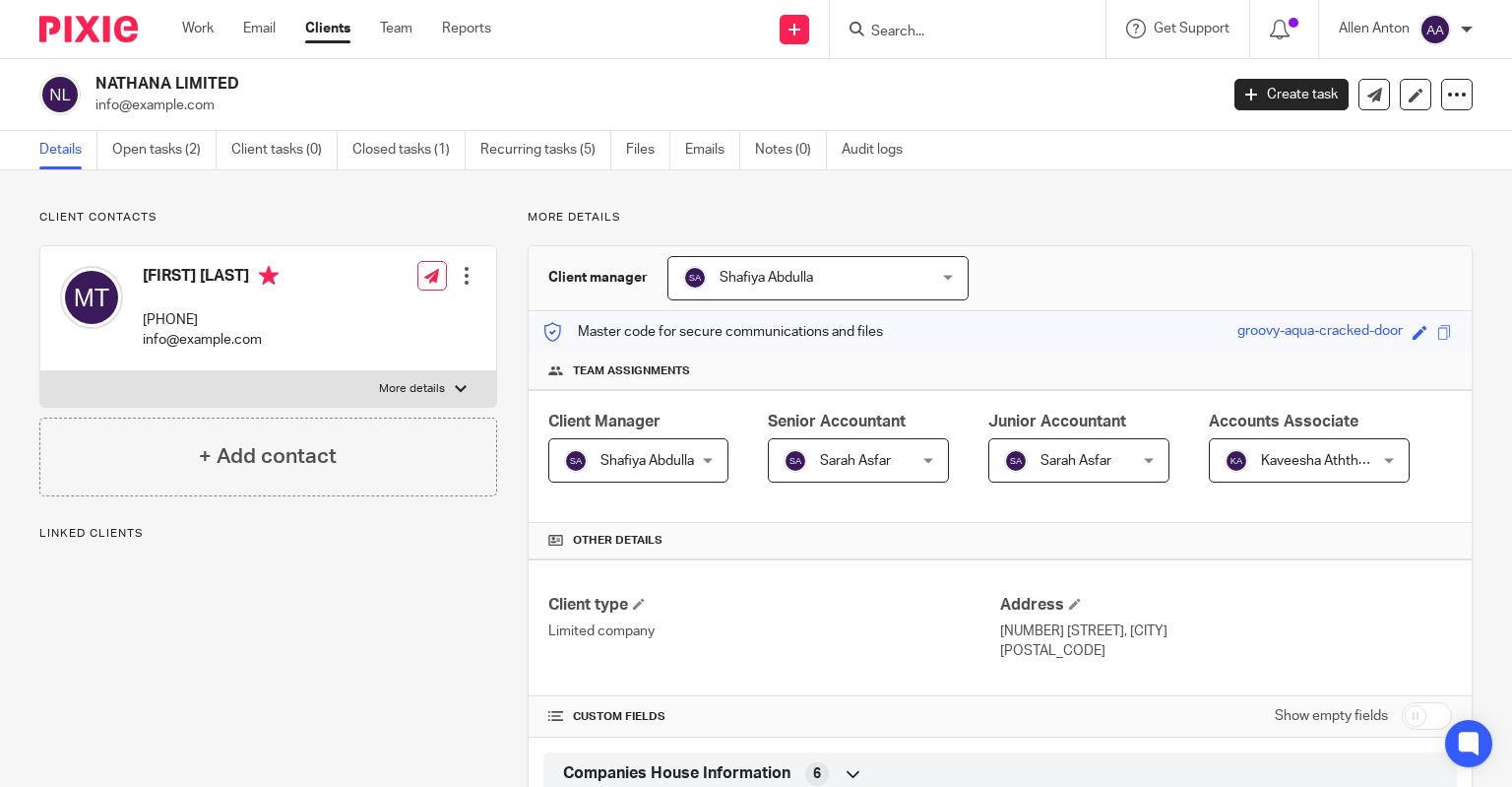 scroll, scrollTop: 0, scrollLeft: 0, axis: both 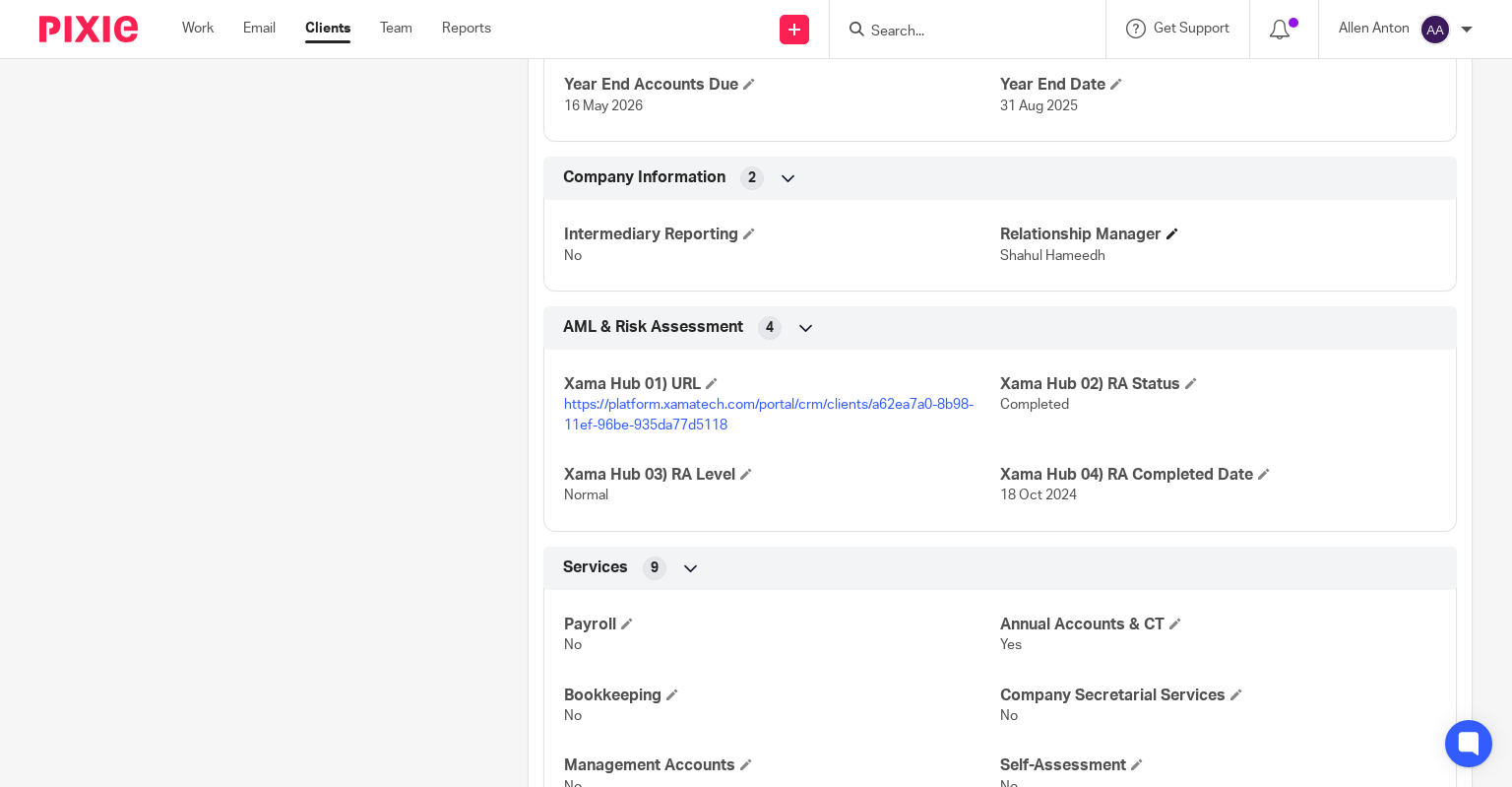 click on "Relationship Manager" at bounding box center [1218, 234] 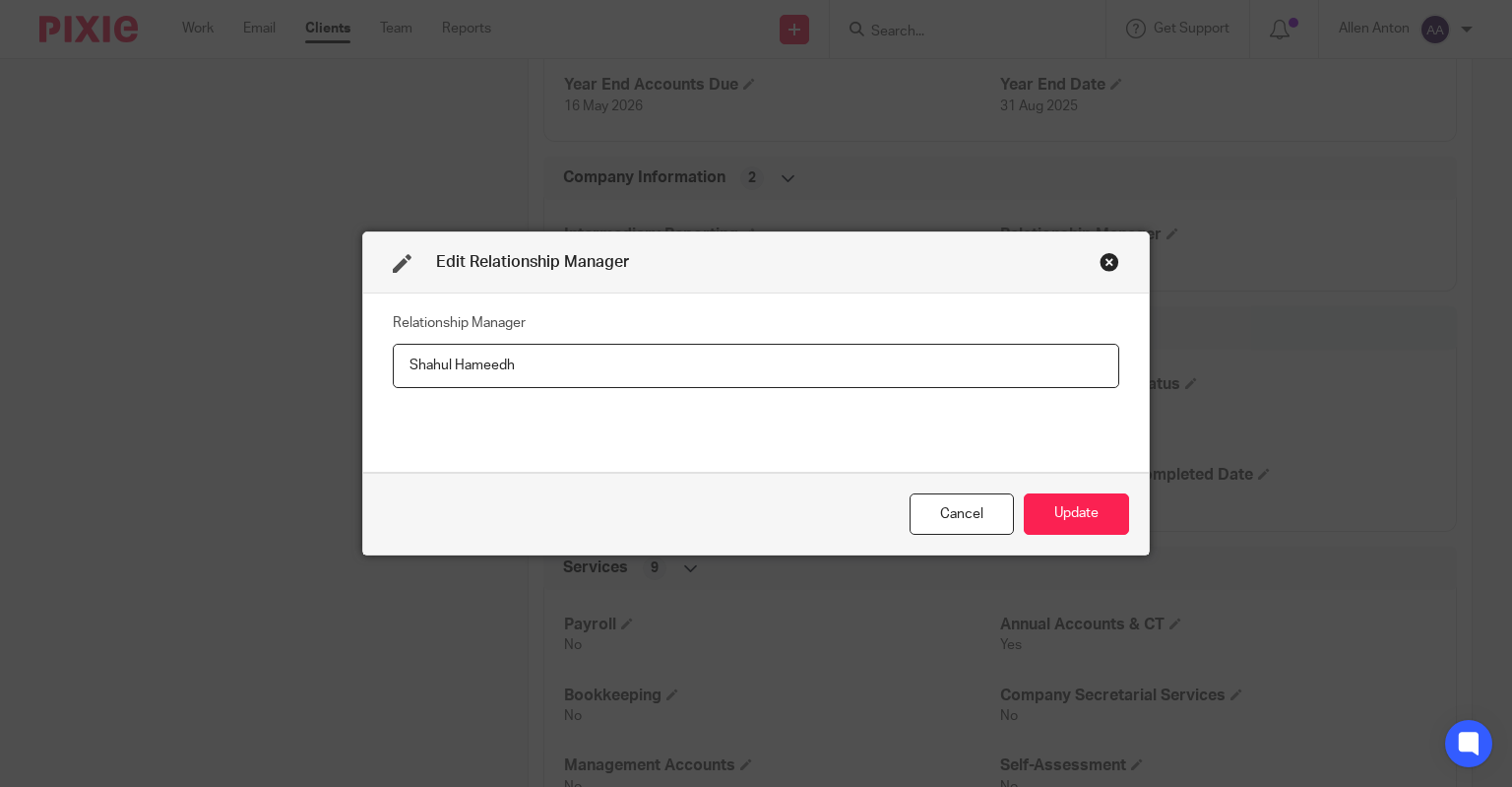 drag, startPoint x: 509, startPoint y: 361, endPoint x: 320, endPoint y: 375, distance: 189.51781 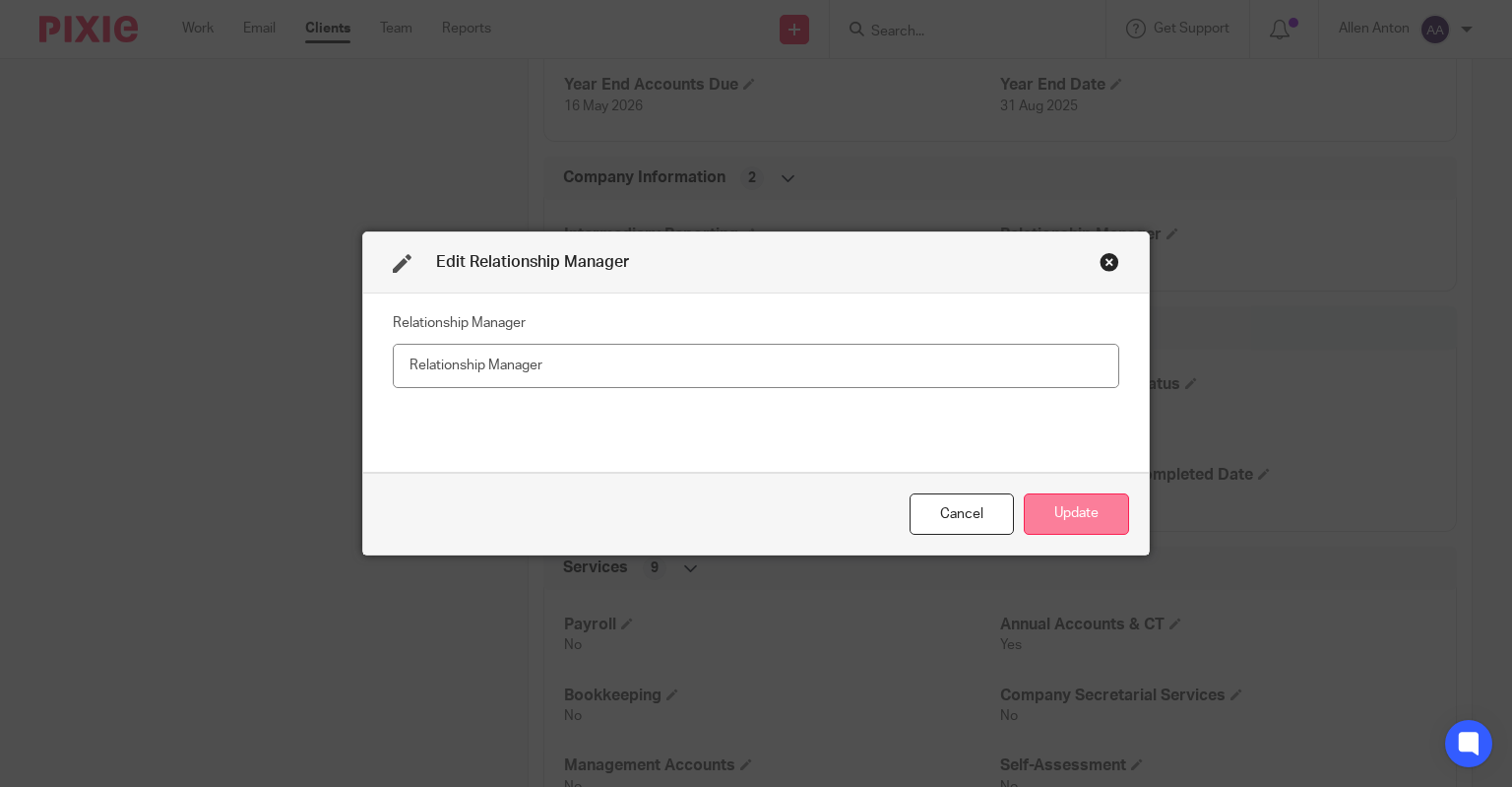 type 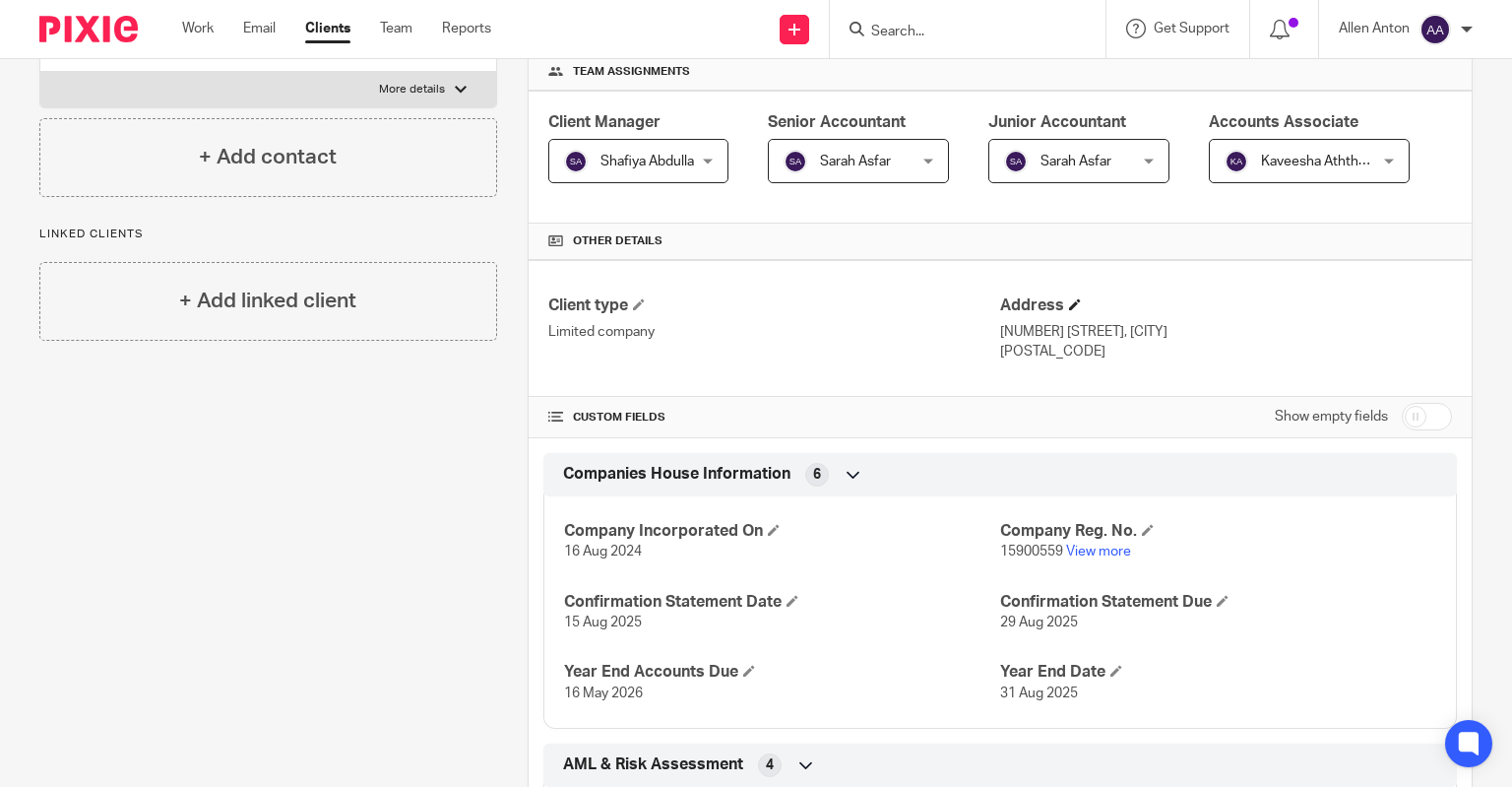 scroll, scrollTop: 277, scrollLeft: 0, axis: vertical 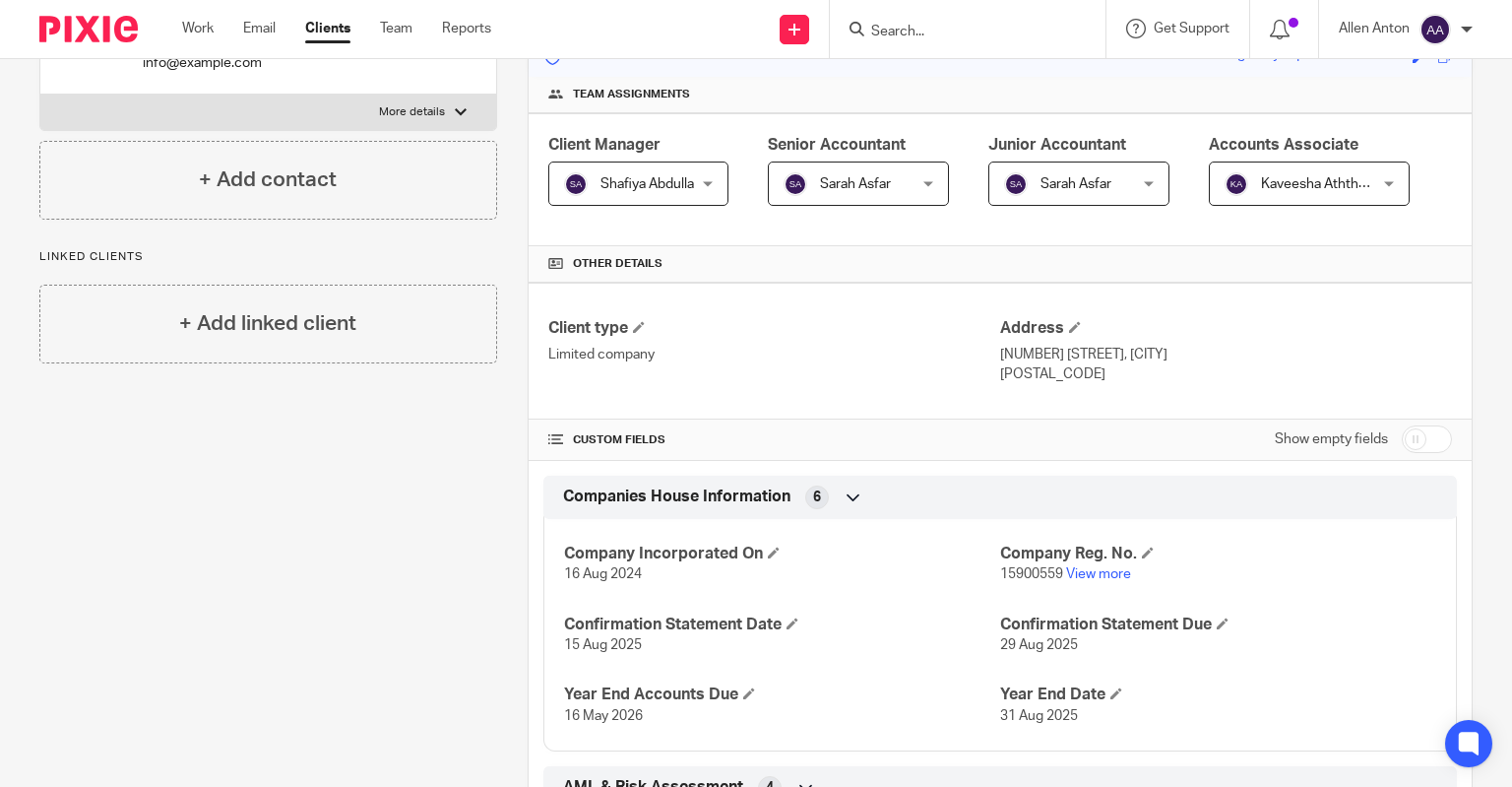 click at bounding box center (1426, 439) 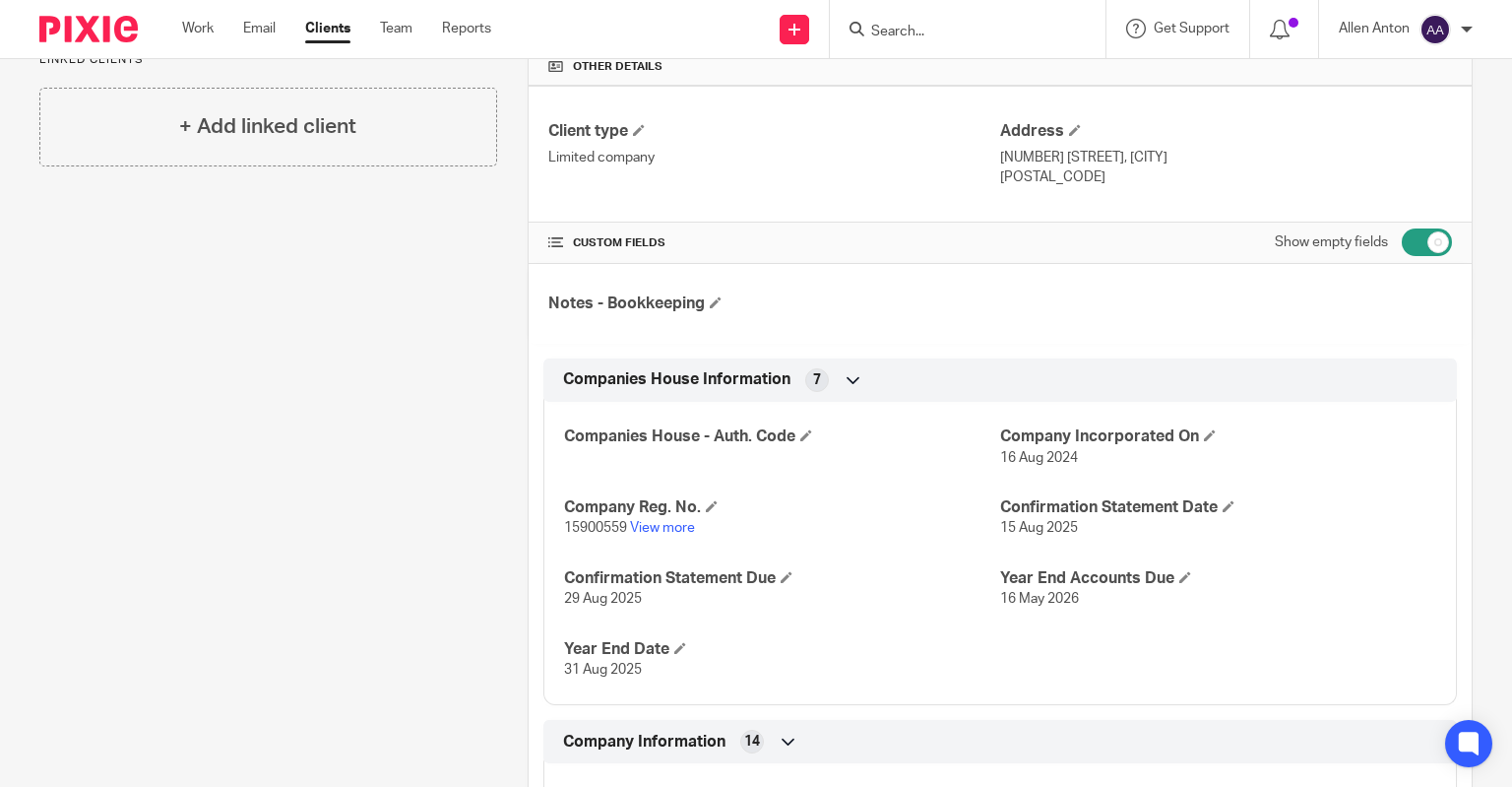 scroll, scrollTop: 80, scrollLeft: 0, axis: vertical 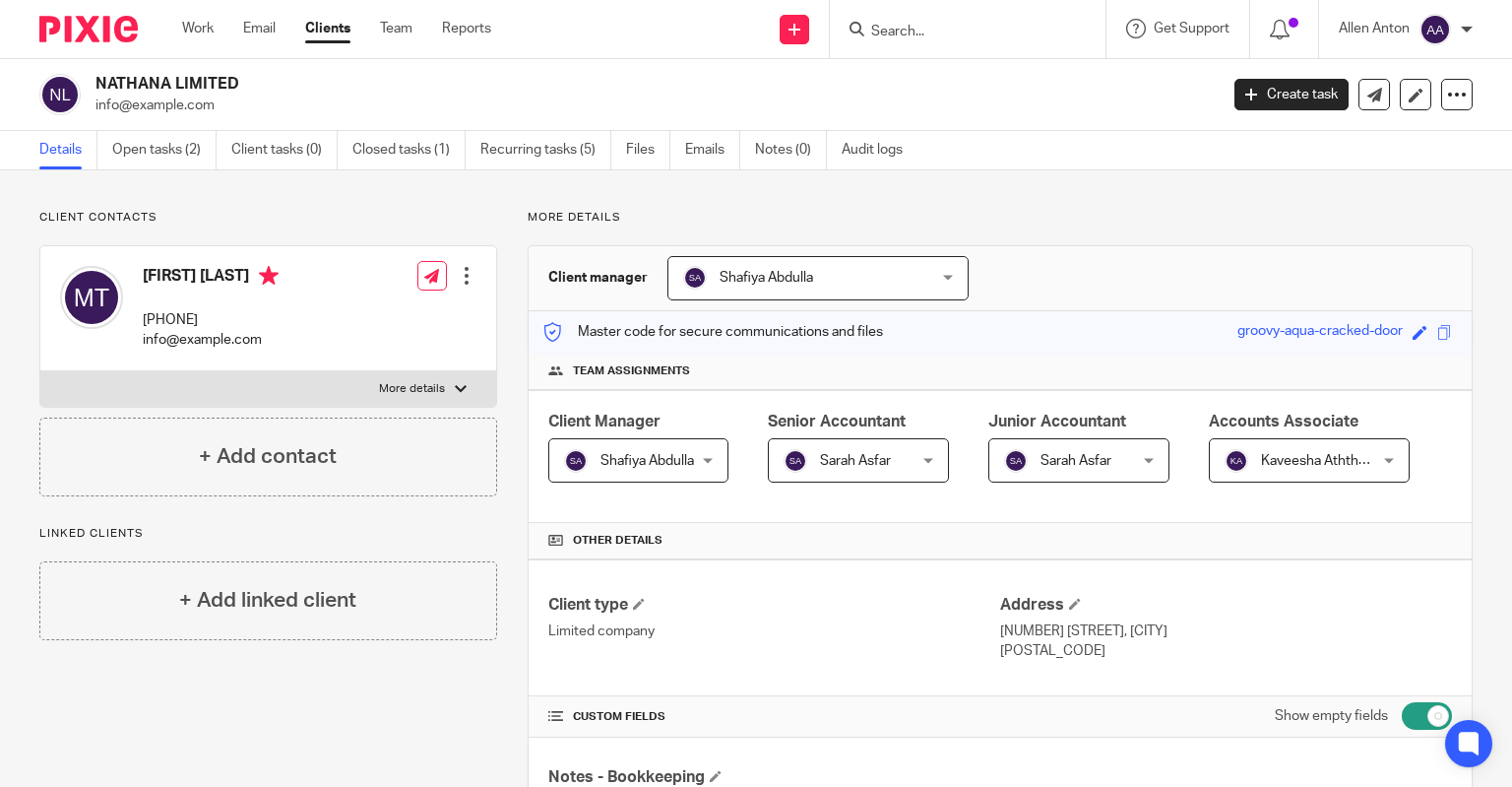 click at bounding box center [958, 33] 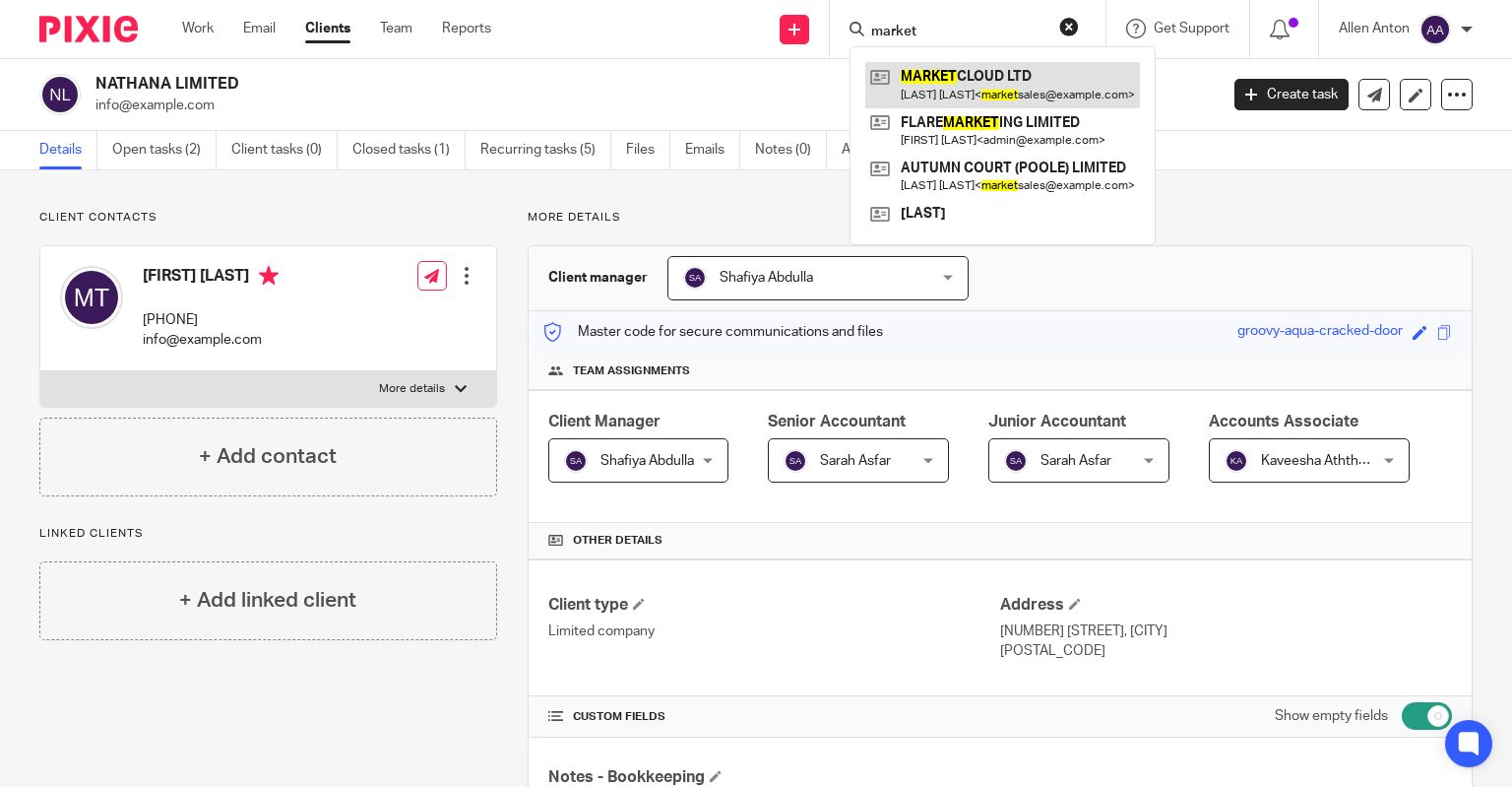 type on "market" 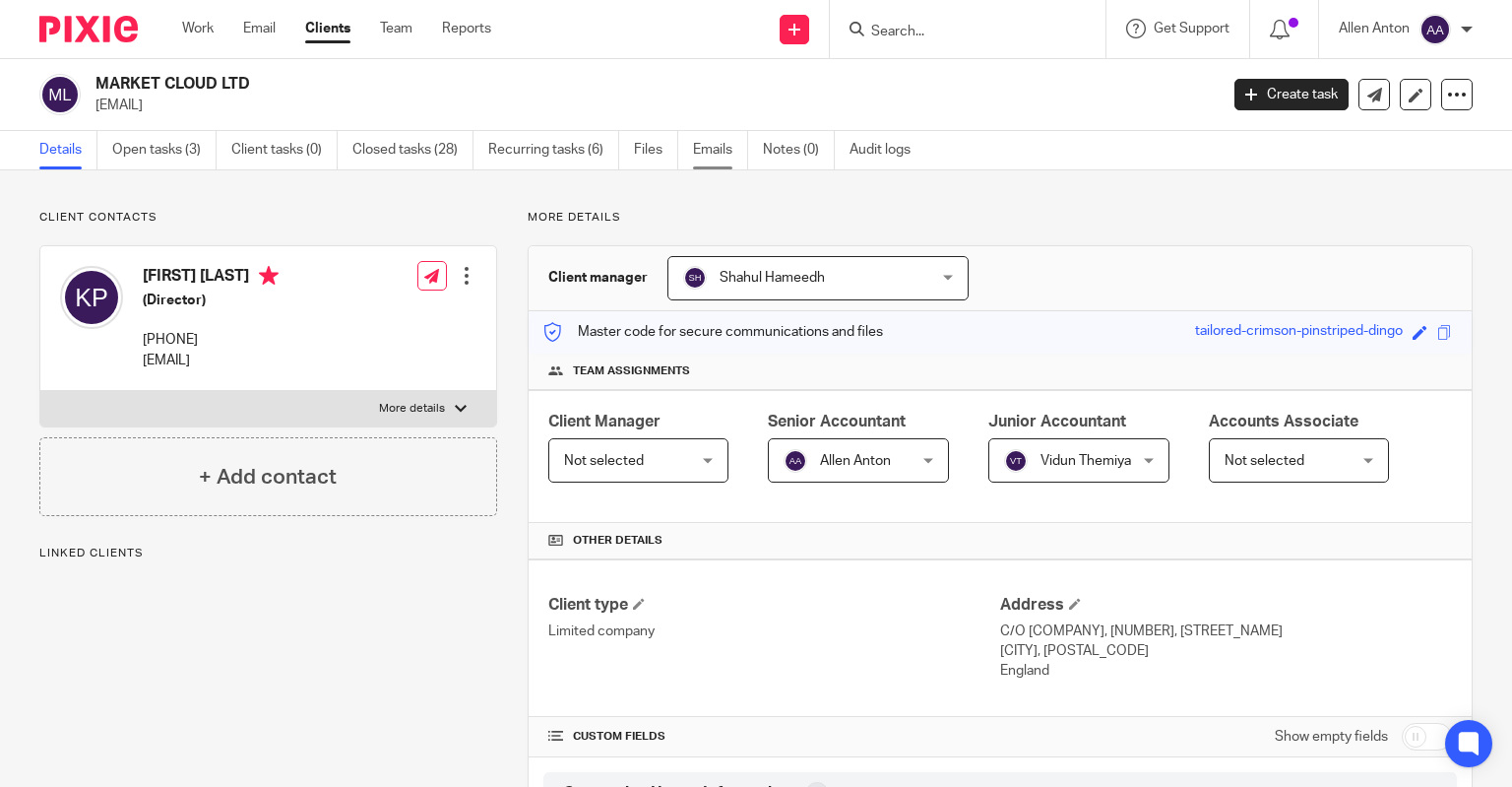 scroll, scrollTop: 0, scrollLeft: 0, axis: both 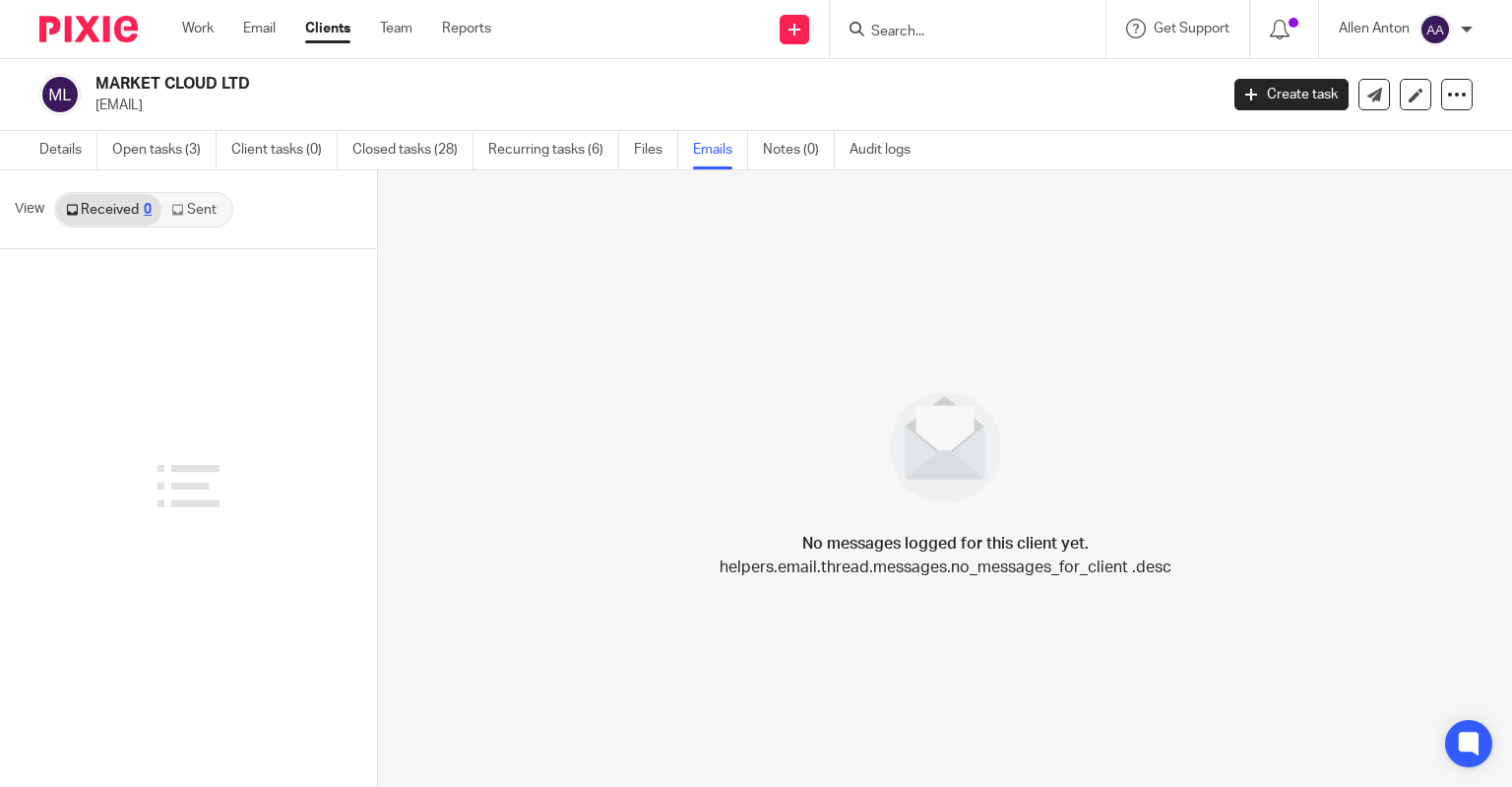 click on "Sent" at bounding box center (196, 210) 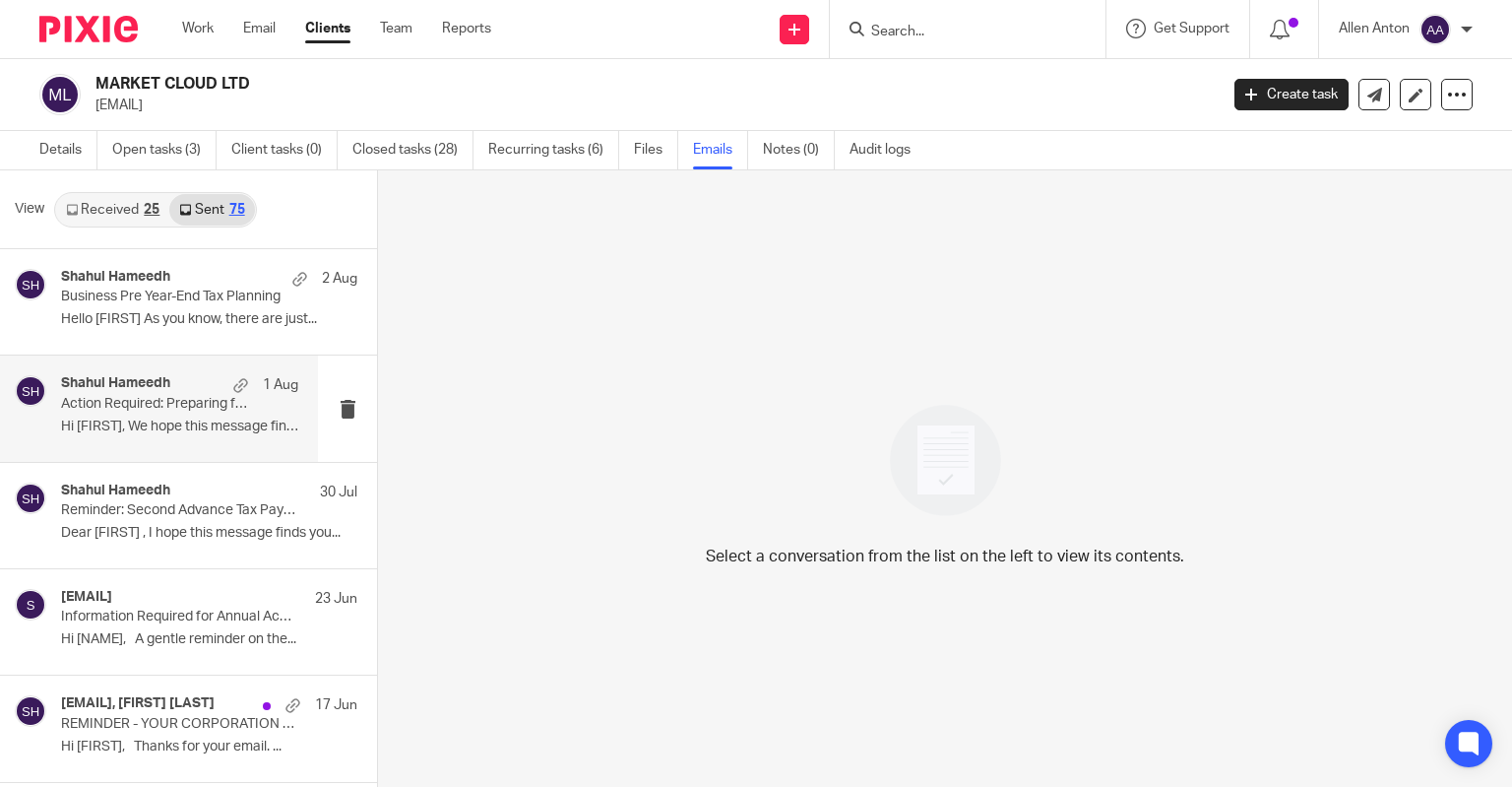 click on "Hi [FIRST],     We hope this message finds you..." at bounding box center [179, 426] 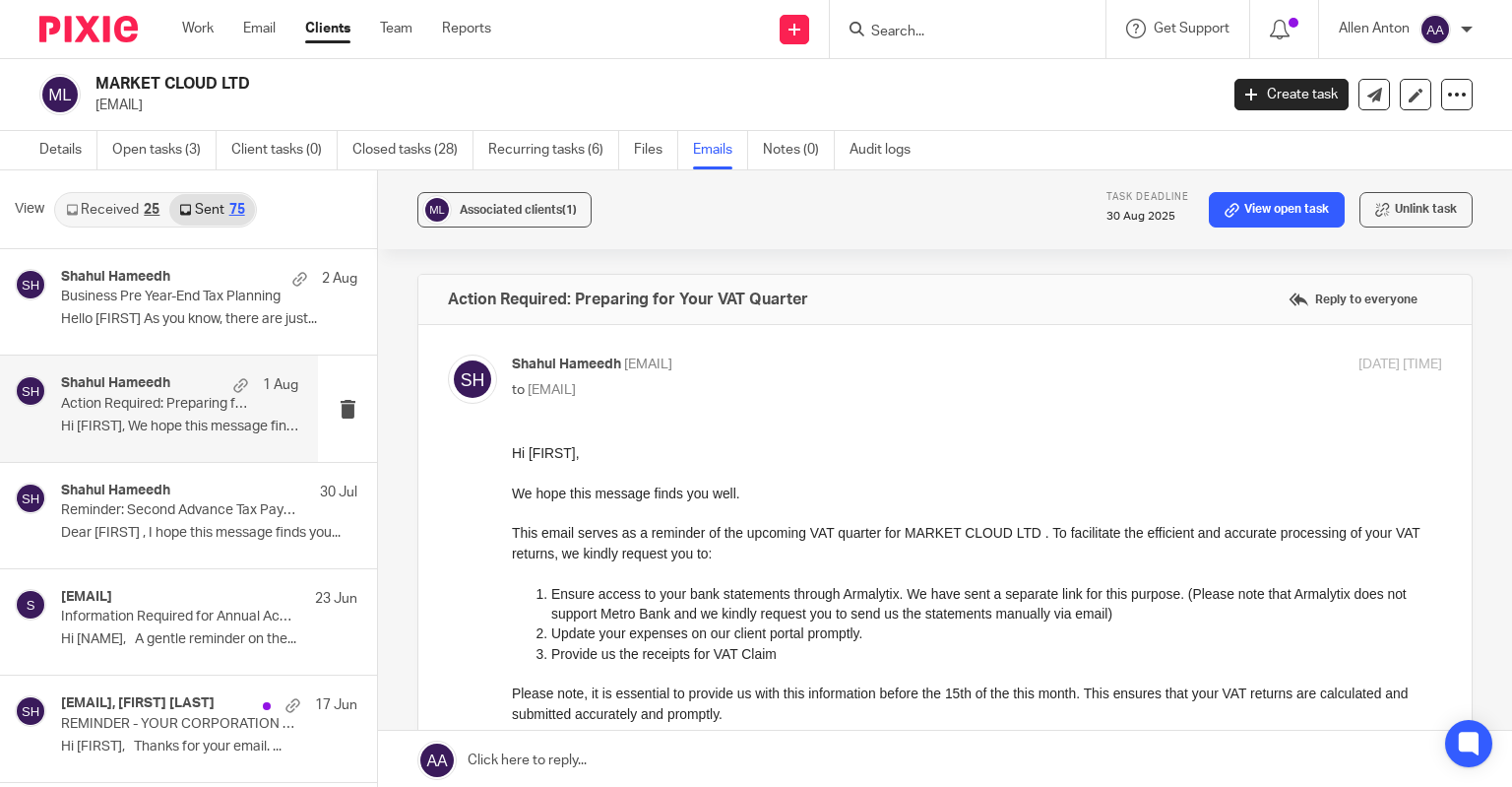 scroll, scrollTop: 0, scrollLeft: 0, axis: both 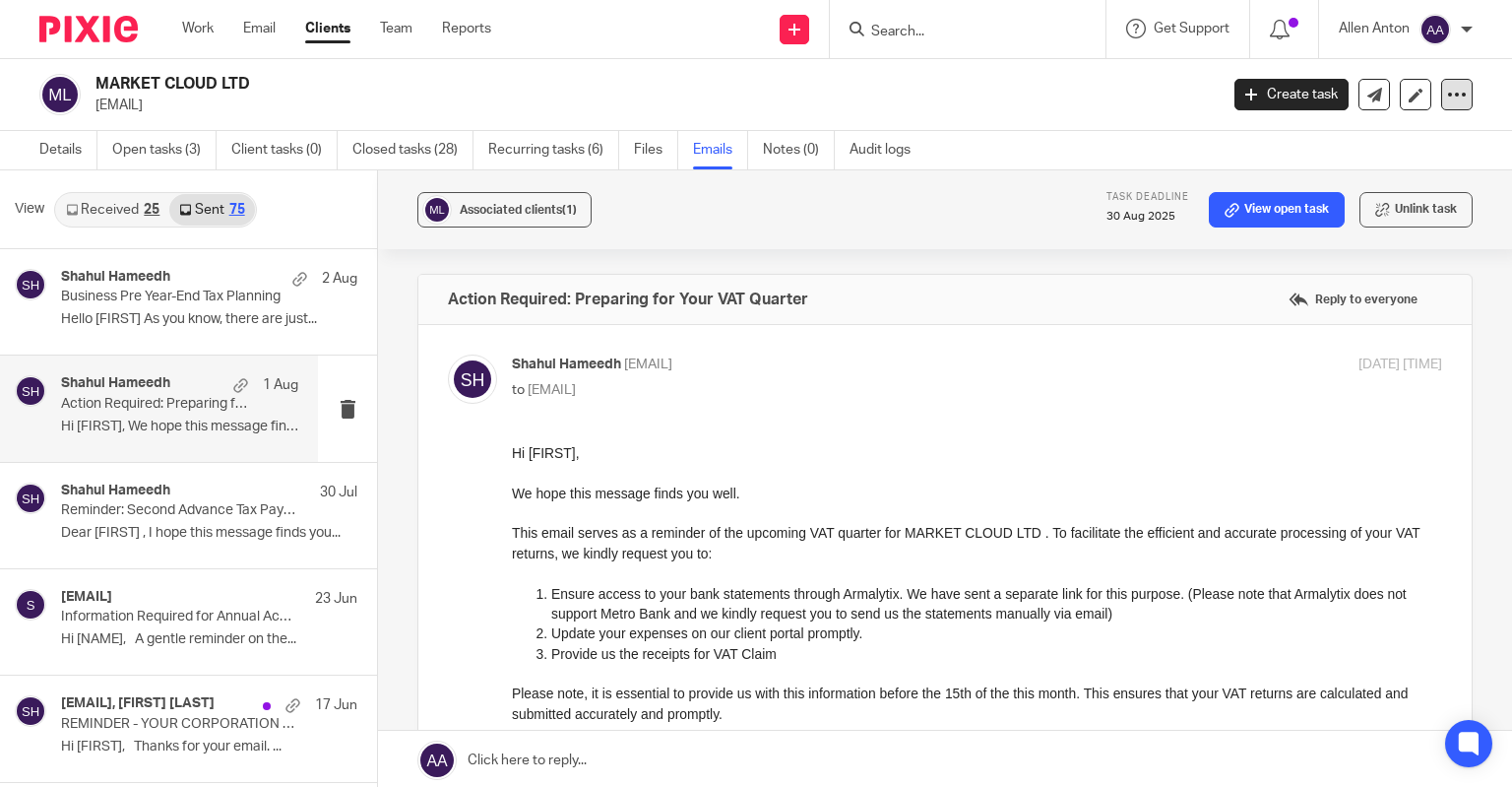 click at bounding box center (1457, 95) 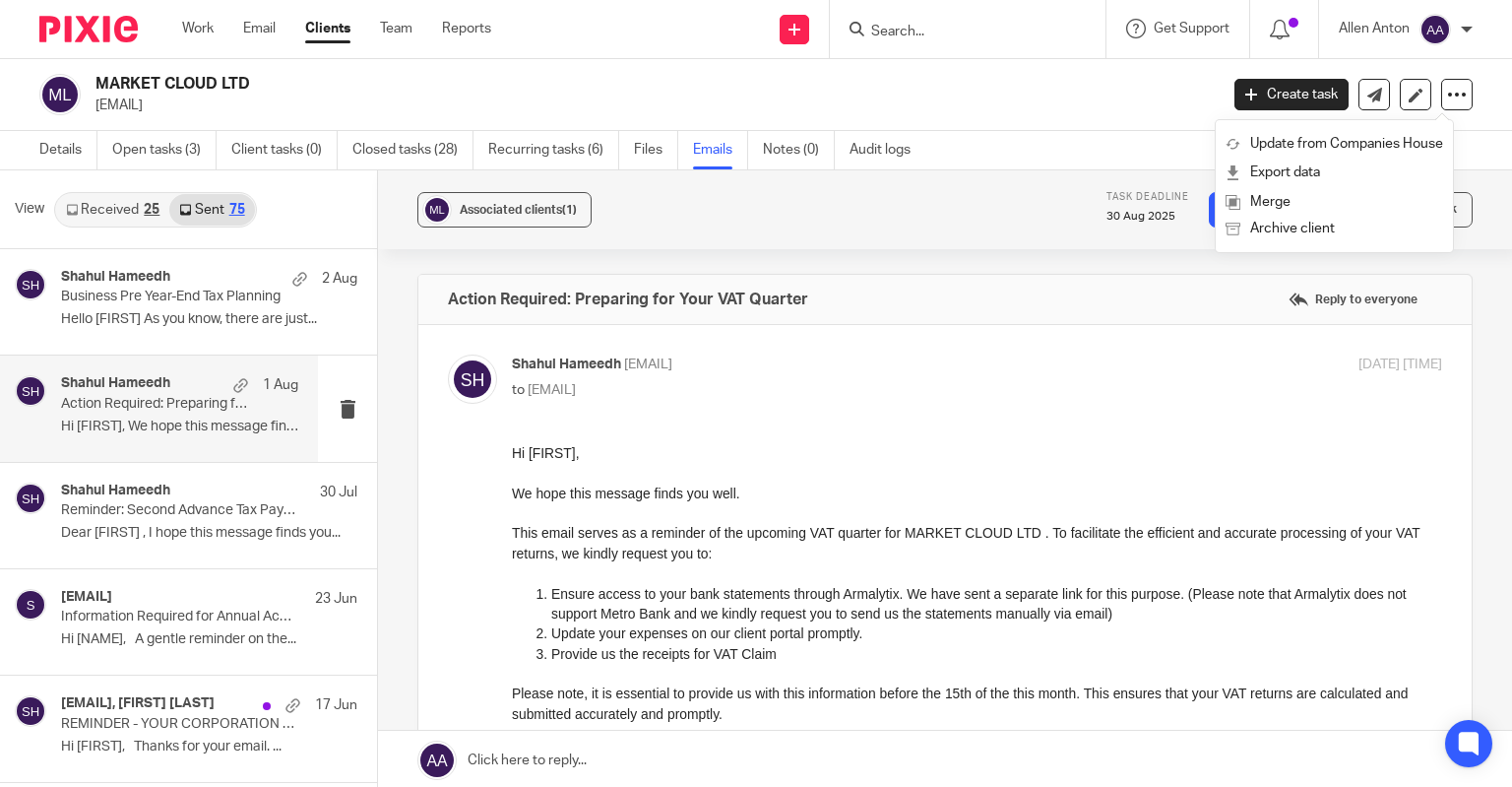 click on "Shahul Hameedh
<shahul.hameedh@wis-accountancy.co.uk>   to     <marketcloud.ltd@gmail.com>" at bounding box center [822, 377] 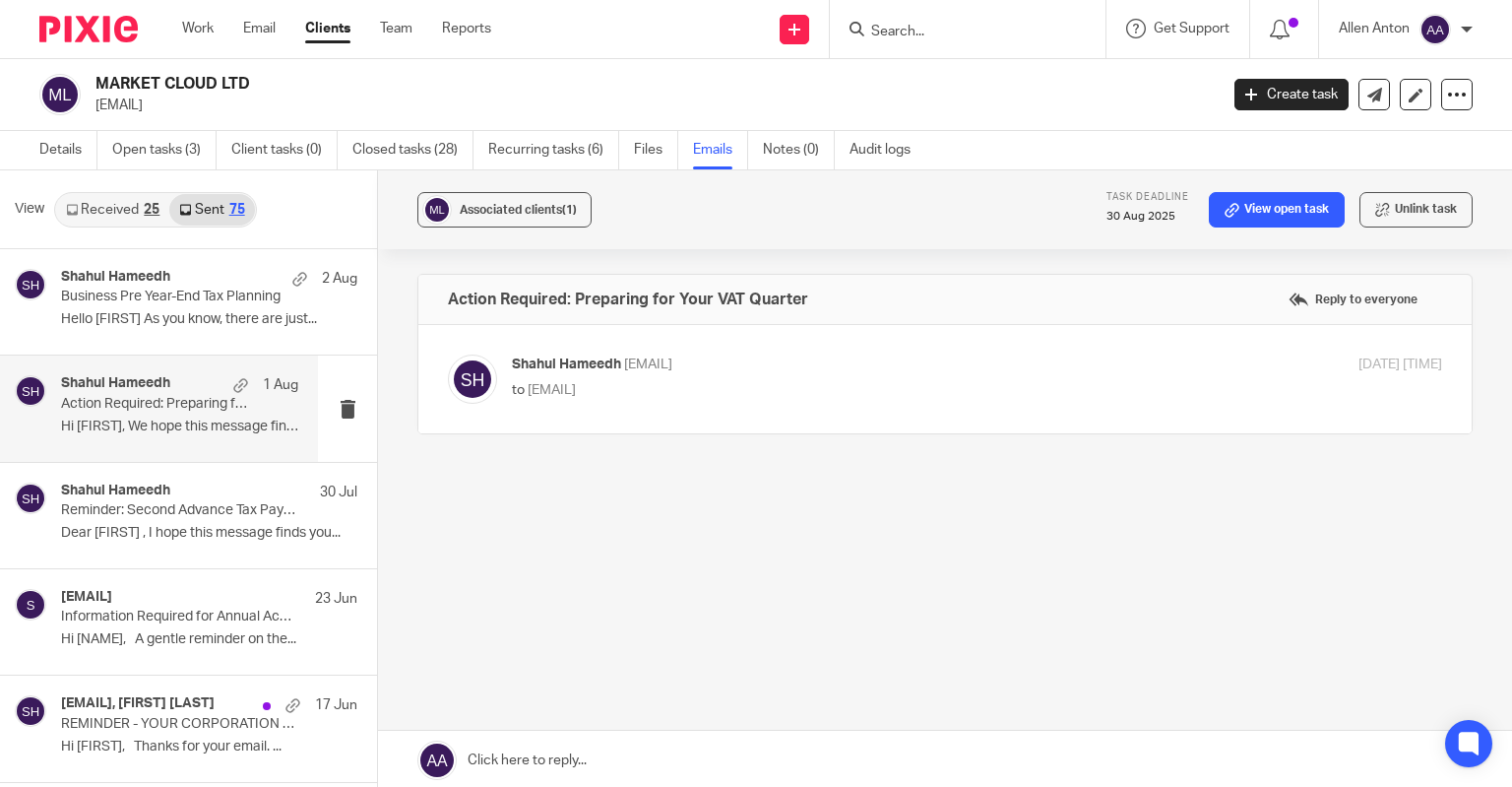 click on "Shahul Hameedh
<shahul.hameedh@wis-accountancy.co.uk>   to     <marketcloud.ltd@gmail.com>       1 Aug 2025 9:01am
Forward" at bounding box center (945, 379) 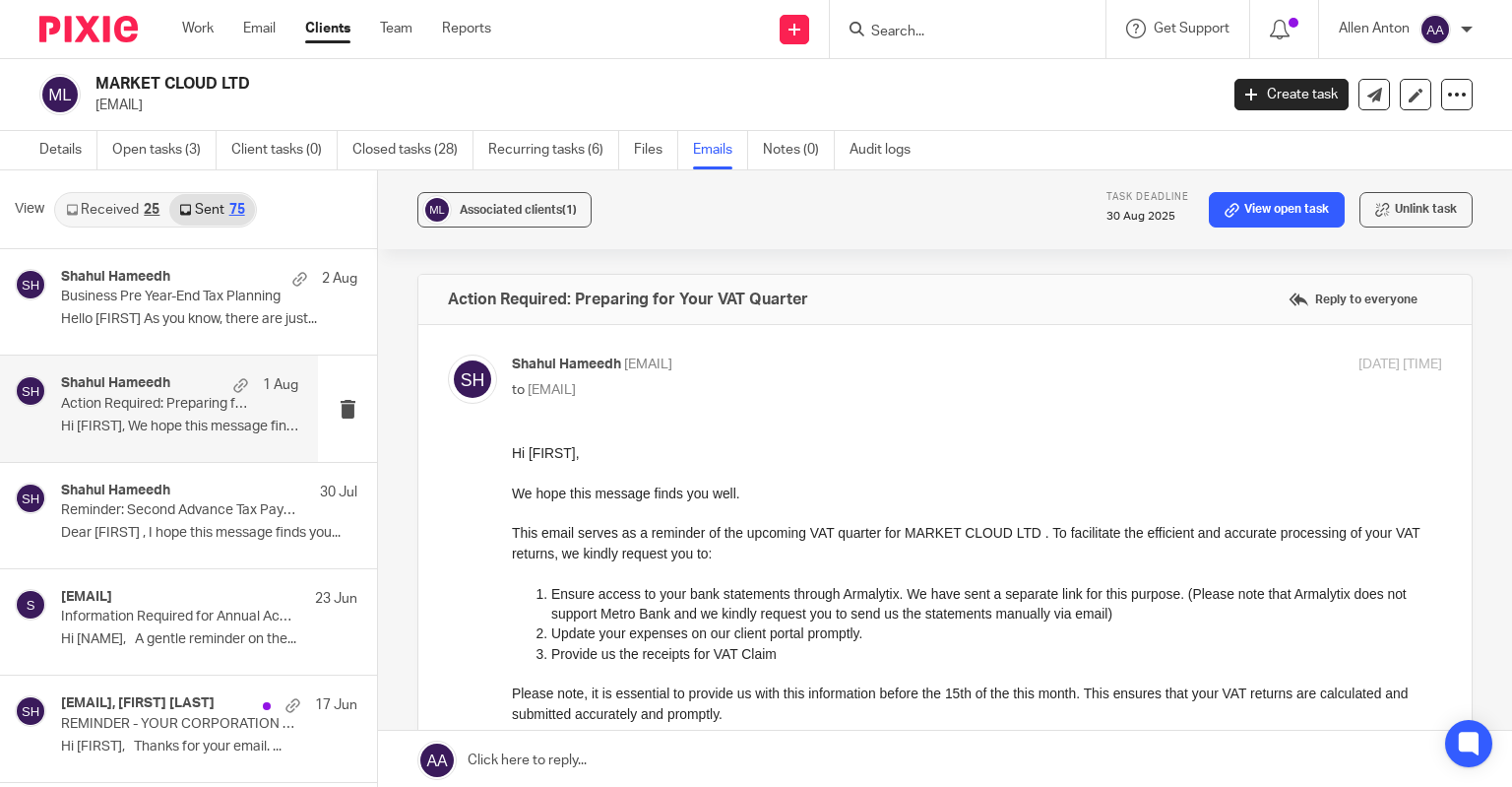 scroll, scrollTop: 0, scrollLeft: 0, axis: both 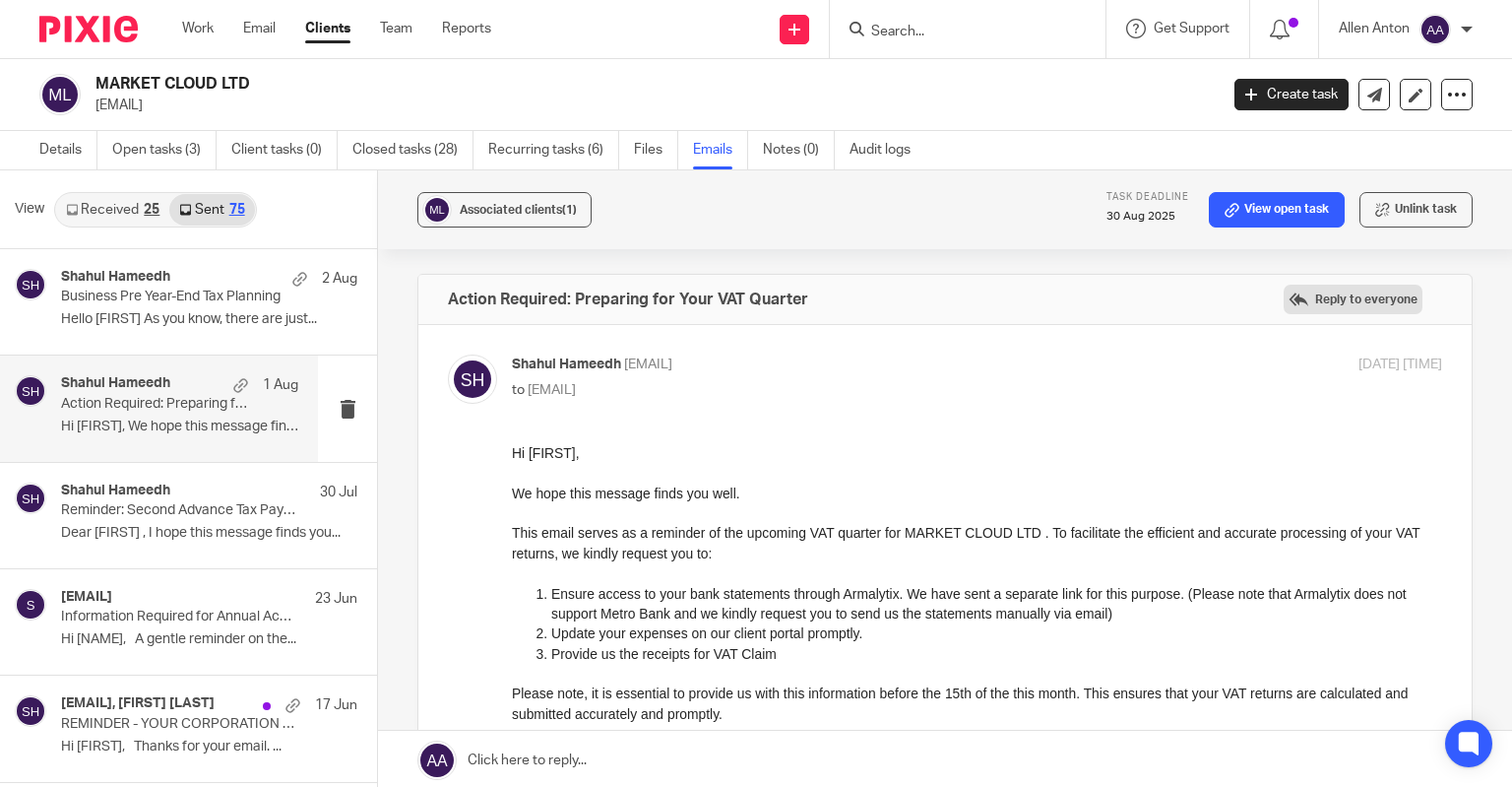 click on "Reply to everyone" at bounding box center (1353, 299) 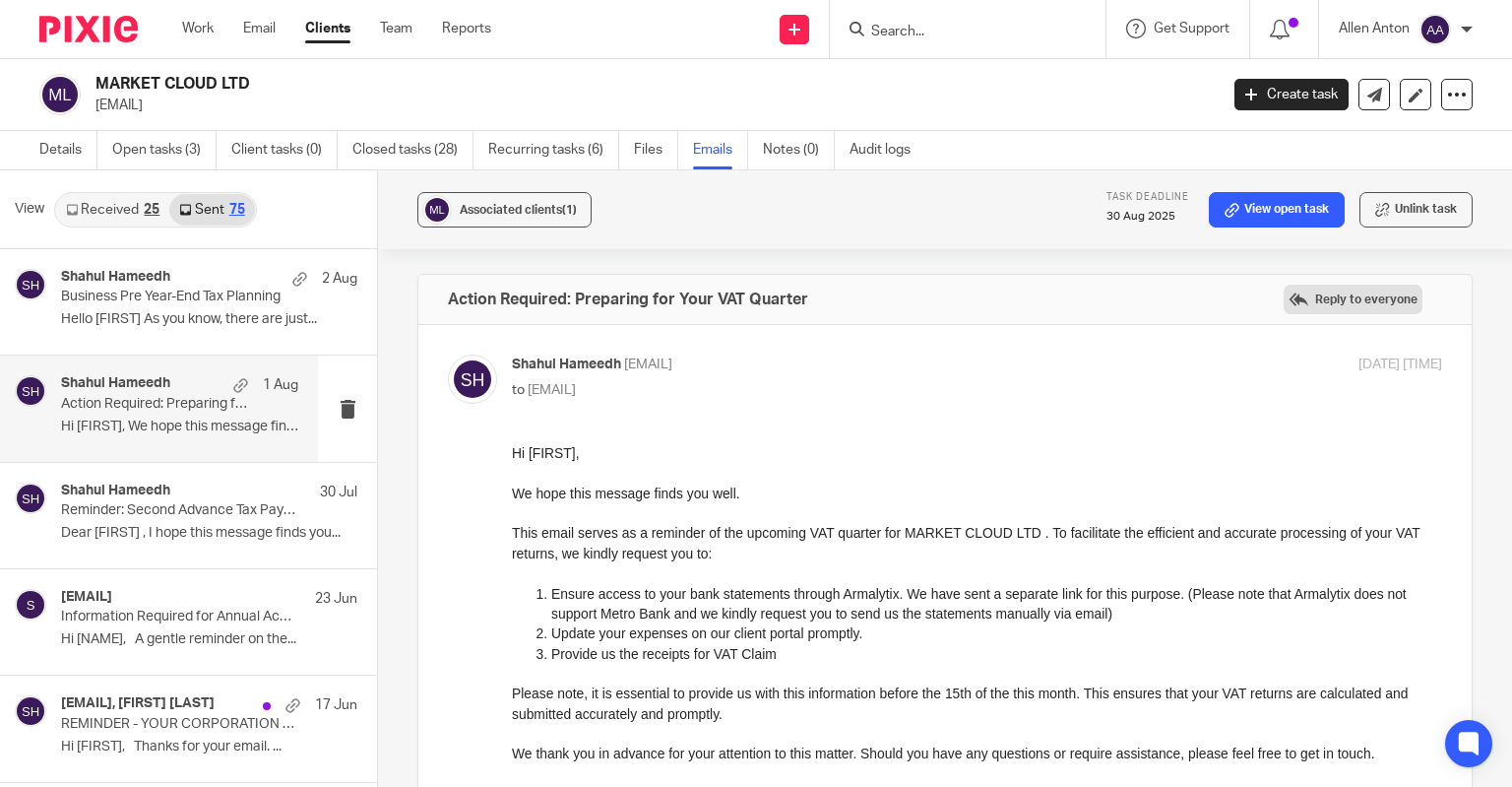 scroll, scrollTop: 733, scrollLeft: 0, axis: vertical 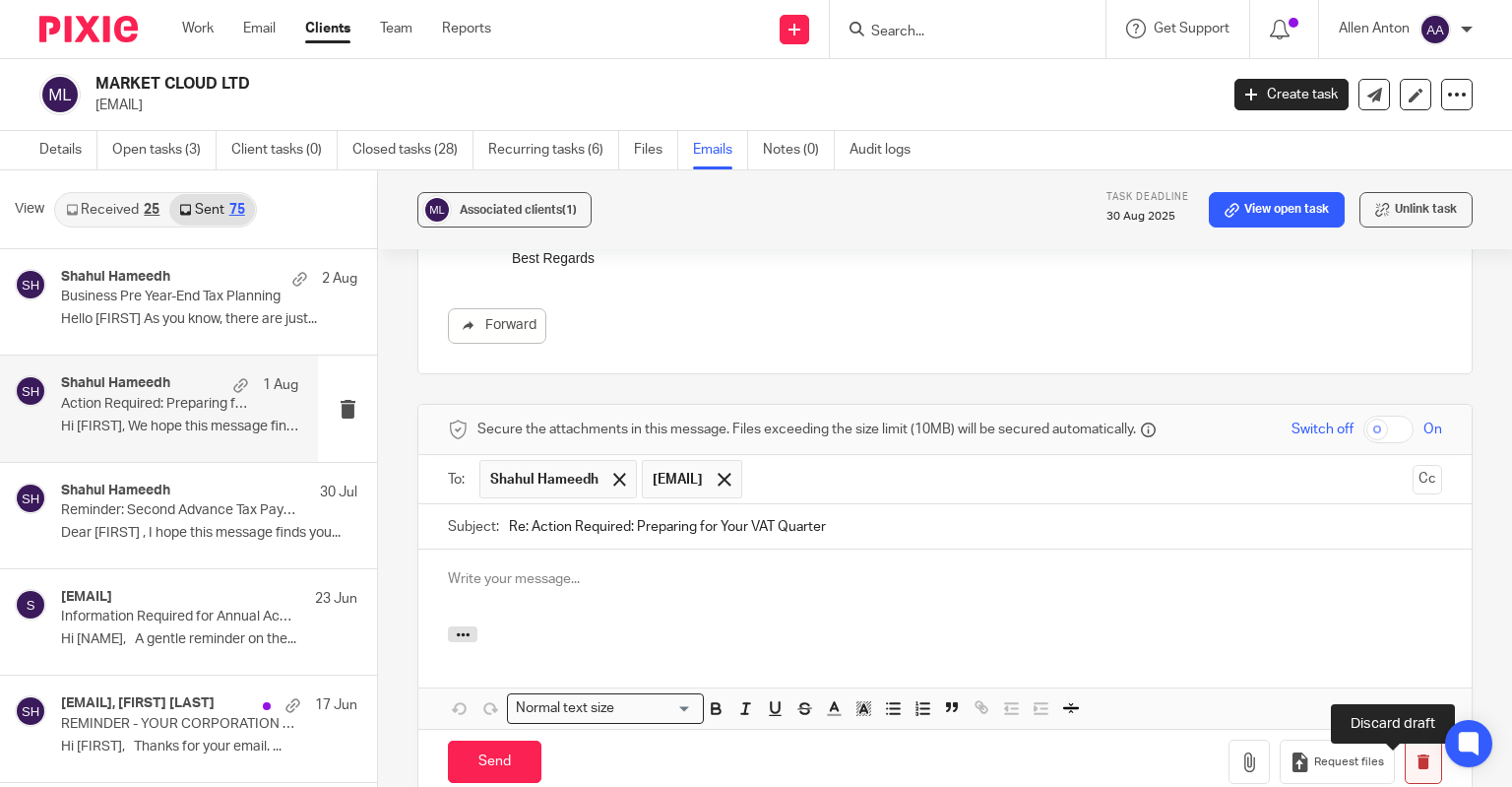 click at bounding box center [1422, 761] 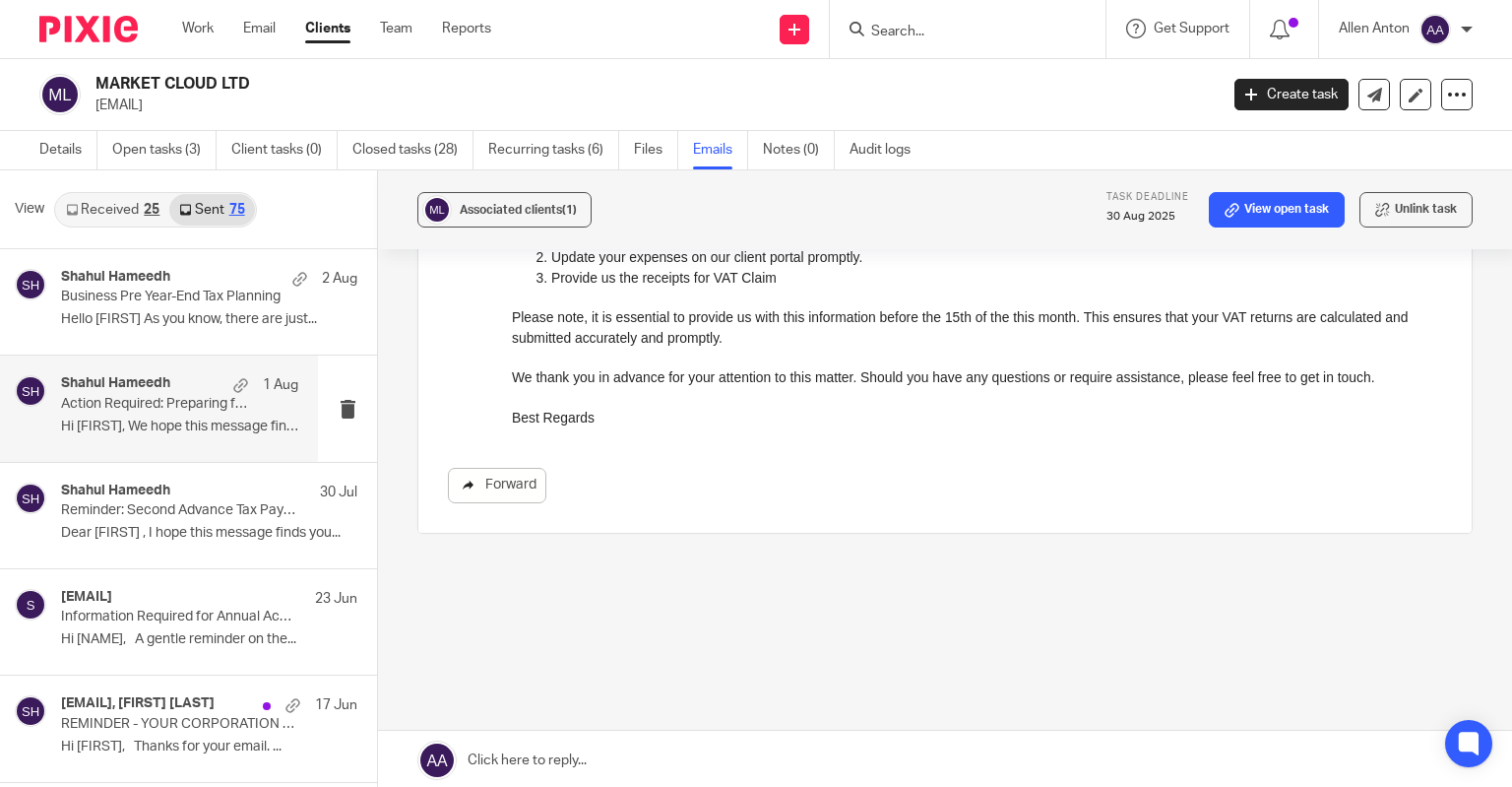 click on "Forward" at bounding box center [497, 486] 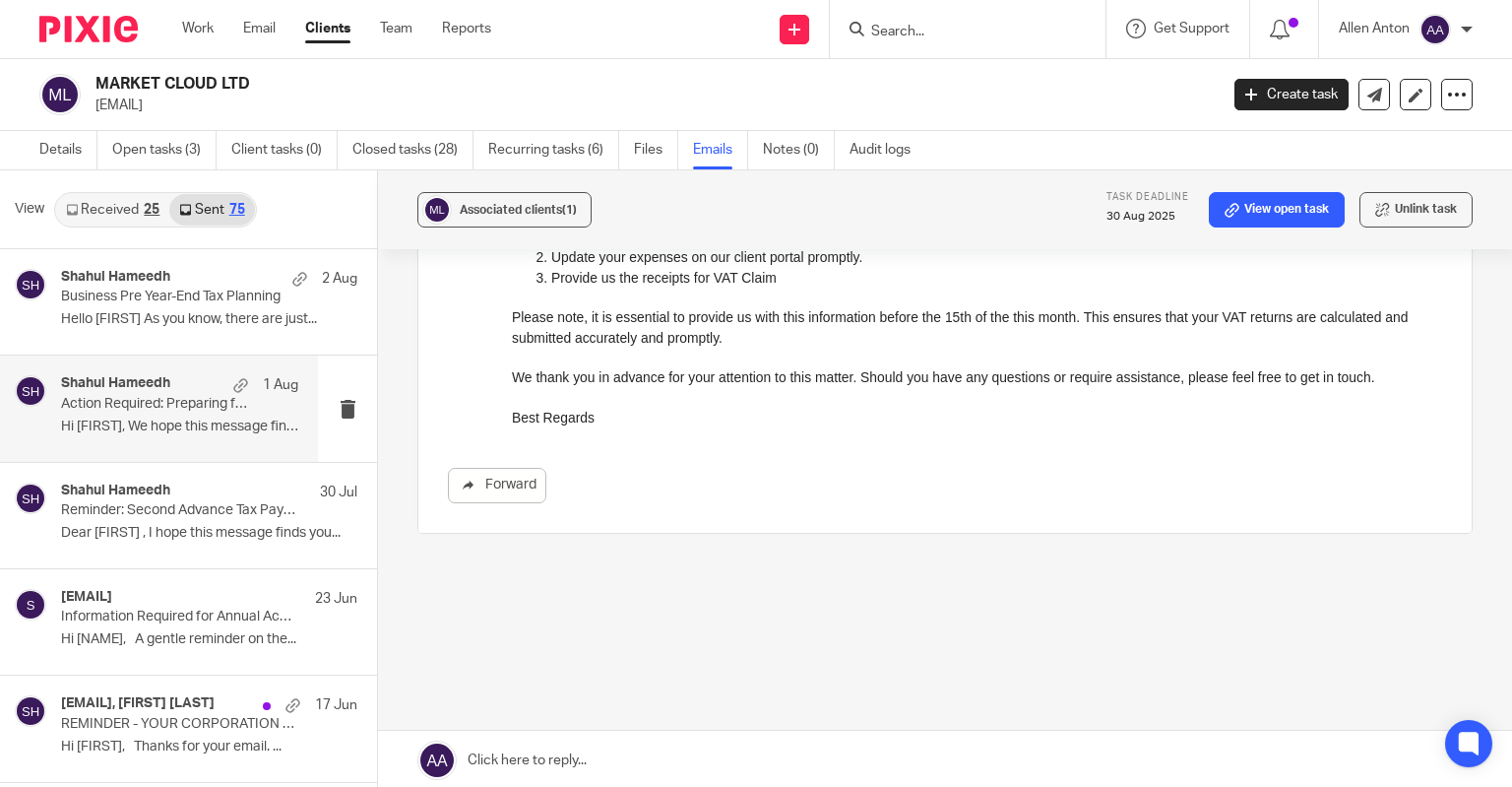scroll, scrollTop: 0, scrollLeft: 0, axis: both 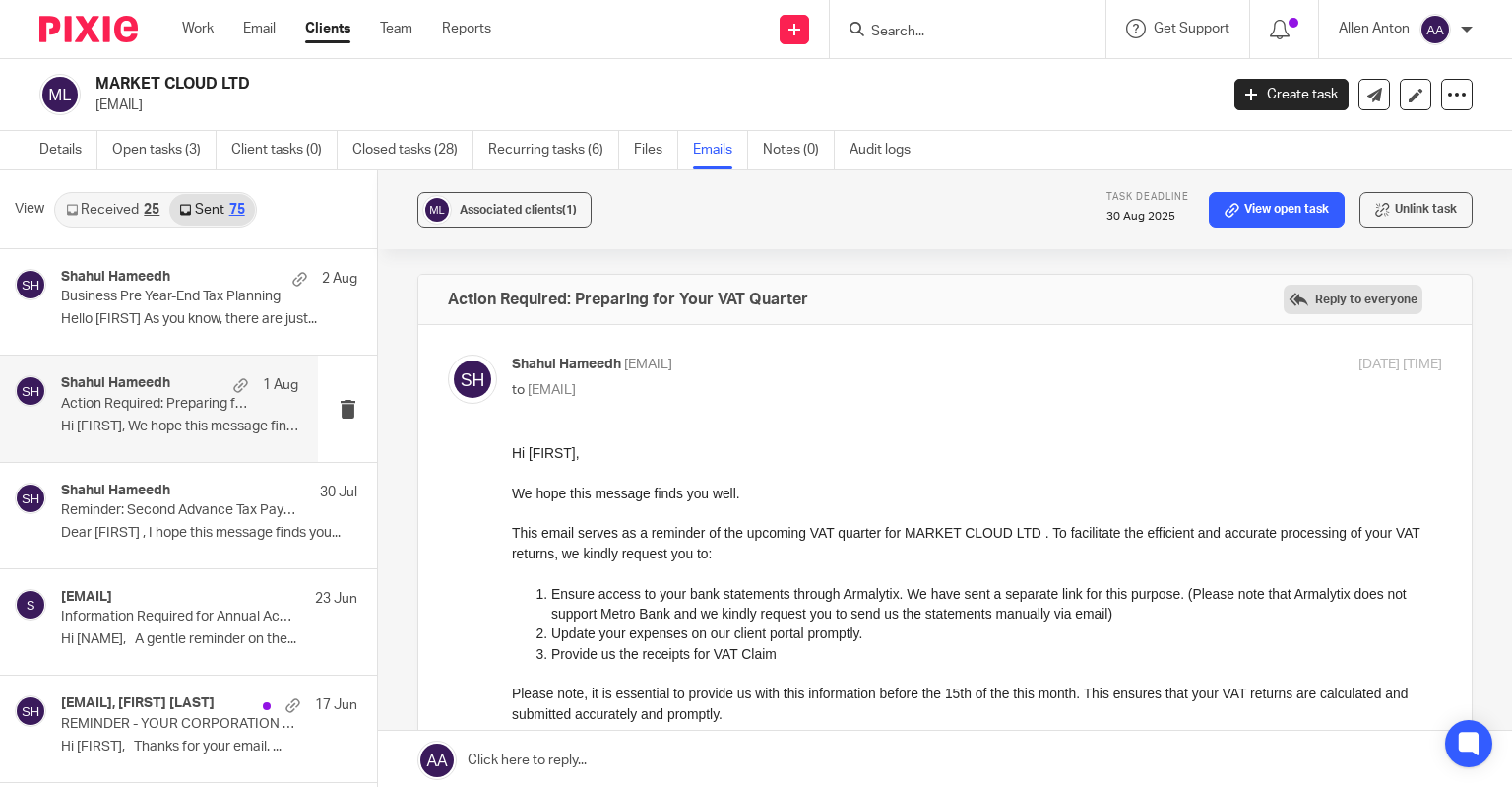 click on "Reply to everyone" at bounding box center [1353, 299] 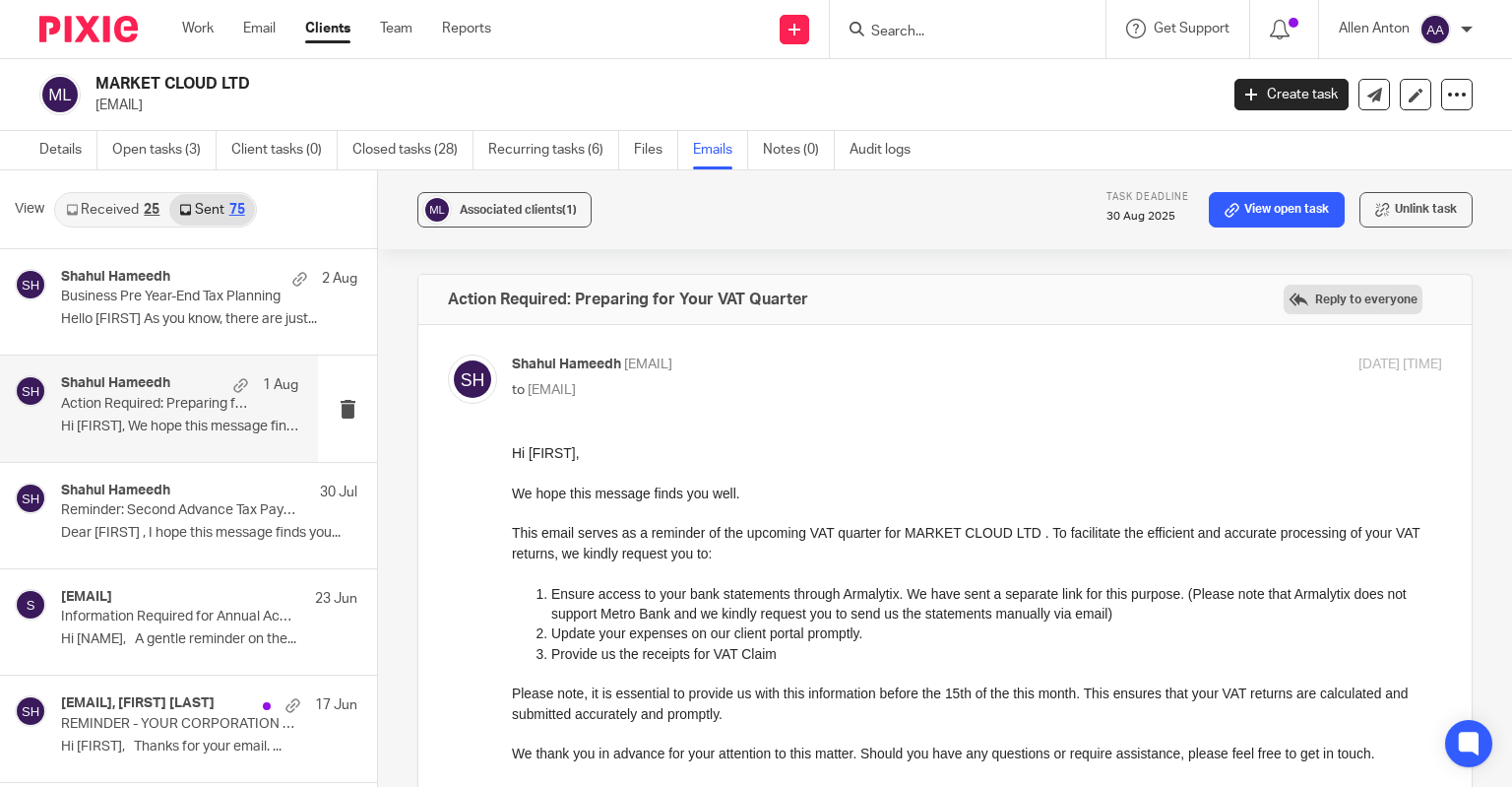 scroll, scrollTop: 733, scrollLeft: 0, axis: vertical 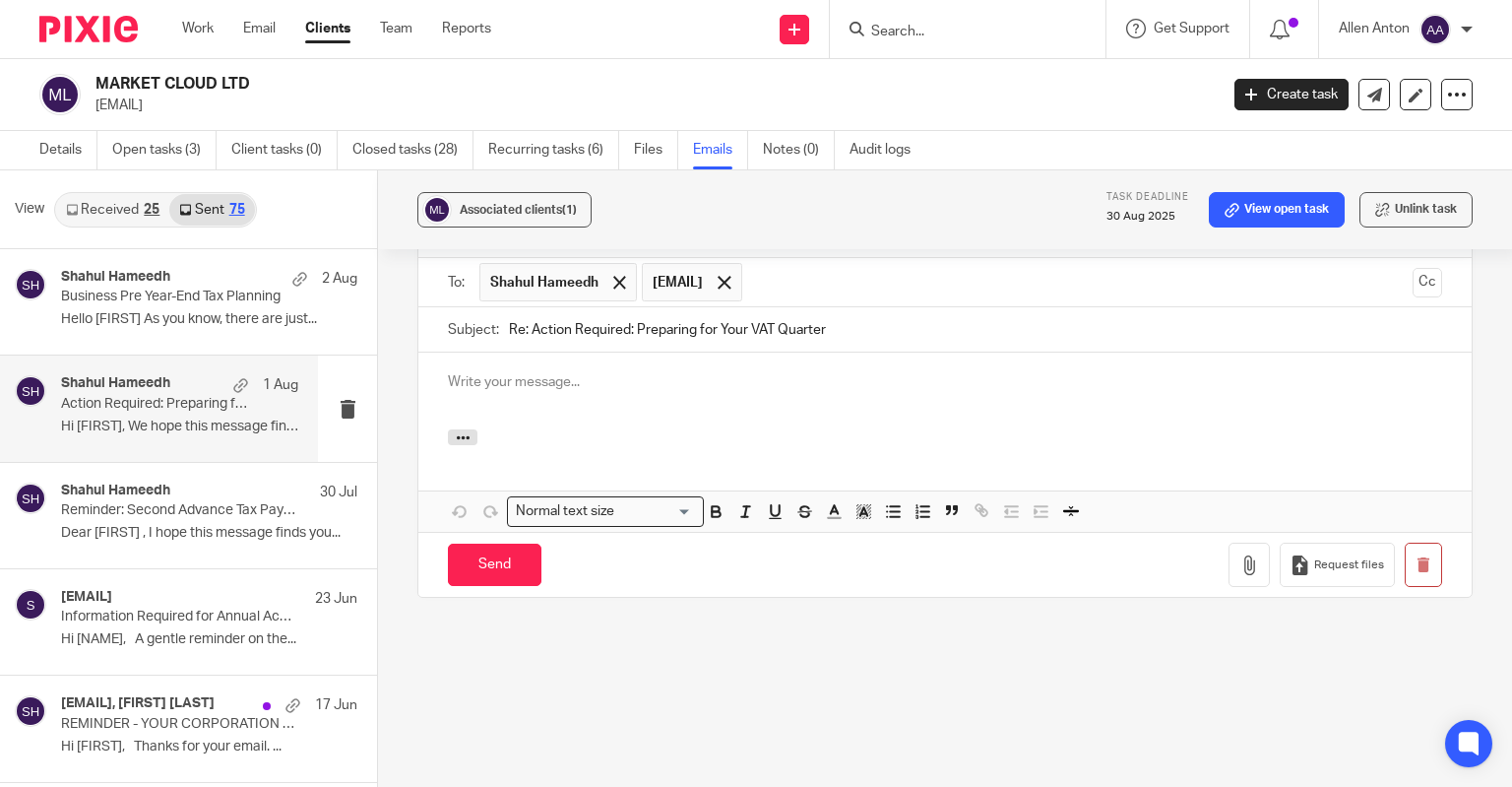 click at bounding box center [945, 382] 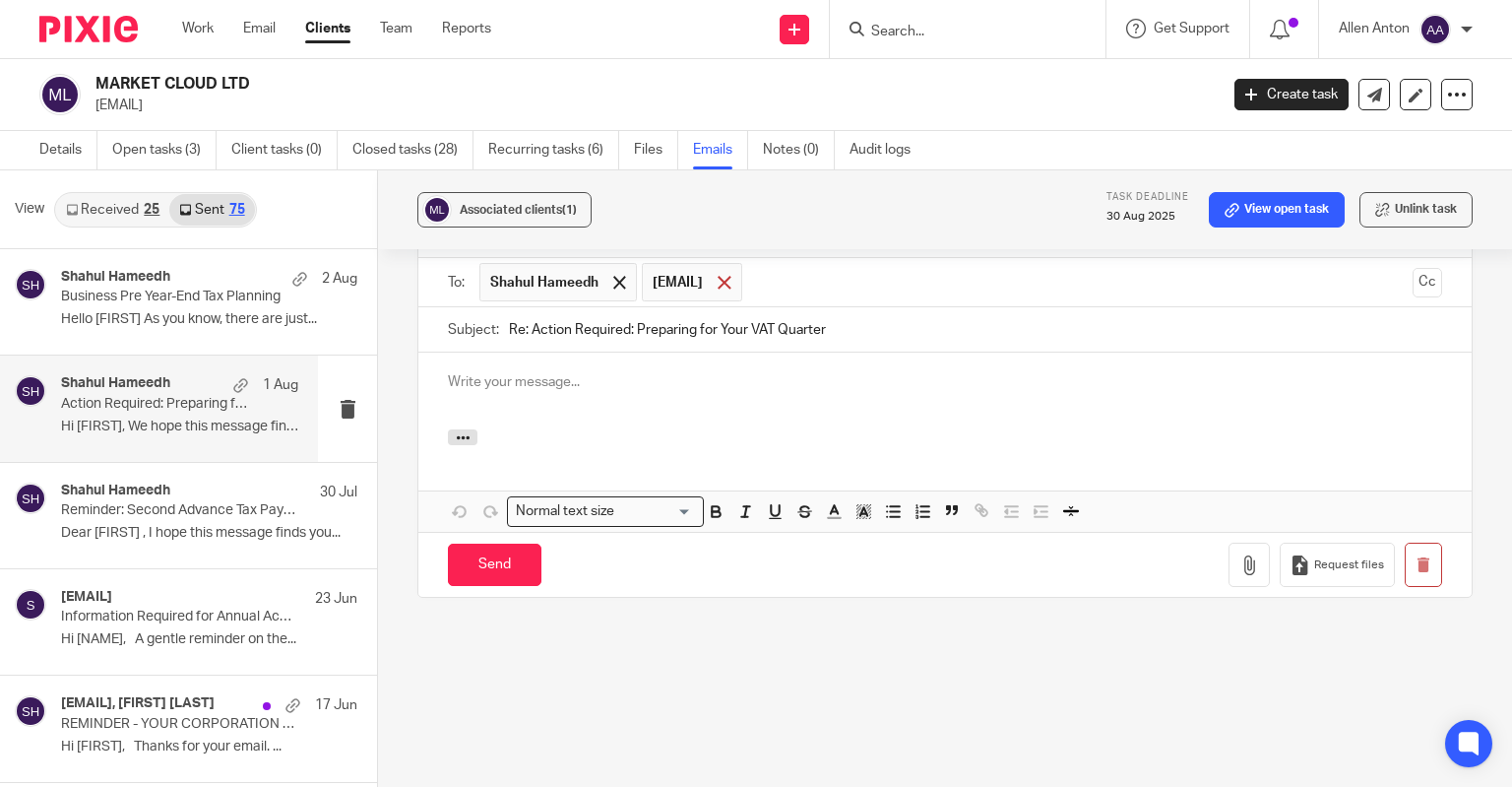 click at bounding box center (724, 282) 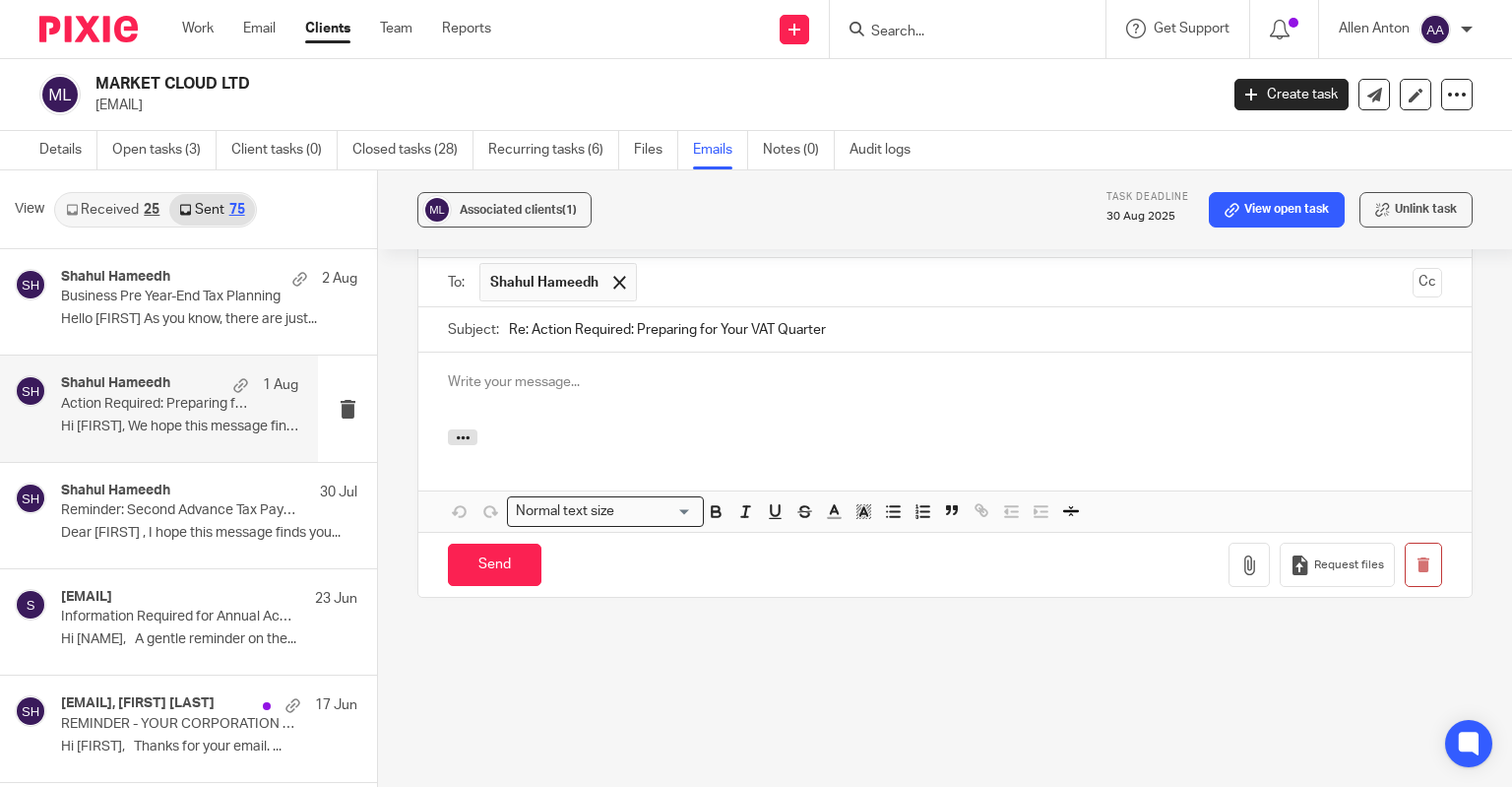click at bounding box center [1025, 282] 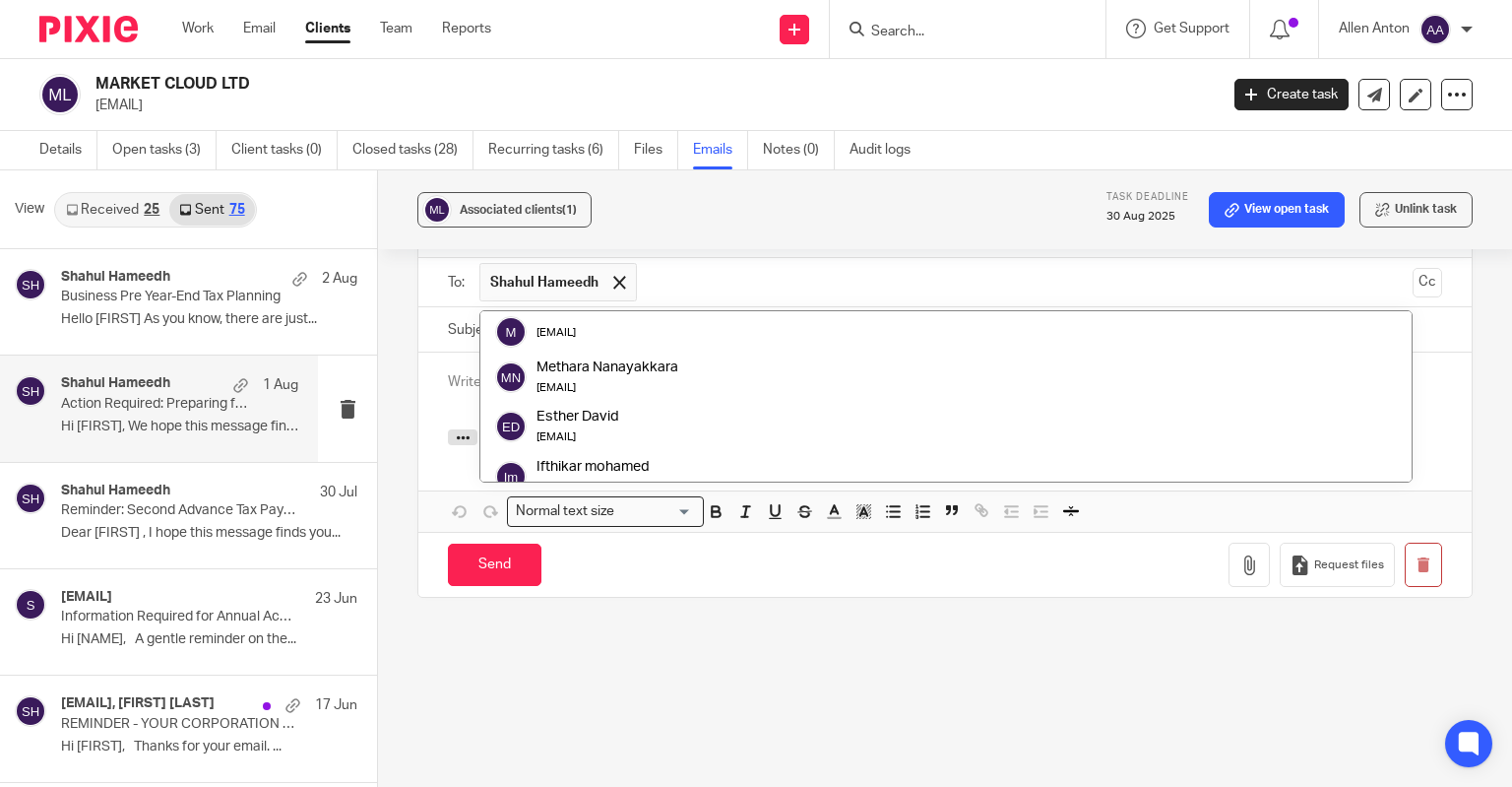 scroll, scrollTop: 0, scrollLeft: 0, axis: both 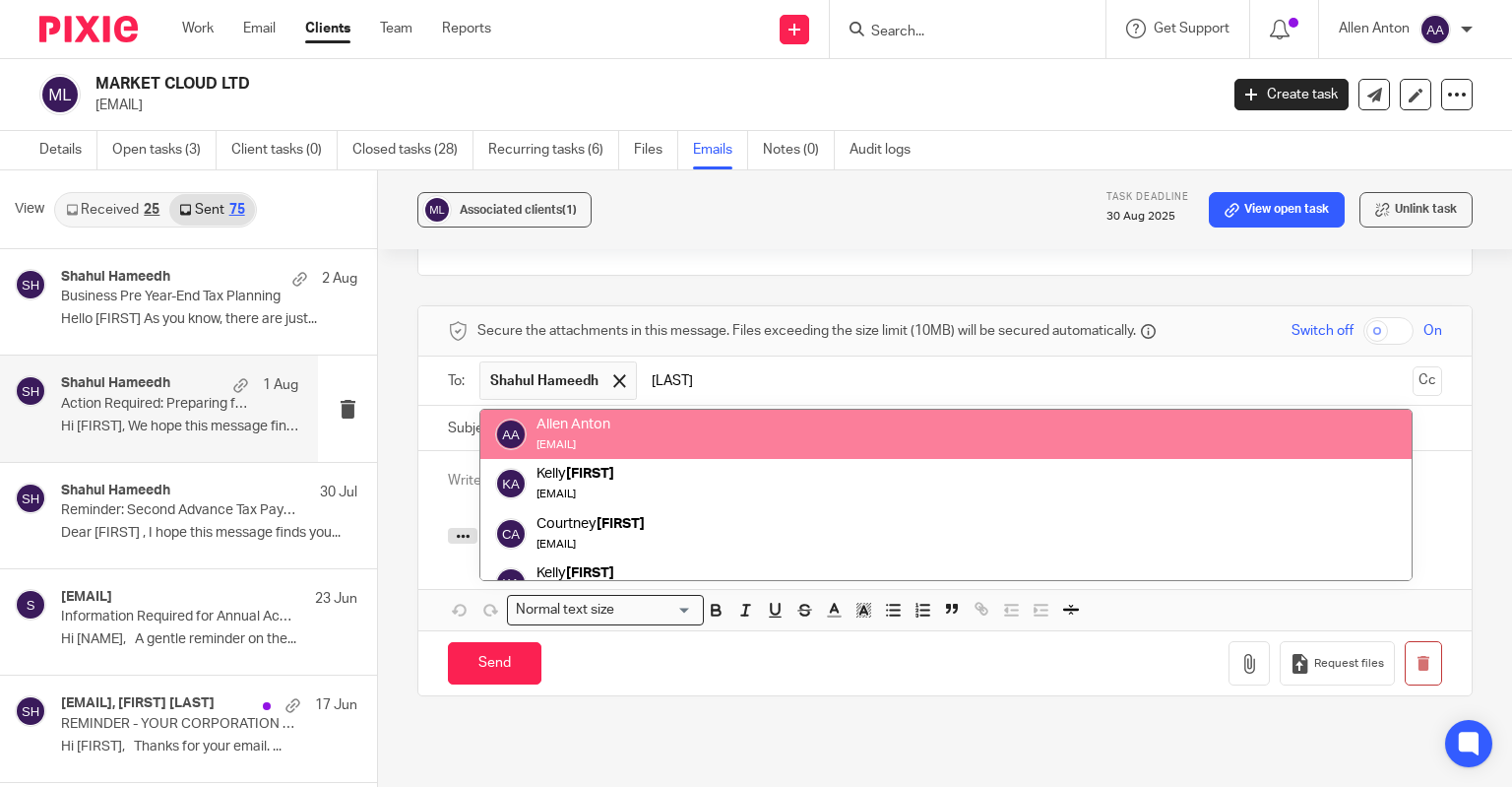 type on "allen" 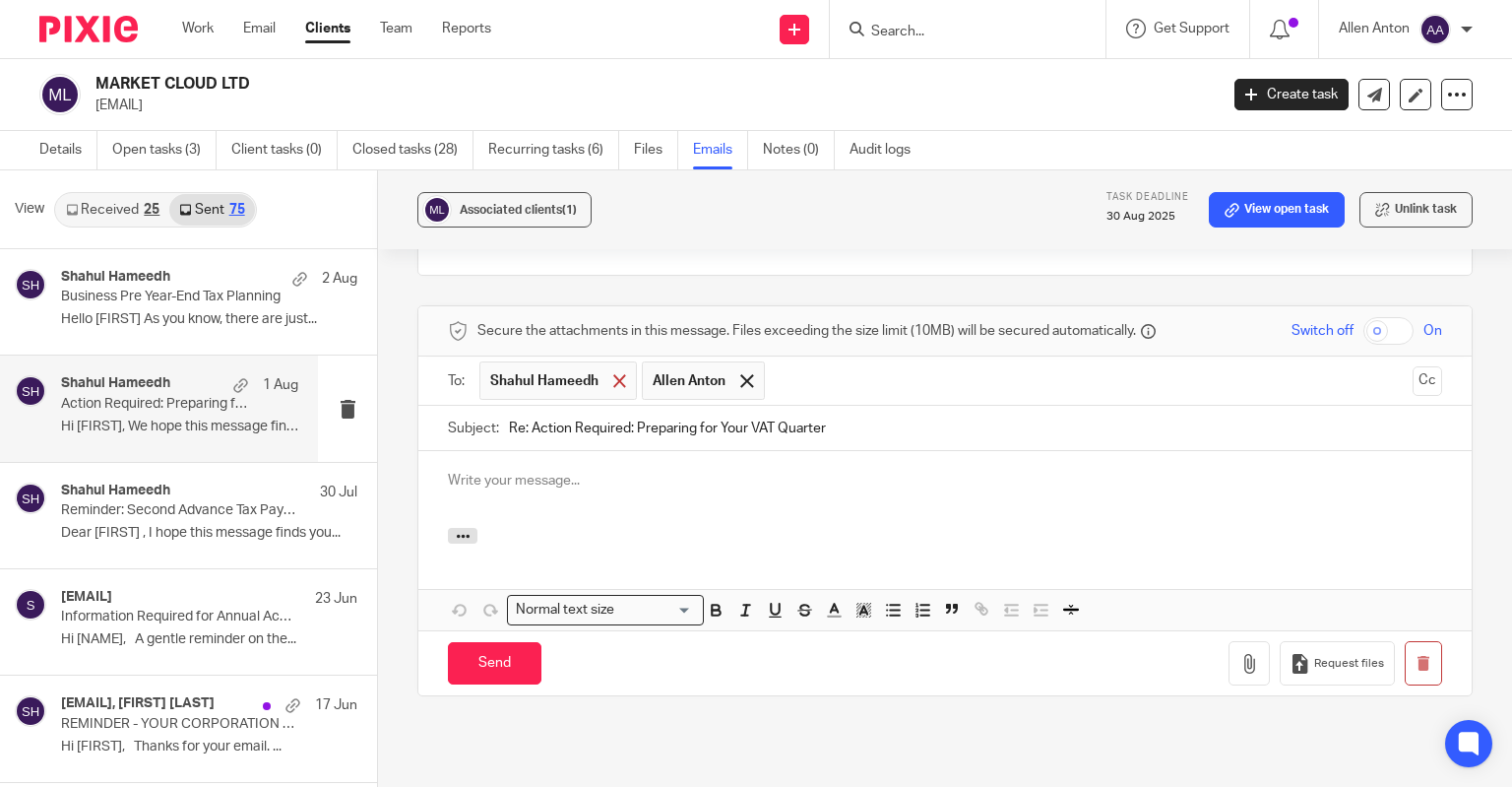 click at bounding box center (619, 380) 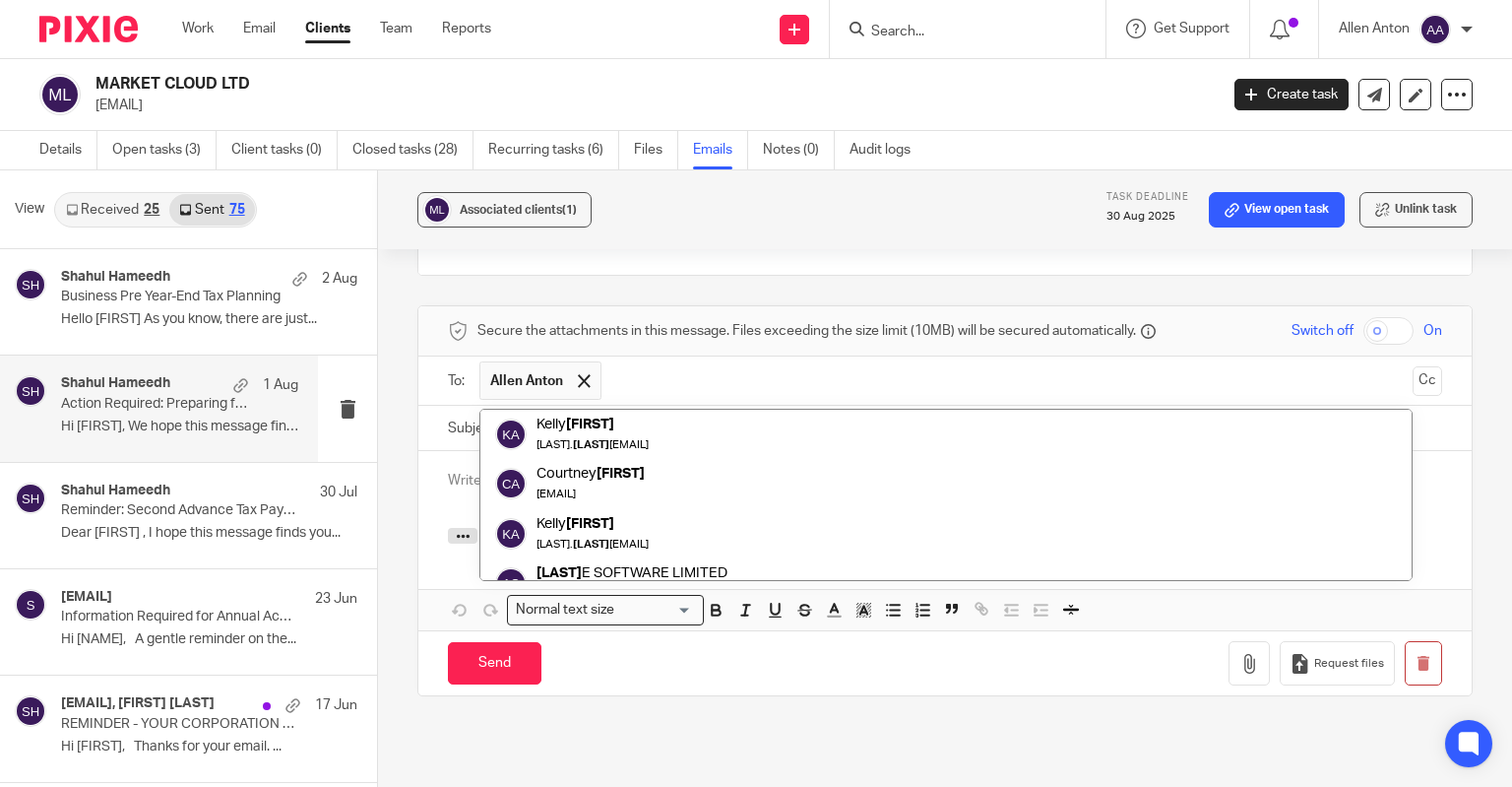 click at bounding box center [945, -18] 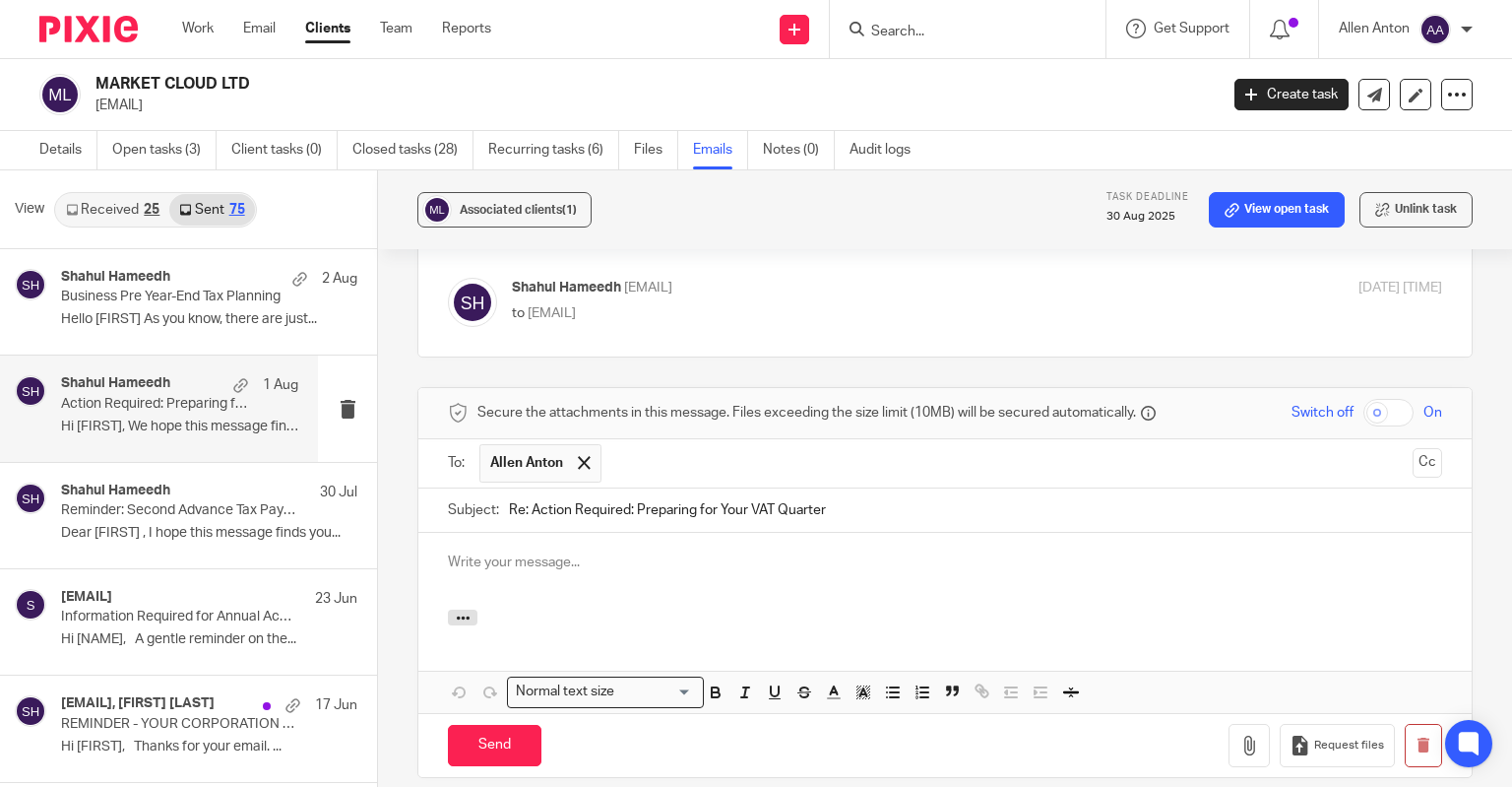 scroll, scrollTop: 197, scrollLeft: 0, axis: vertical 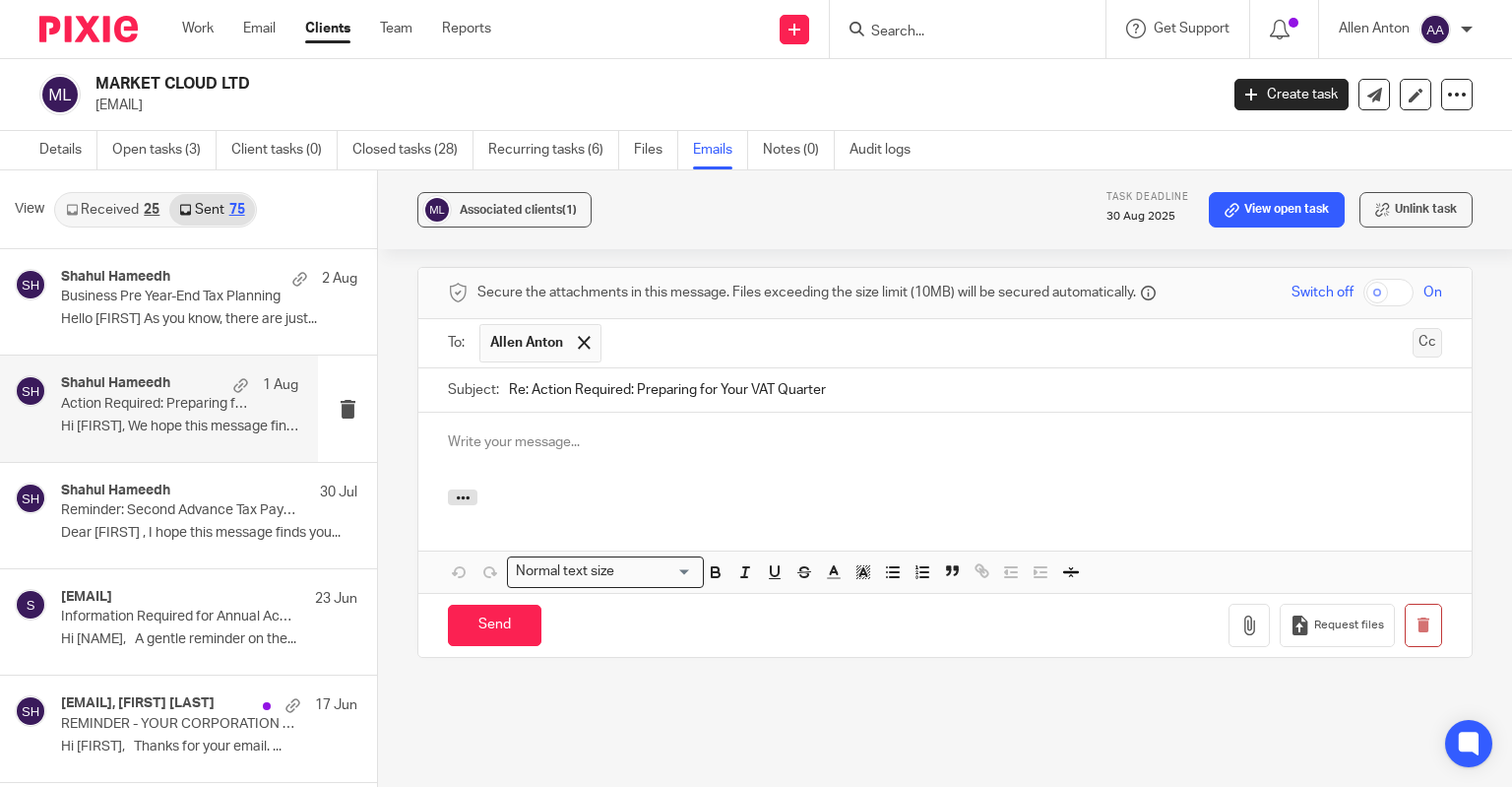 click on "Cc" at bounding box center (1427, 343) 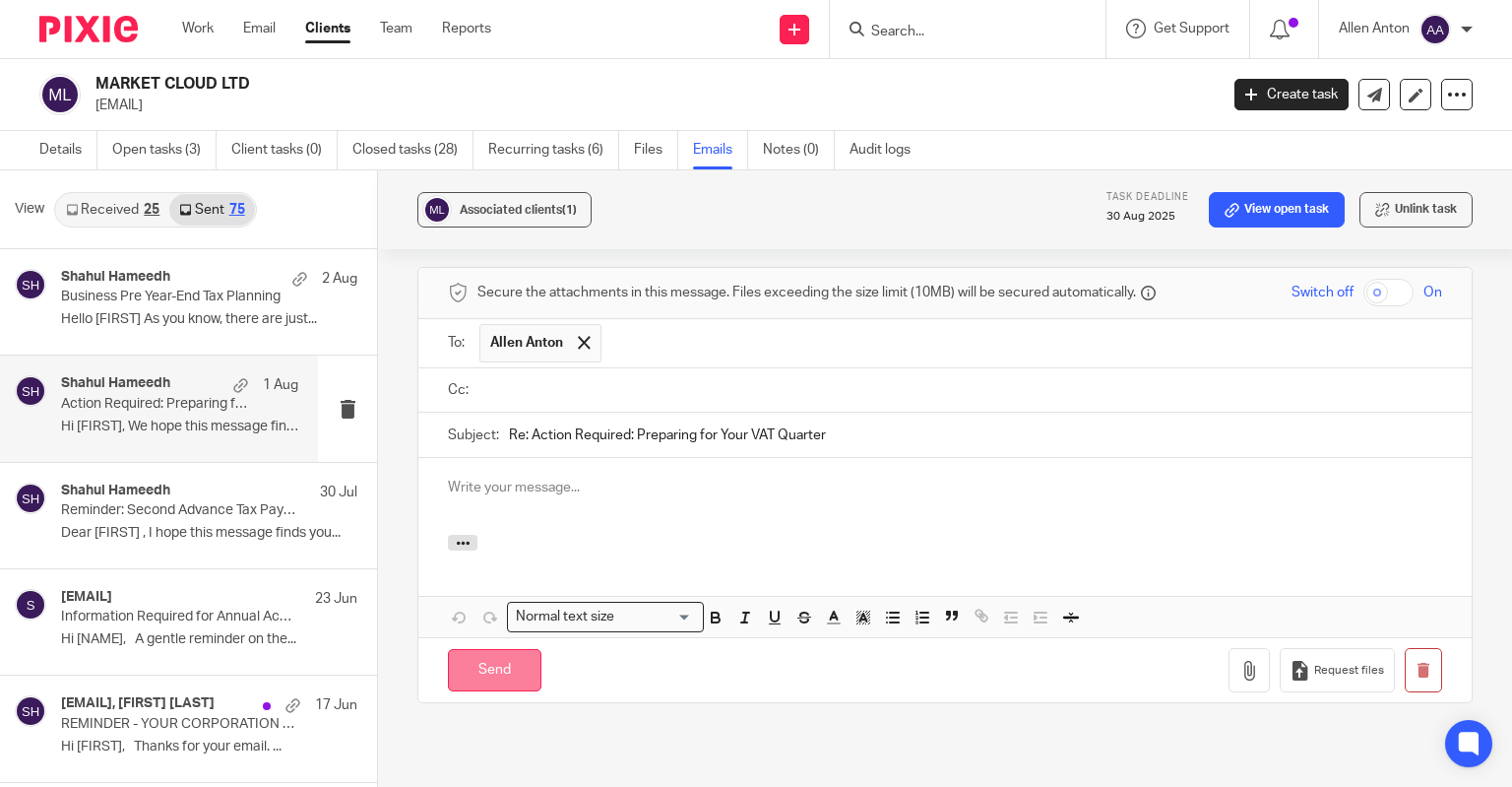 click on "Send" at bounding box center (494, 670) 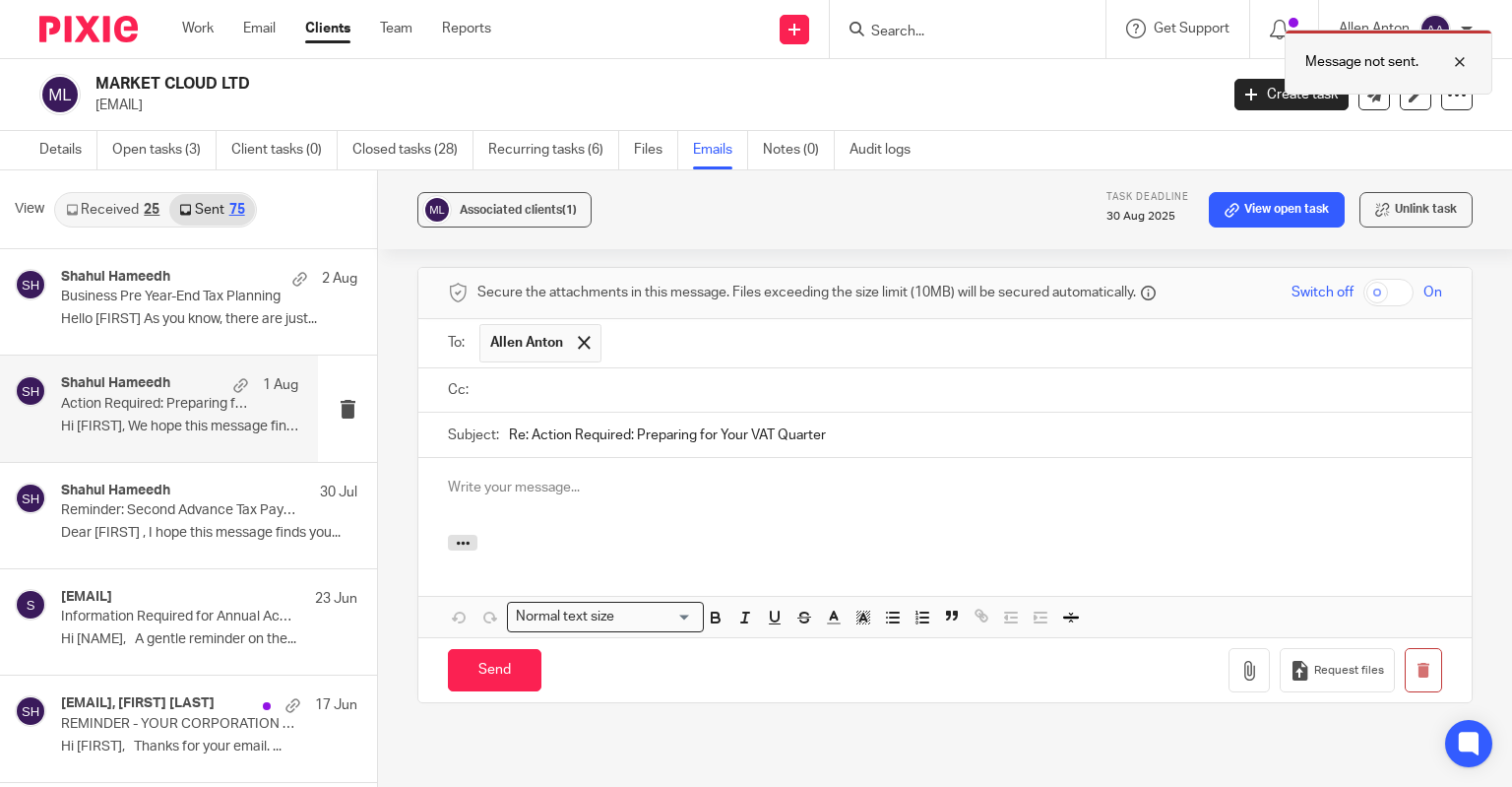 click at bounding box center (1445, 62) 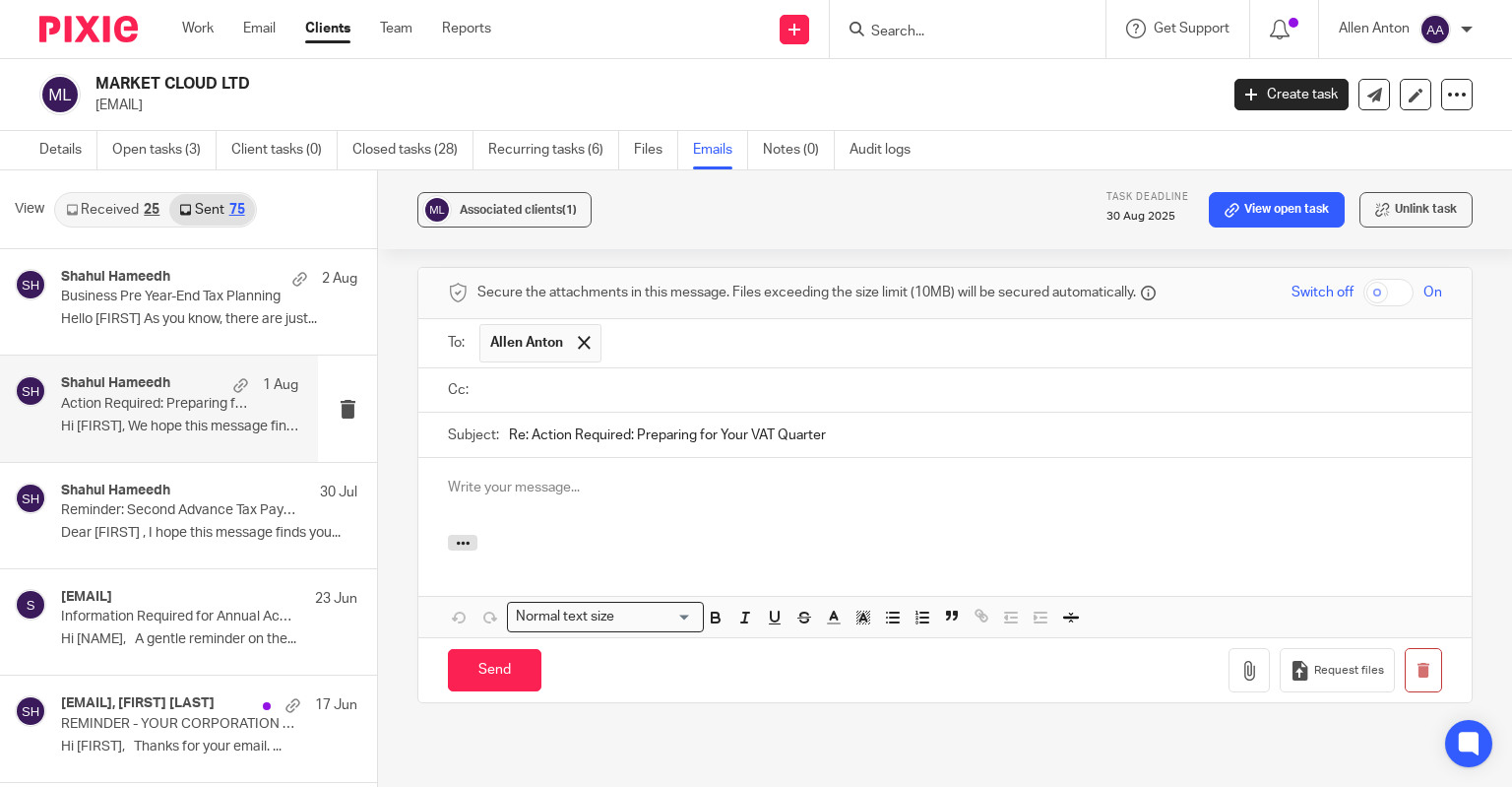 click at bounding box center (1022, 343) 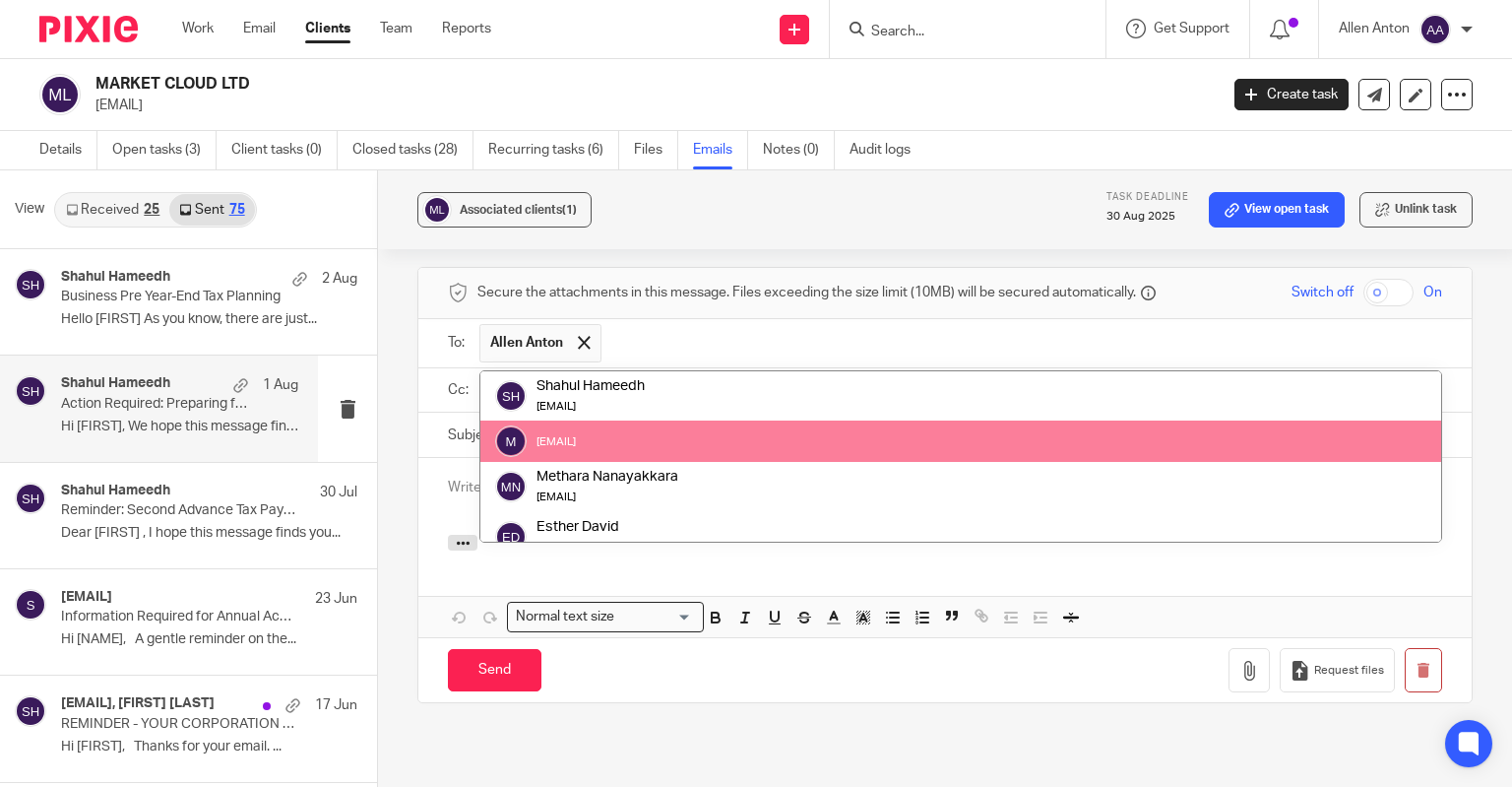 click at bounding box center (945, 488) 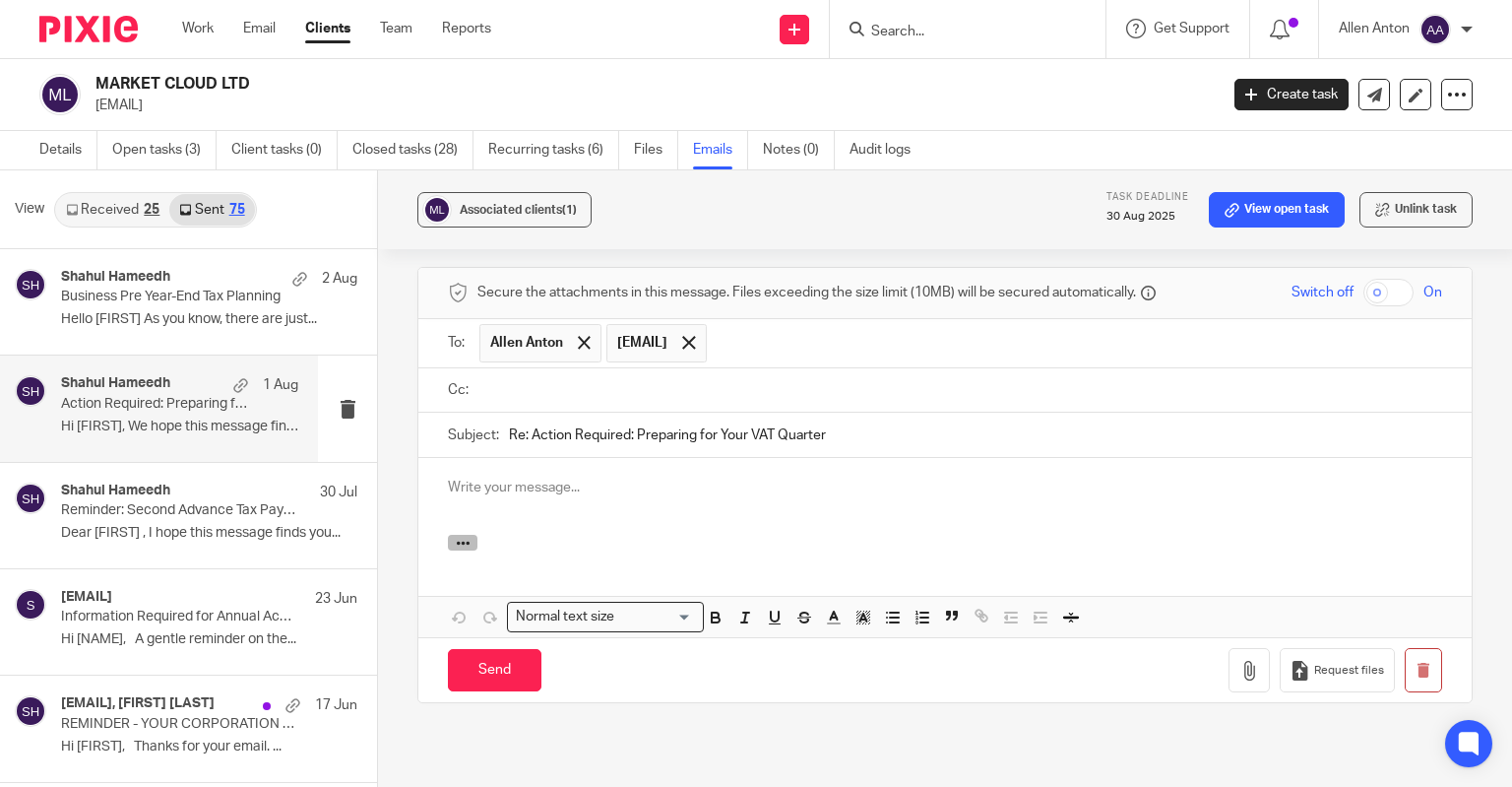 click at bounding box center [463, 543] 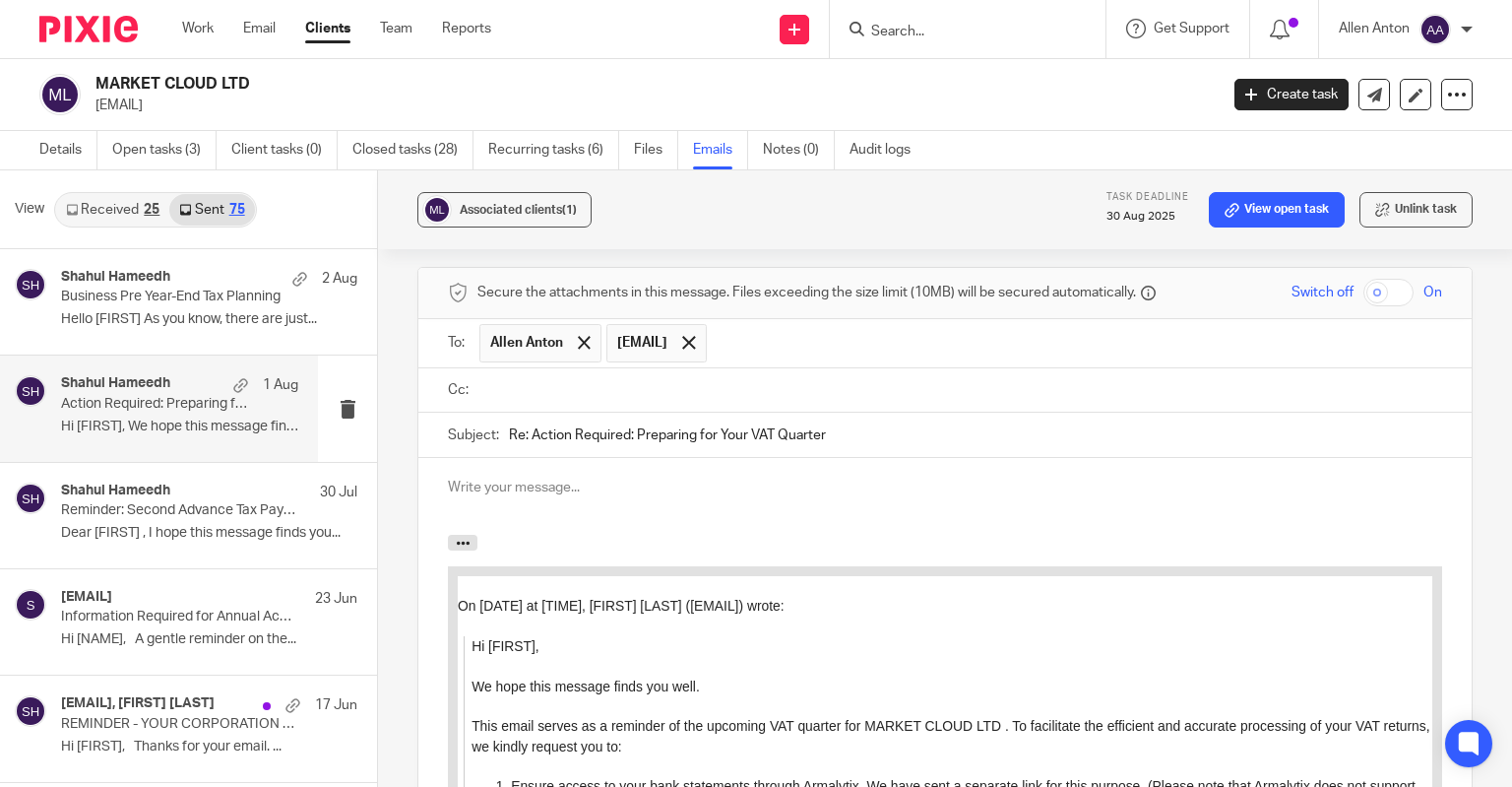 click at bounding box center (945, 488) 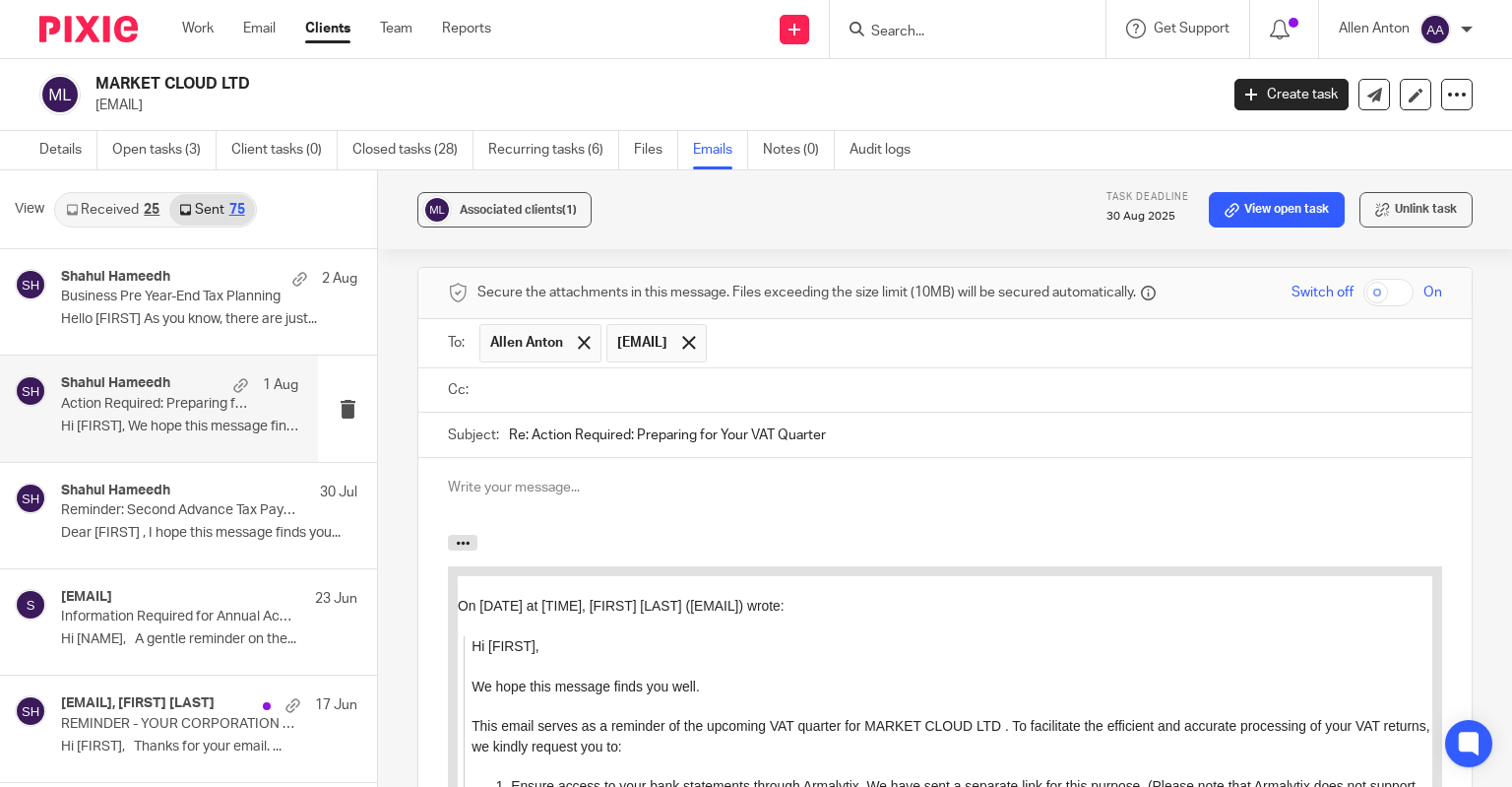 type 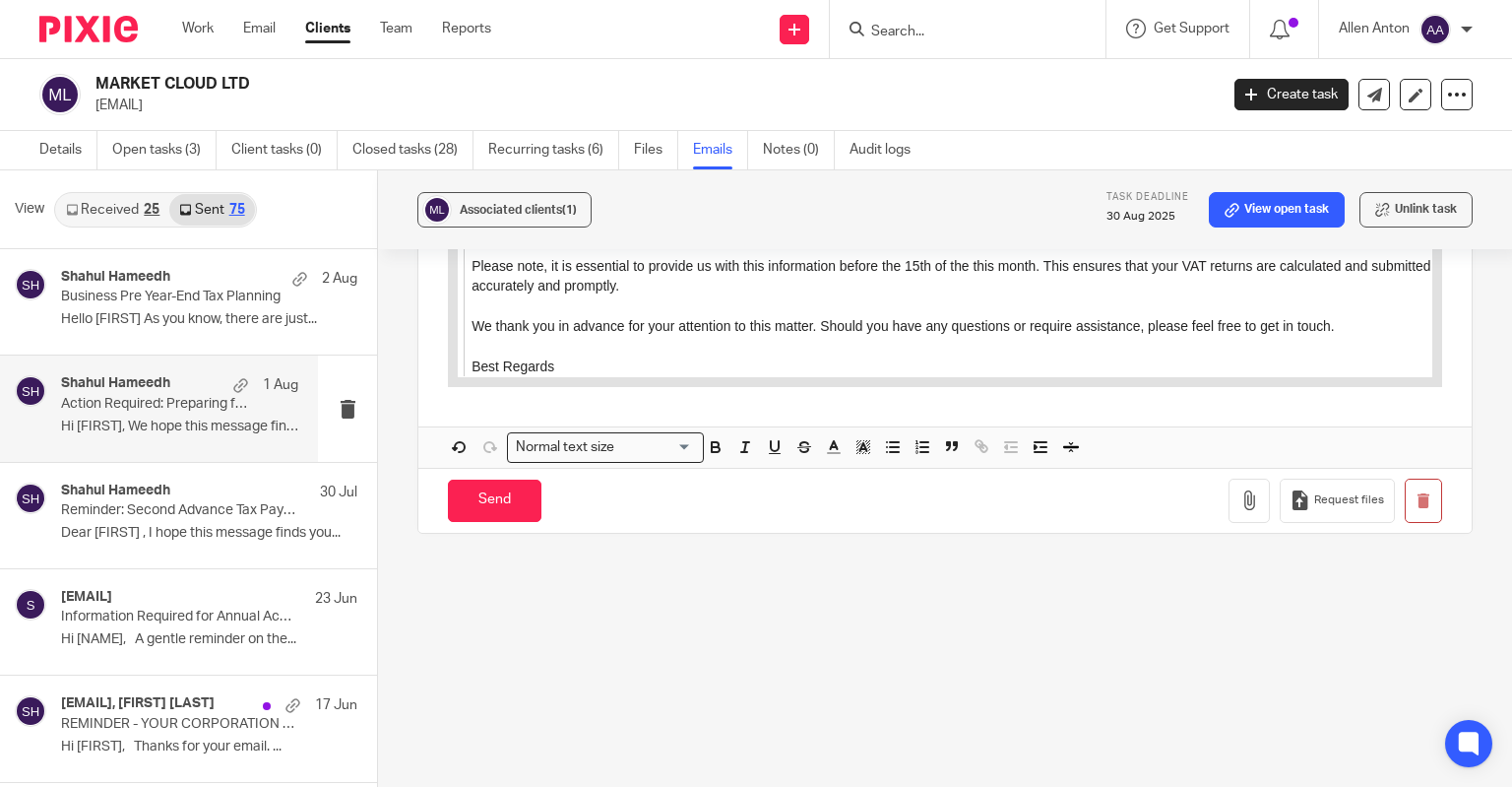 scroll, scrollTop: 829, scrollLeft: 0, axis: vertical 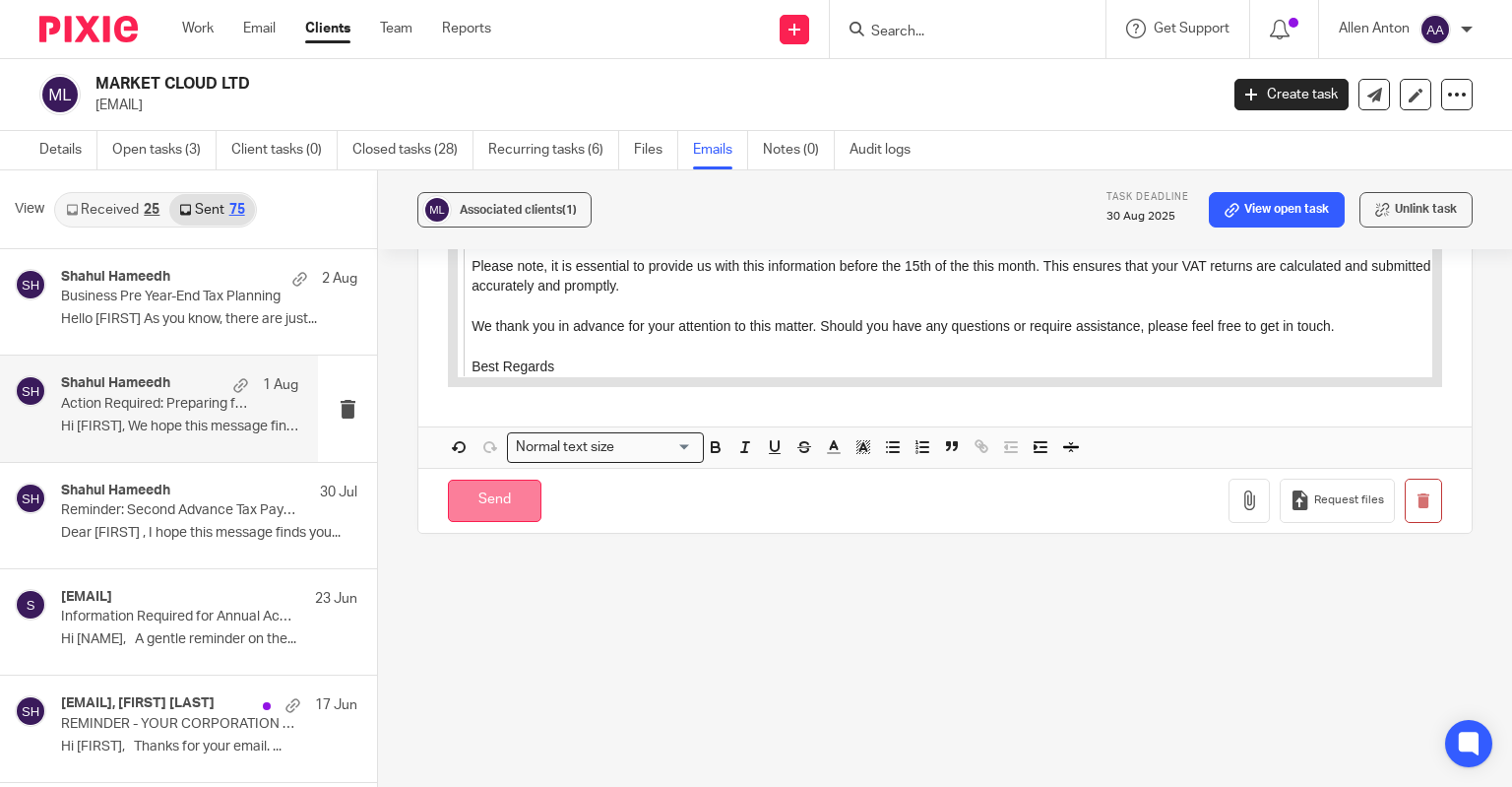 click on "Send" at bounding box center (494, 500) 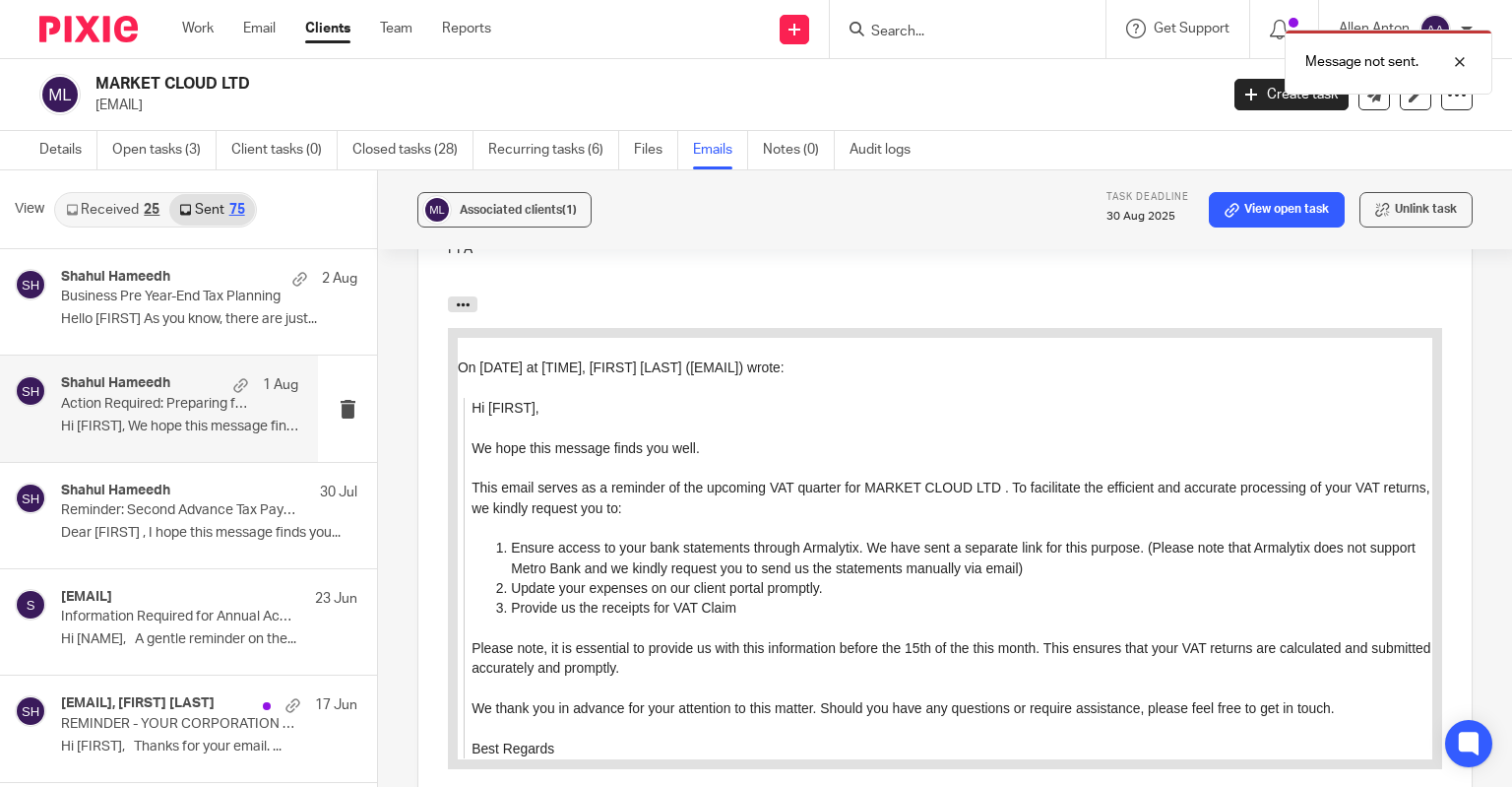 scroll, scrollTop: 41, scrollLeft: 0, axis: vertical 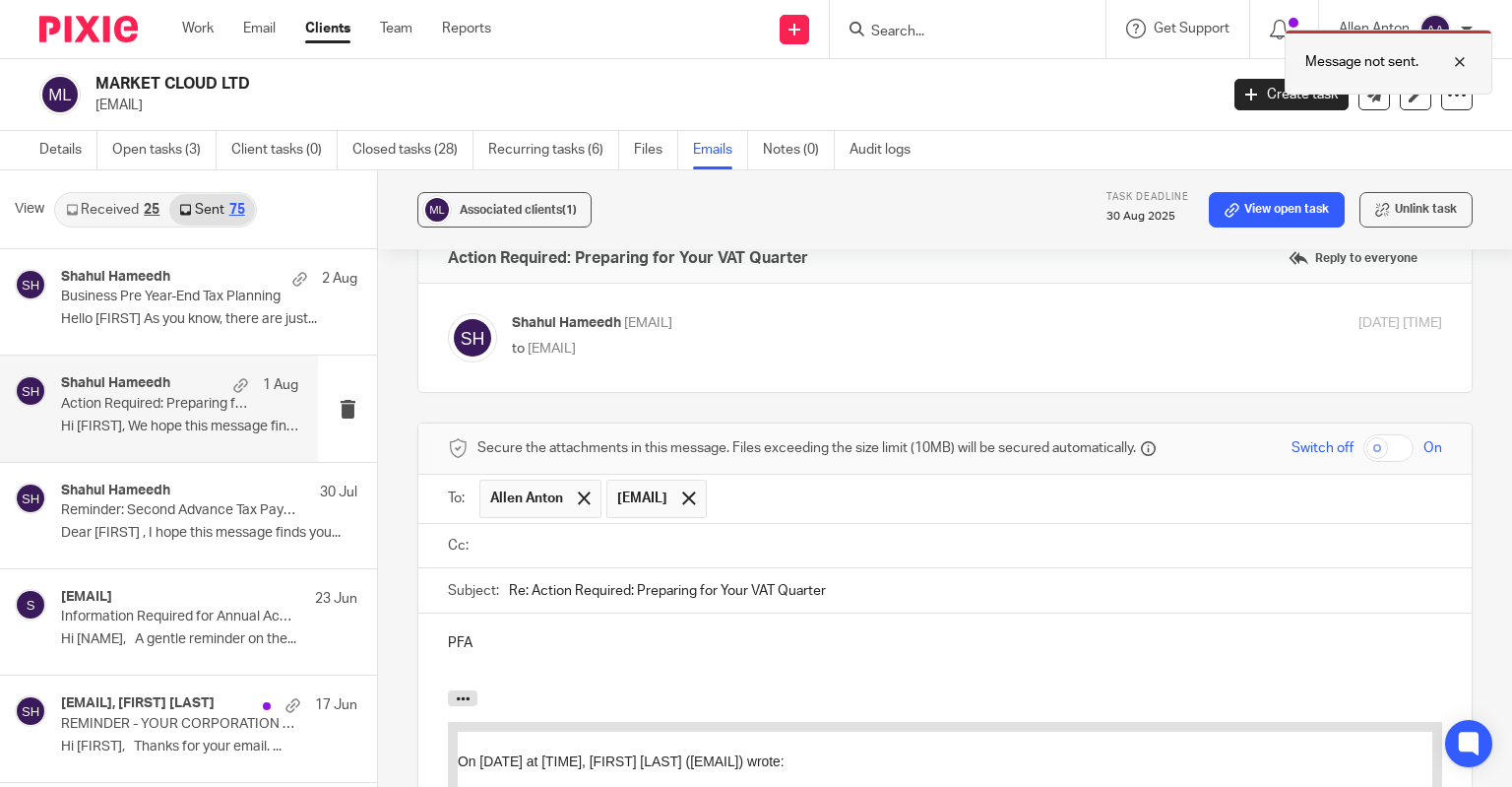 click at bounding box center [1445, 62] 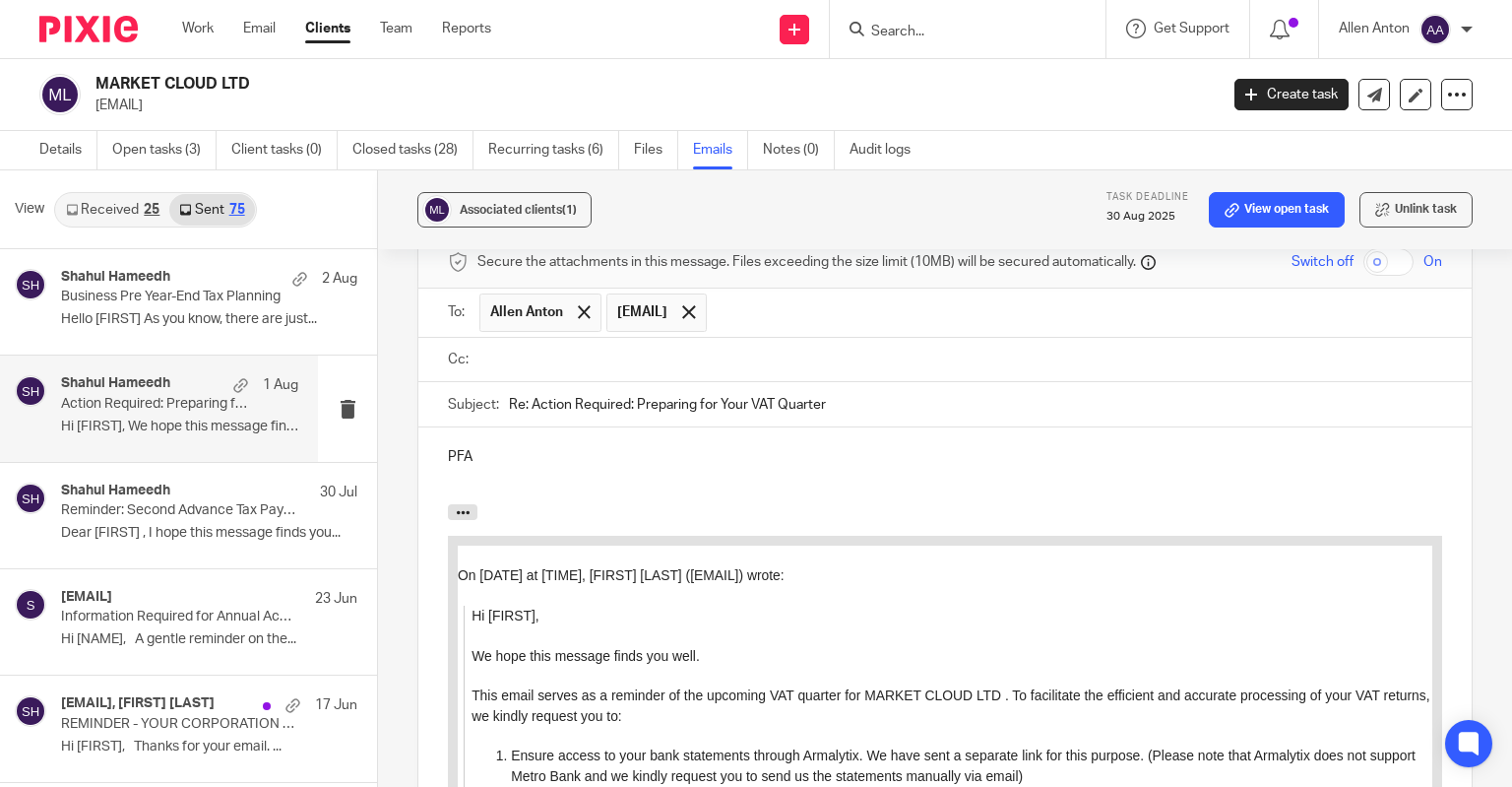 scroll, scrollTop: 238, scrollLeft: 0, axis: vertical 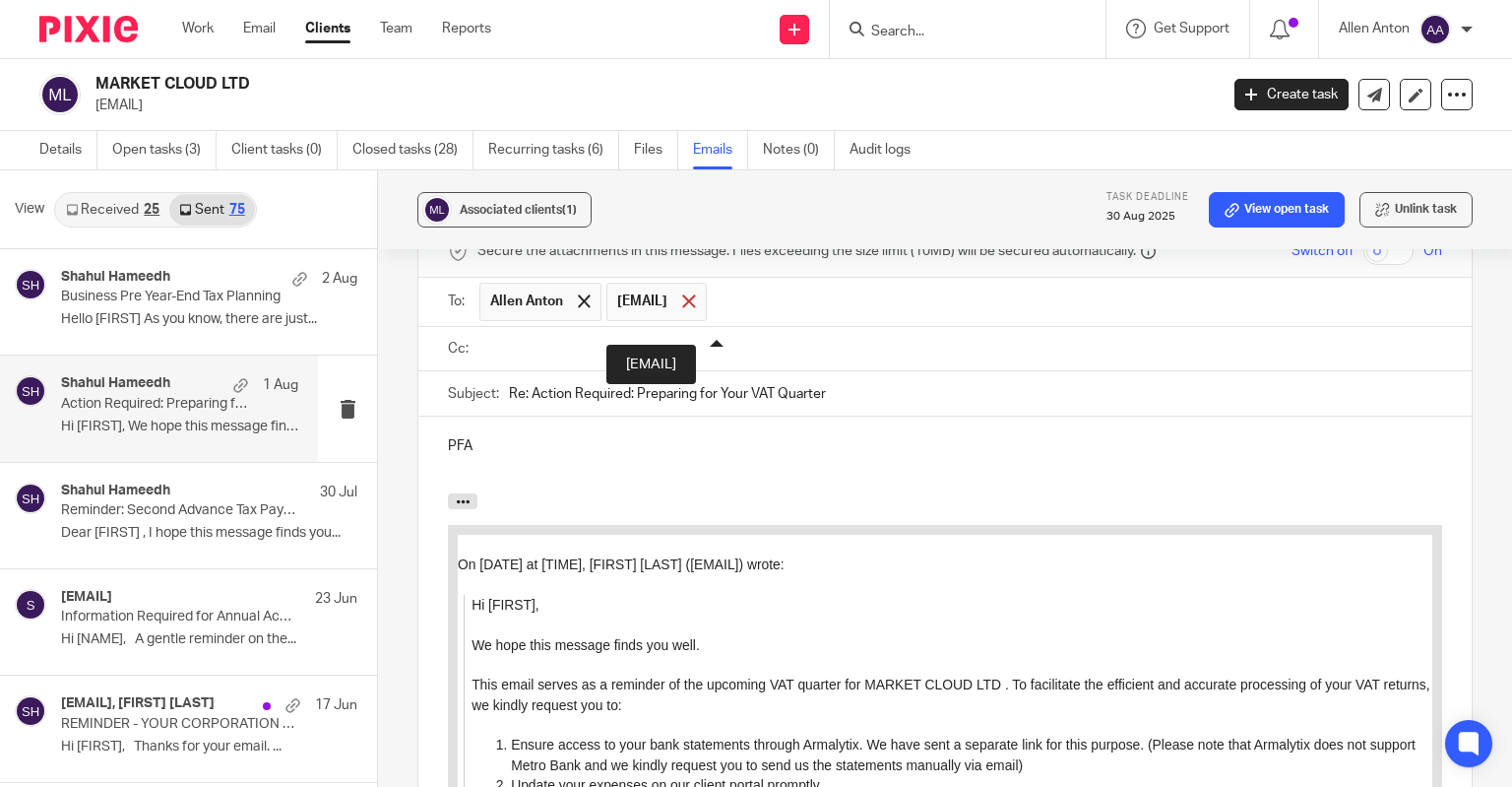 click at bounding box center (688, 301) 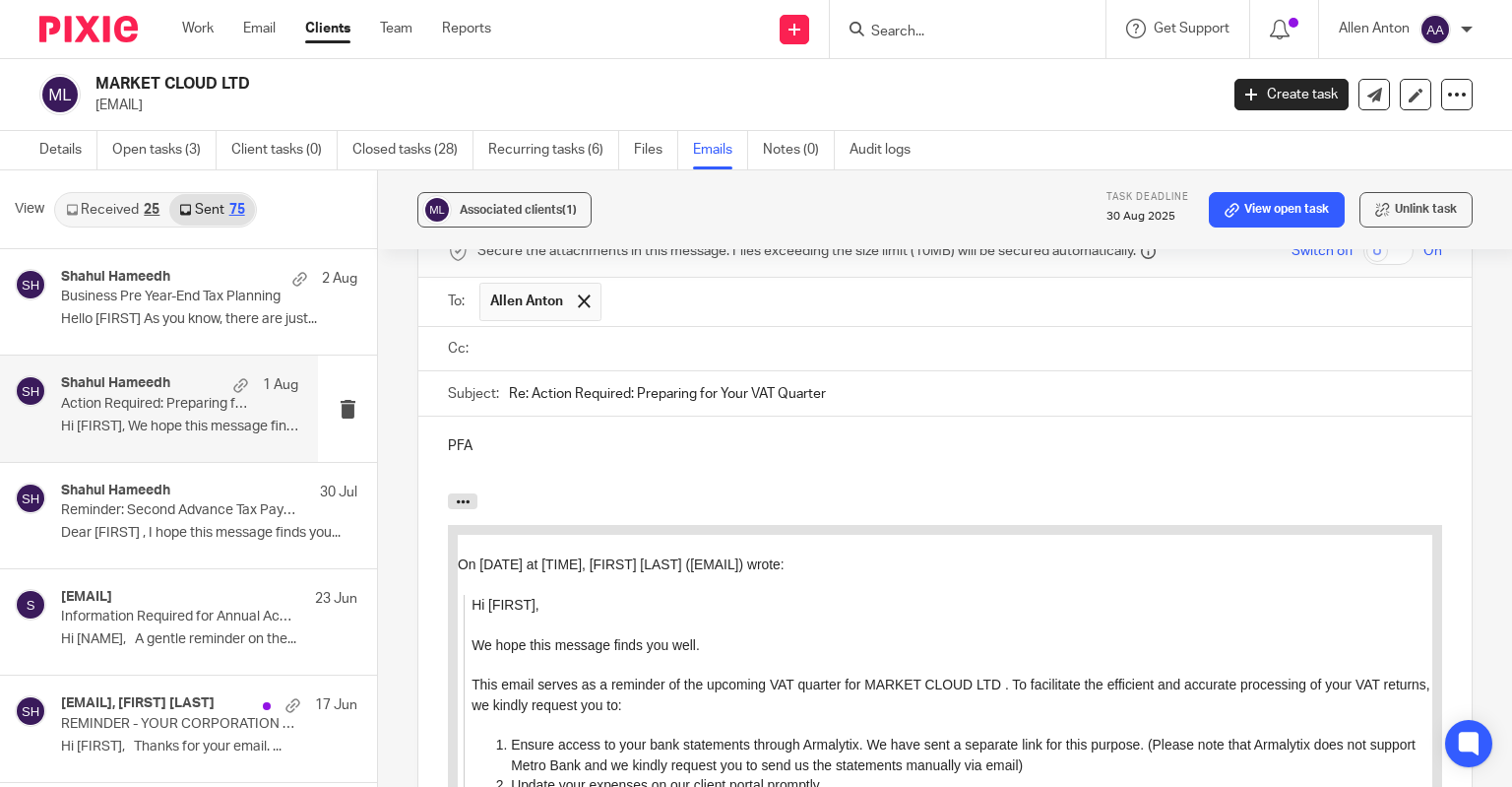 click at bounding box center (959, 349) 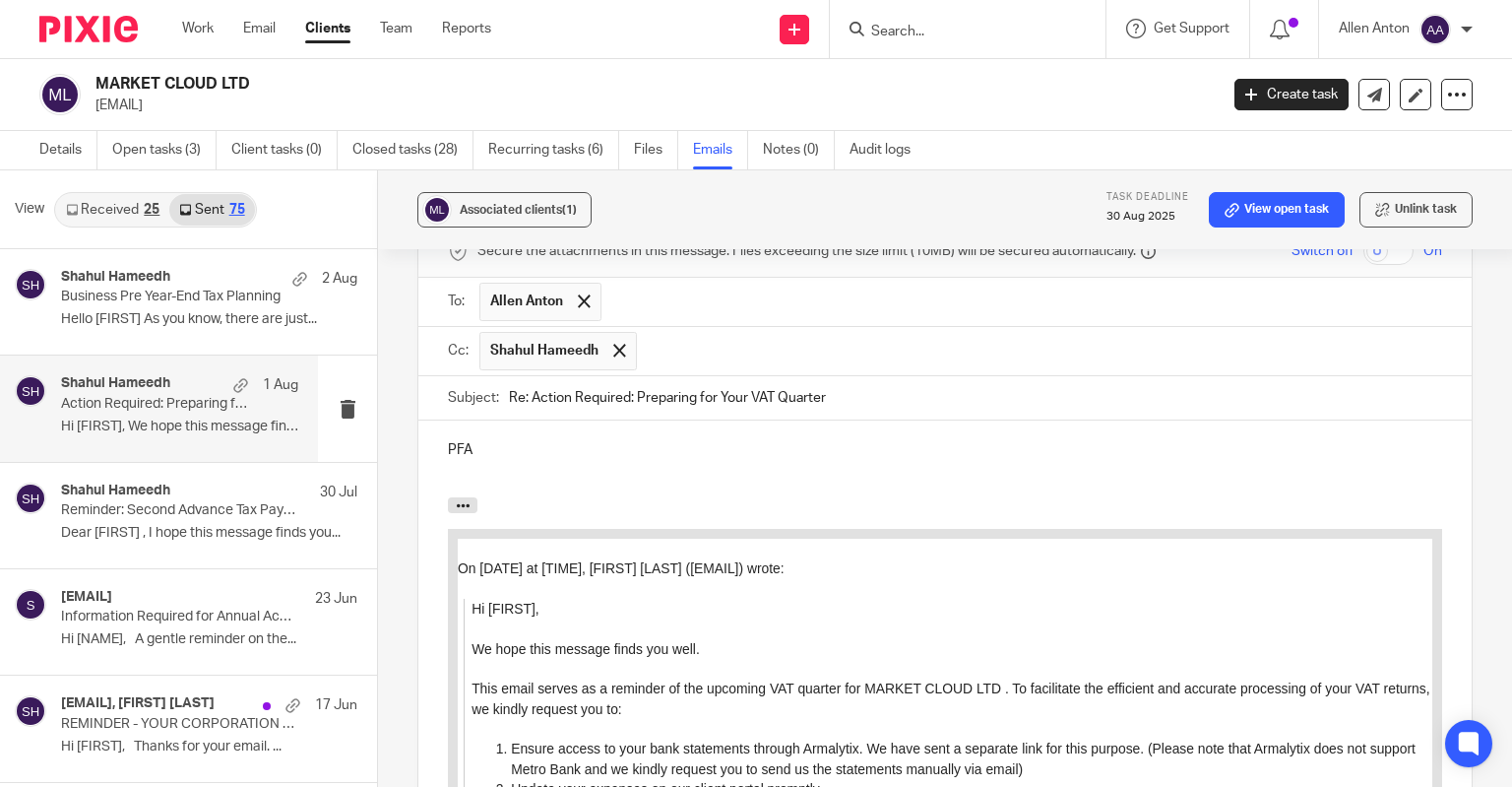 click at bounding box center [1022, 301] 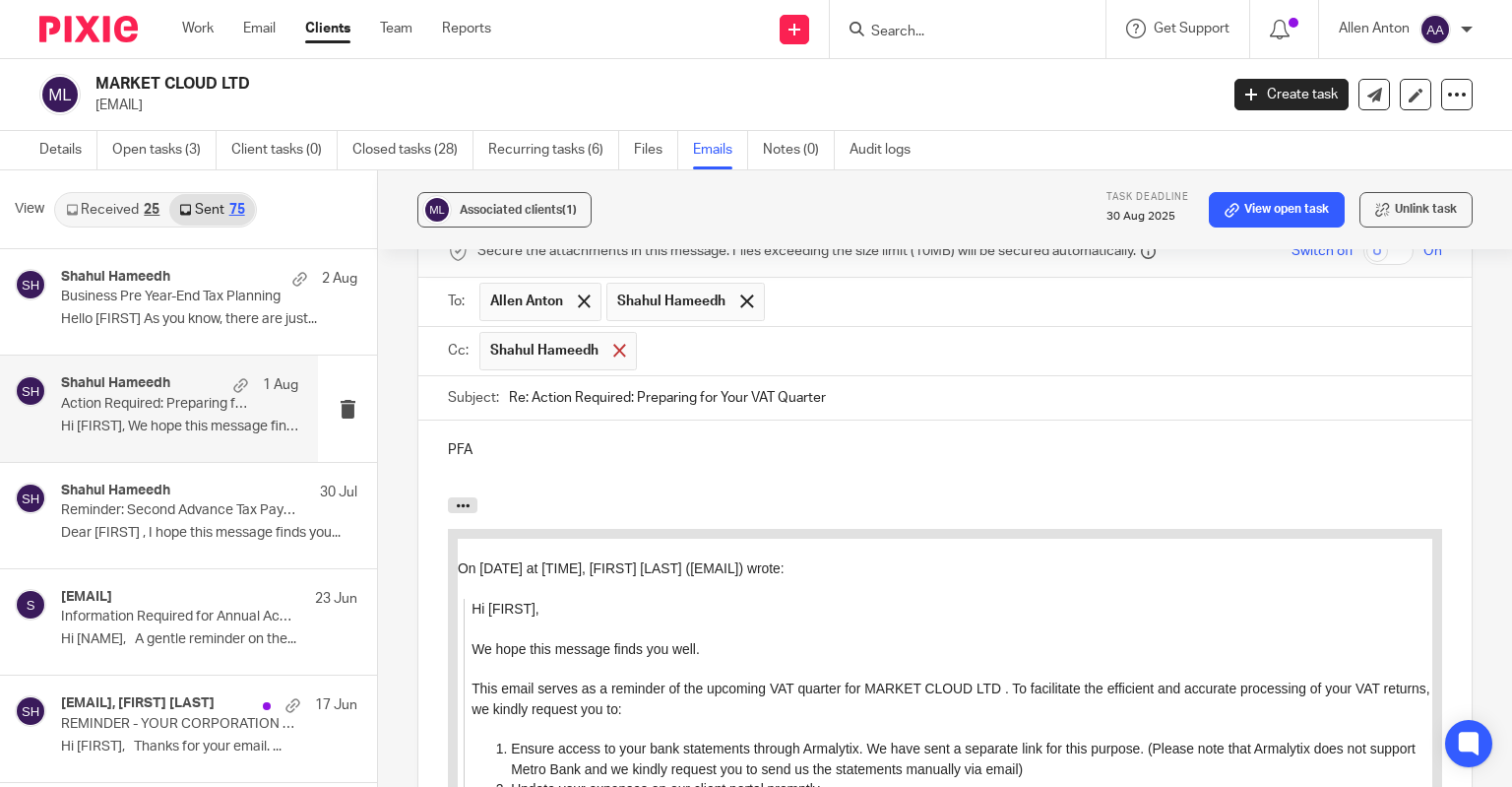 click at bounding box center [619, 350] 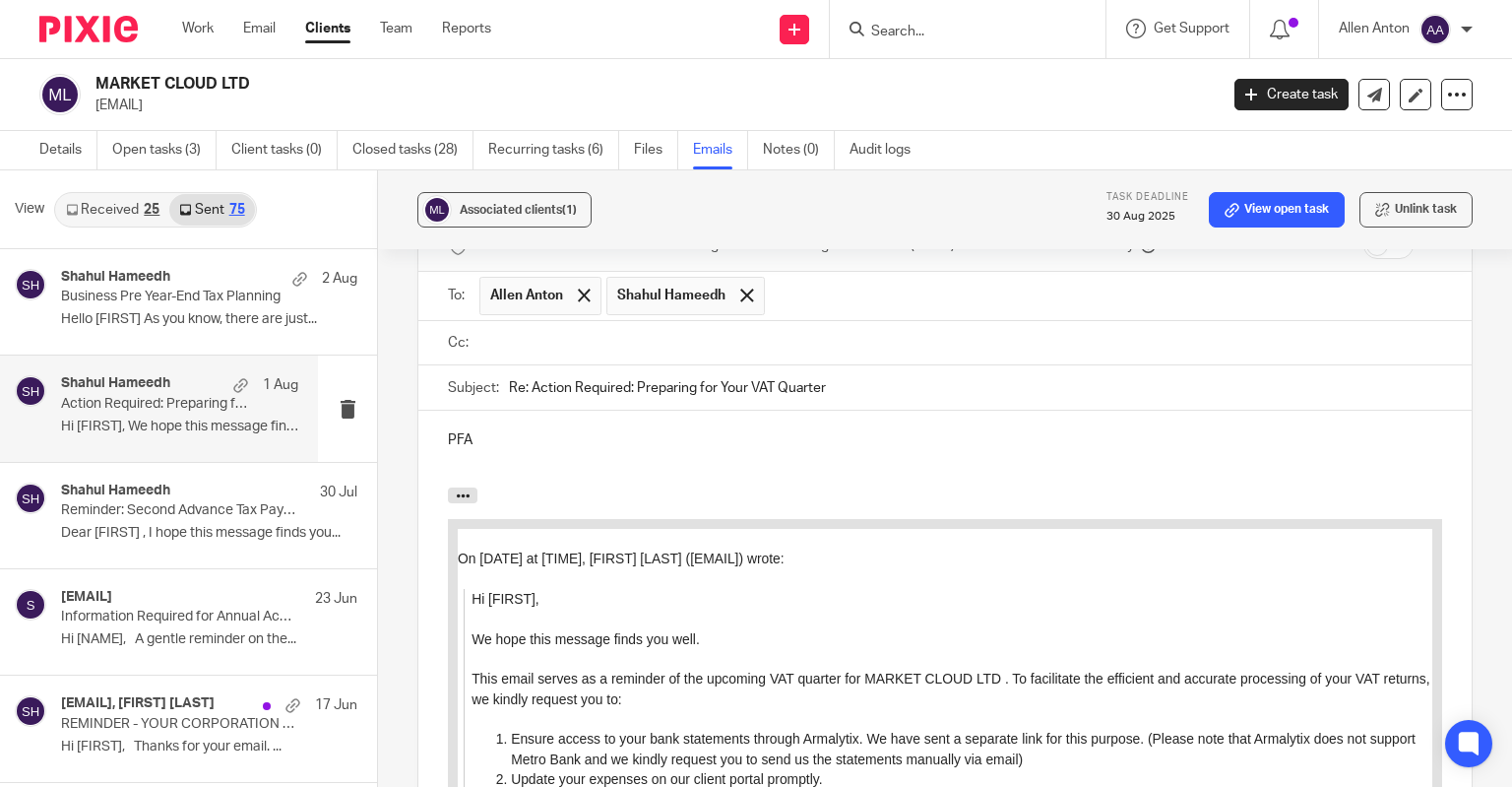 scroll, scrollTop: 238, scrollLeft: 0, axis: vertical 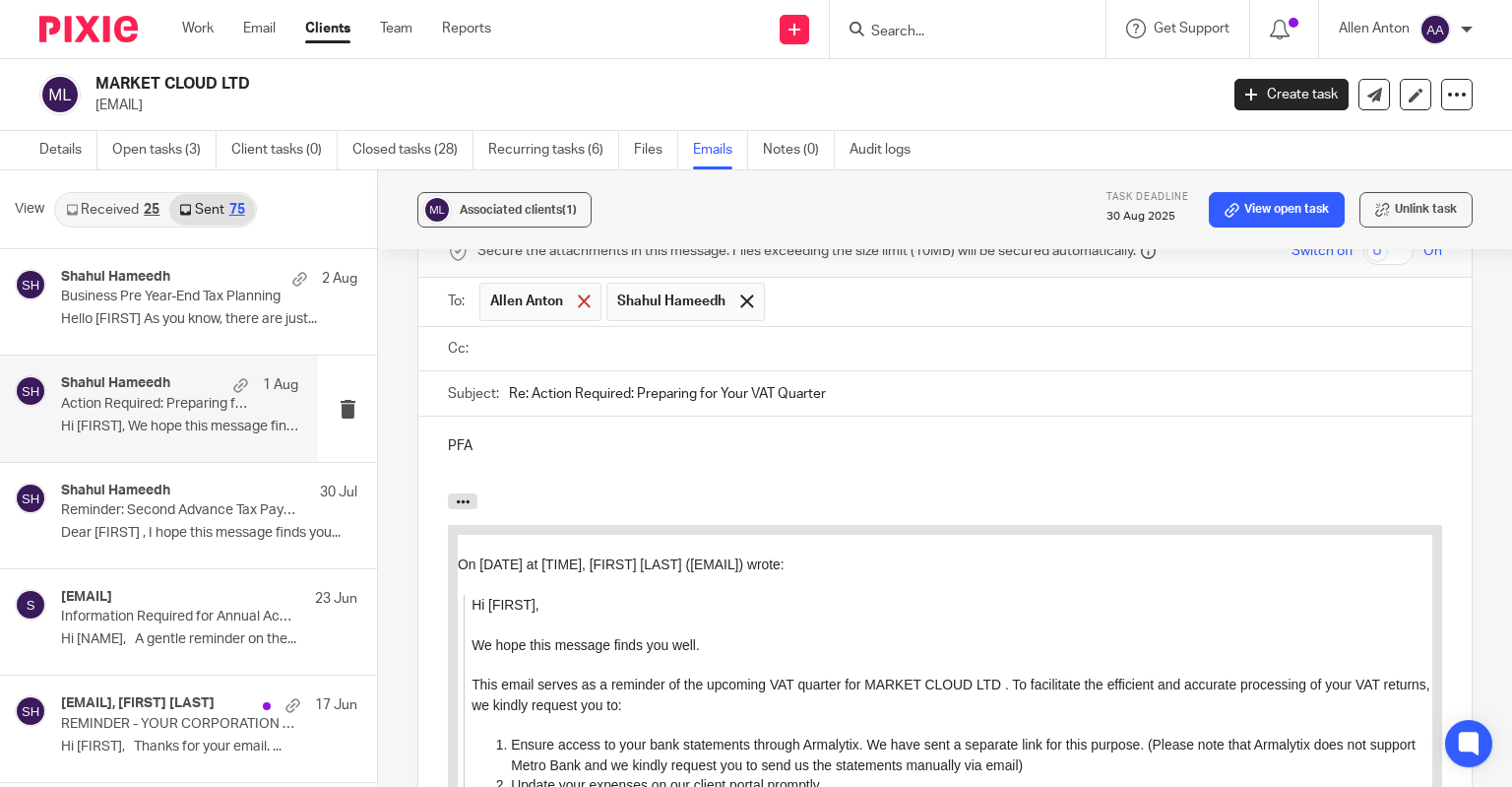 click at bounding box center [584, 301] 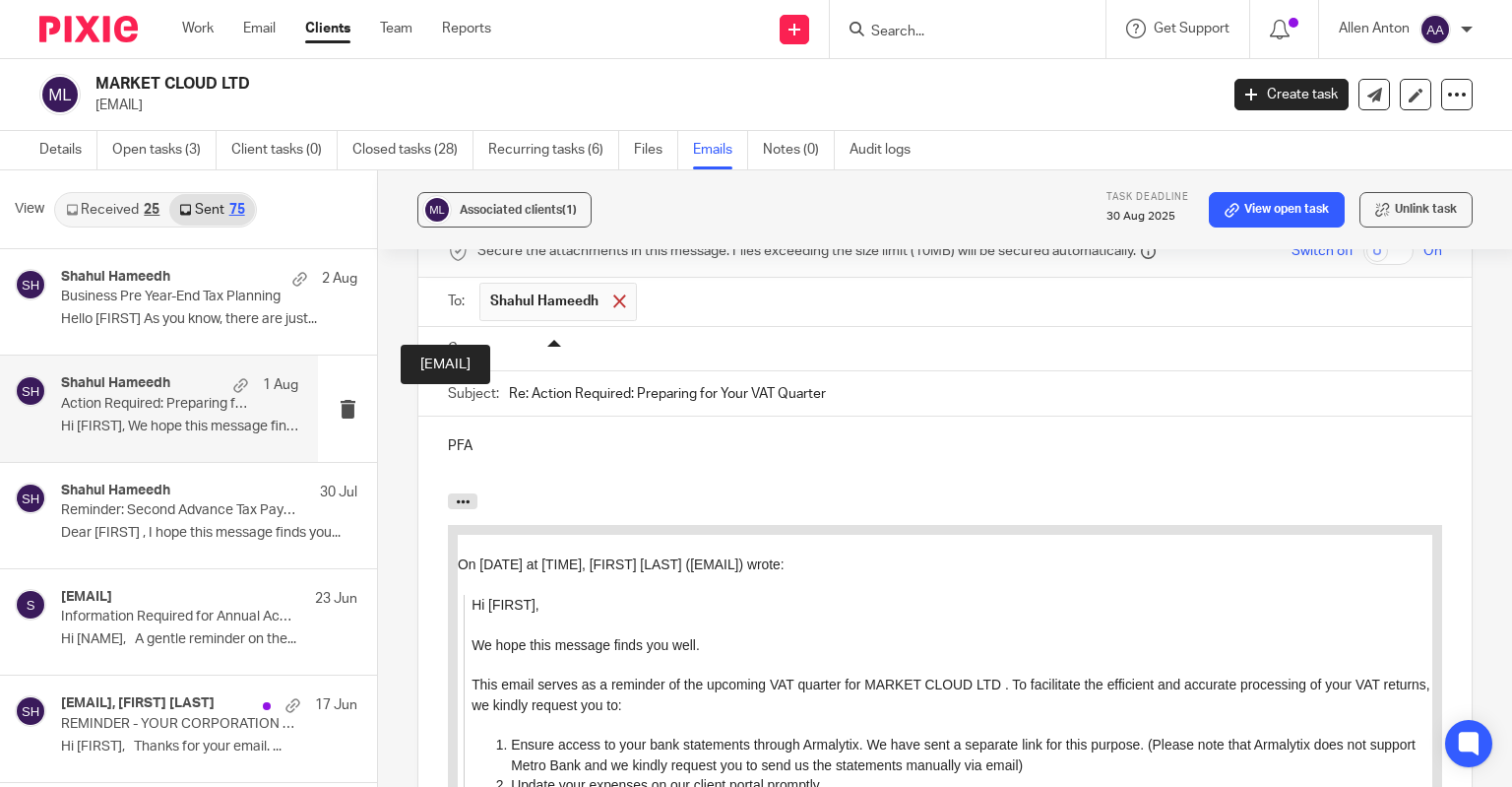 click at bounding box center [619, 301] 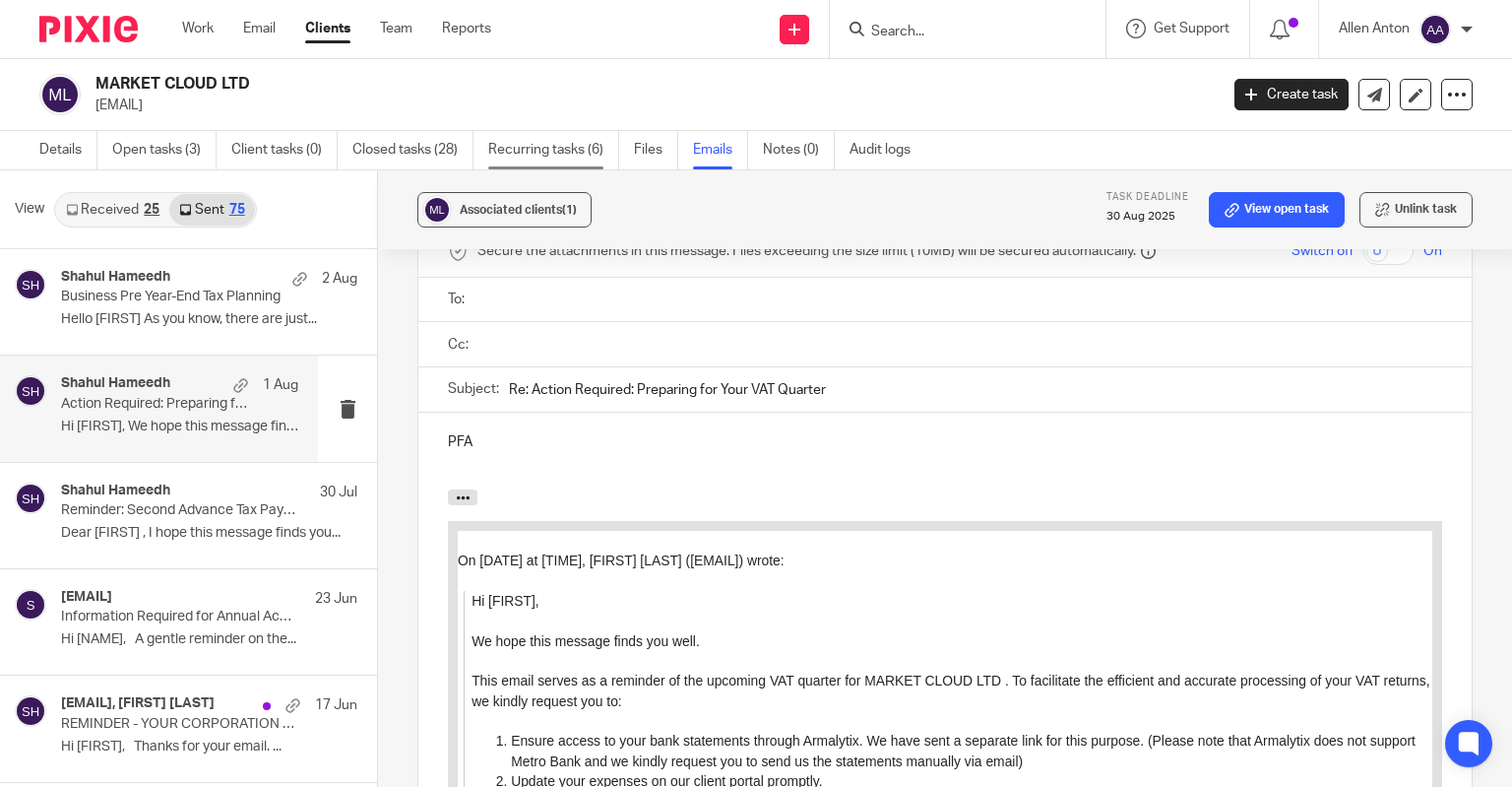 click on "Recurring tasks (6)" at bounding box center [553, 150] 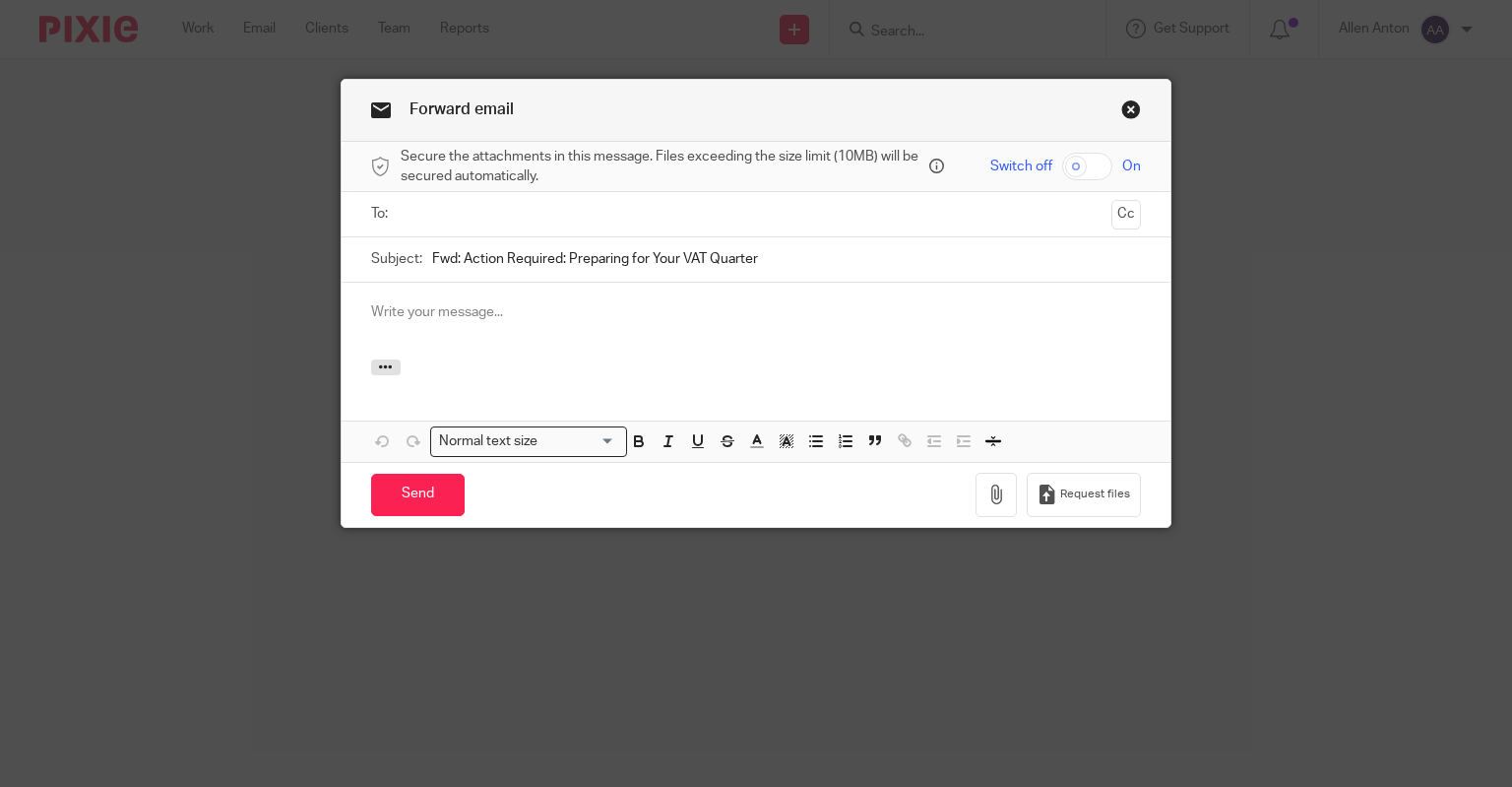 scroll, scrollTop: 0, scrollLeft: 0, axis: both 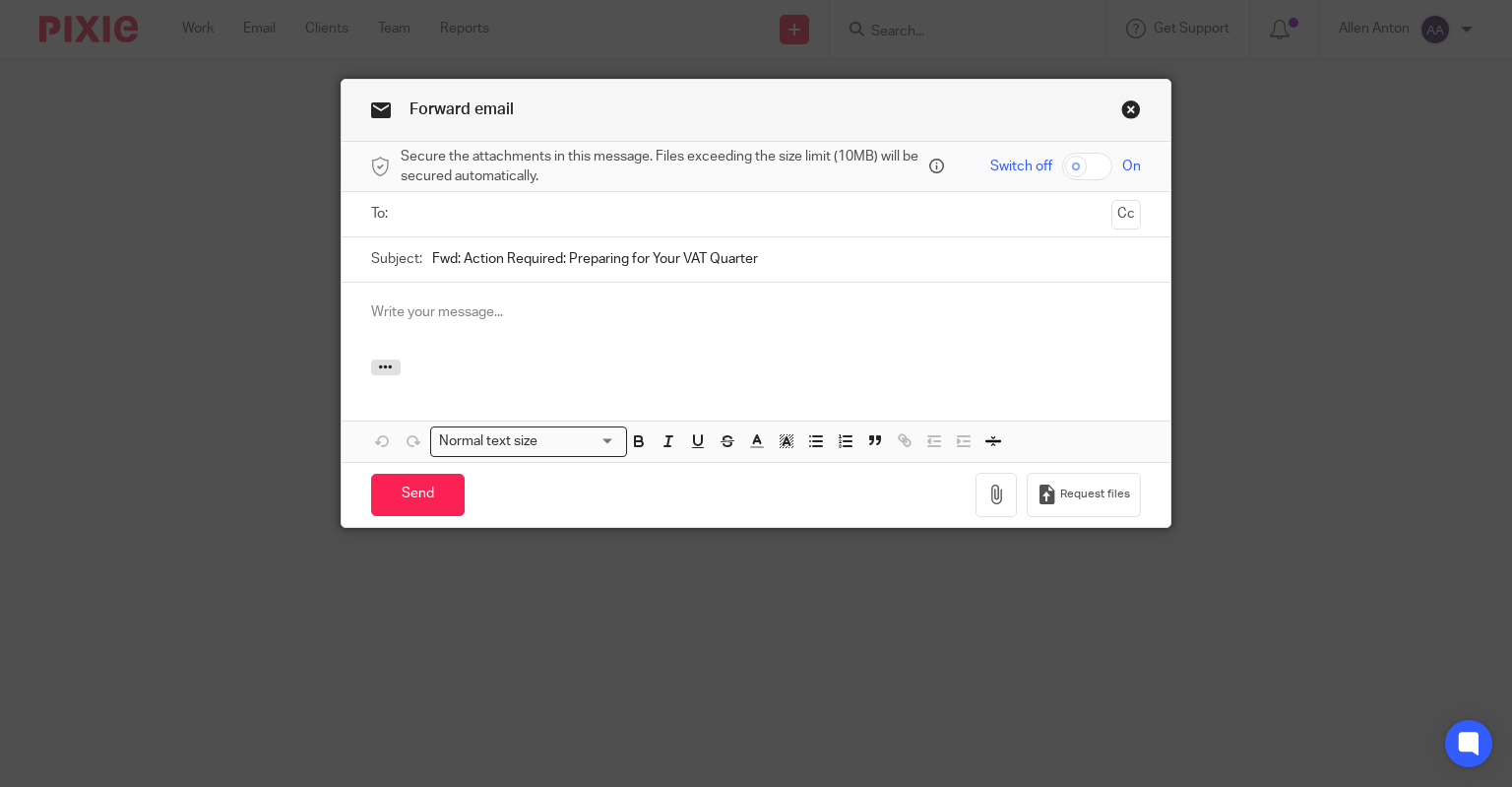 click at bounding box center (756, 312) 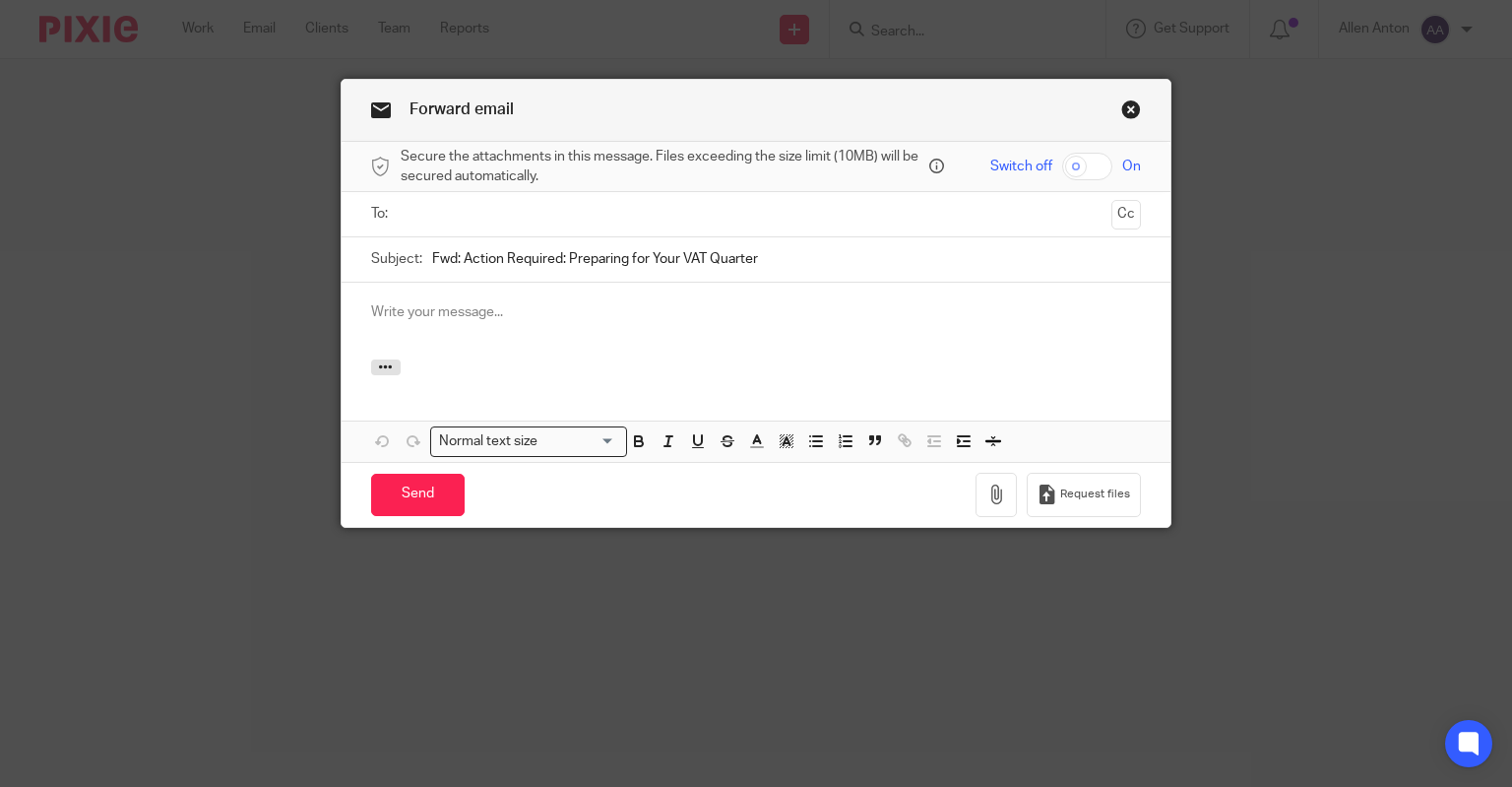 click at bounding box center [755, 214] 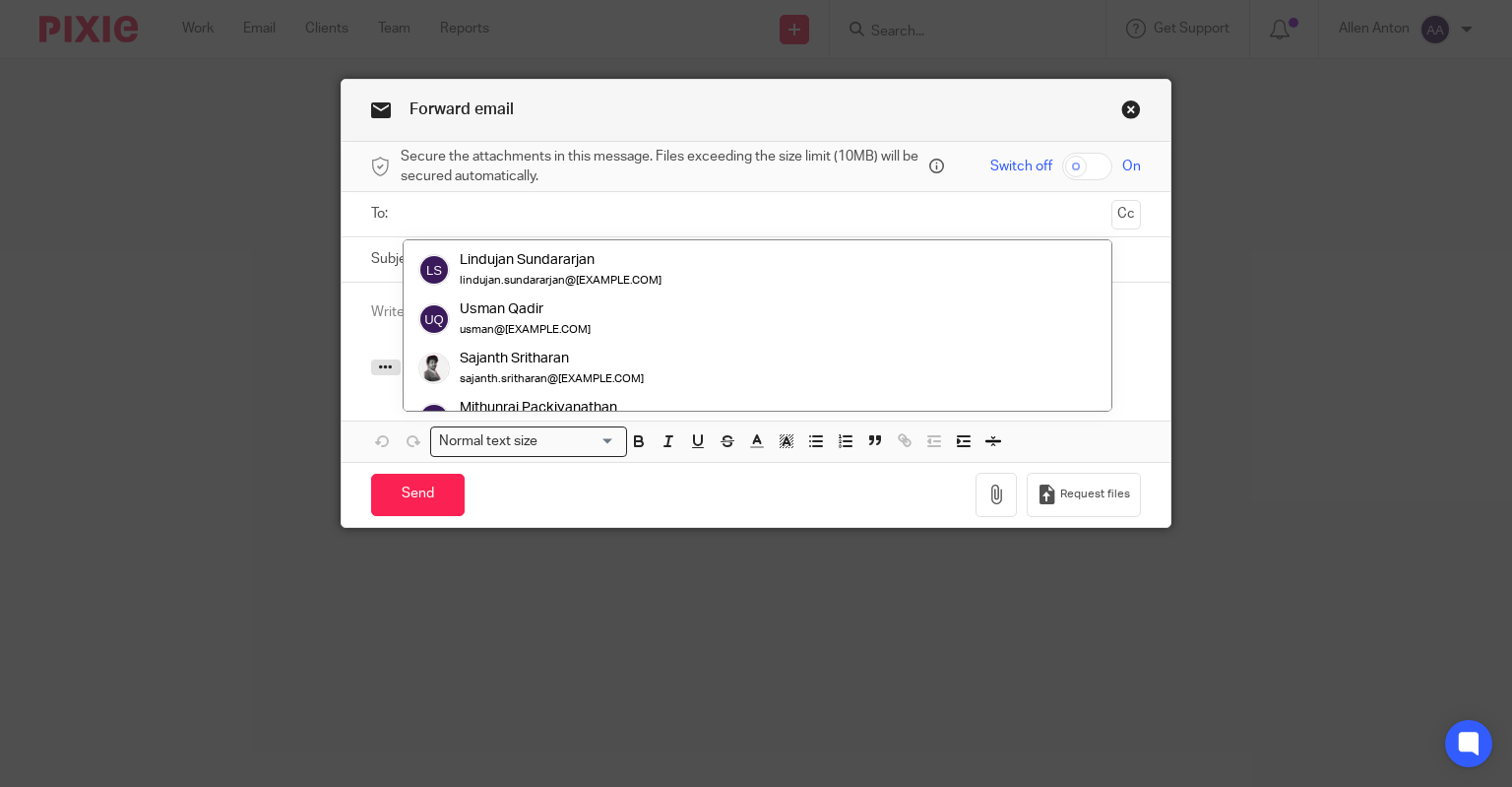 scroll, scrollTop: 394, scrollLeft: 0, axis: vertical 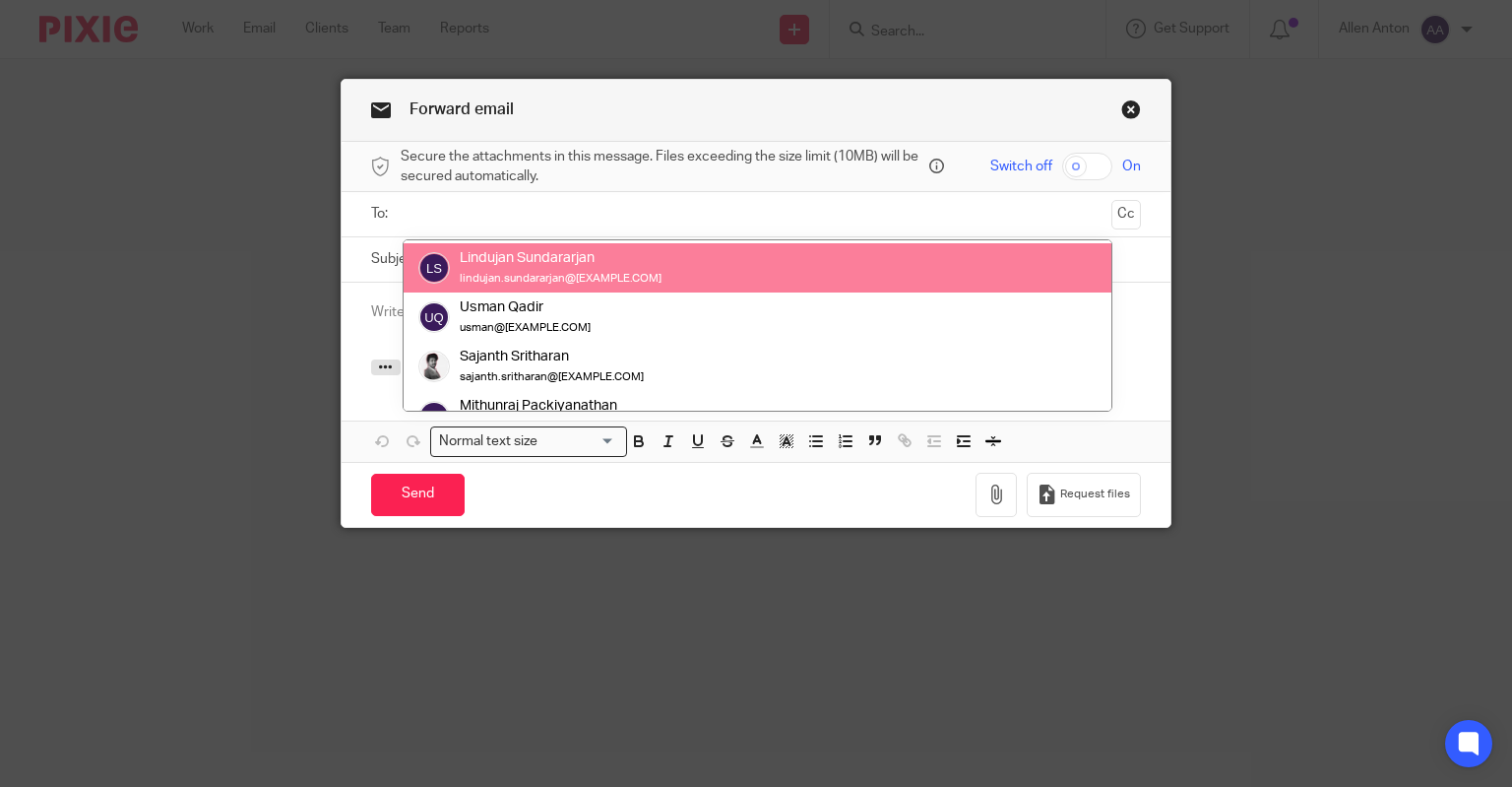 click at bounding box center [755, 214] 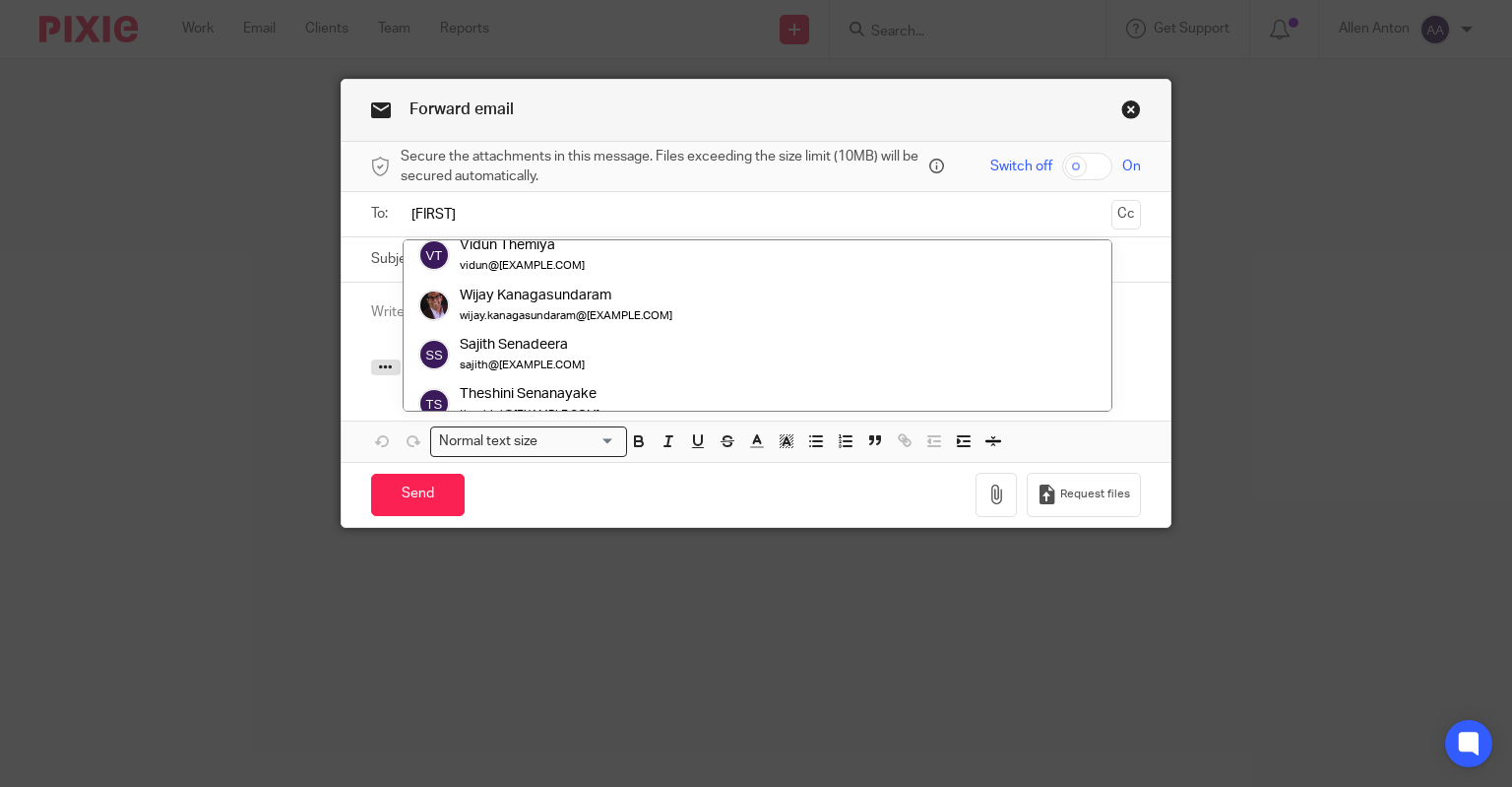 scroll, scrollTop: 0, scrollLeft: 0, axis: both 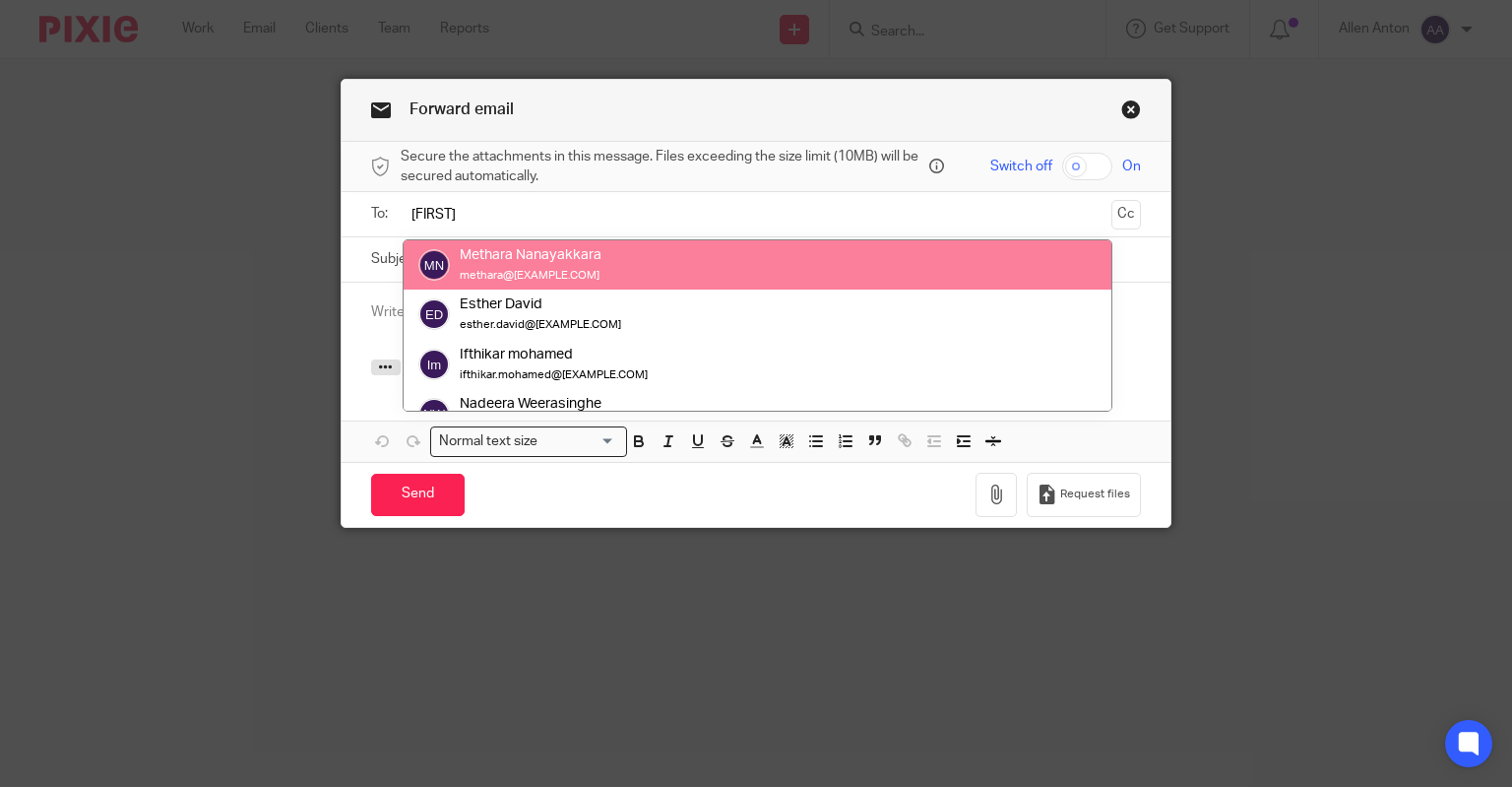 type on "[FIRST]" 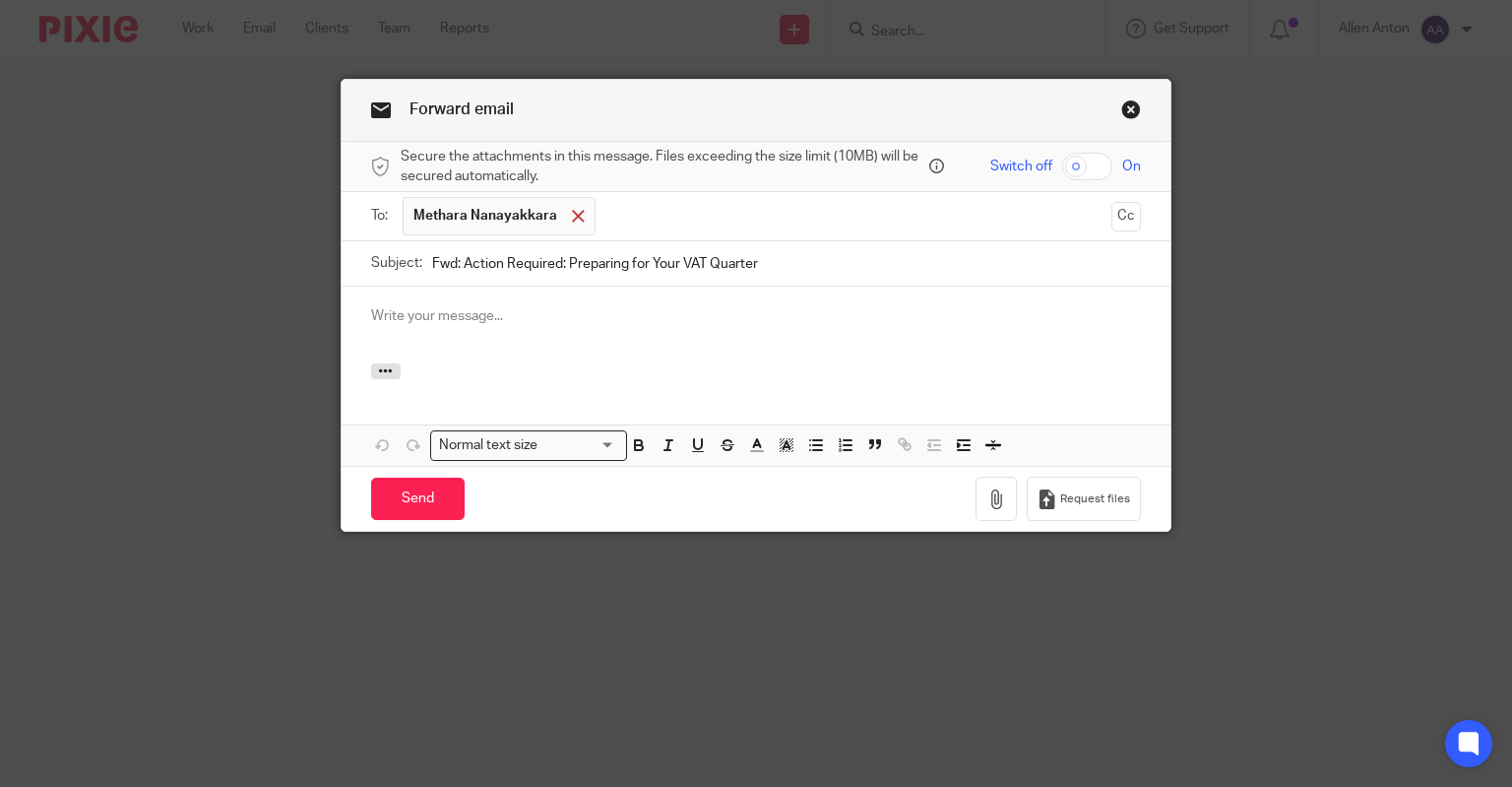 click at bounding box center (578, 216) 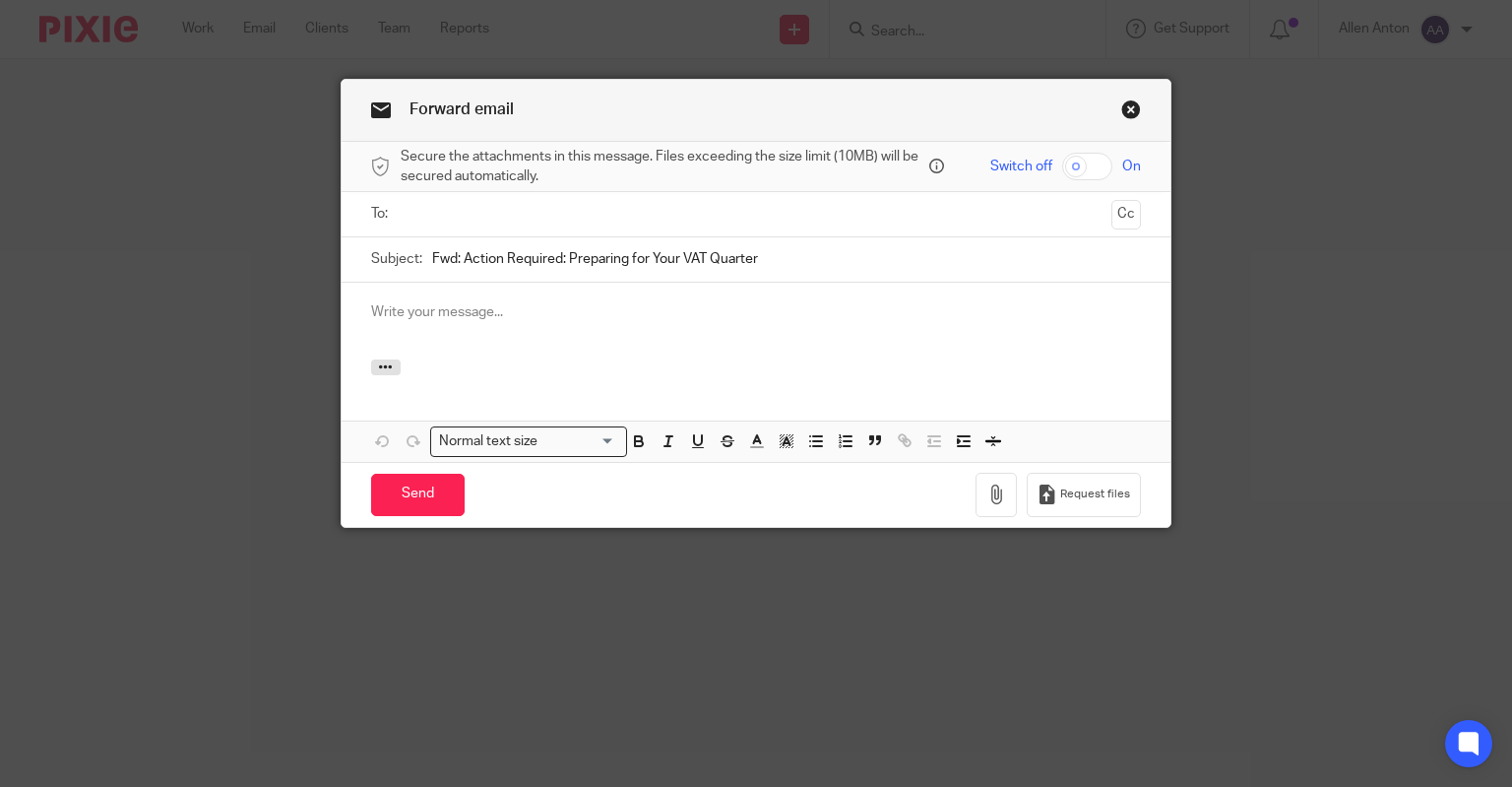 click at bounding box center (755, 214) 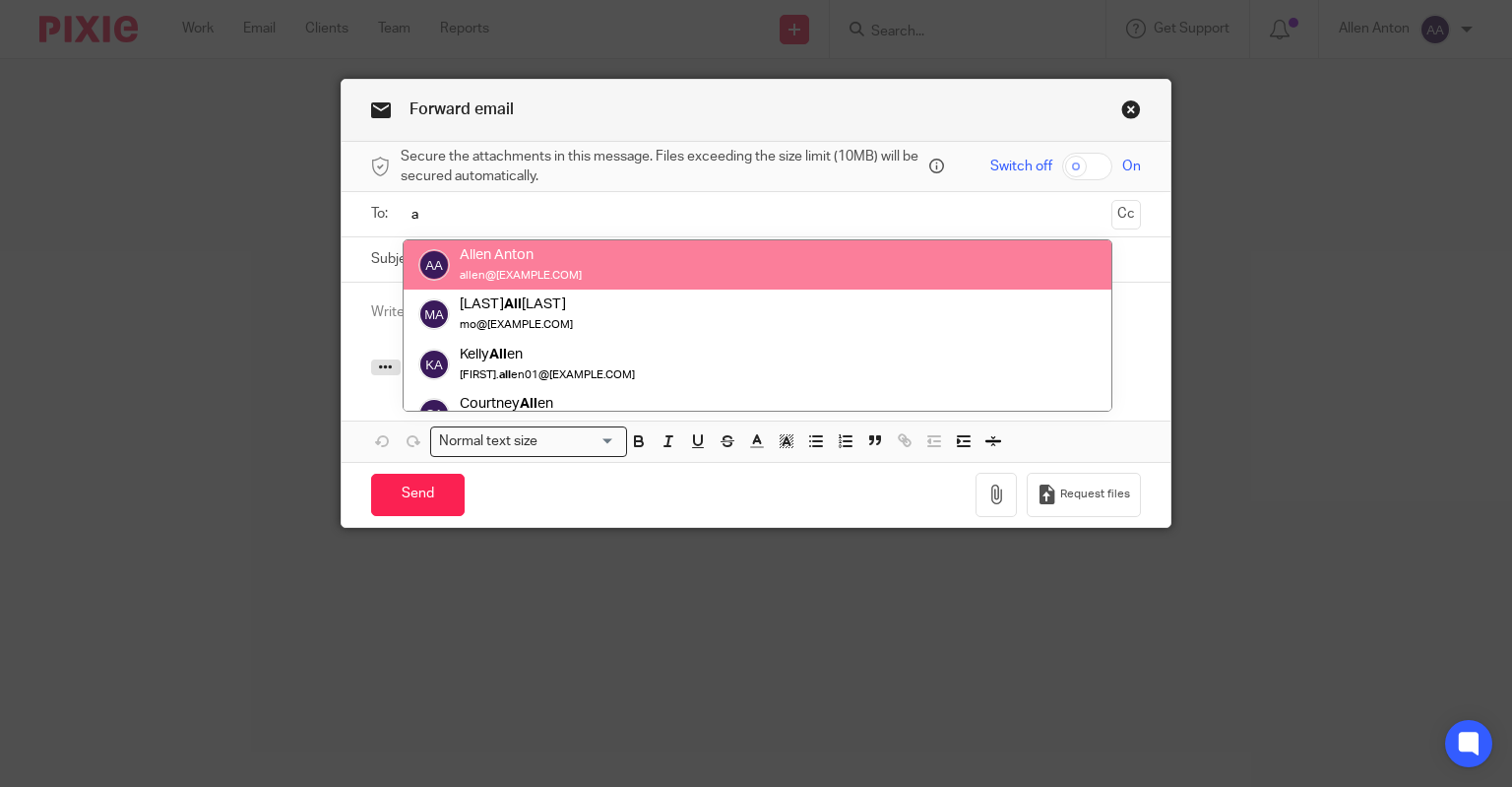 type on "a" 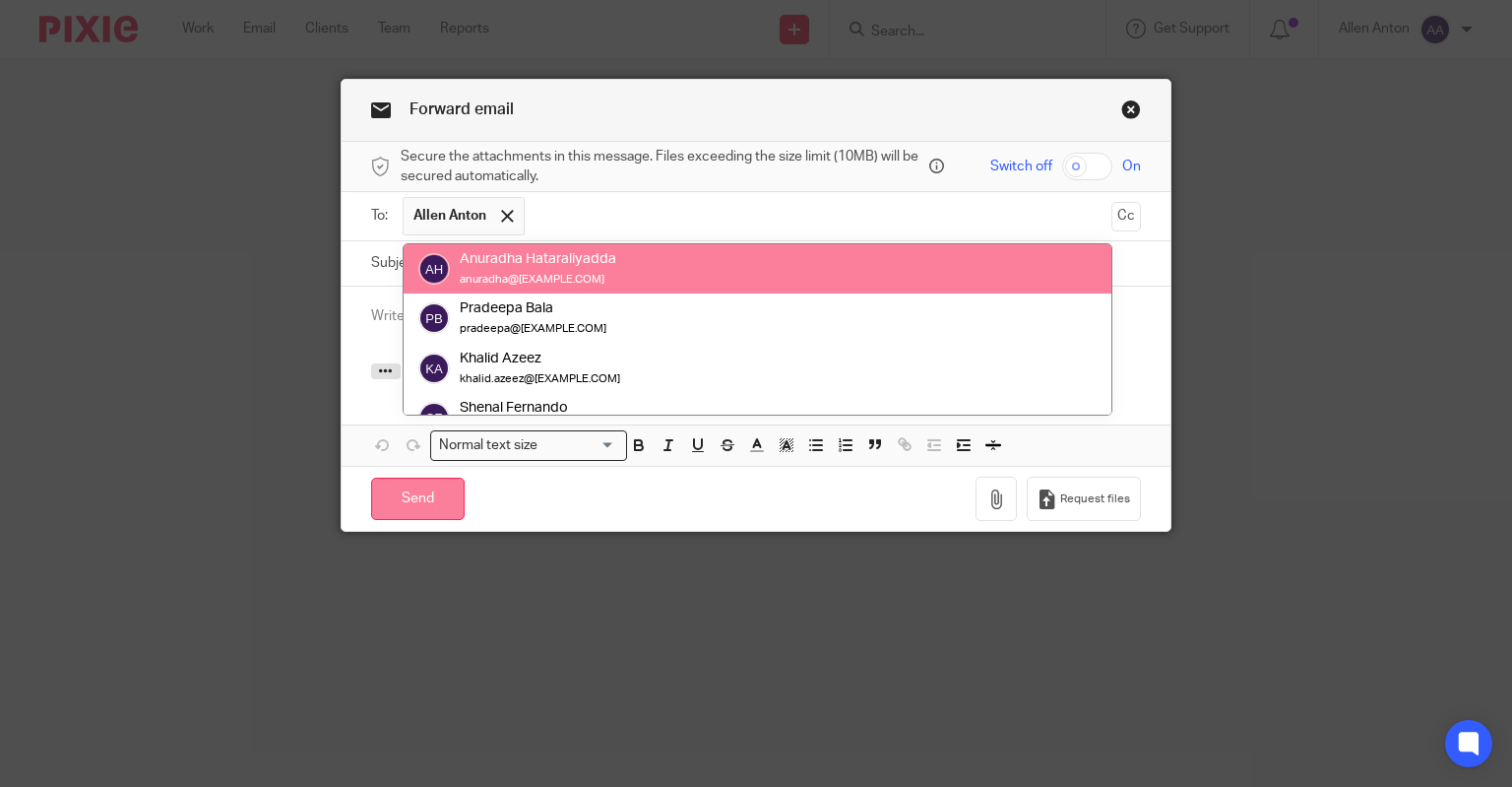 scroll, scrollTop: 225, scrollLeft: 0, axis: vertical 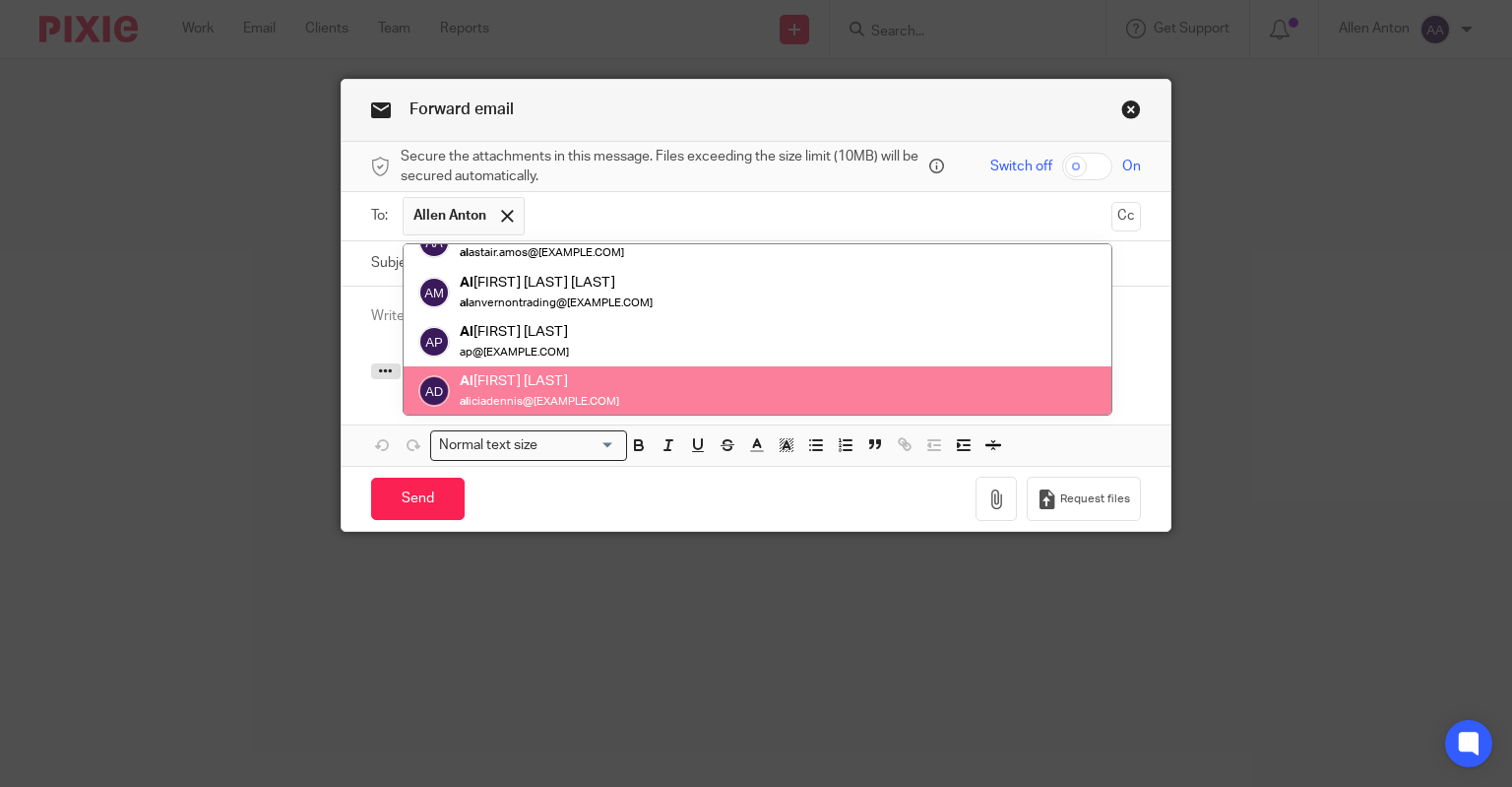 click on "Attachments" at bounding box center [756, 384] 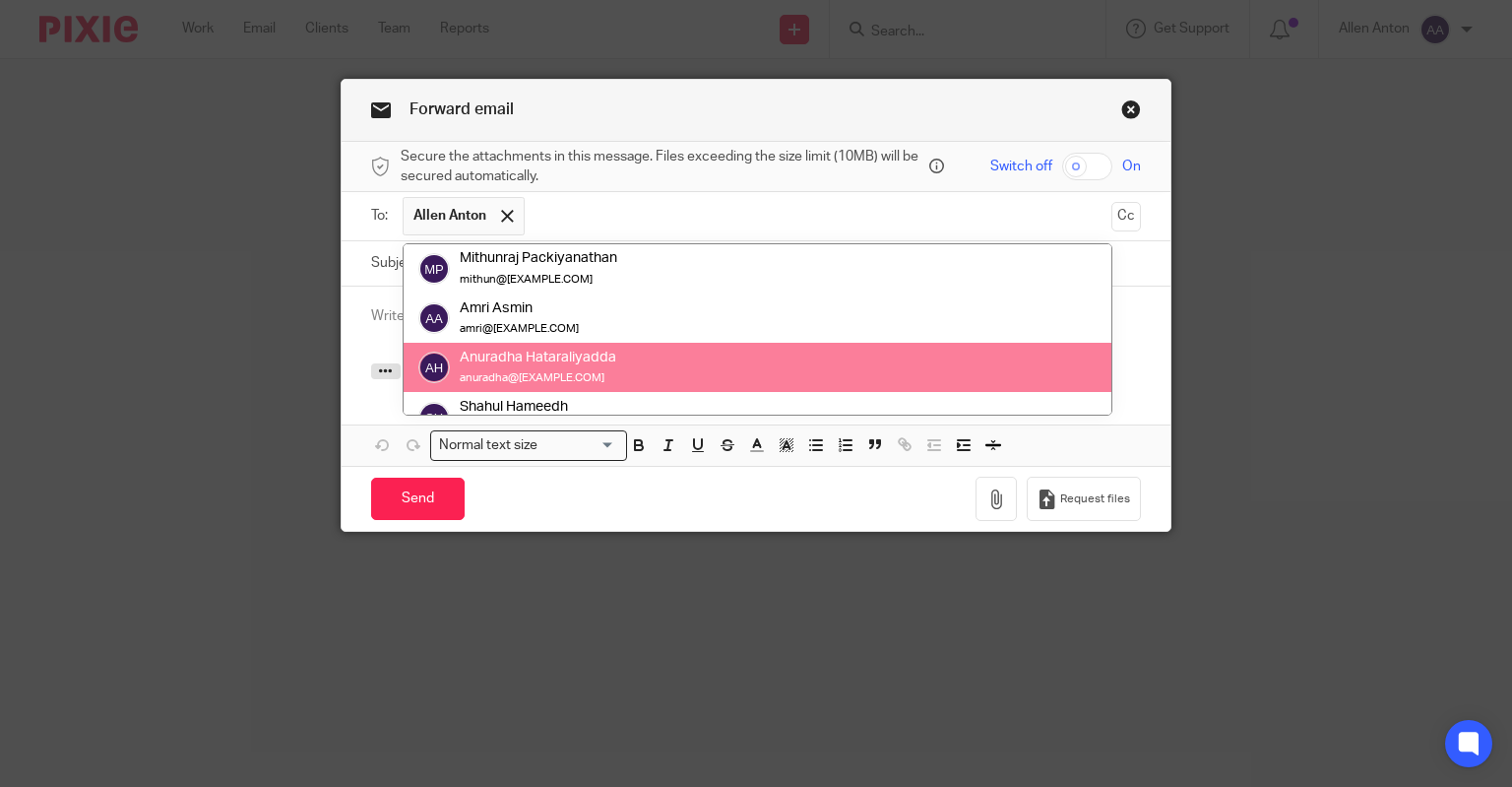 click at bounding box center [756, 316] 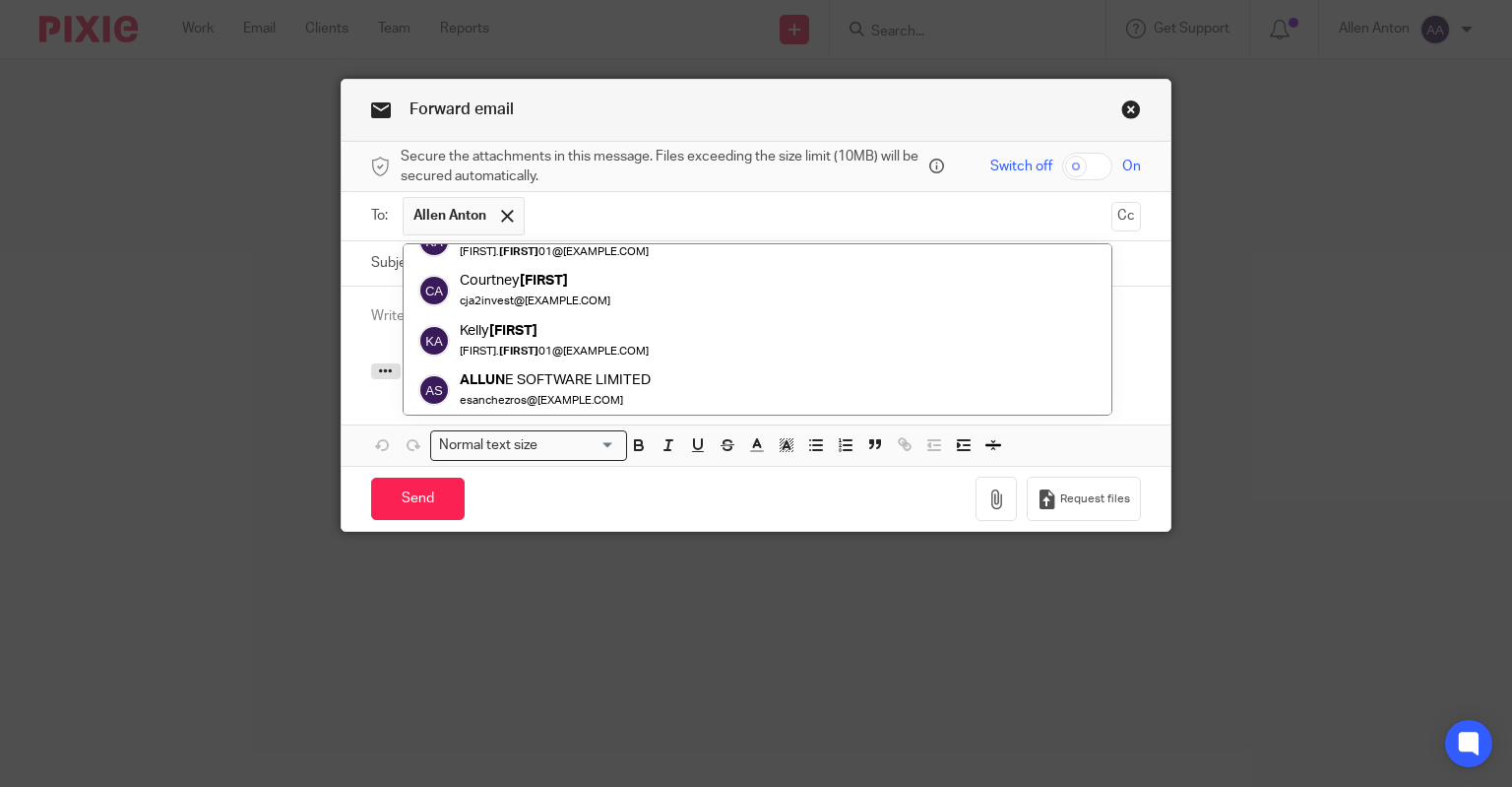 scroll, scrollTop: 28, scrollLeft: 0, axis: vertical 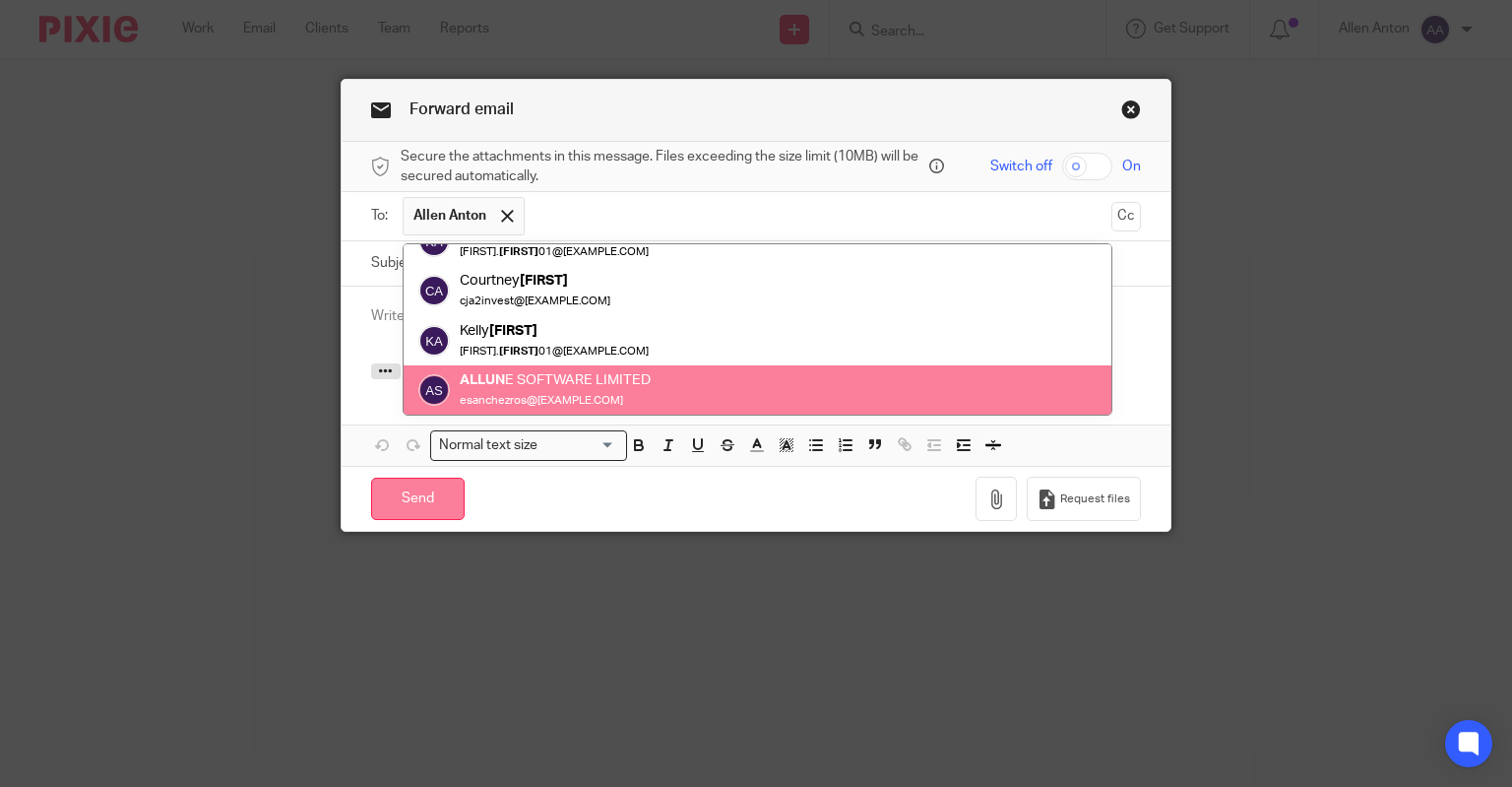 click on "Send" at bounding box center (417, 498) 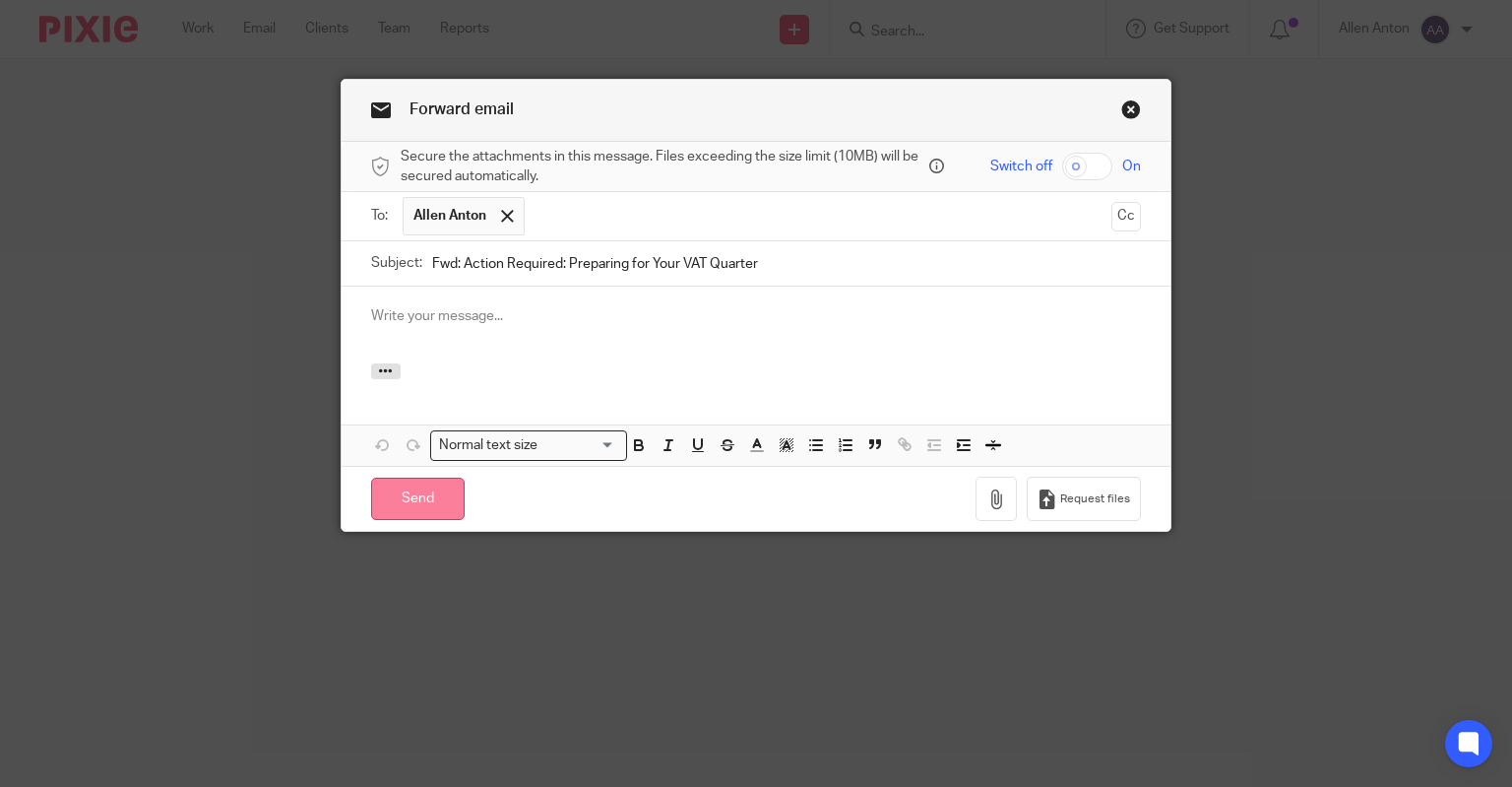 click on "Send" at bounding box center [417, 498] 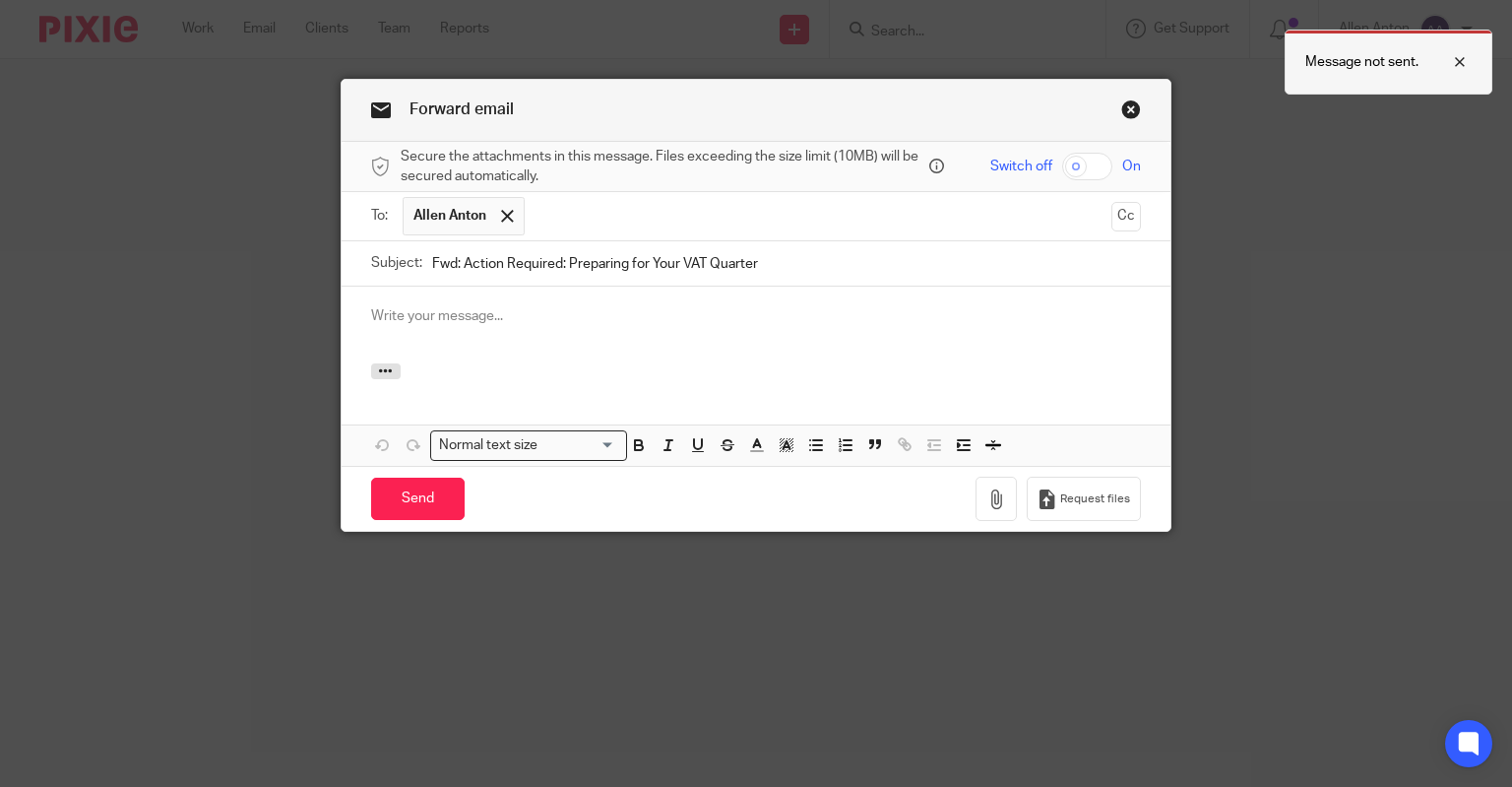 click at bounding box center (1445, 62) 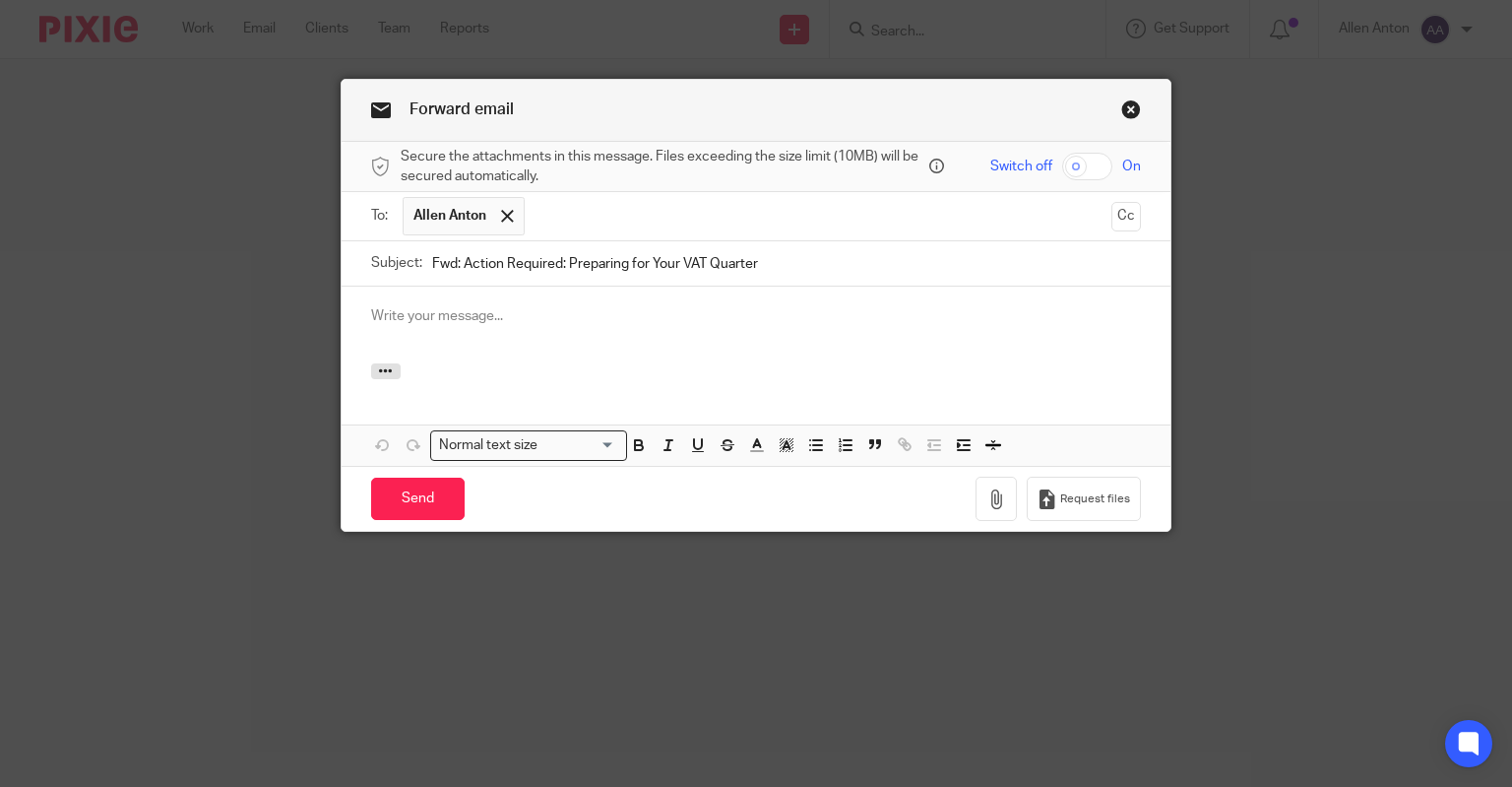 click at bounding box center [756, 316] 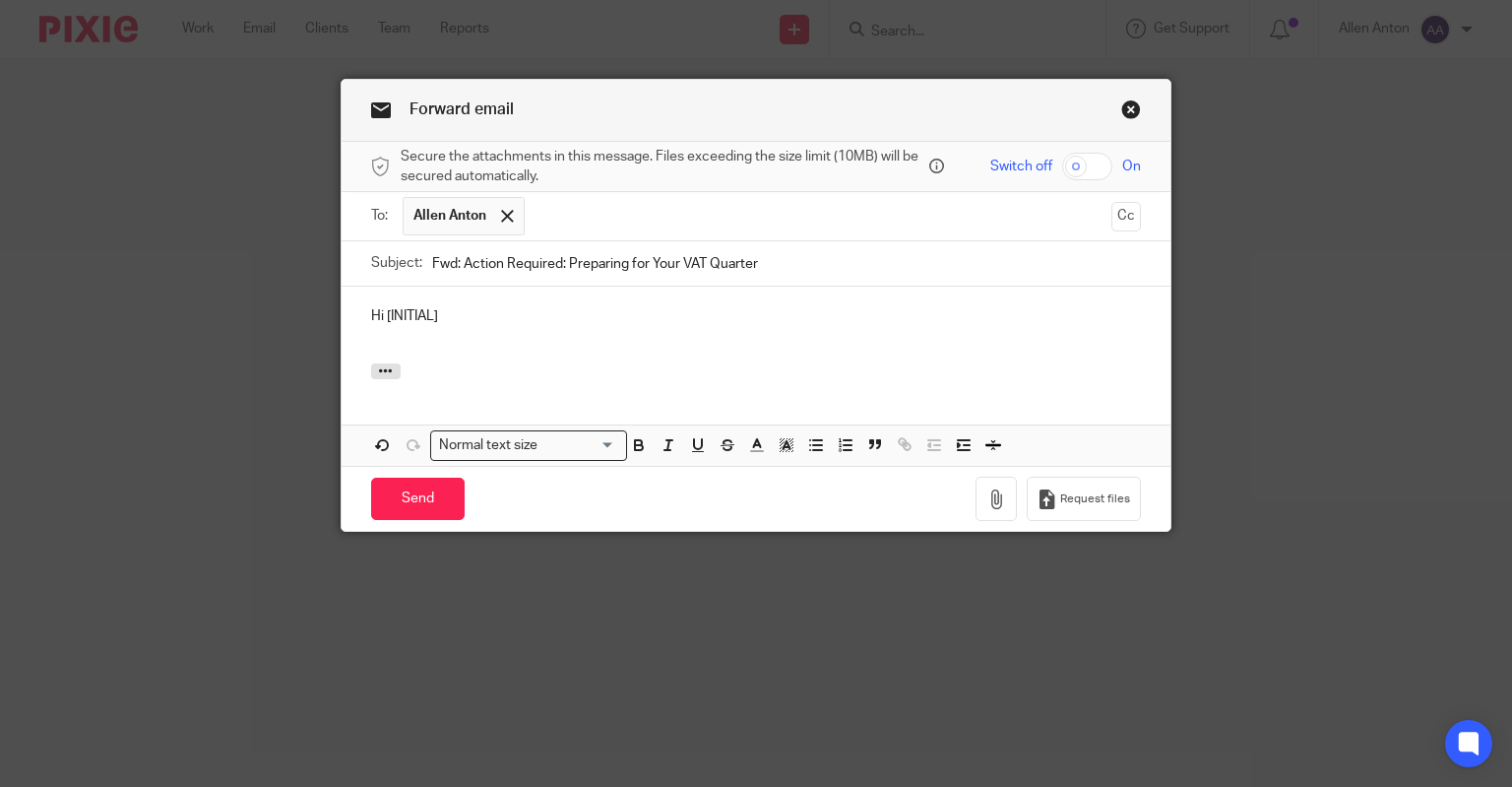 click at bounding box center [580, 445] 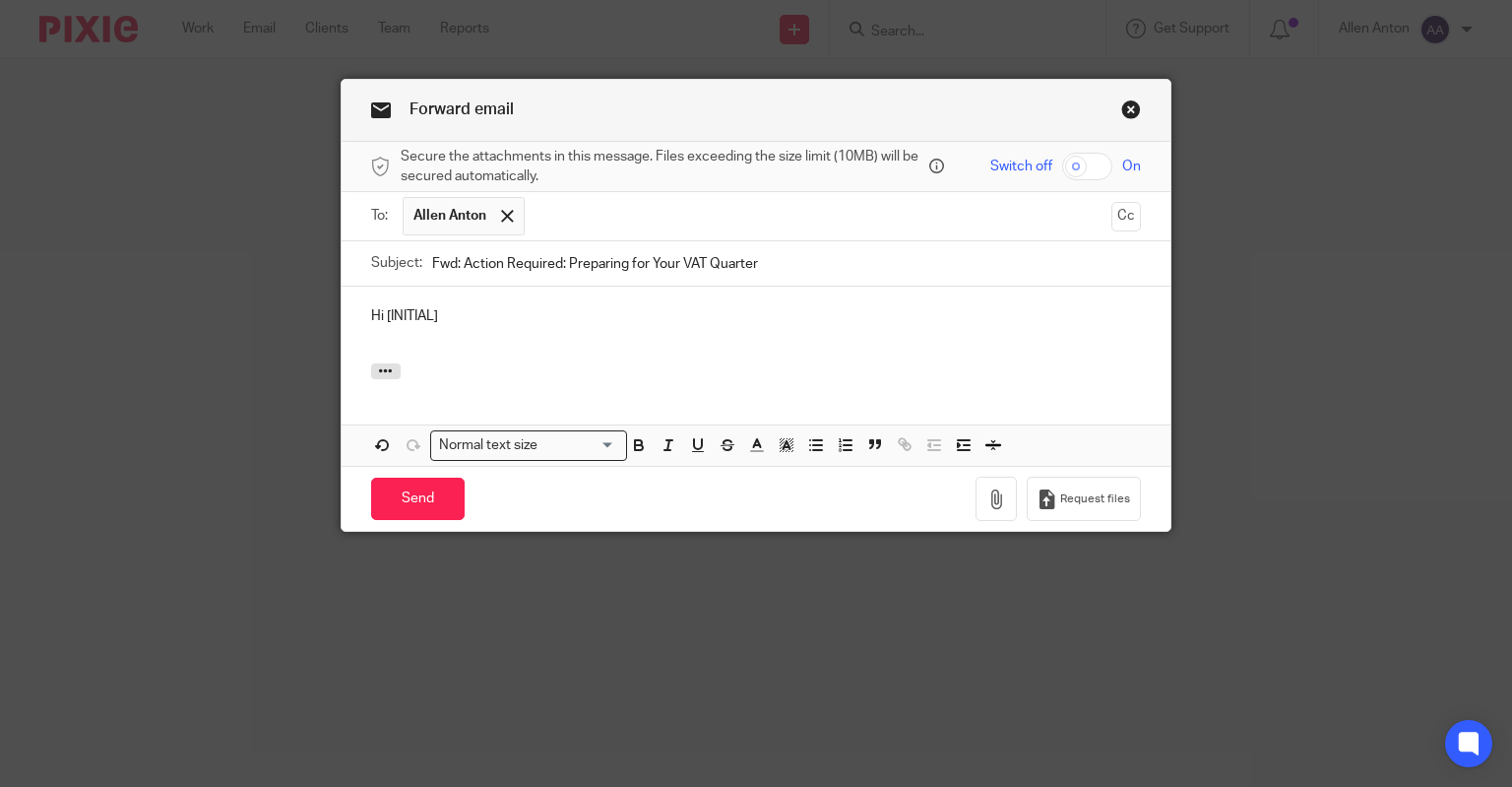 click at bounding box center [756, 374] 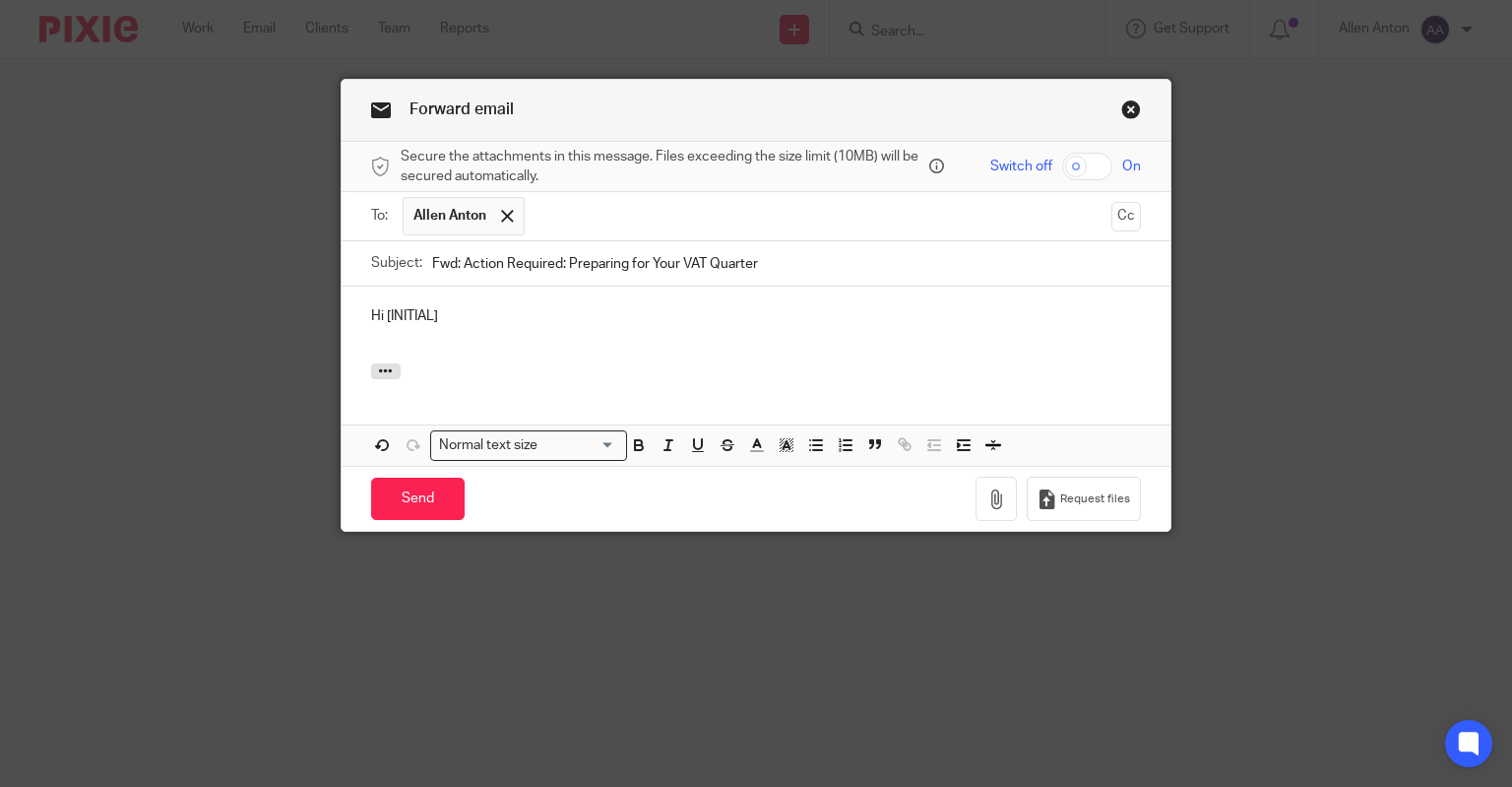click at bounding box center [756, 374] 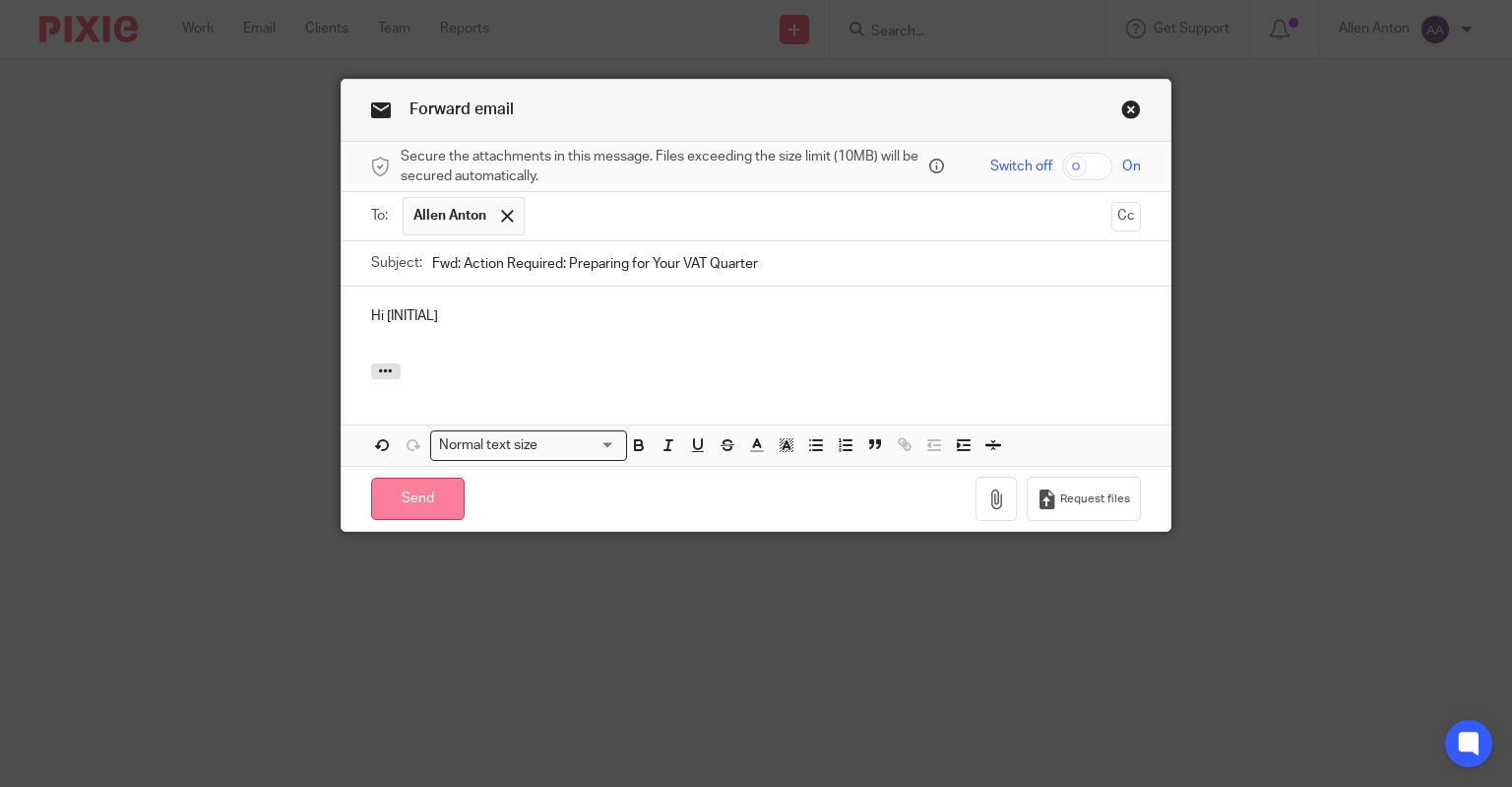 click on "Send" at bounding box center (417, 498) 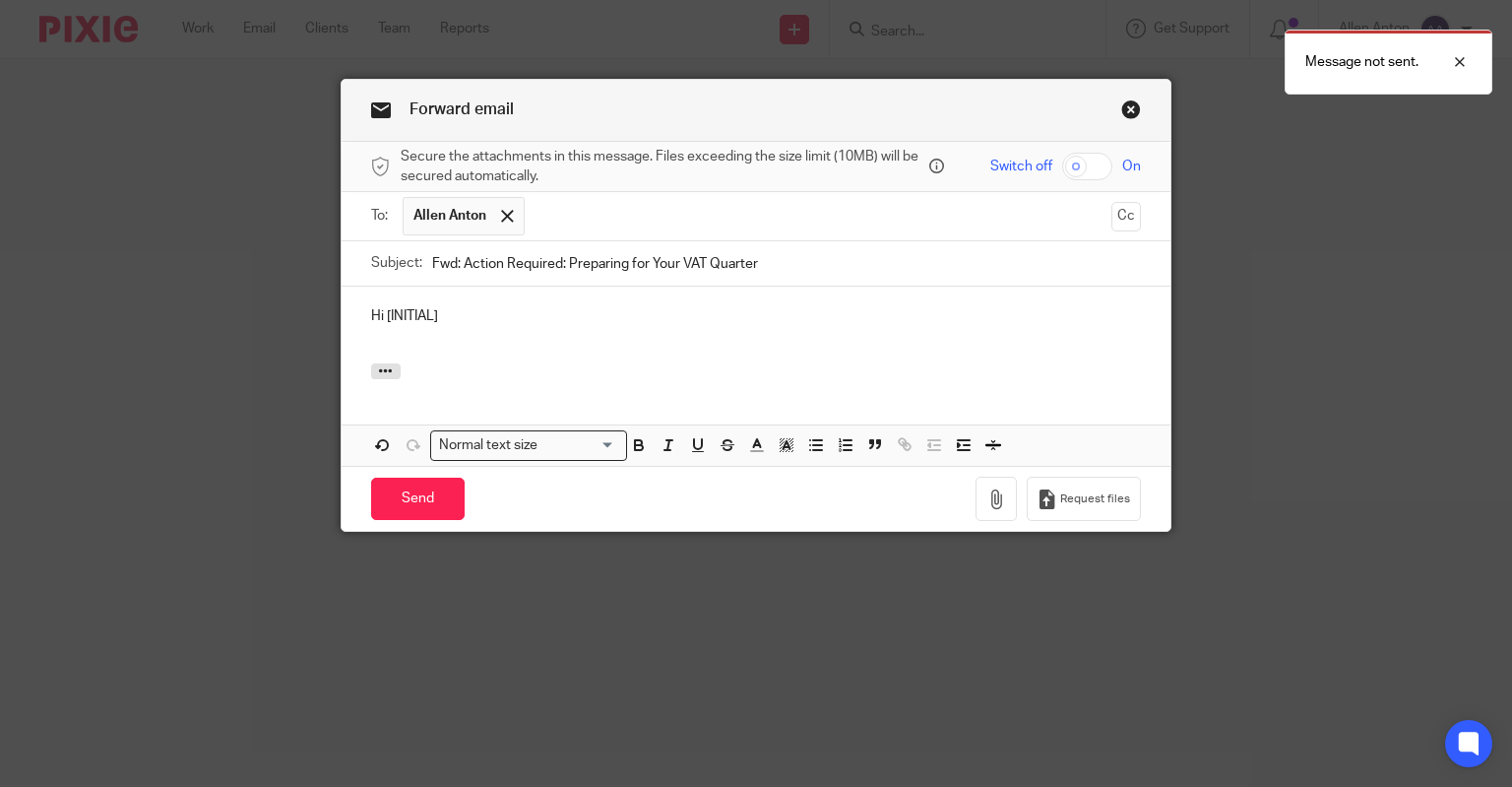 click at bounding box center [819, 216] 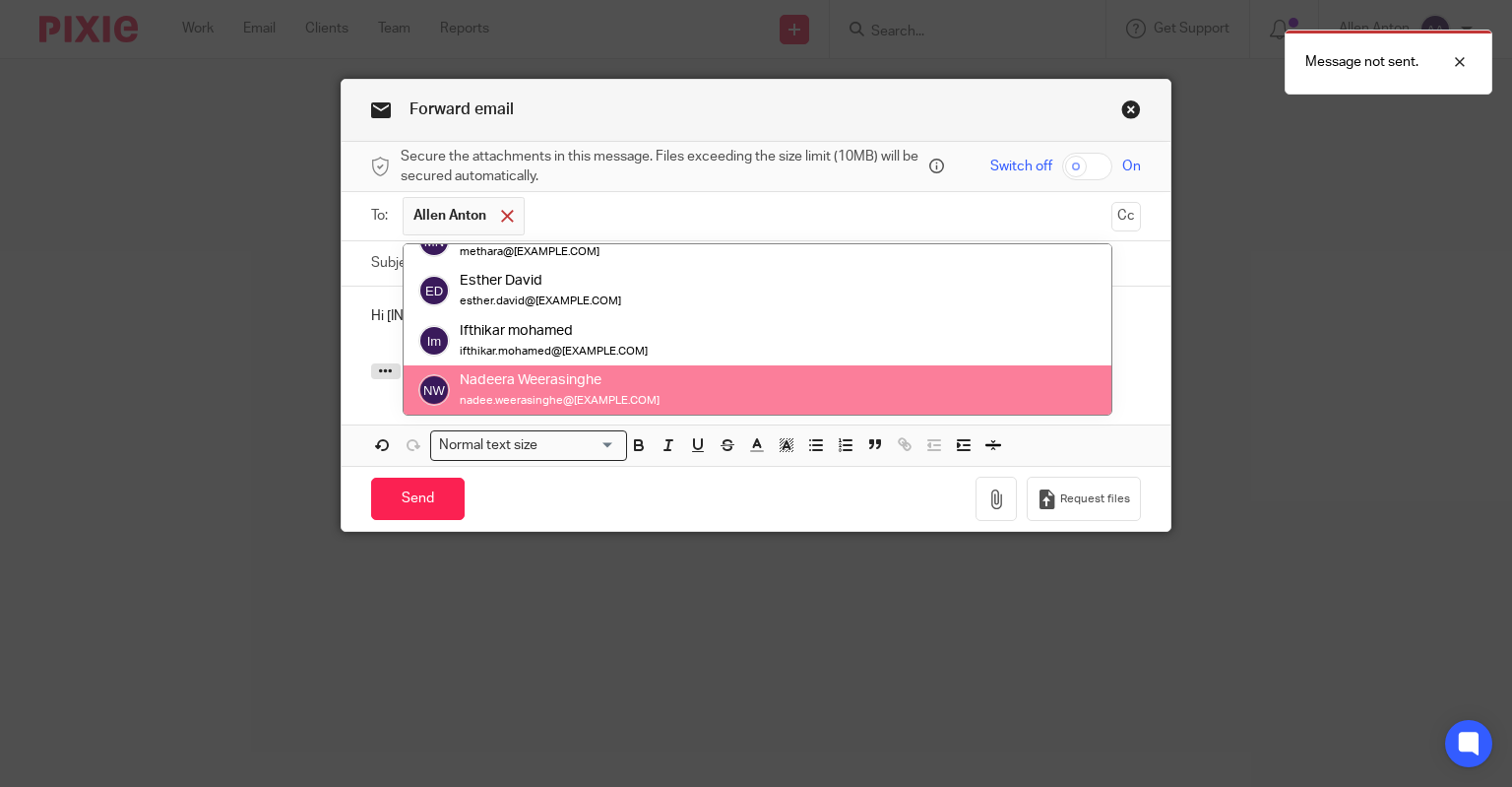 click at bounding box center (507, 216) 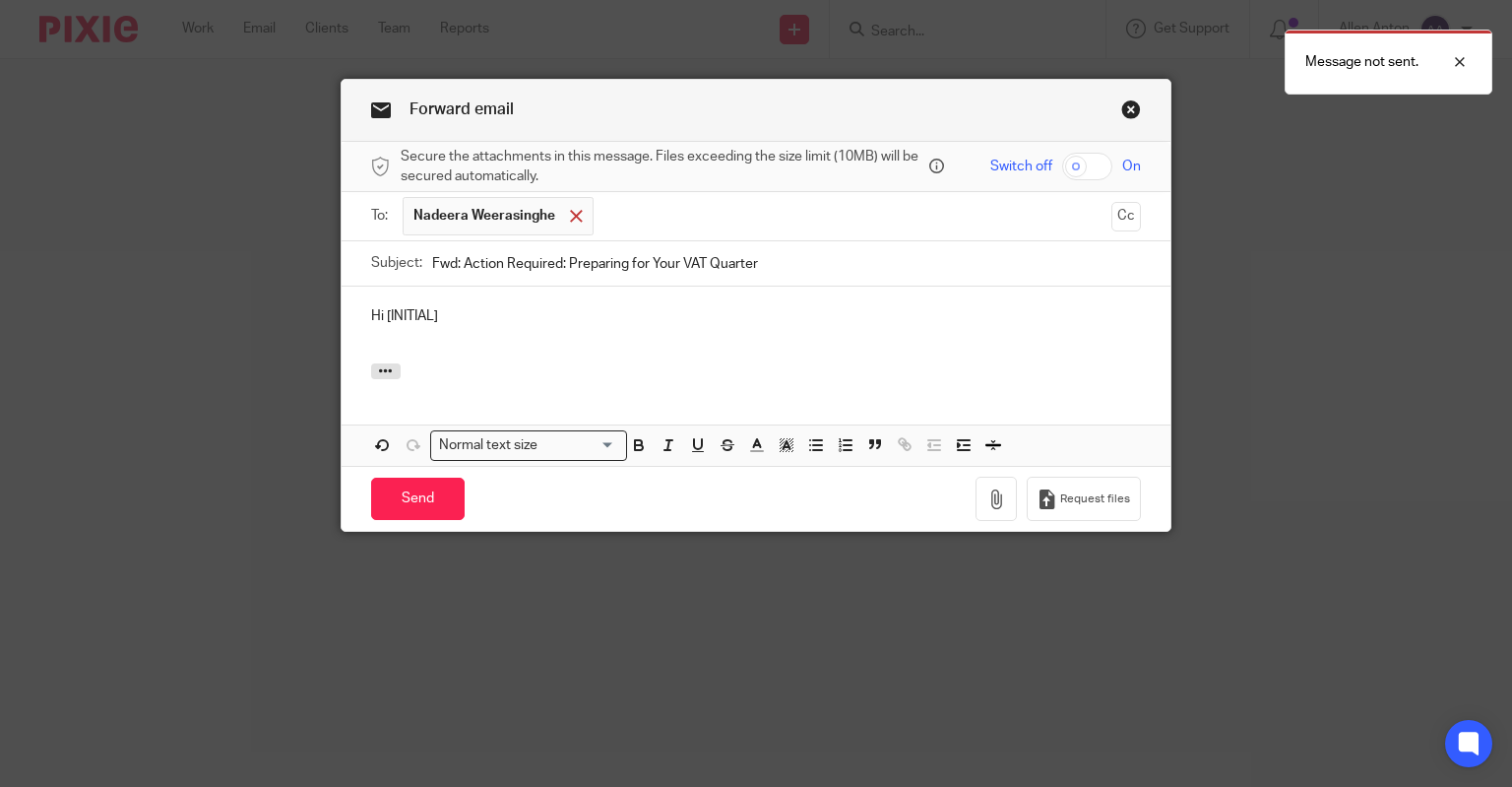 click at bounding box center (576, 216) 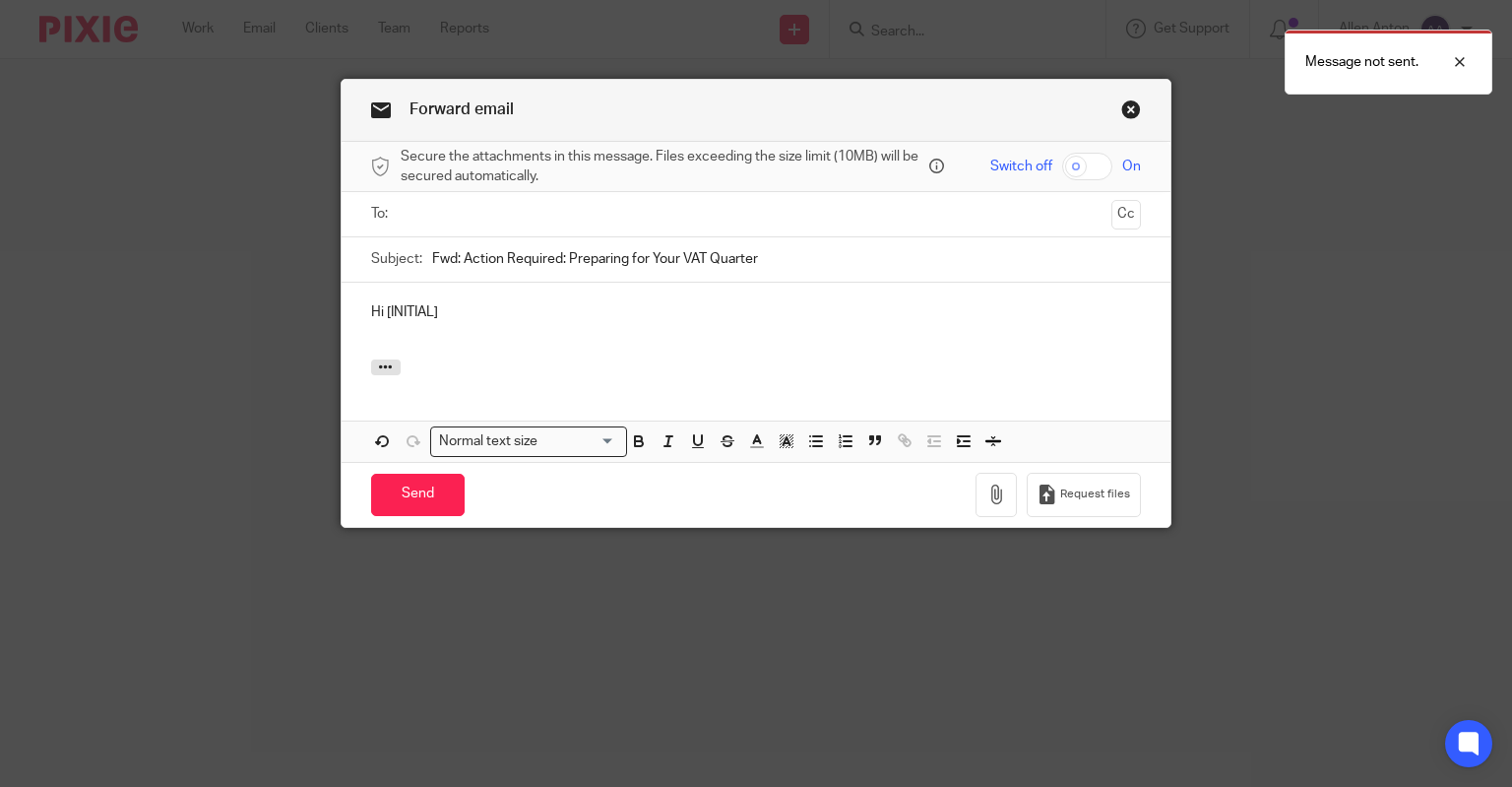 click at bounding box center (755, 214) 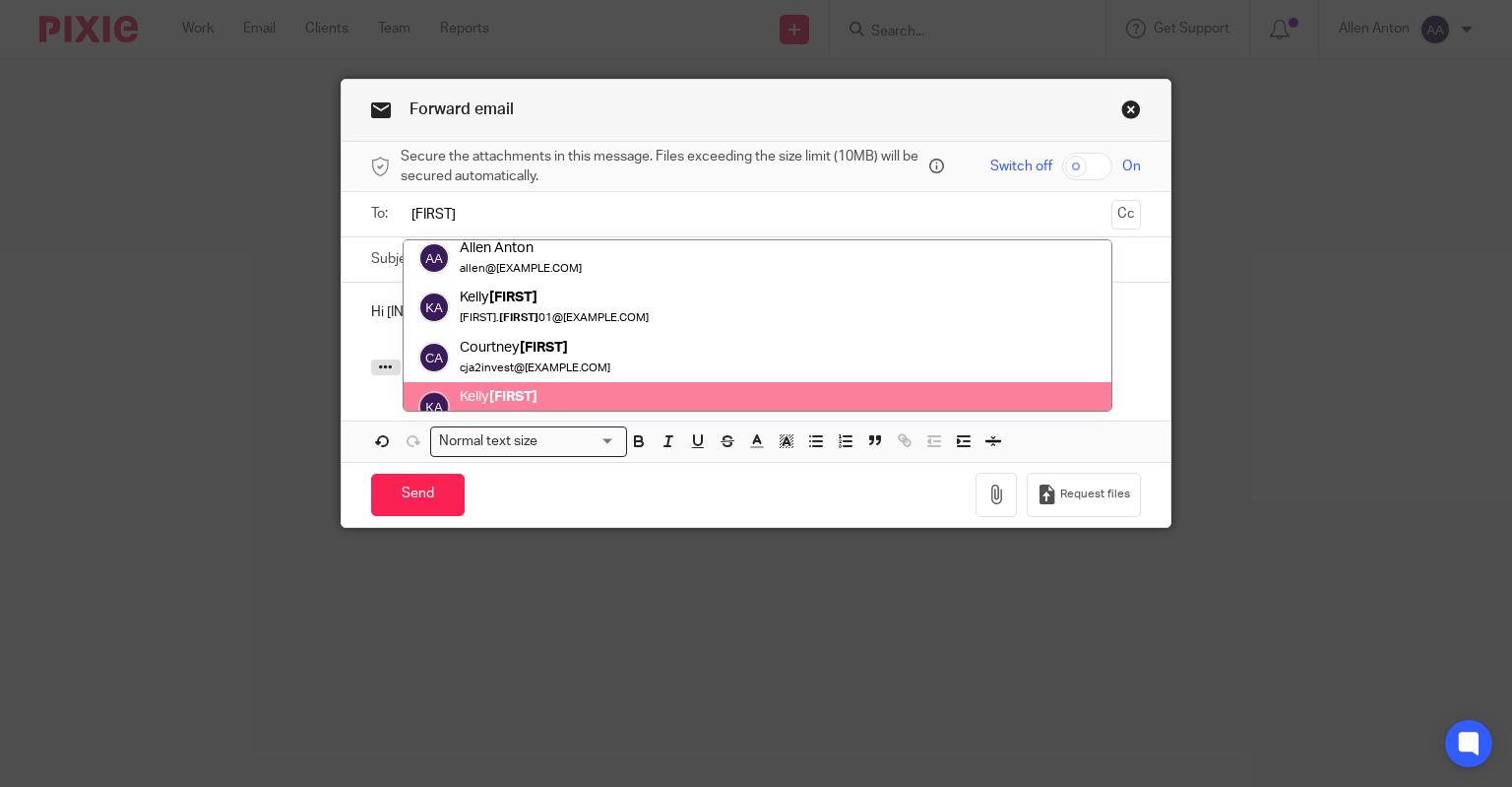 scroll, scrollTop: 0, scrollLeft: 0, axis: both 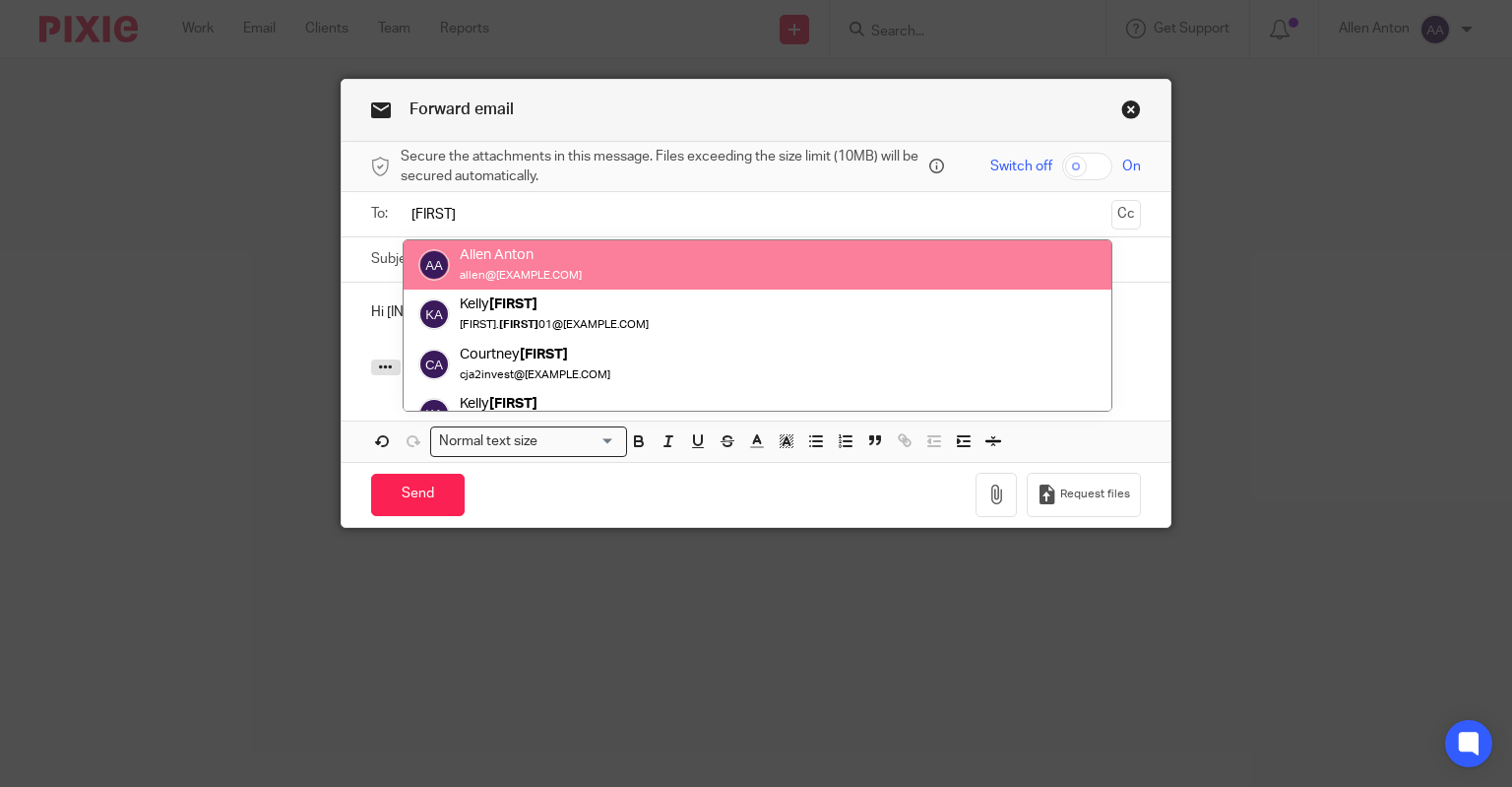 type on "allen" 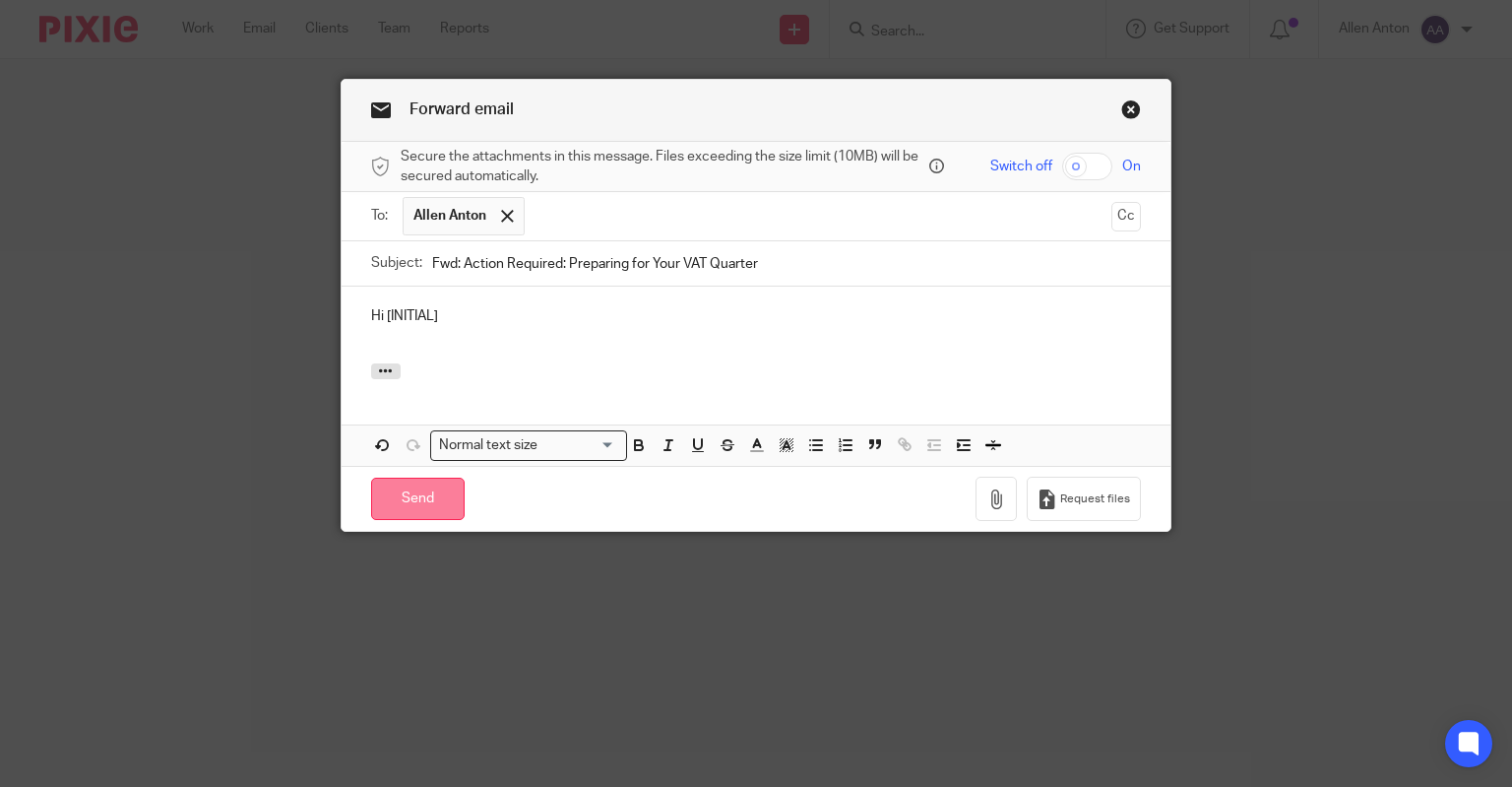 click on "Send" at bounding box center [417, 498] 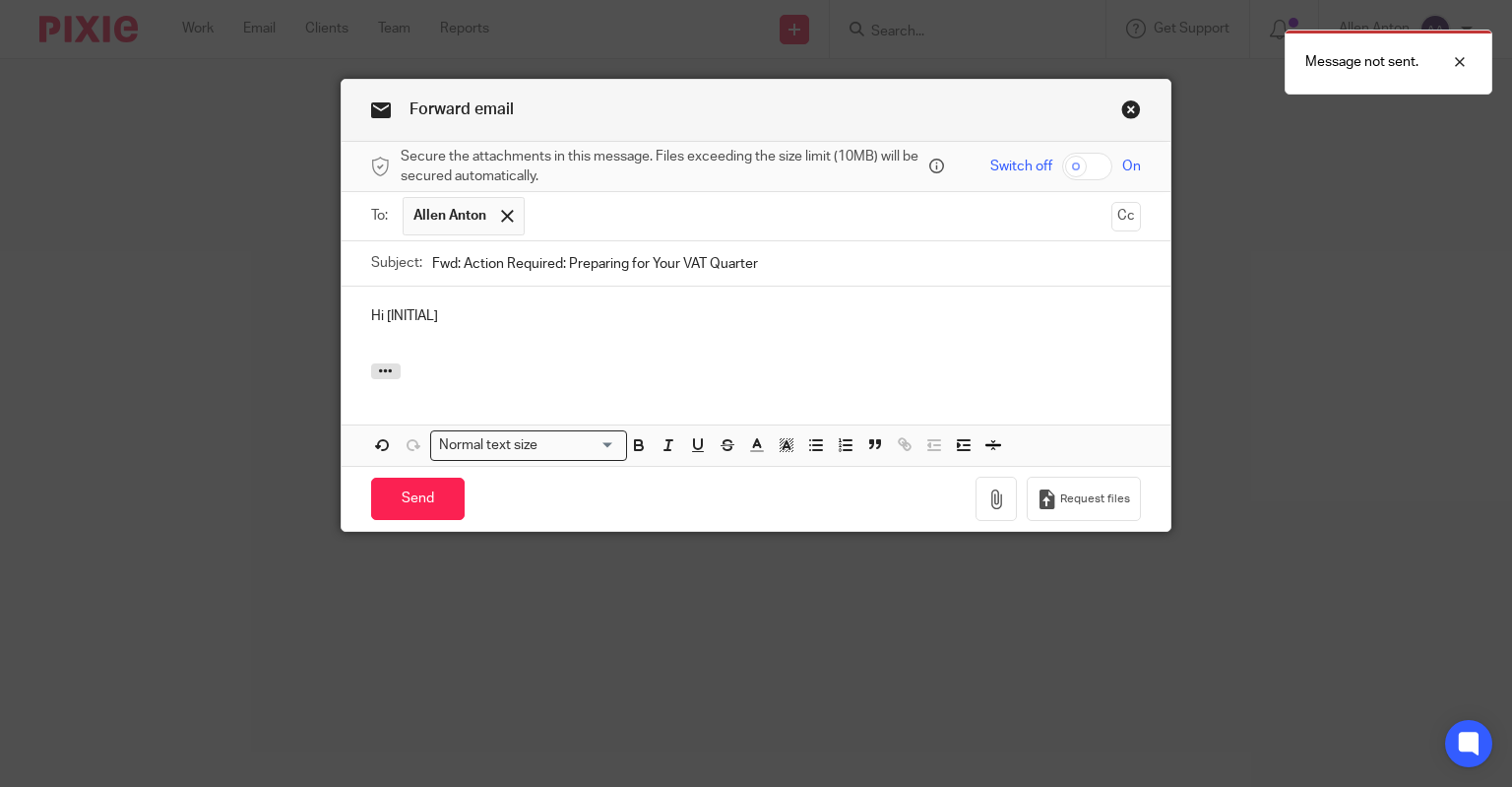 click at bounding box center (1131, 112) 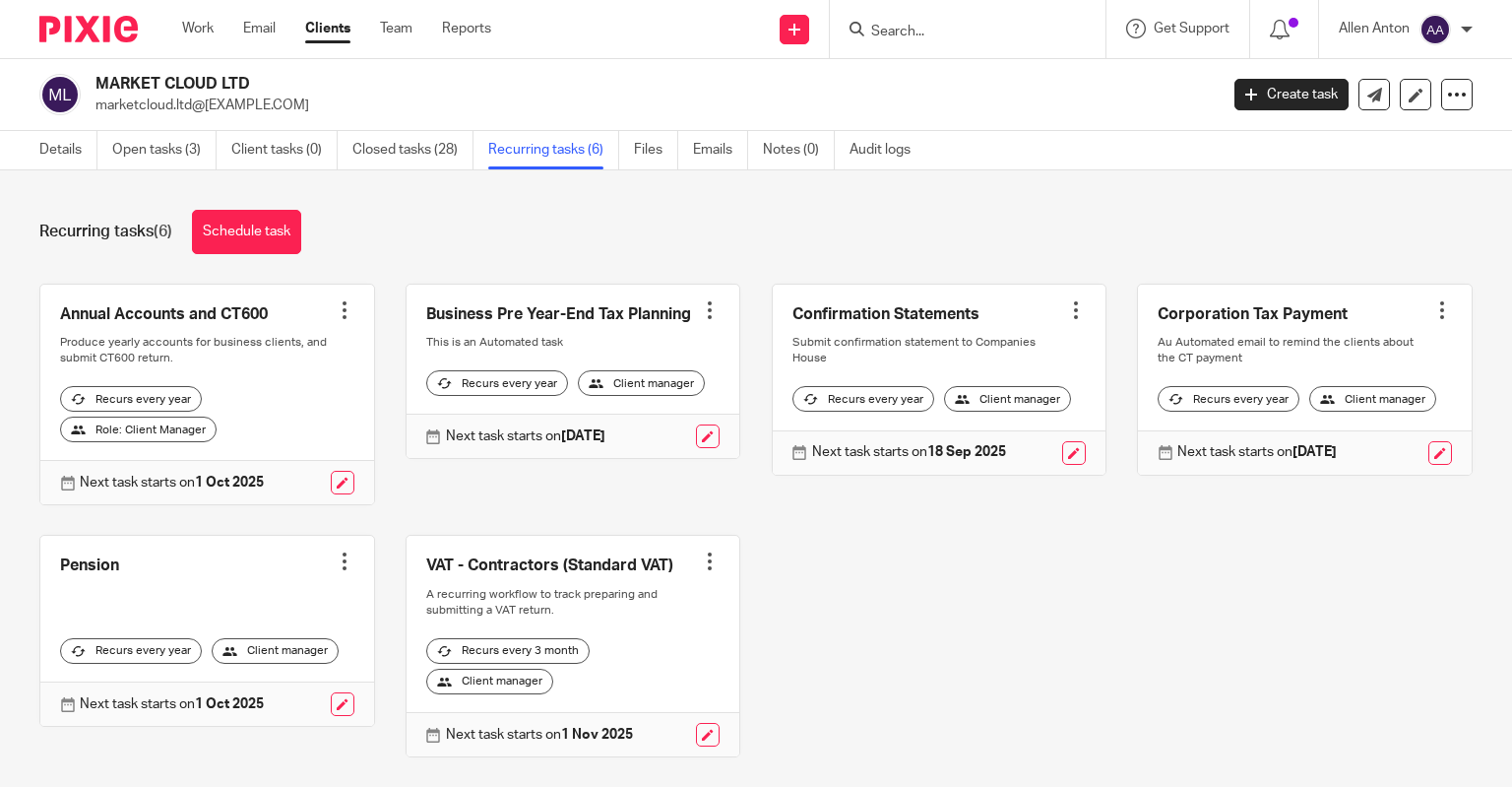 scroll, scrollTop: 0, scrollLeft: 0, axis: both 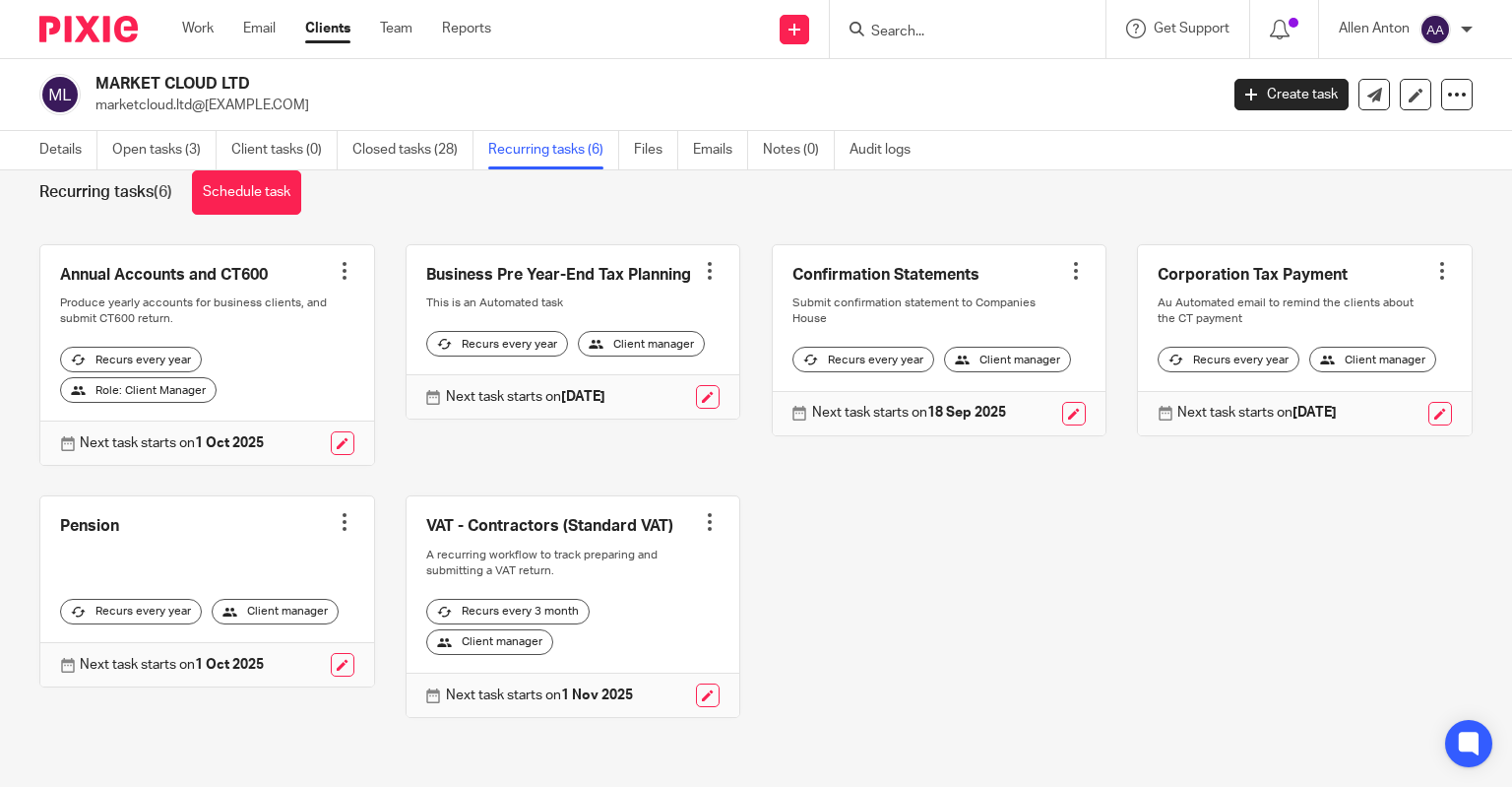 click at bounding box center (573, 607) 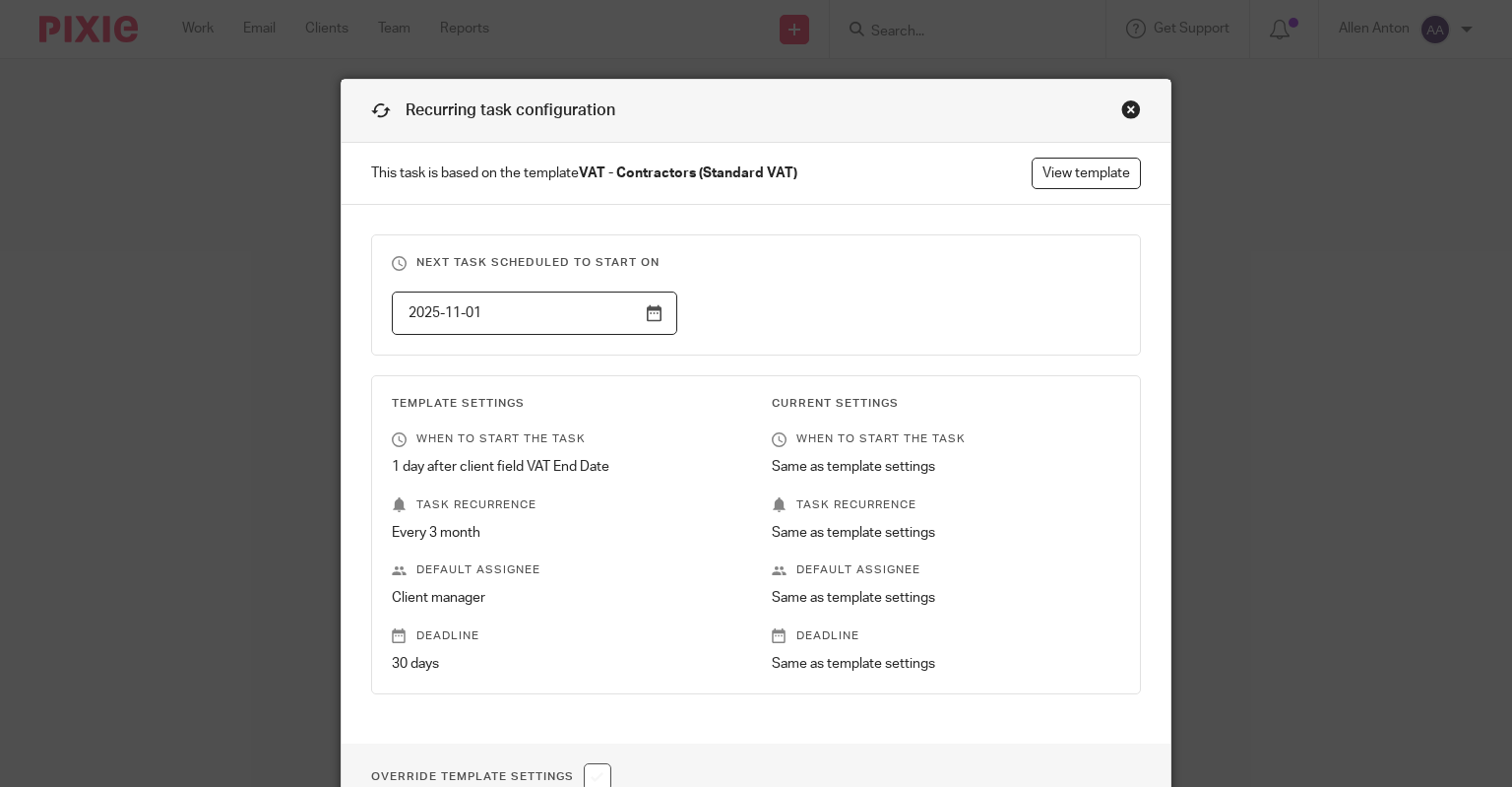 scroll, scrollTop: 0, scrollLeft: 0, axis: both 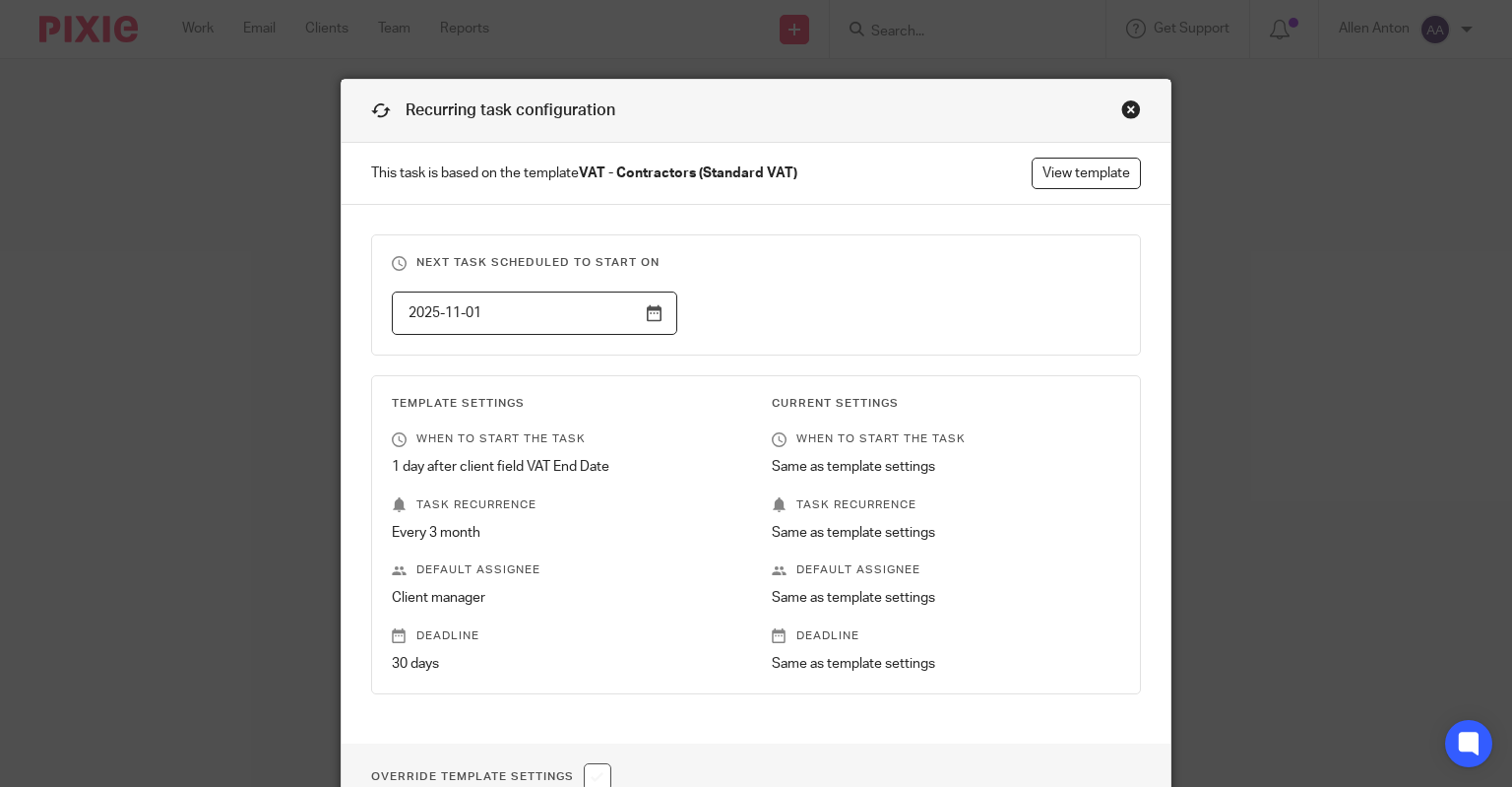 click at bounding box center (1131, 109) 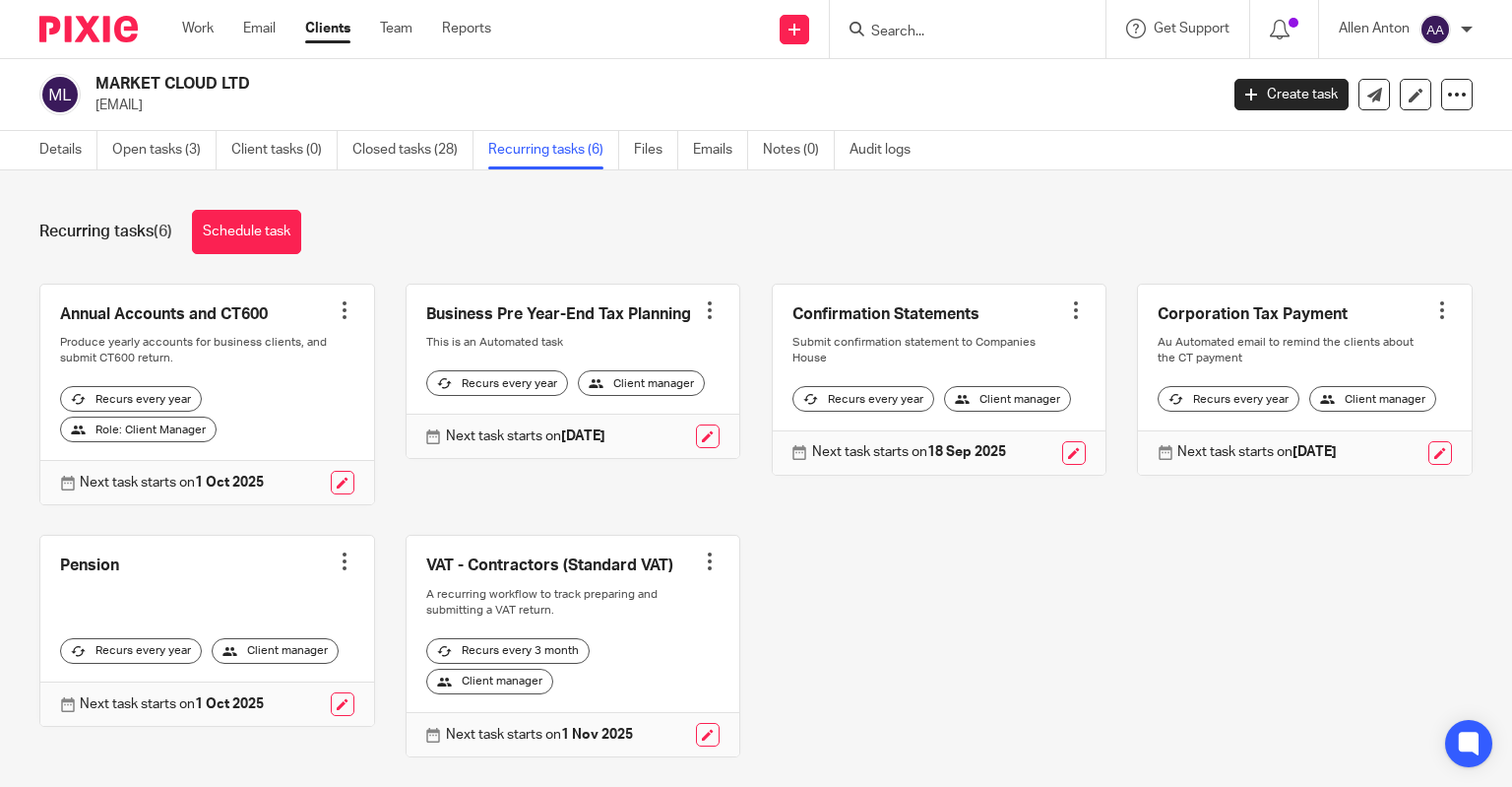 scroll, scrollTop: 0, scrollLeft: 0, axis: both 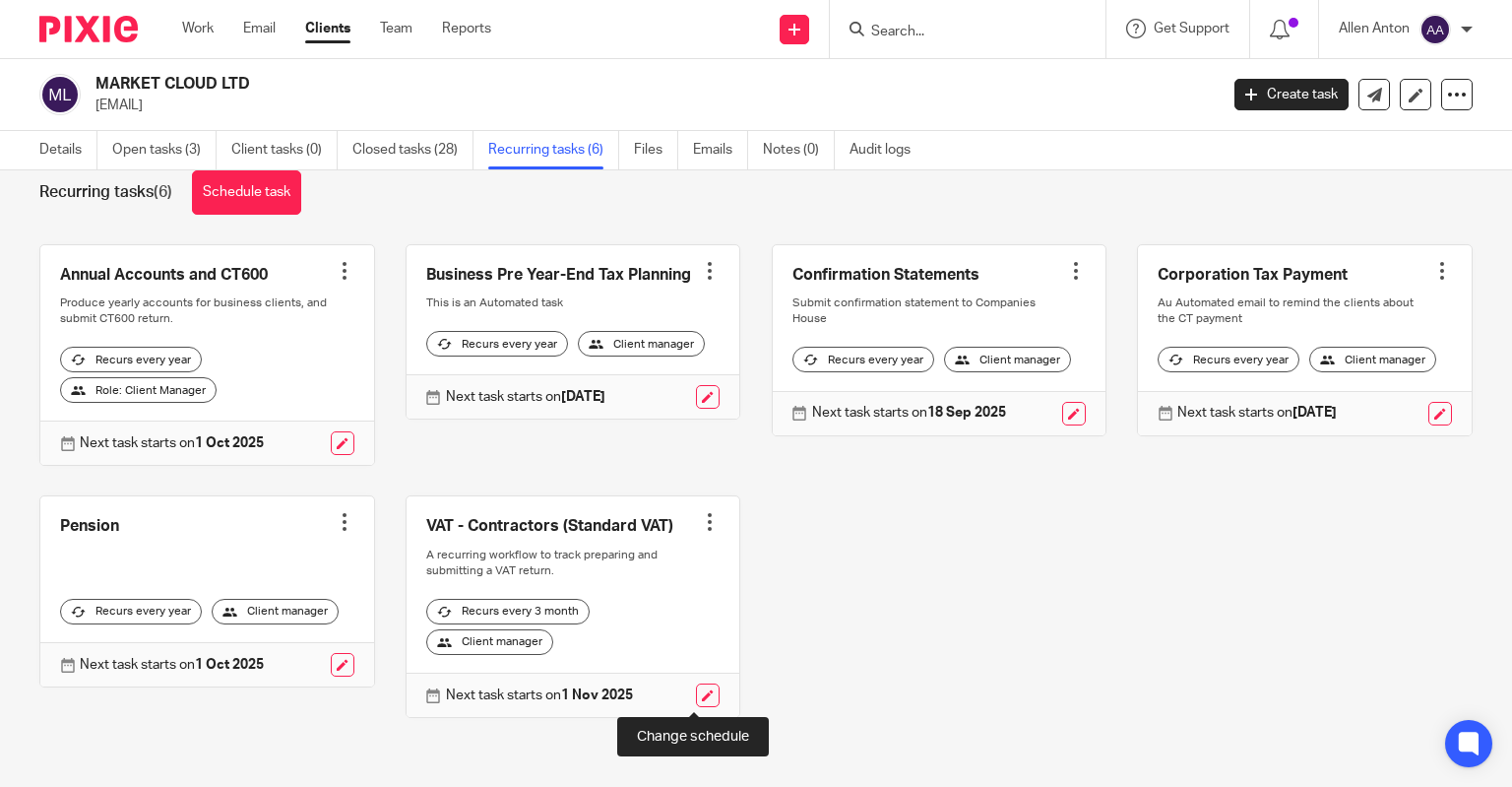click at bounding box center [708, 695] 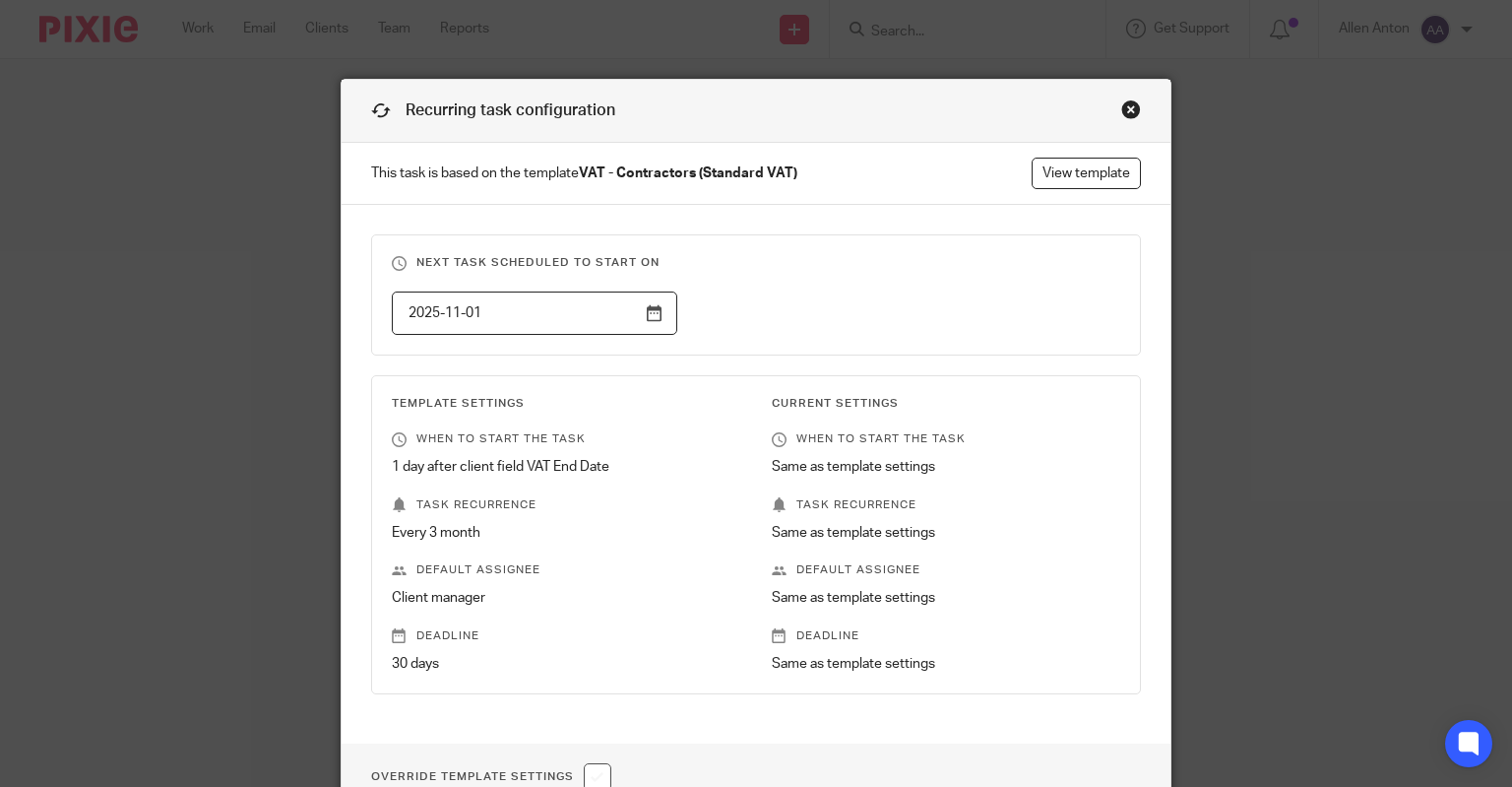 scroll, scrollTop: 0, scrollLeft: 0, axis: both 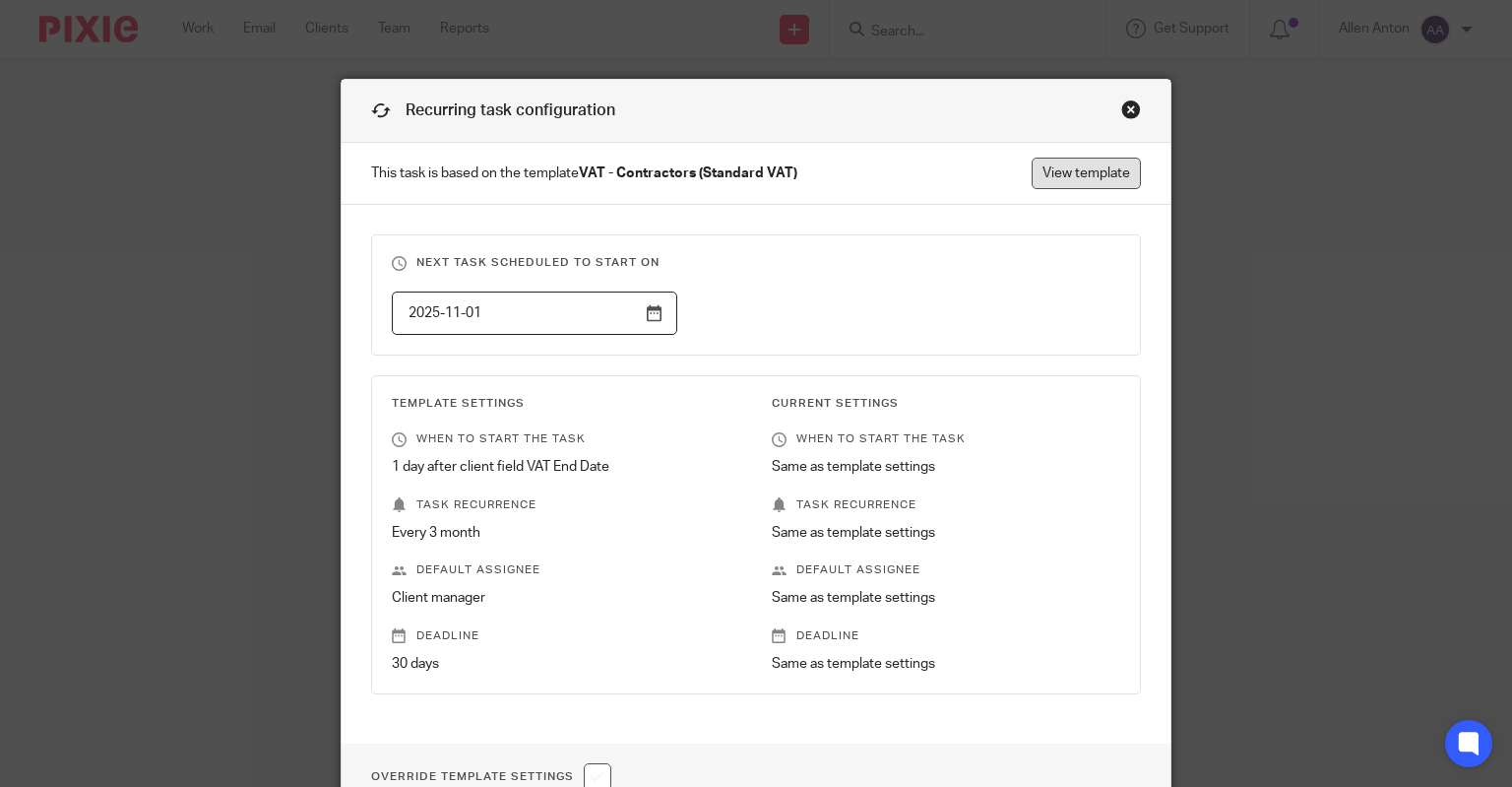 click on "View template" at bounding box center (1086, 173) 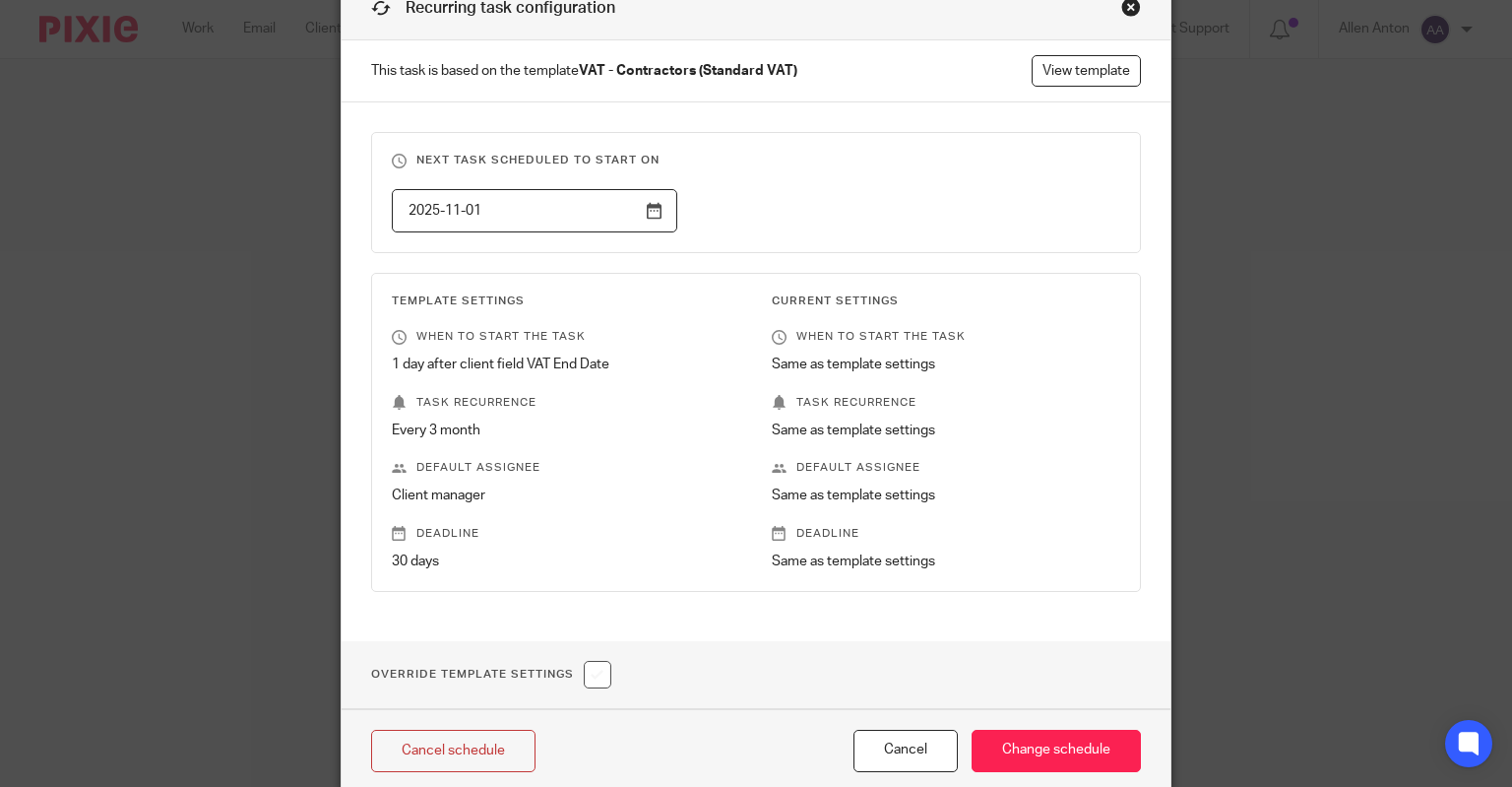 scroll, scrollTop: 0, scrollLeft: 0, axis: both 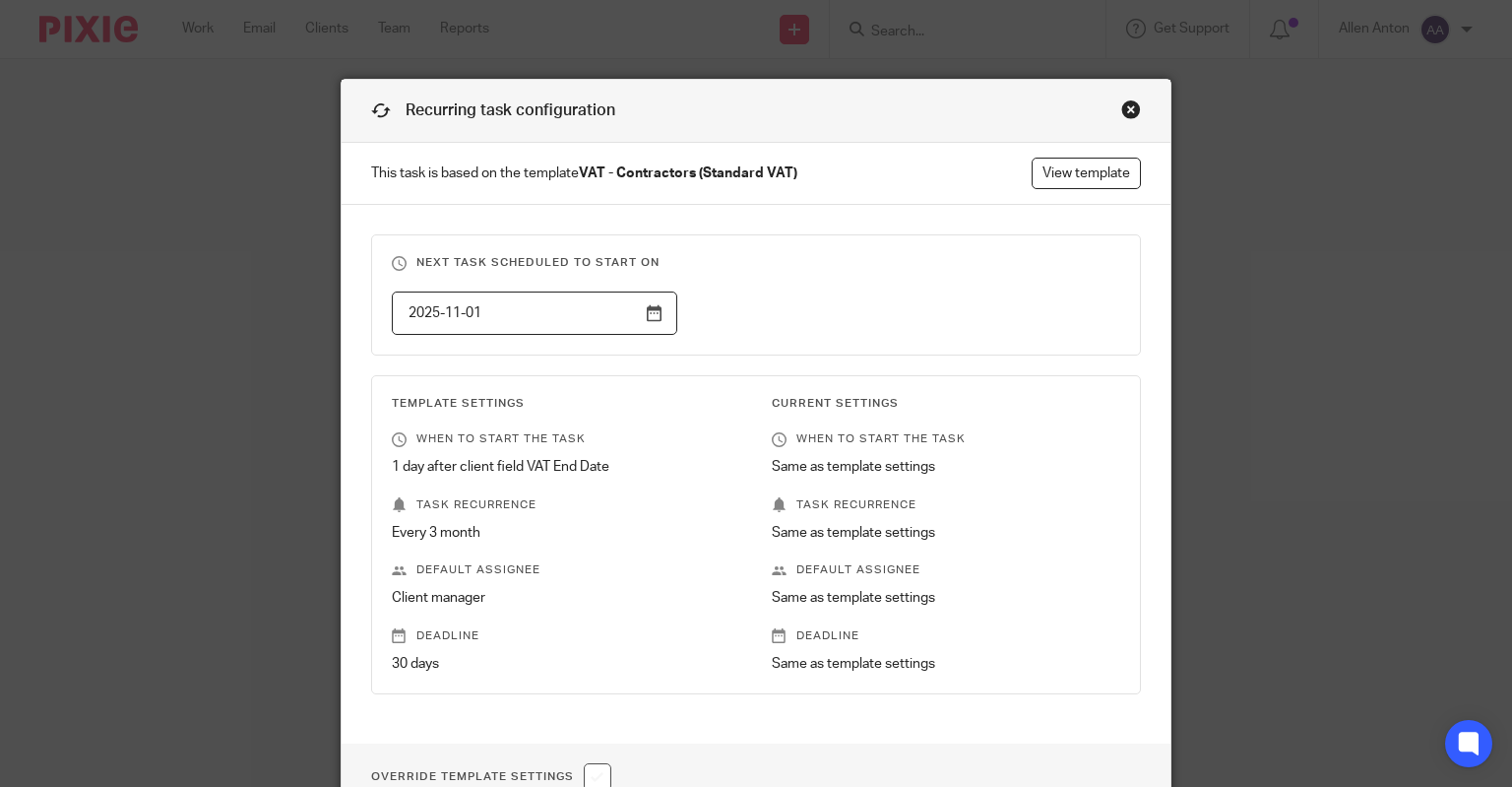 click on "Recurring task configuration" at bounding box center [756, 111] 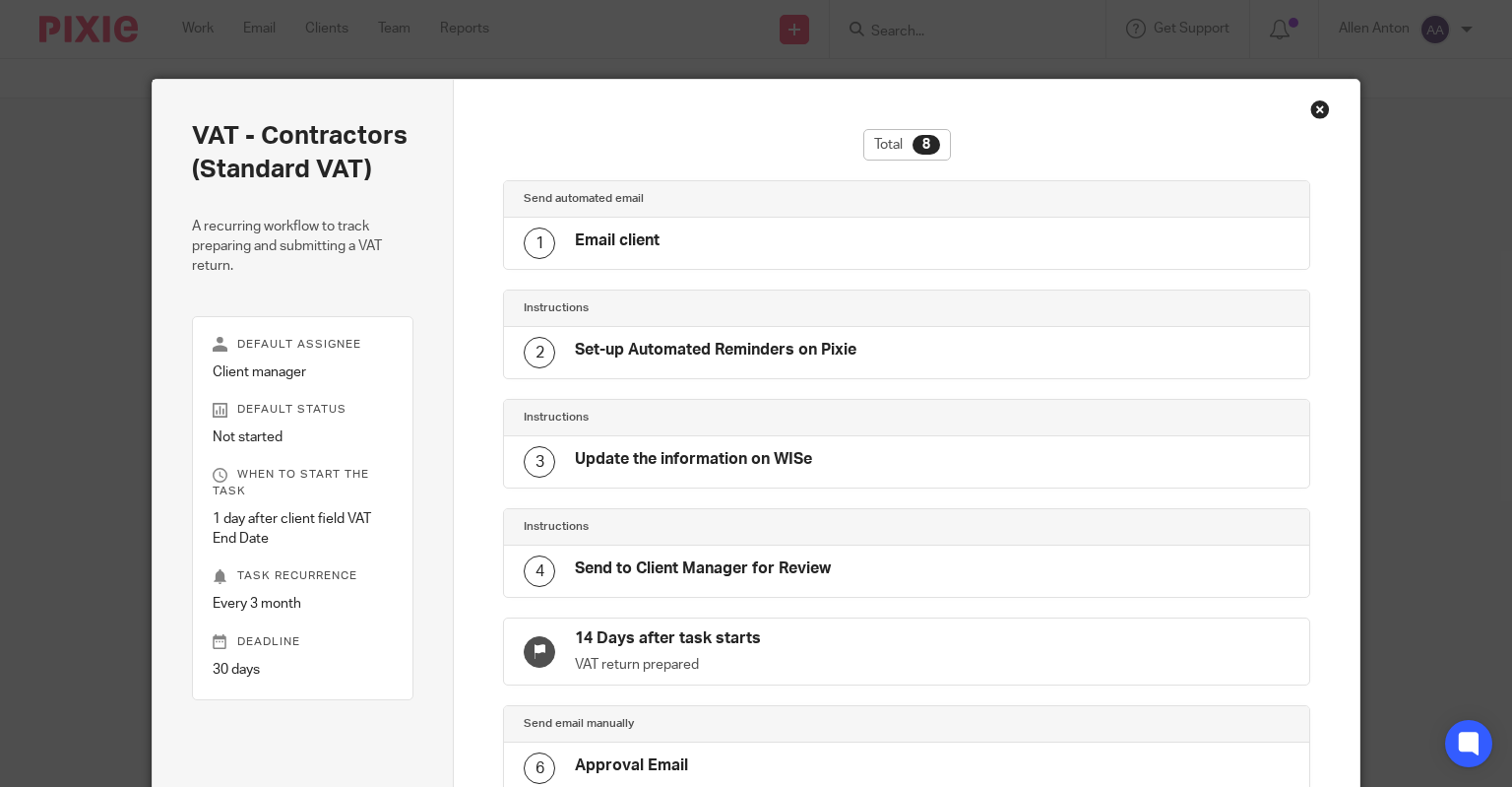 scroll, scrollTop: 0, scrollLeft: 0, axis: both 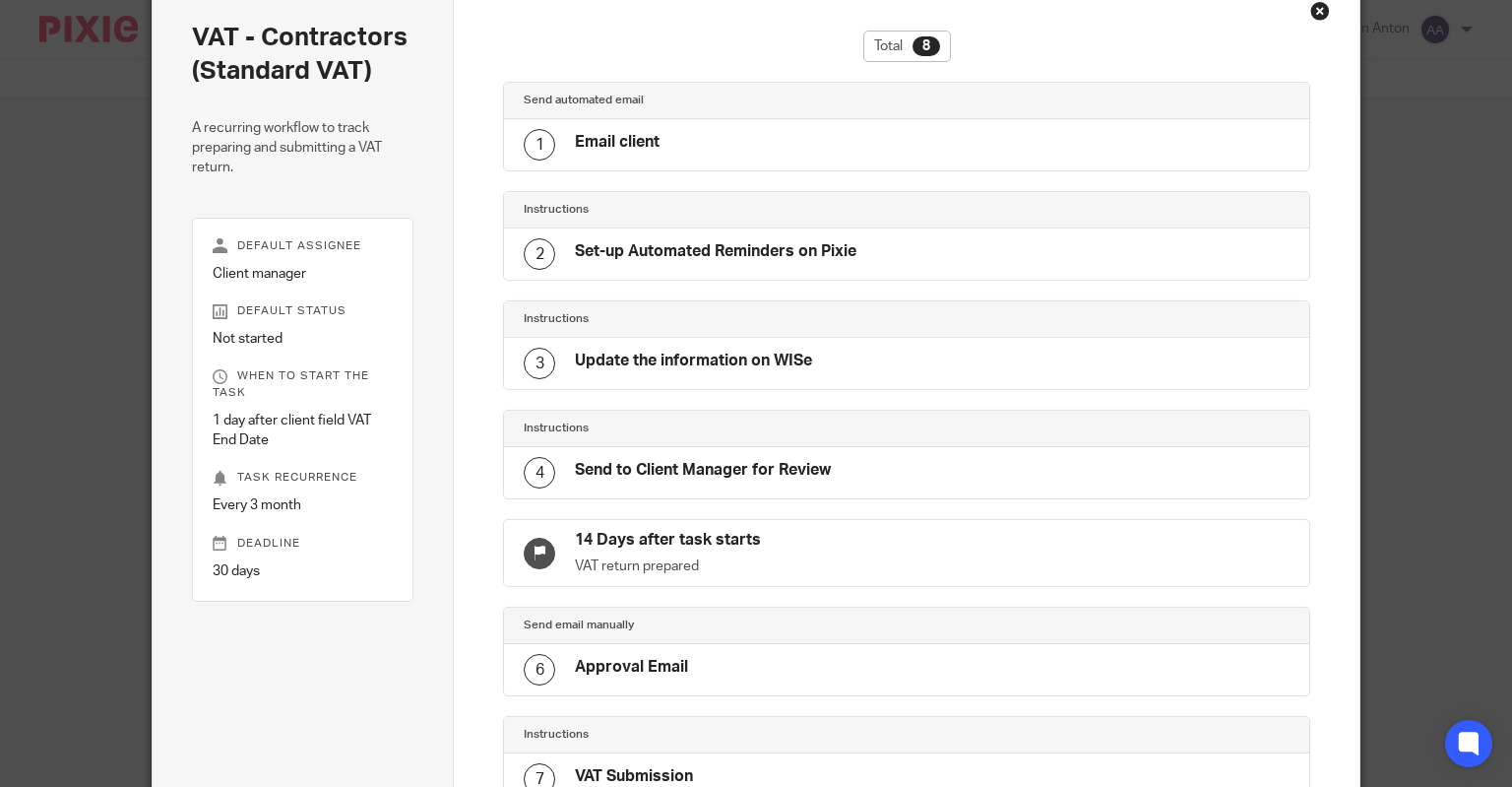 click on "Instructions" at bounding box center (715, 210) 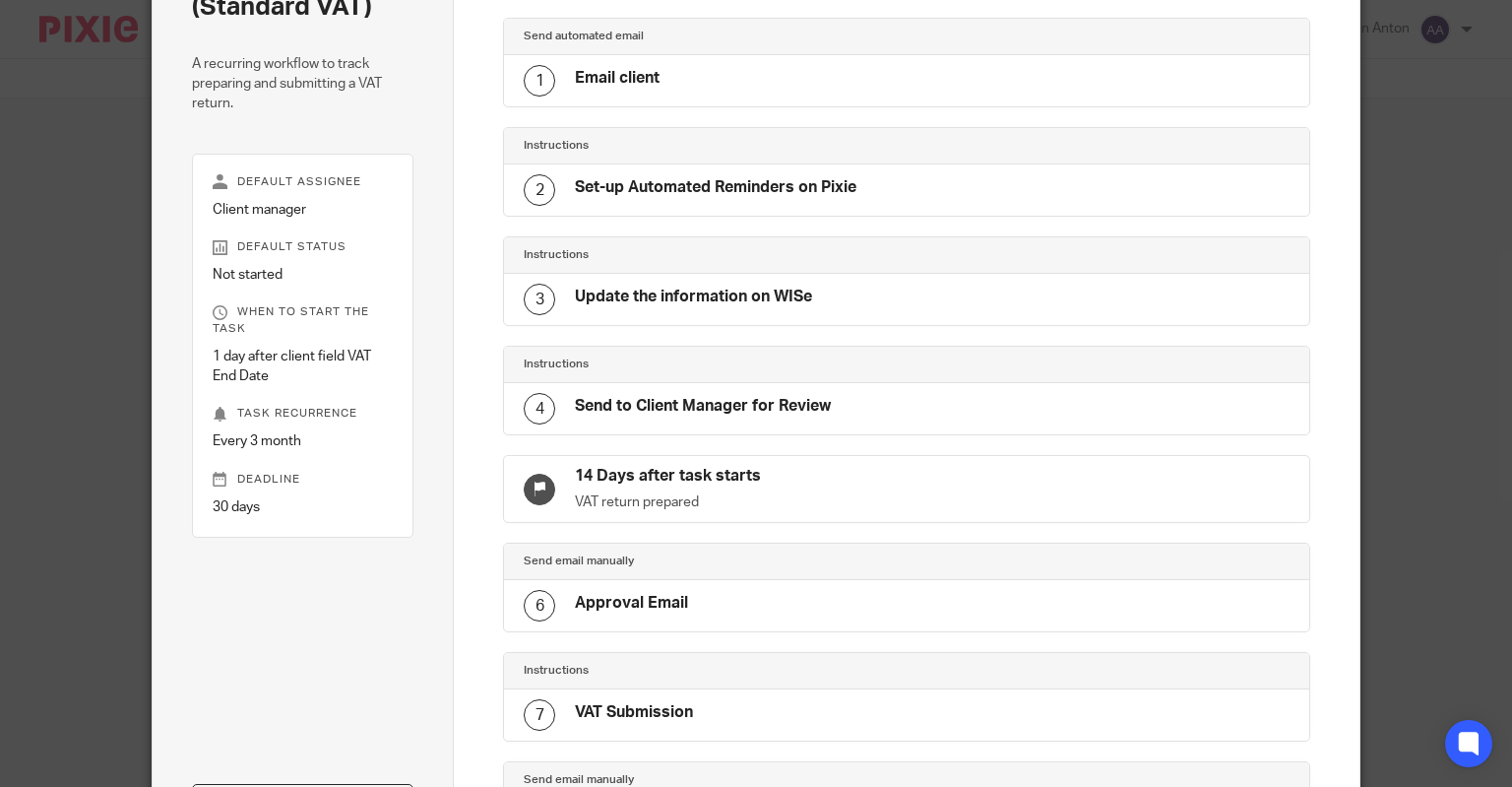 scroll, scrollTop: 197, scrollLeft: 0, axis: vertical 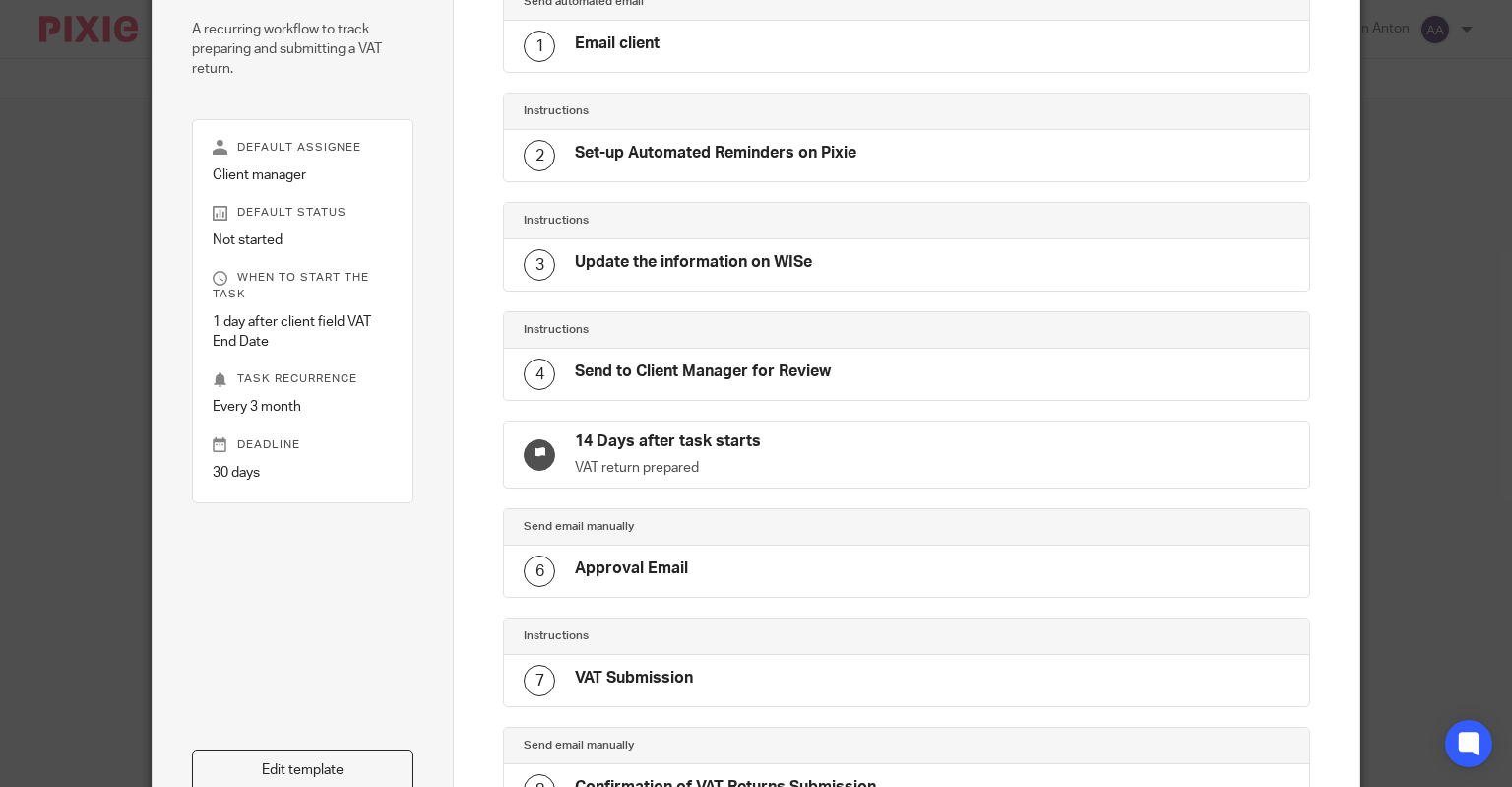 click on "Instructions" at bounding box center [907, 330] 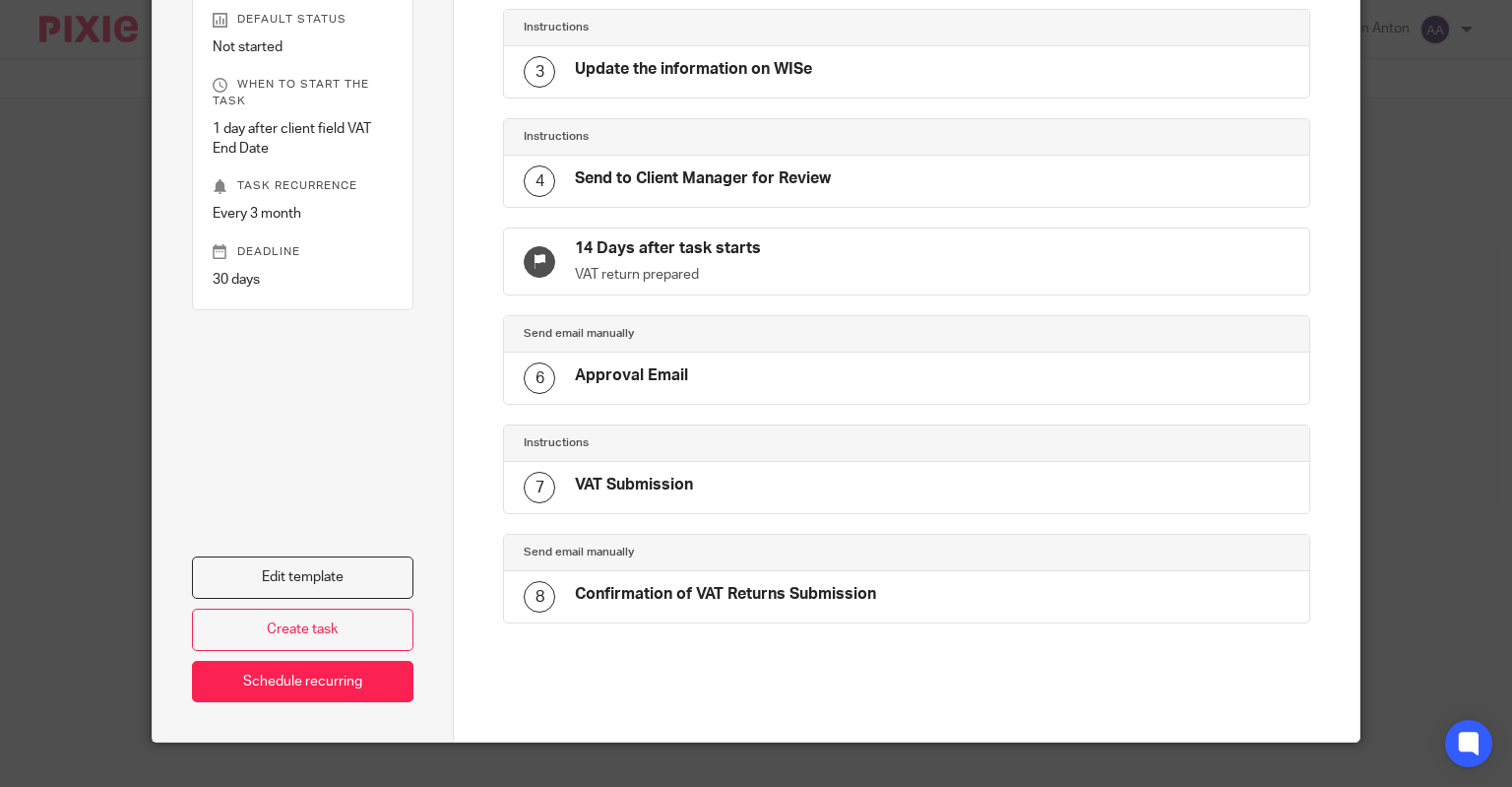 scroll, scrollTop: 394, scrollLeft: 0, axis: vertical 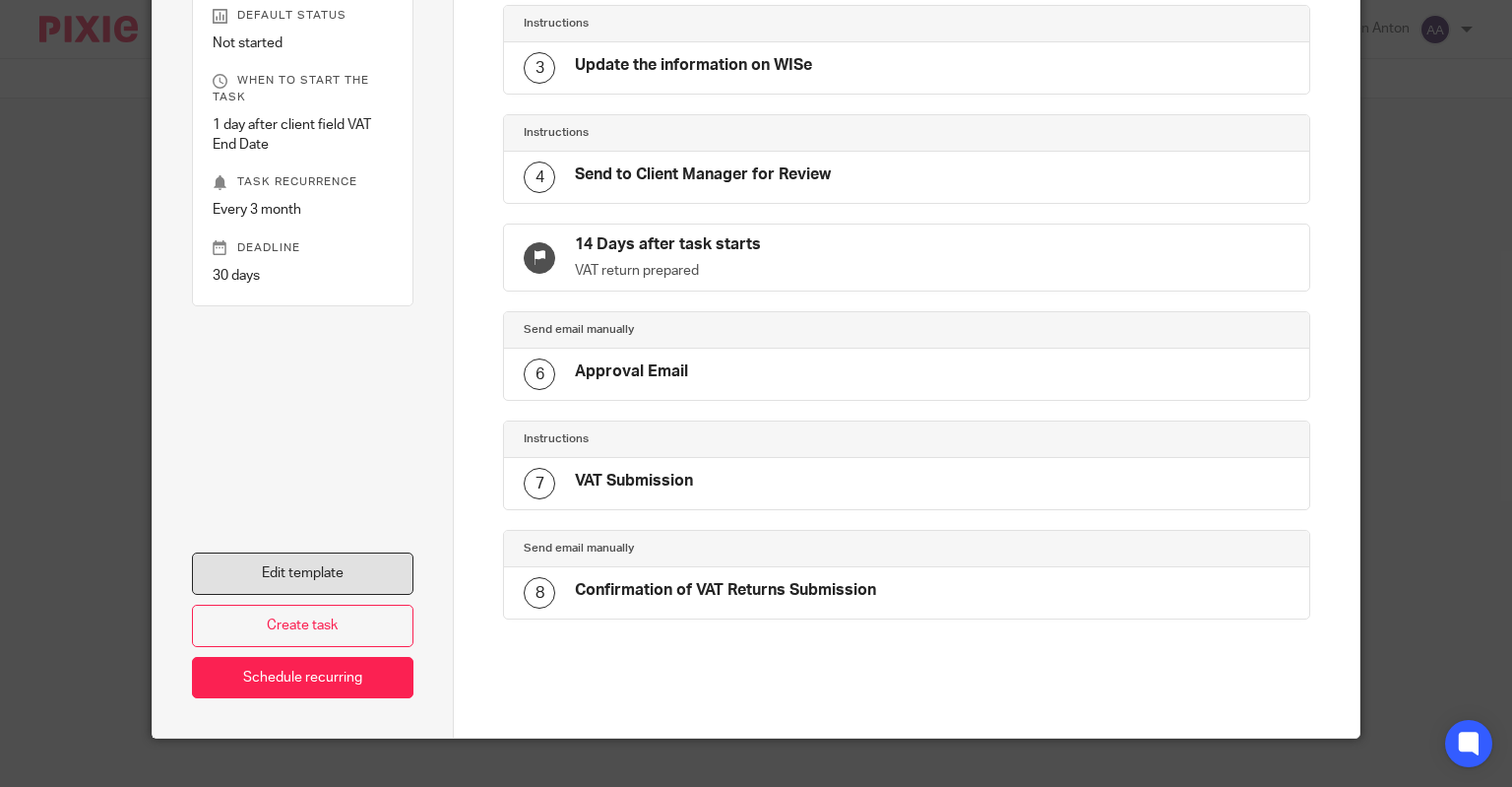 click on "Edit template" at bounding box center (303, 573) 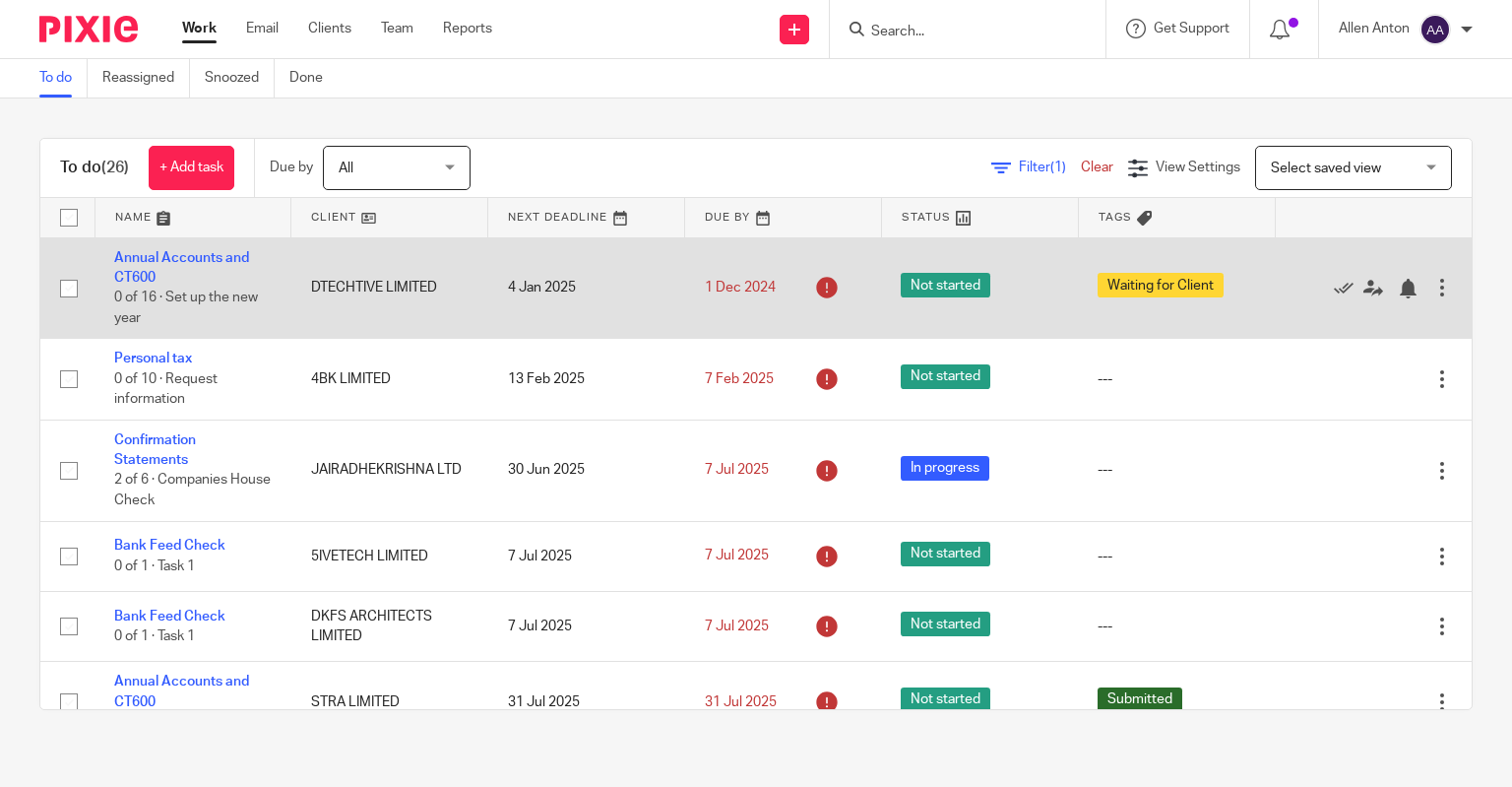 scroll, scrollTop: 0, scrollLeft: 0, axis: both 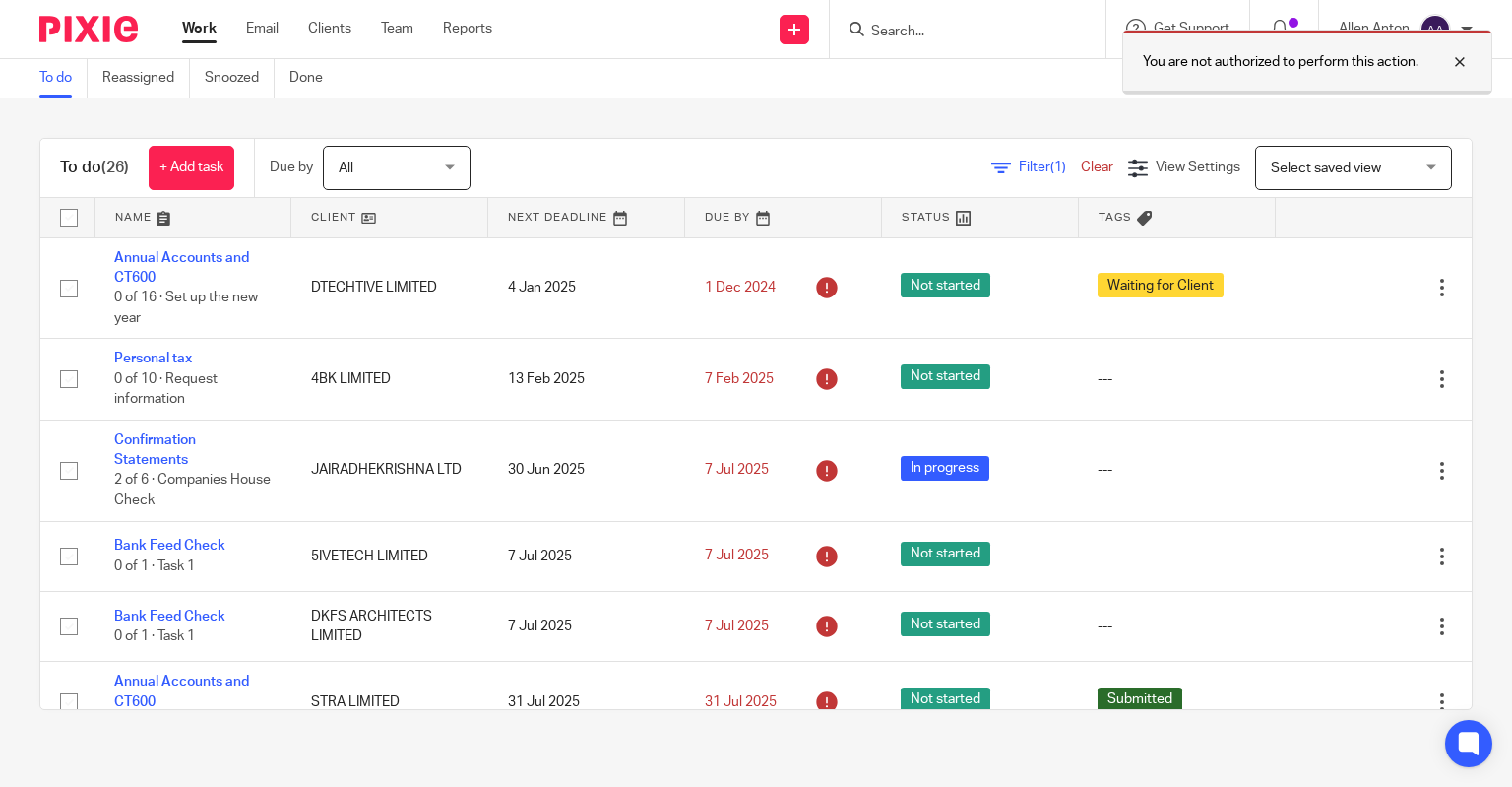 click at bounding box center (1445, 62) 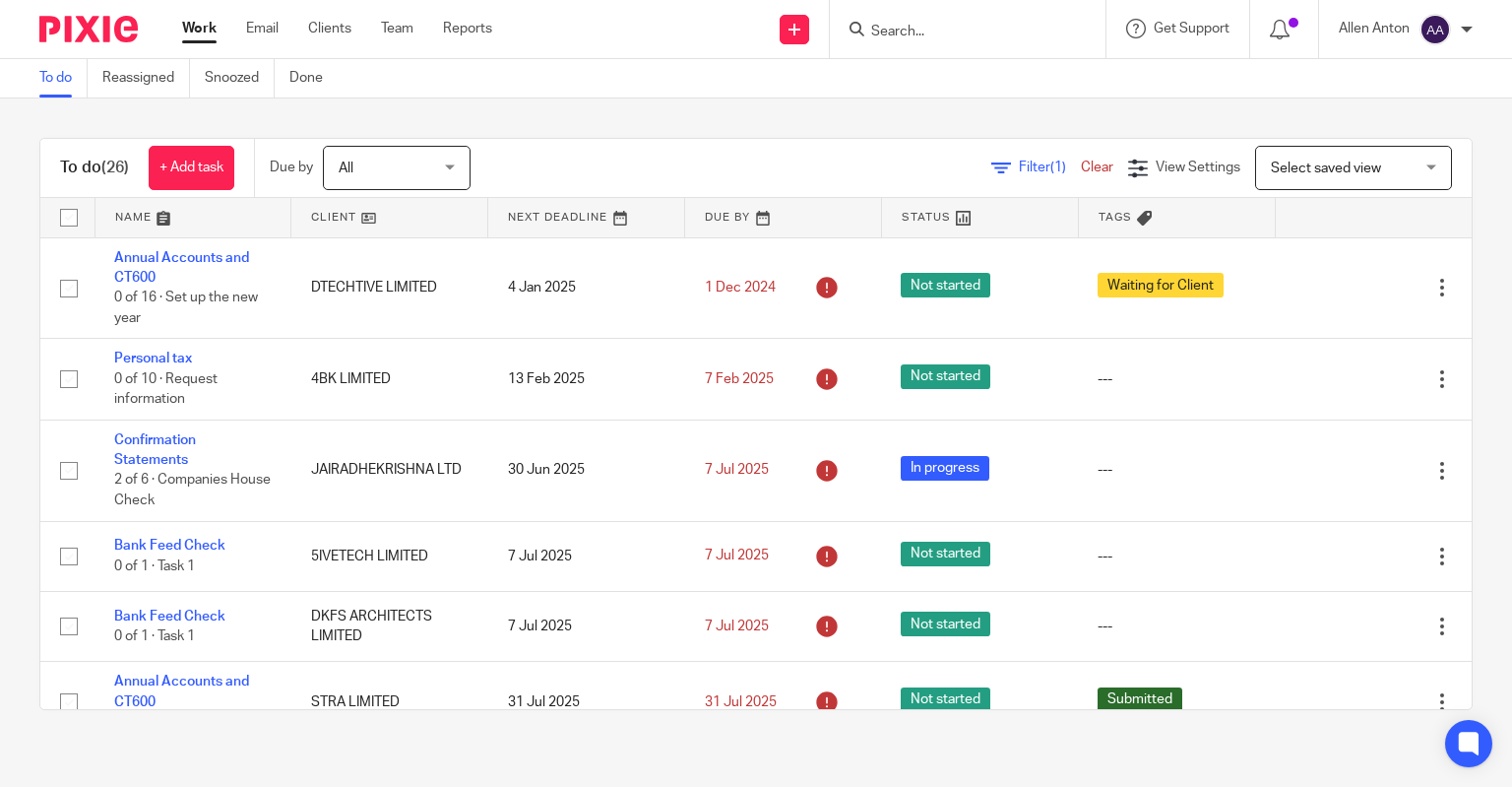 click at bounding box center (958, 33) 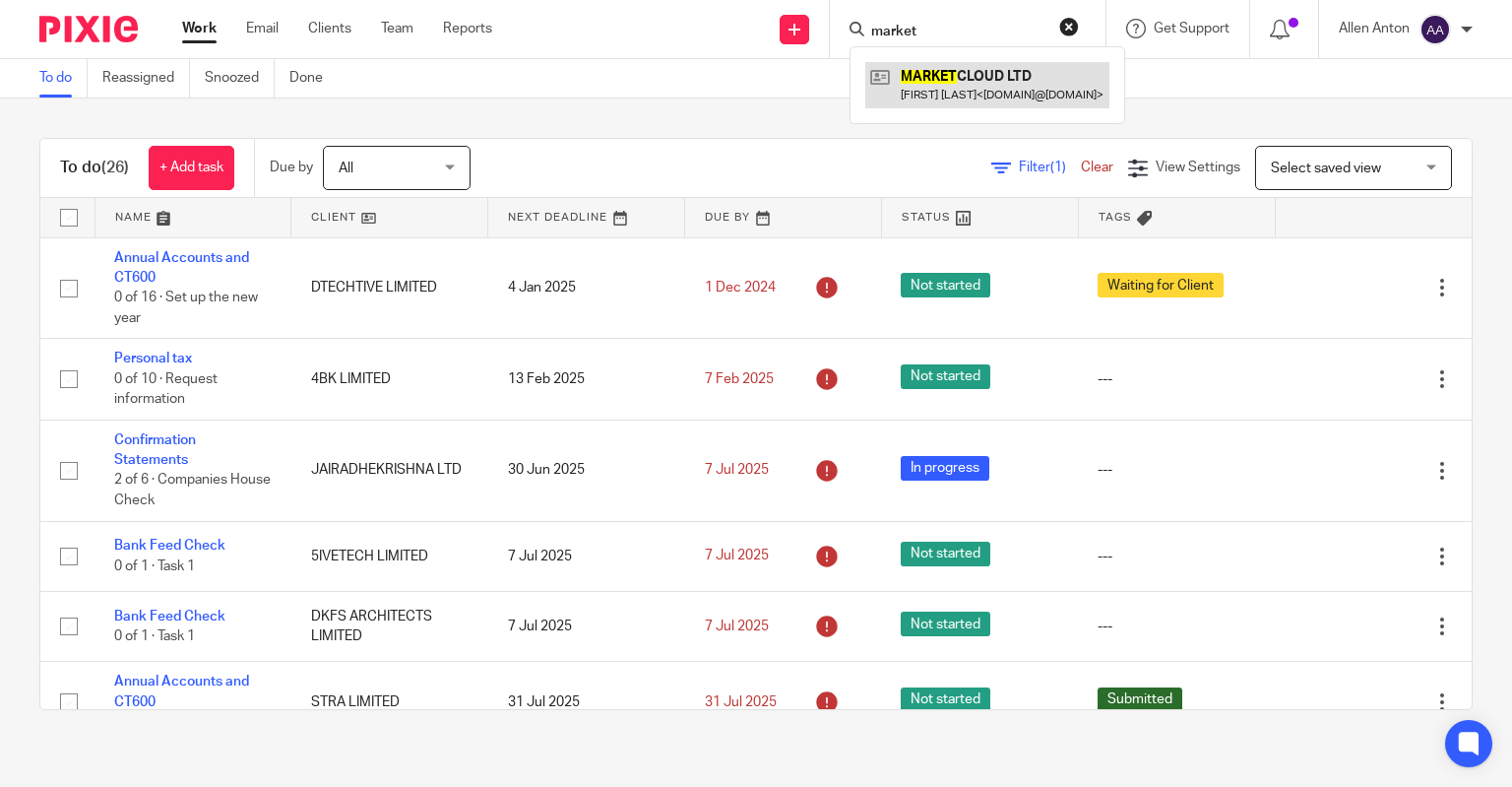 type on "market" 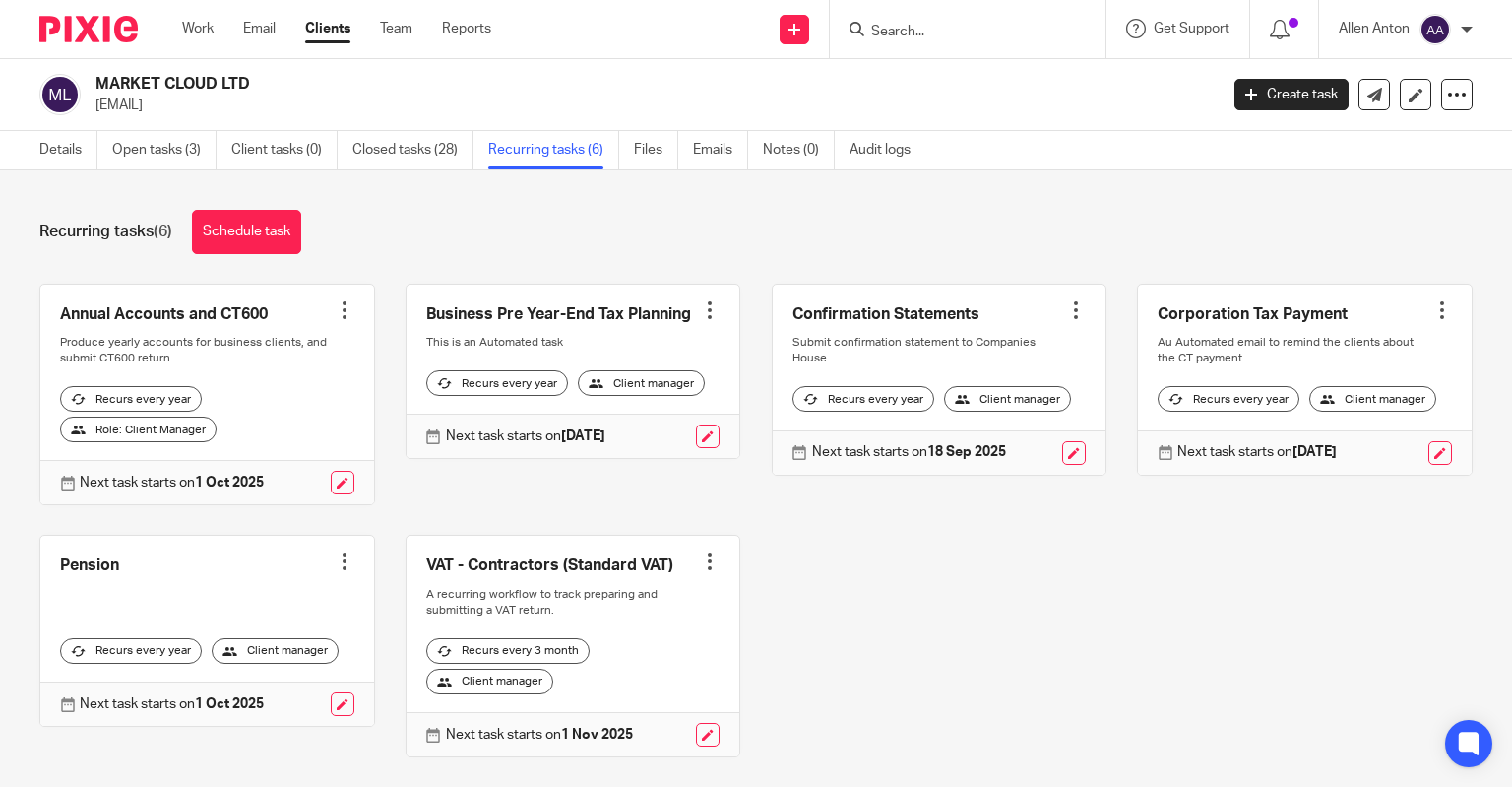 scroll, scrollTop: 0, scrollLeft: 0, axis: both 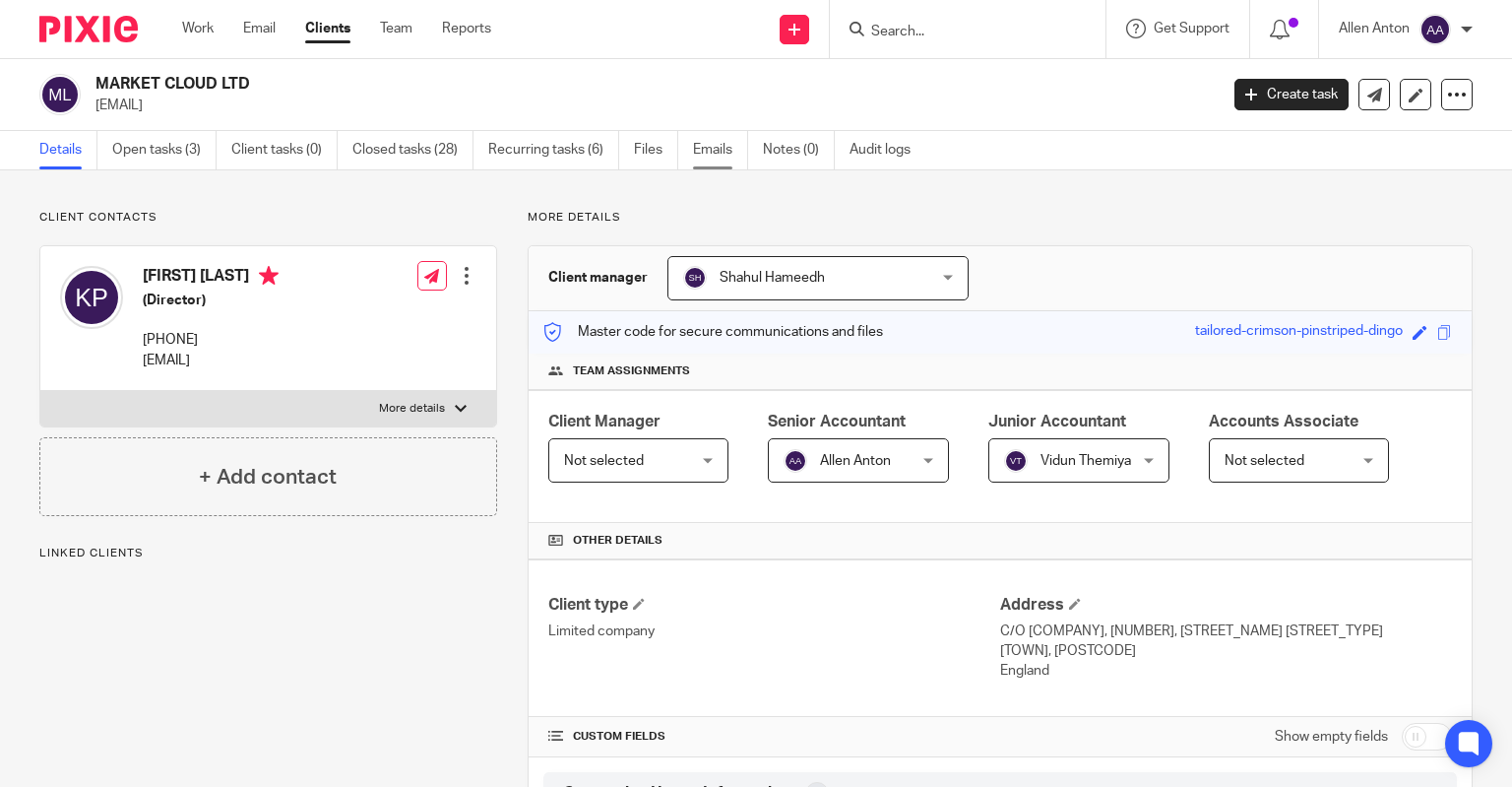 click on "Emails" at bounding box center [721, 150] 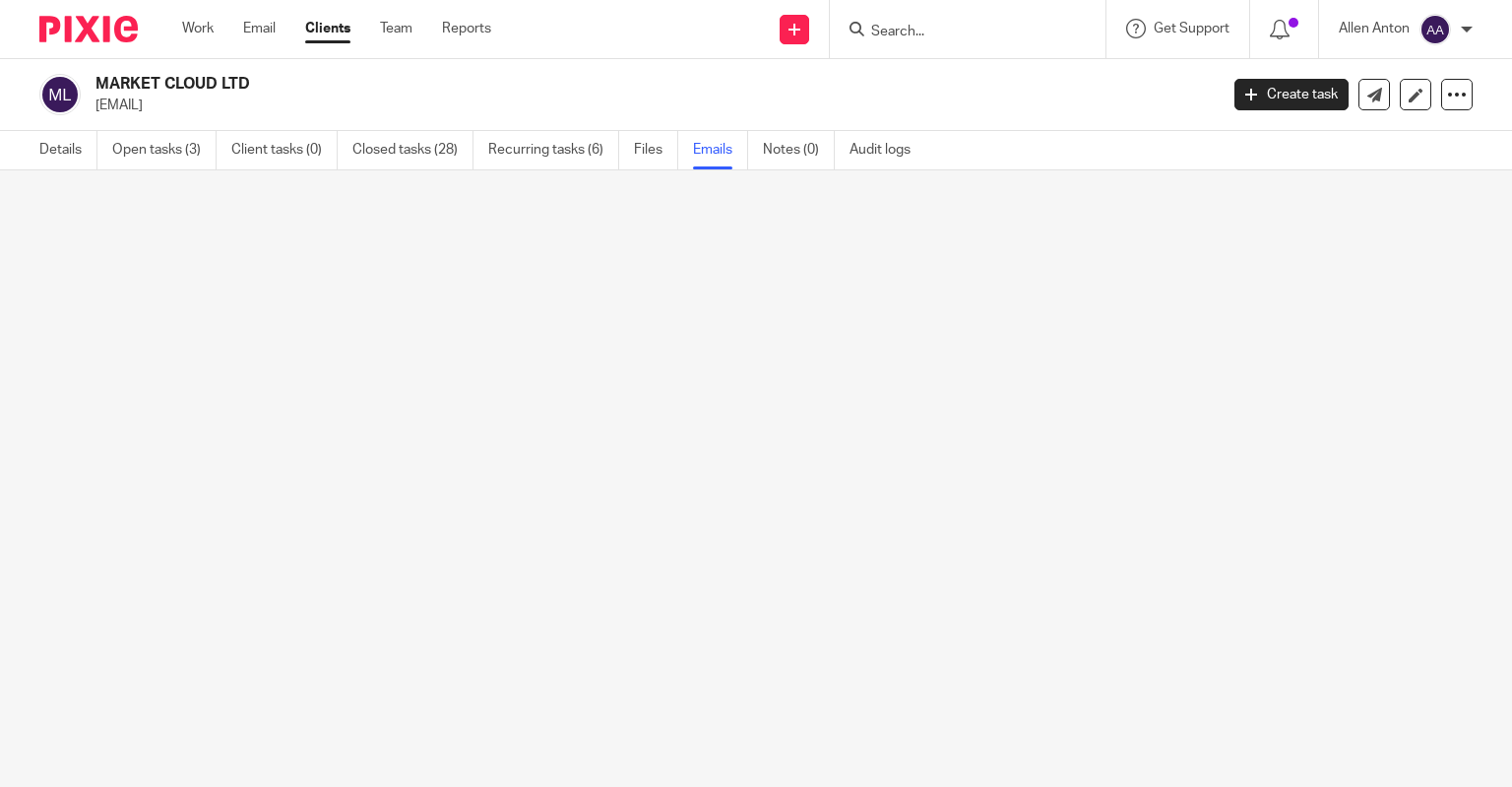 scroll, scrollTop: 0, scrollLeft: 0, axis: both 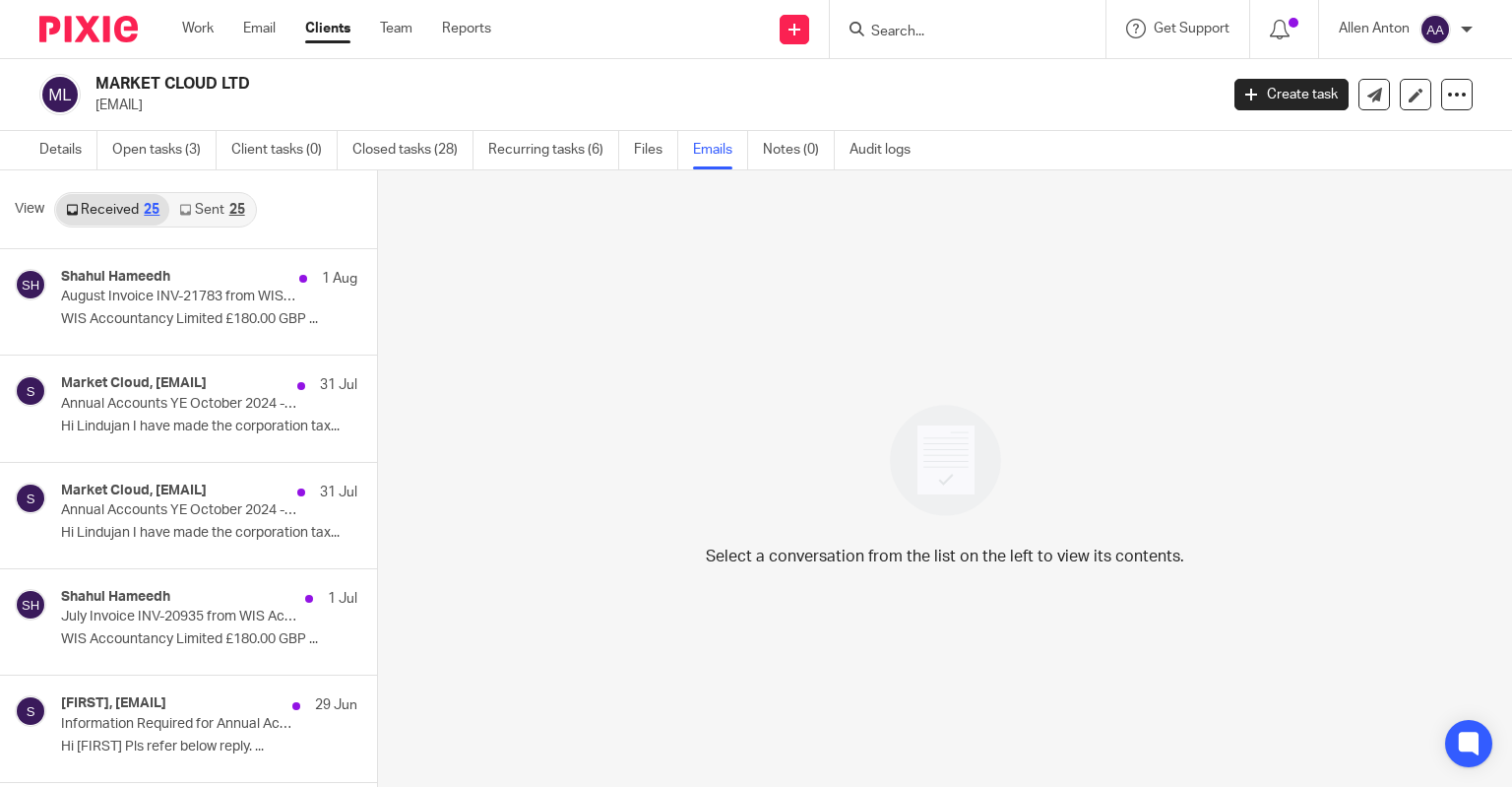 click on "Sent
25" at bounding box center (212, 210) 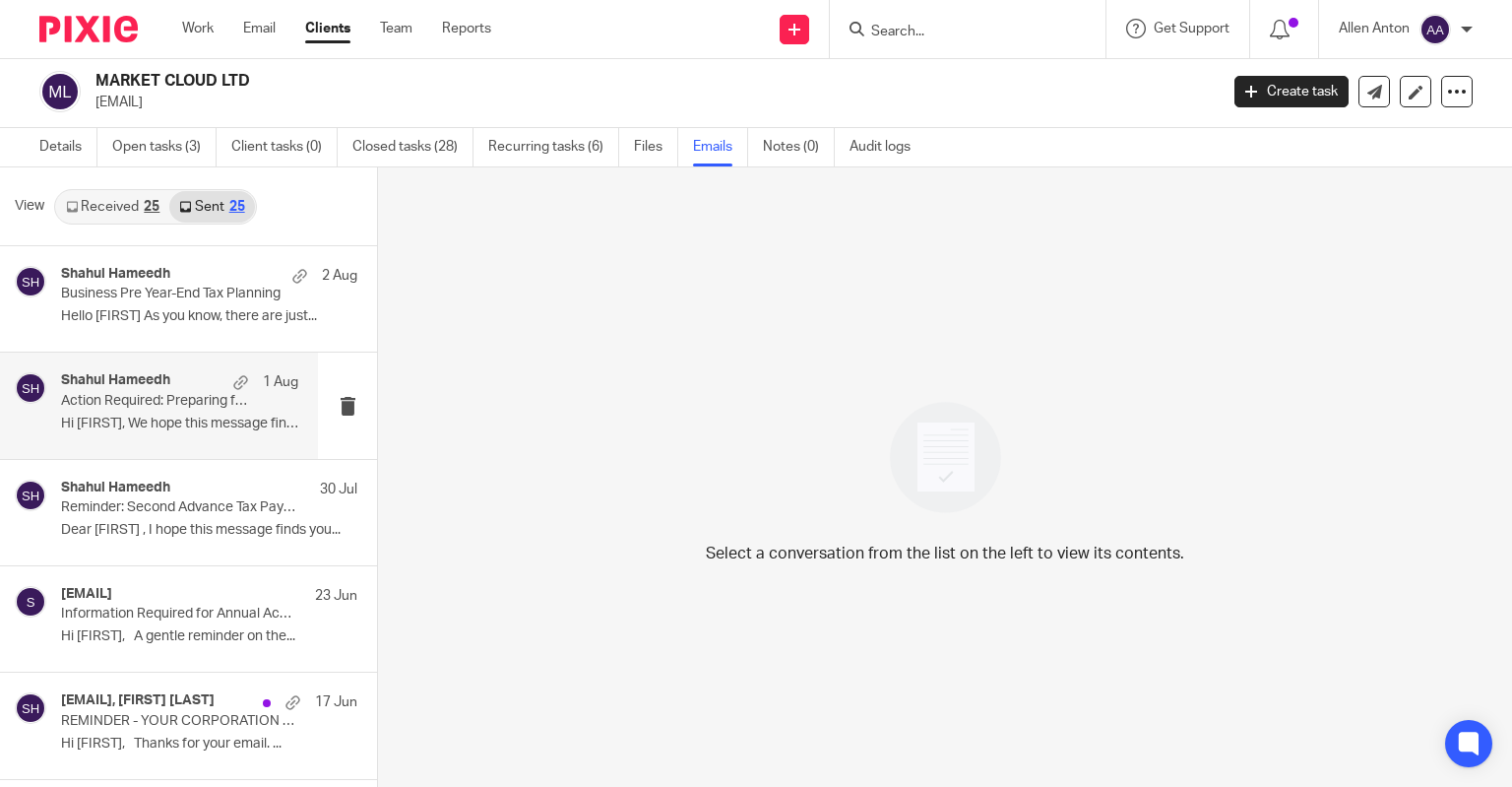 click on "[FIRST] [LAST]
[DATE]   Action Required: Preparing for Your VAT Quarter   Hi [FIRST],     We hope this message finds you..." at bounding box center [179, 405] 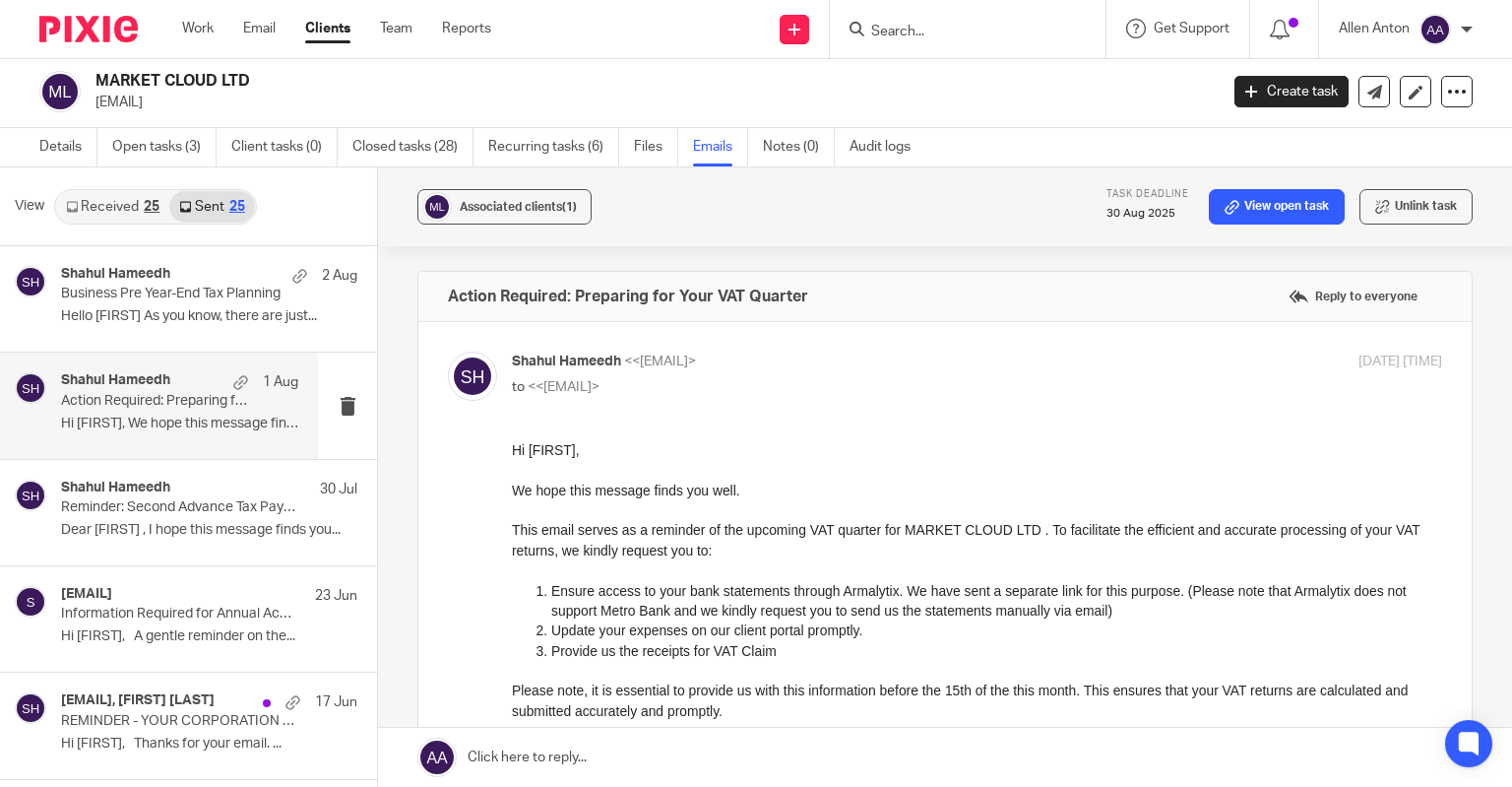 scroll, scrollTop: 0, scrollLeft: 0, axis: both 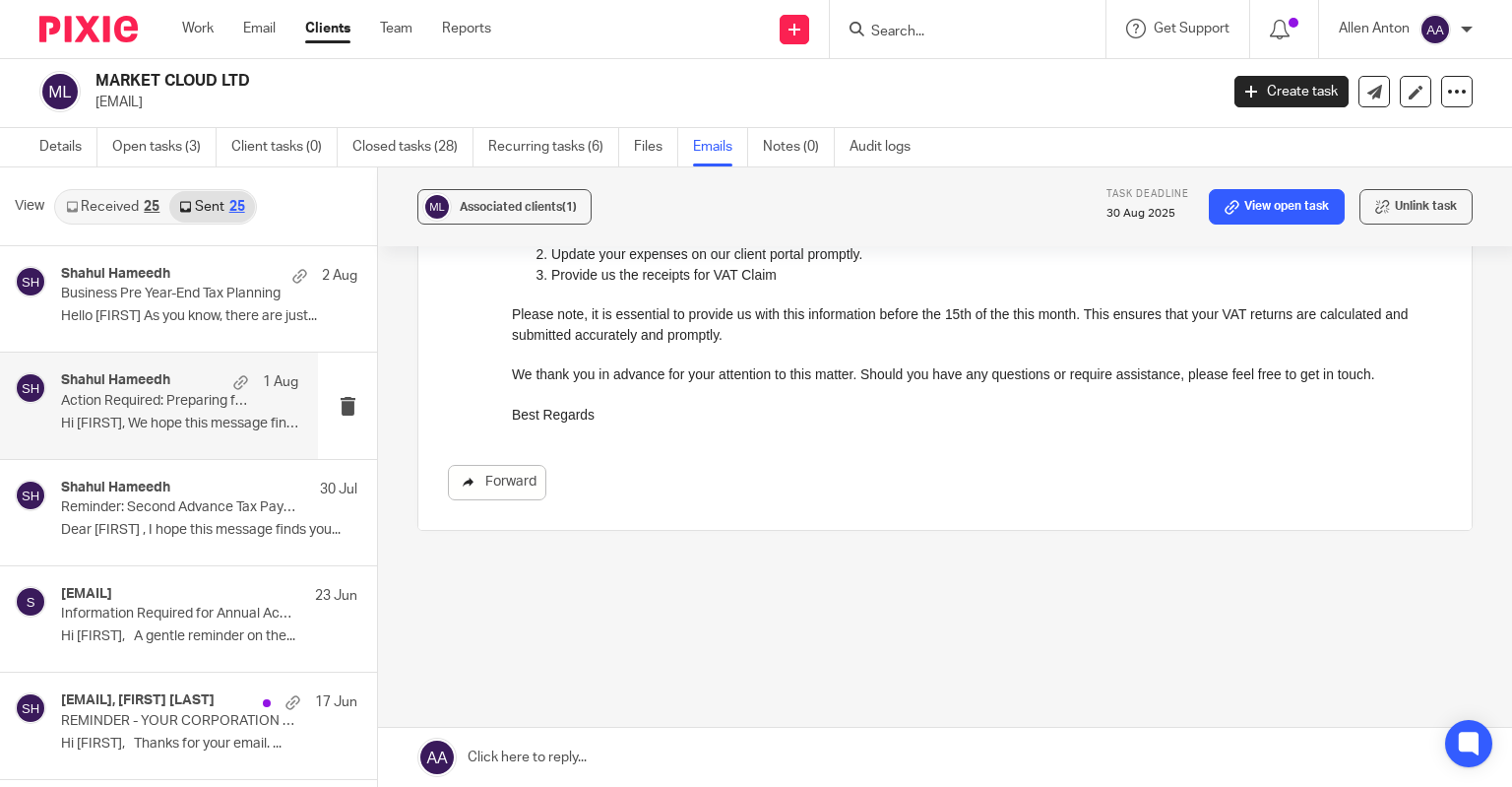 click on "Forward" at bounding box center [497, 483] 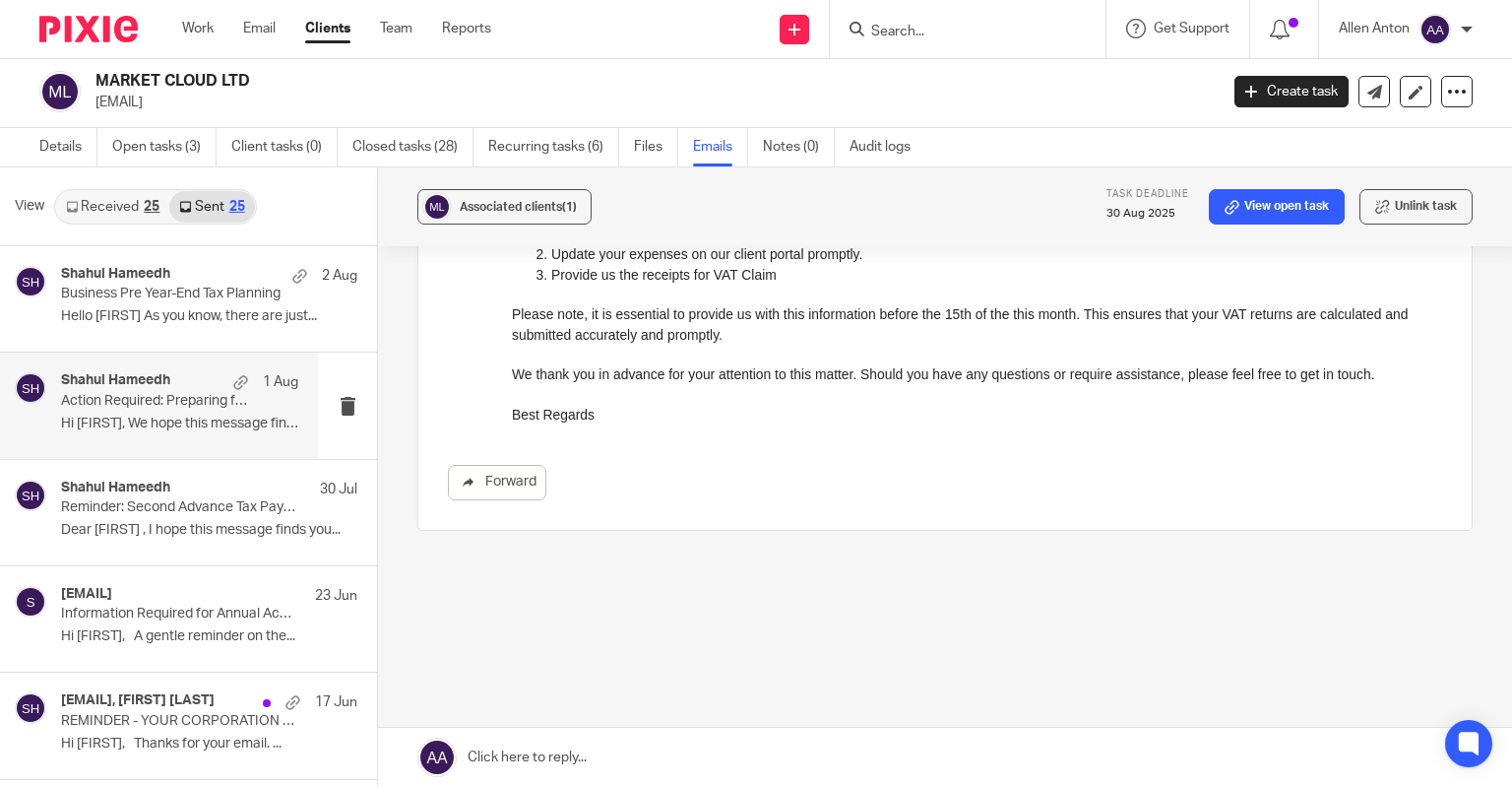 click at bounding box center [1467, 30] 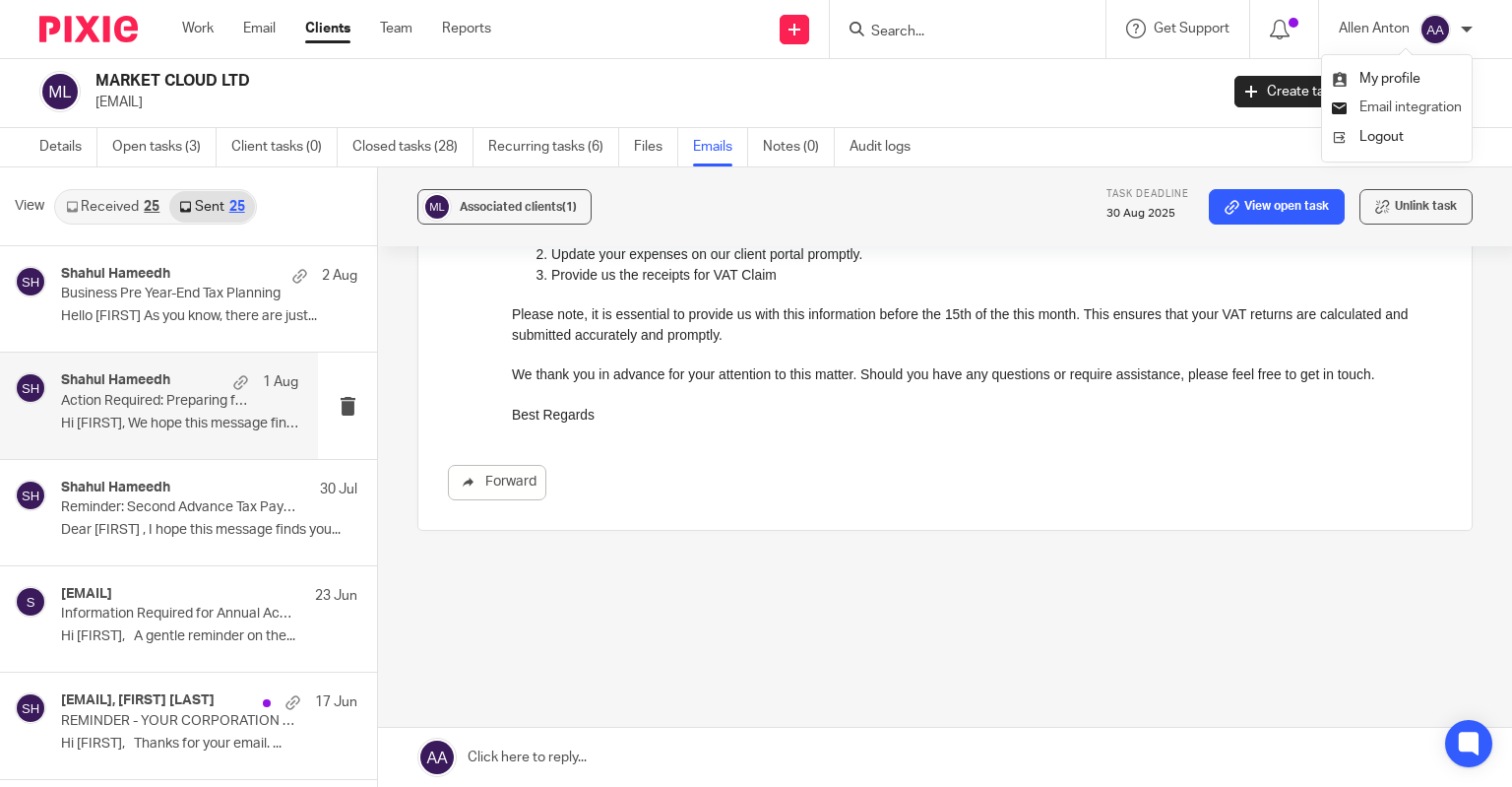 click on "Email integration" at bounding box center (1411, 107) 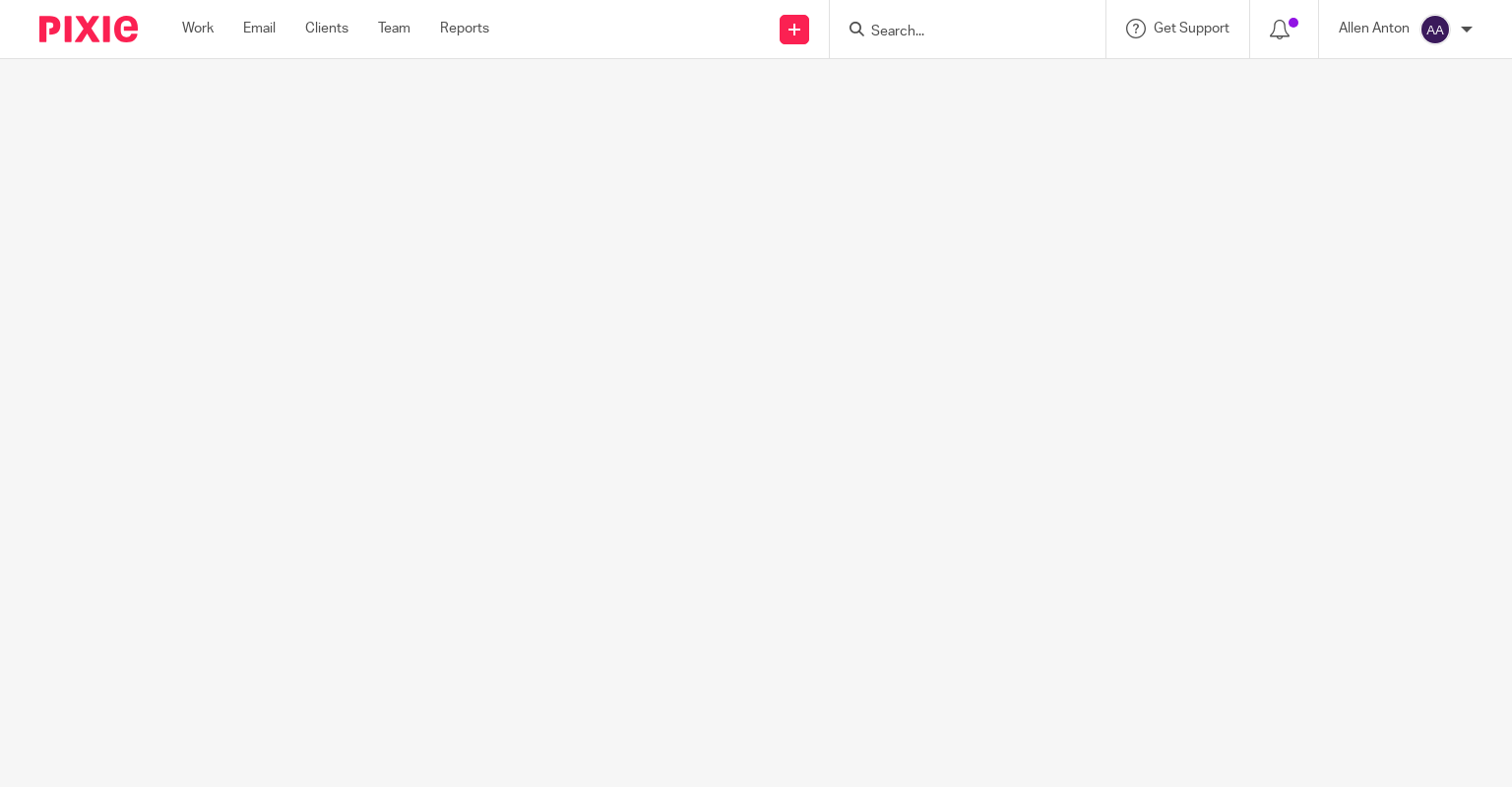 scroll, scrollTop: 0, scrollLeft: 0, axis: both 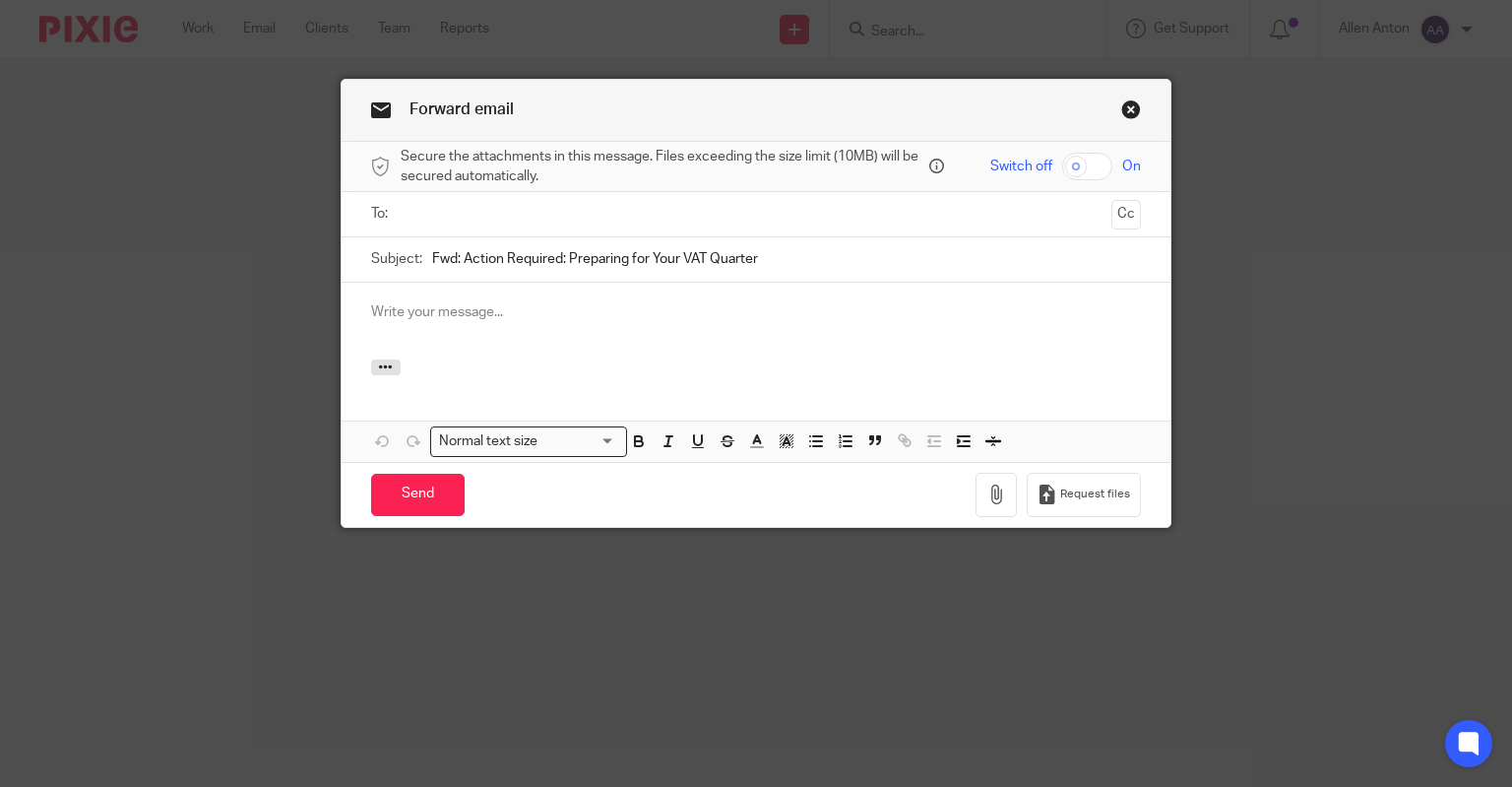 click at bounding box center (756, 312) 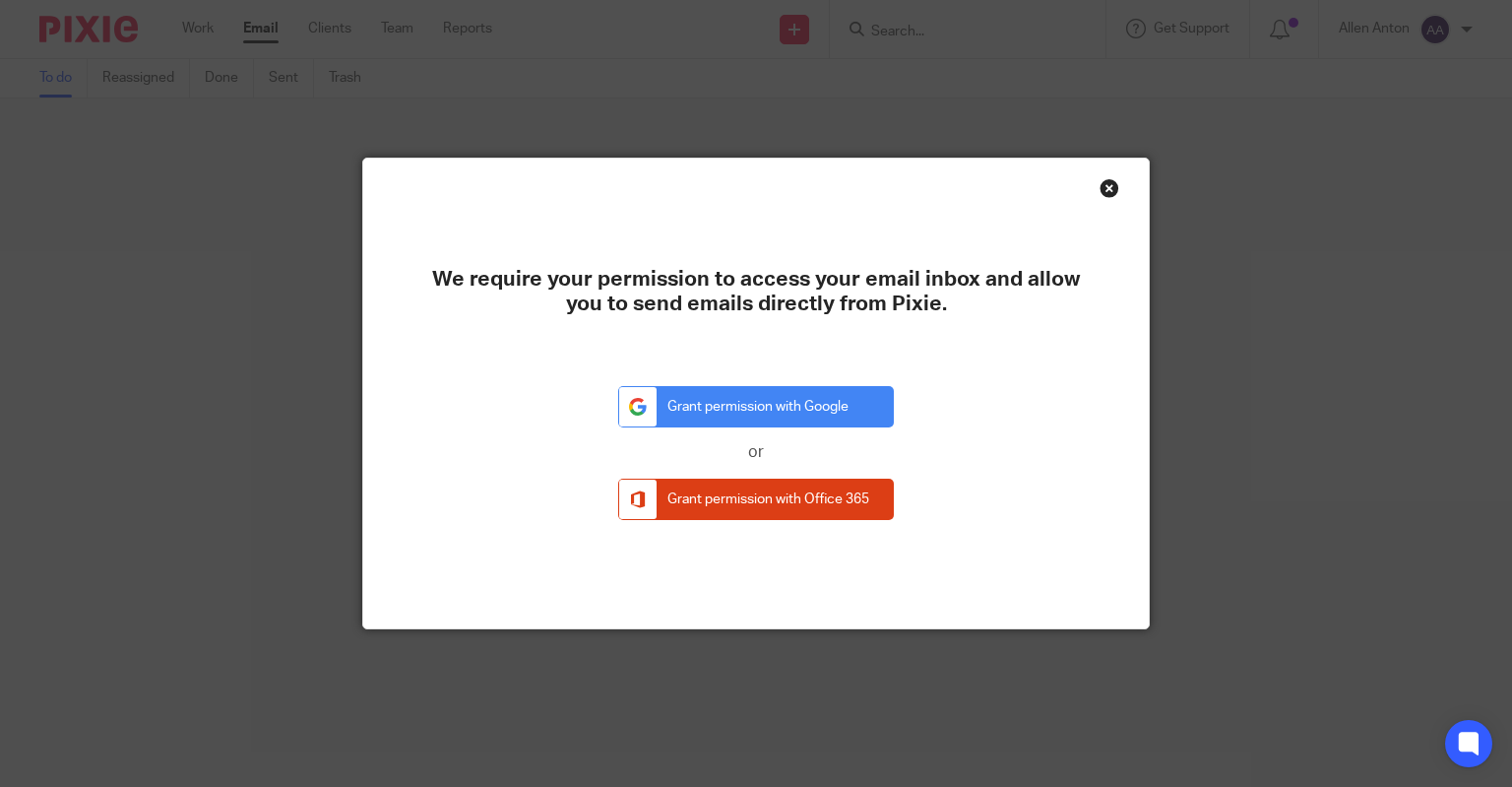 scroll, scrollTop: 0, scrollLeft: 0, axis: both 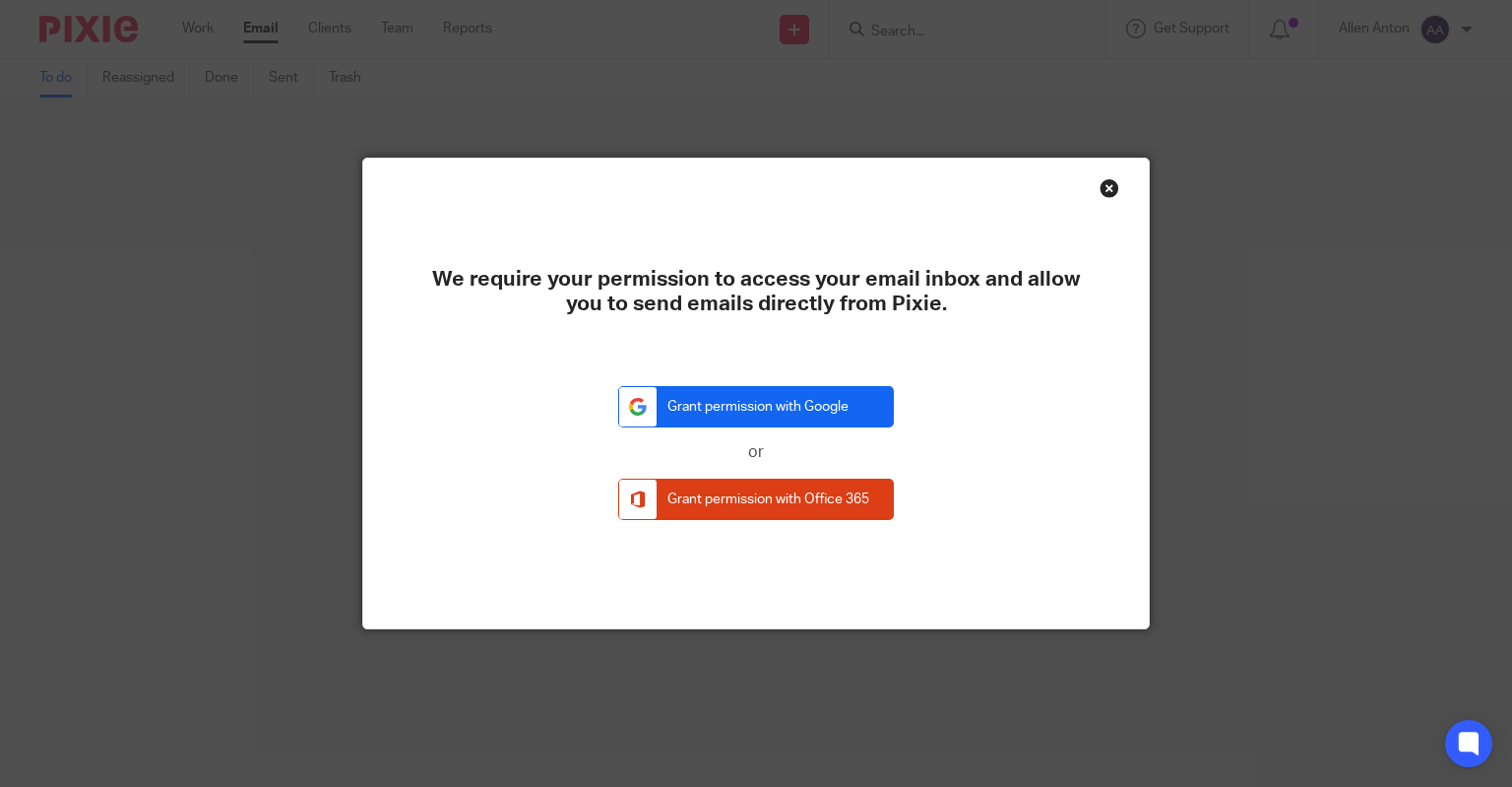 click on "Grant permission with Google" at bounding box center (756, 407) 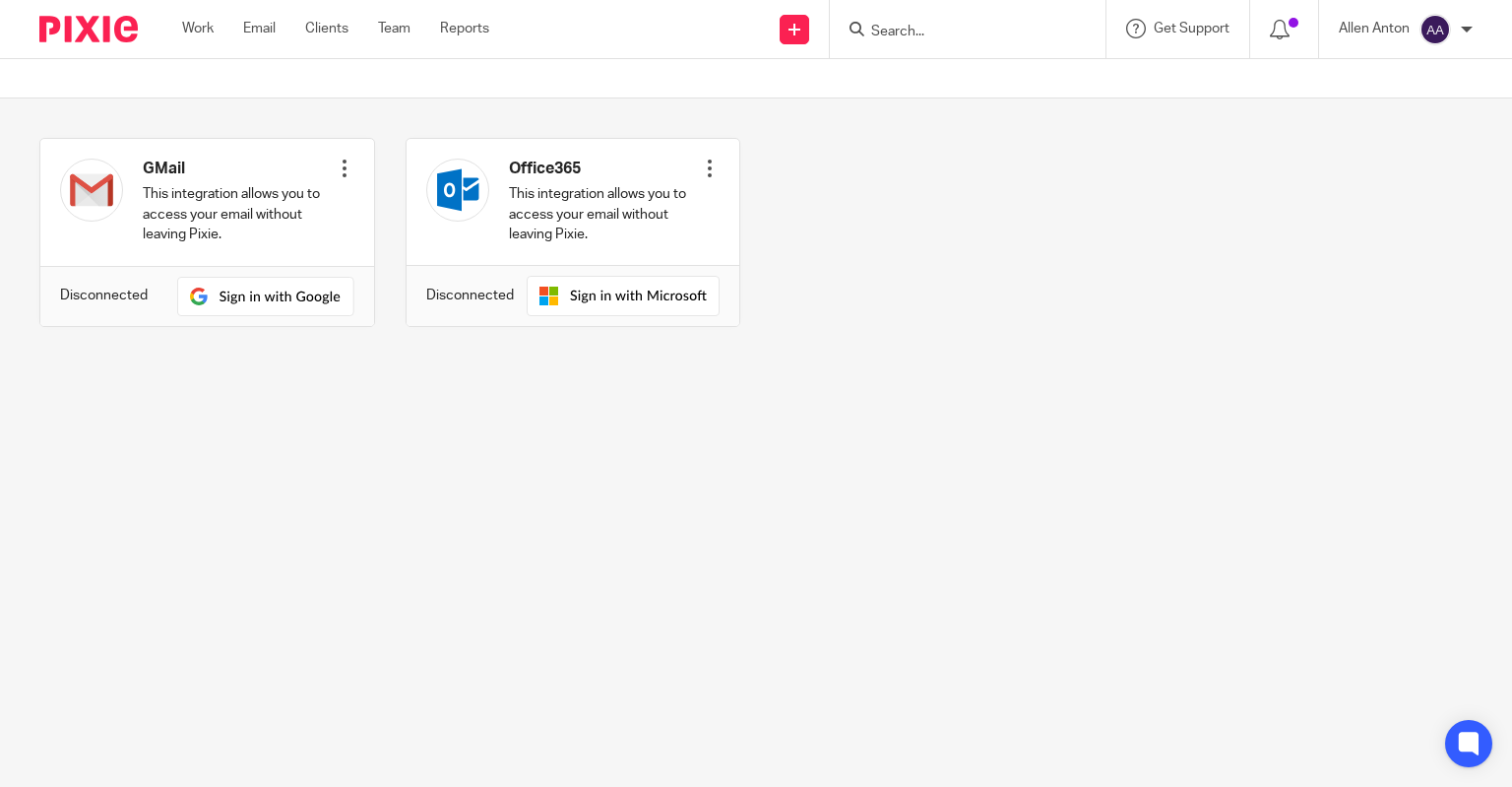 scroll, scrollTop: 0, scrollLeft: 0, axis: both 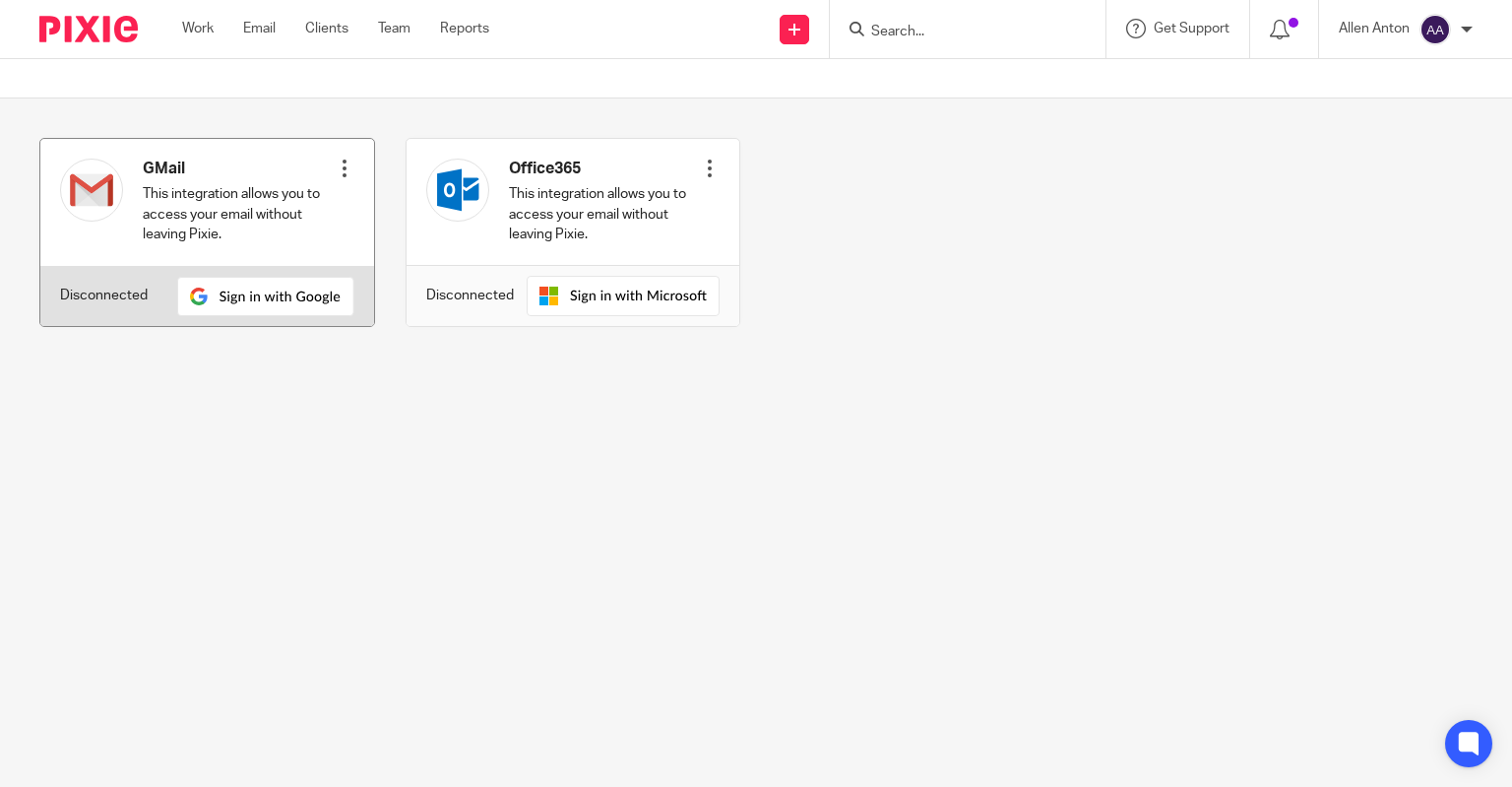 click on "This integration allows you to access your email without leaving Pixie." at bounding box center (238, 214) 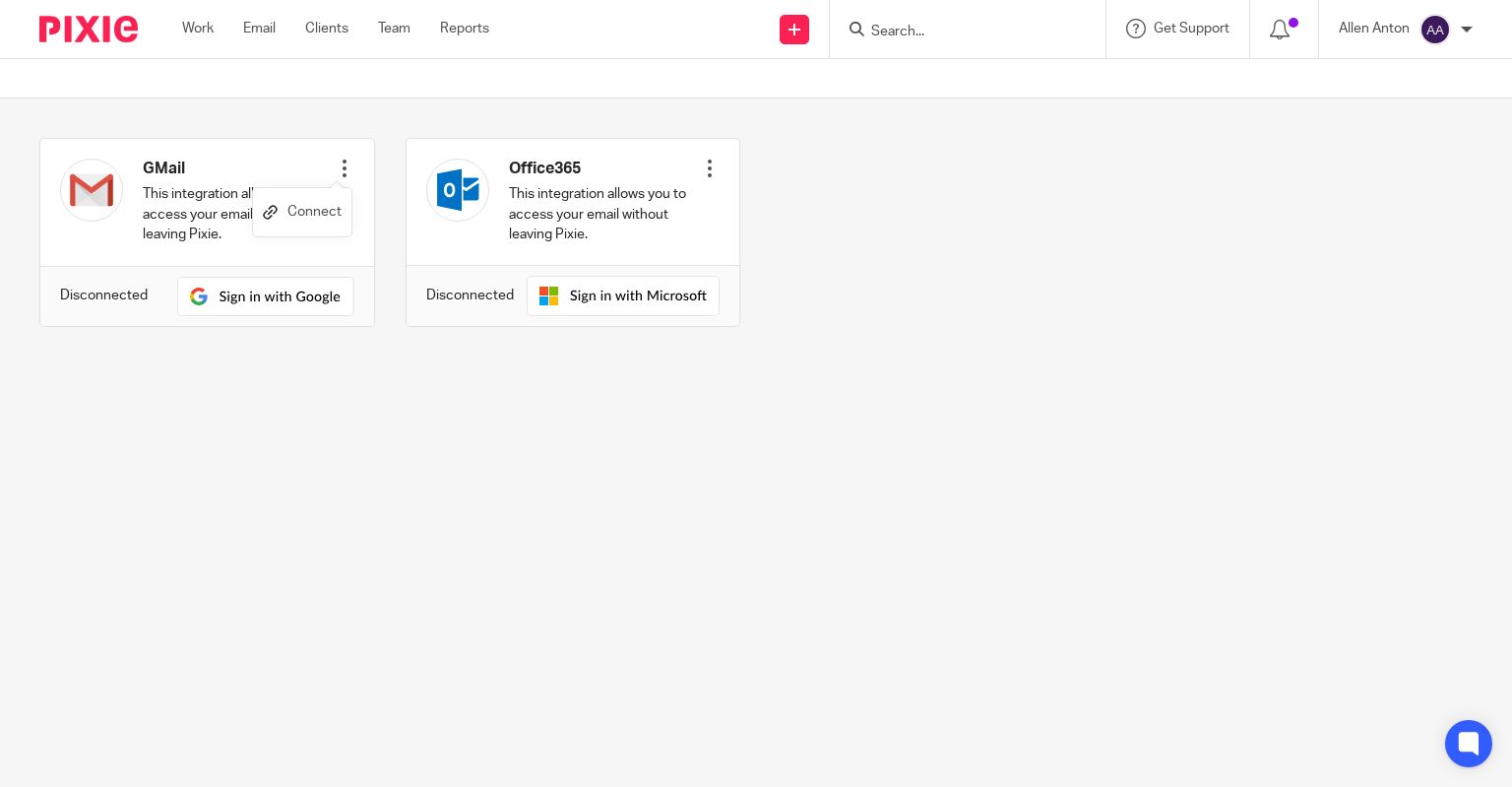 click on "Connect" at bounding box center (302, 212) 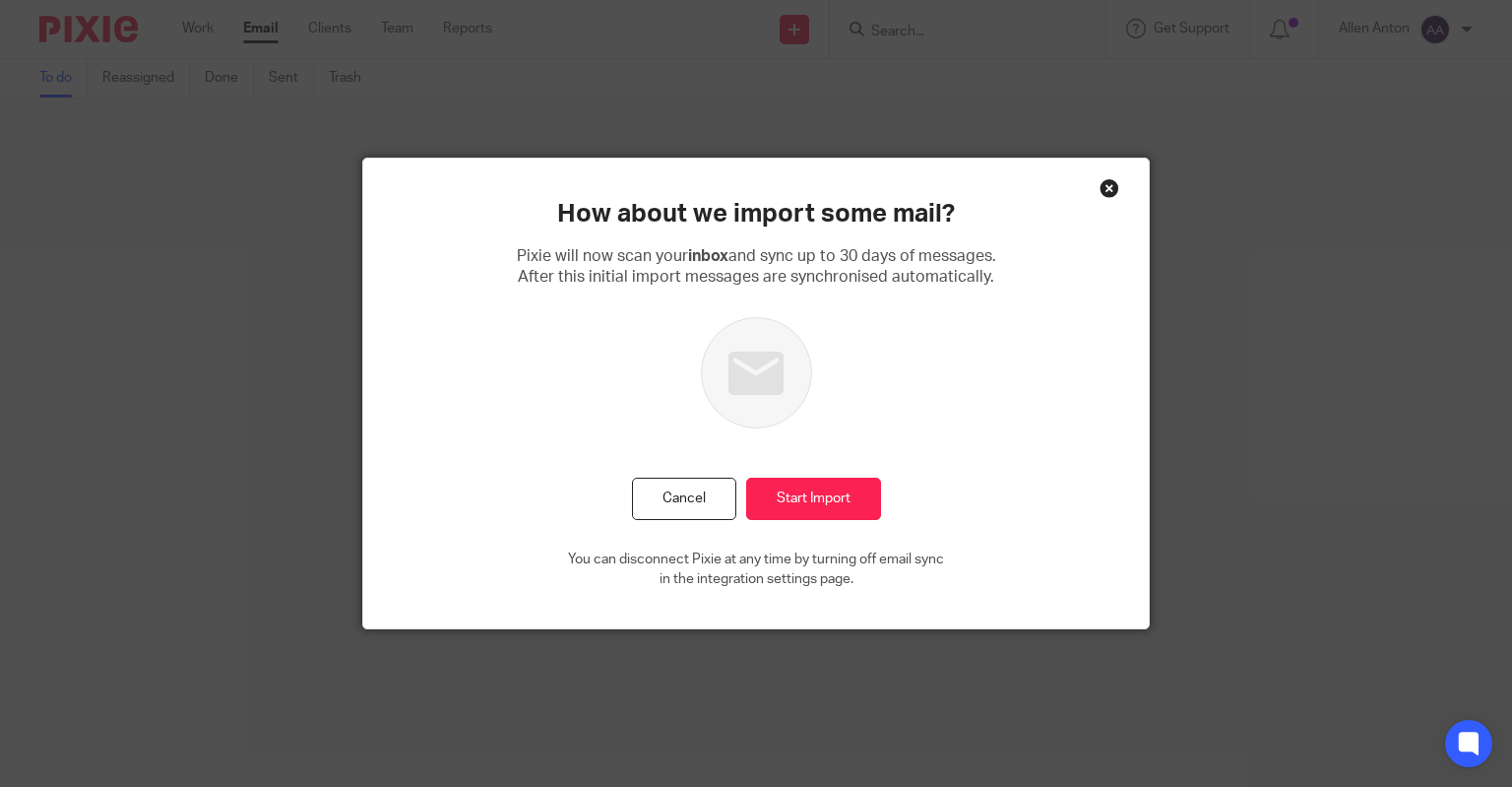 scroll, scrollTop: 0, scrollLeft: 0, axis: both 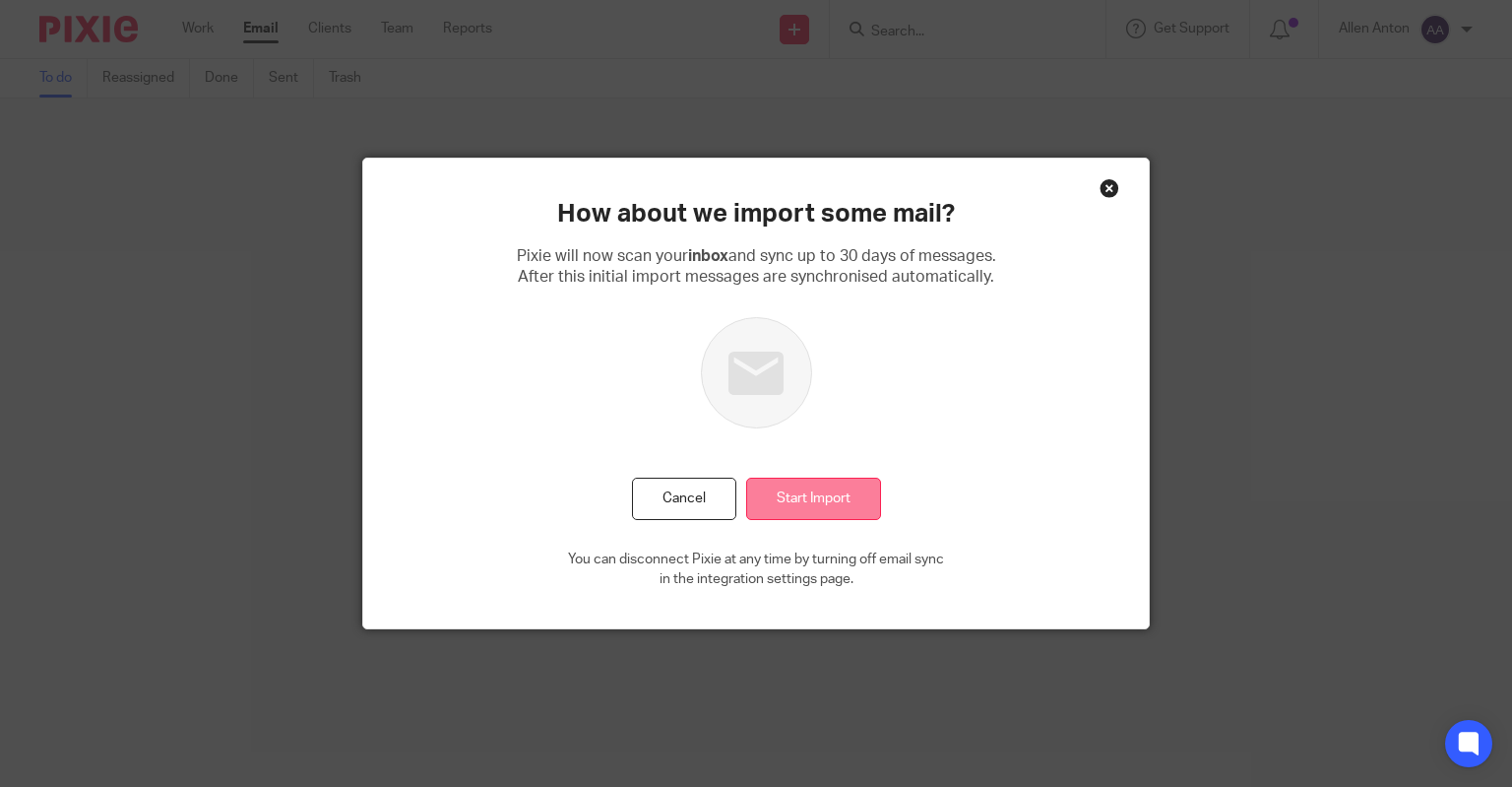 click on "Start Import" at bounding box center (813, 498) 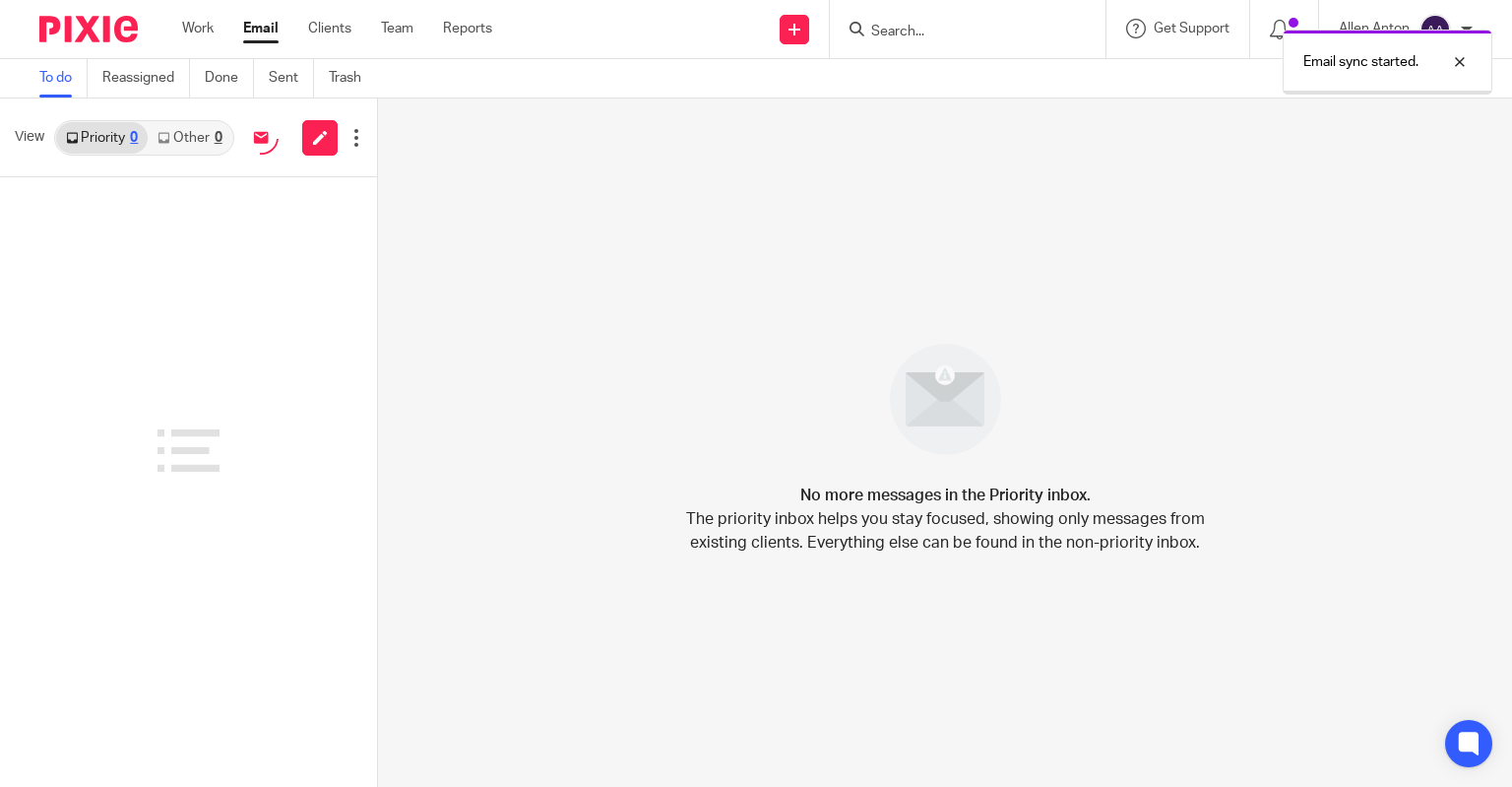 scroll, scrollTop: 0, scrollLeft: 0, axis: both 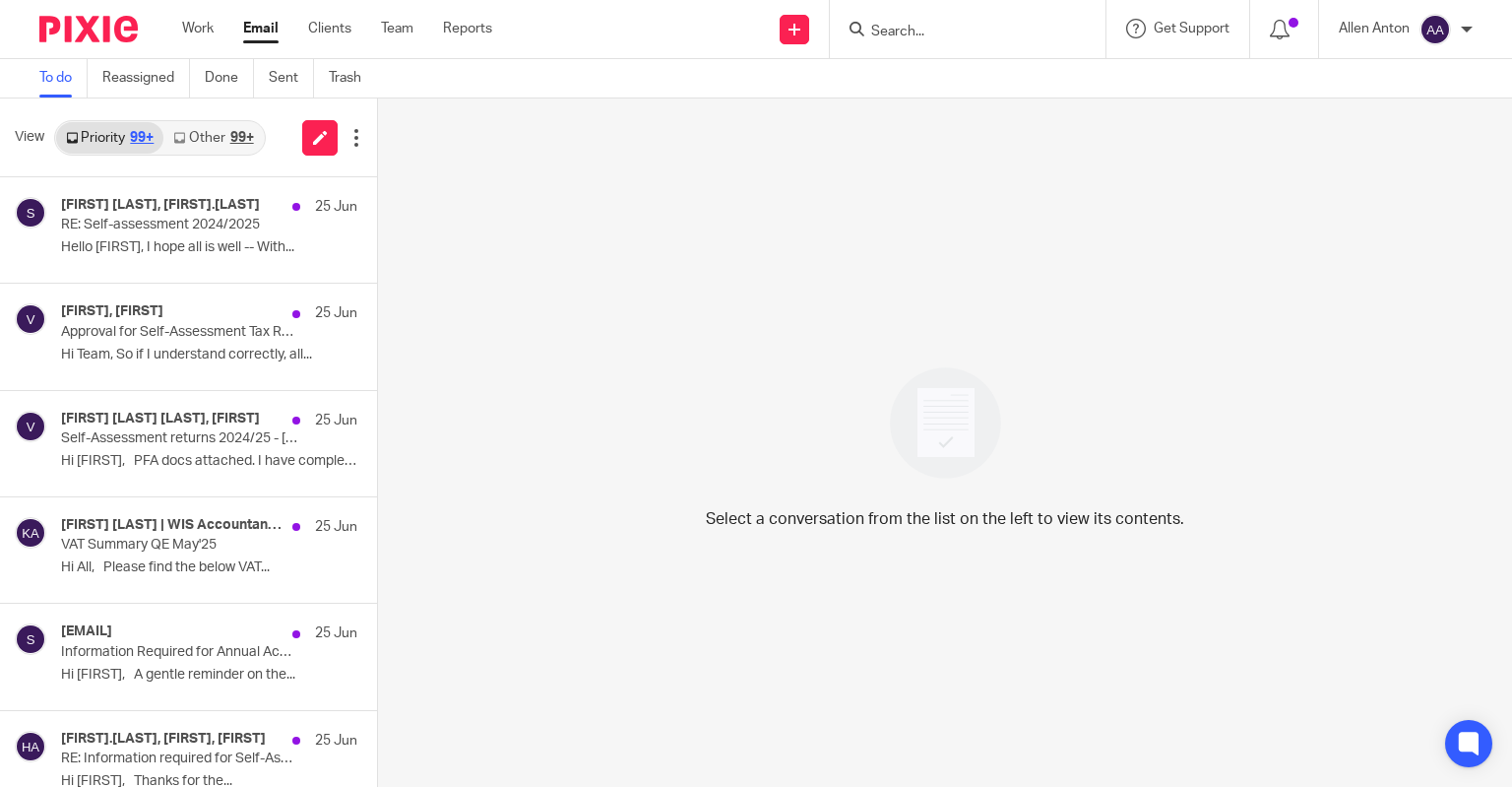click at bounding box center (958, 33) 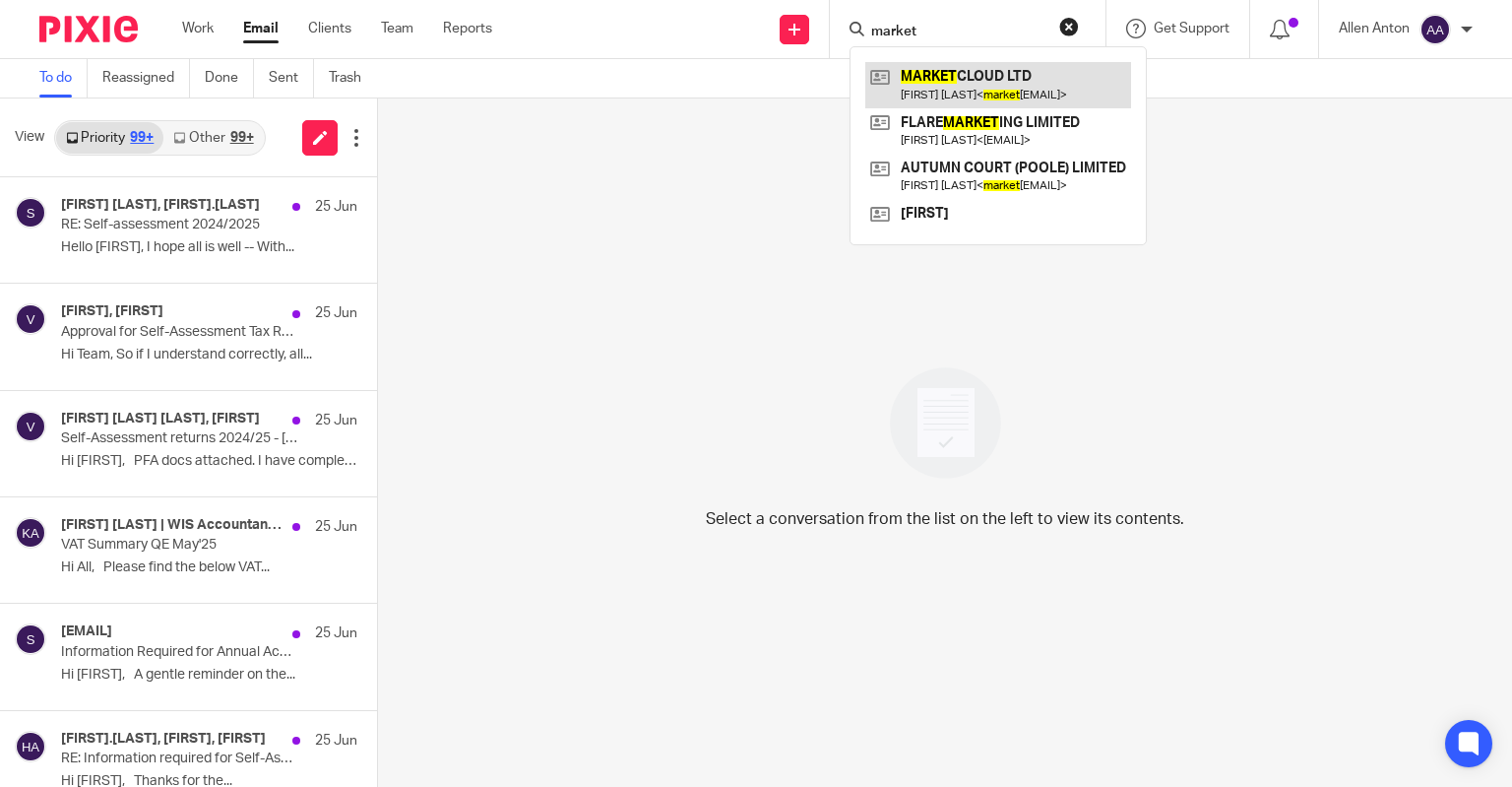 type on "market" 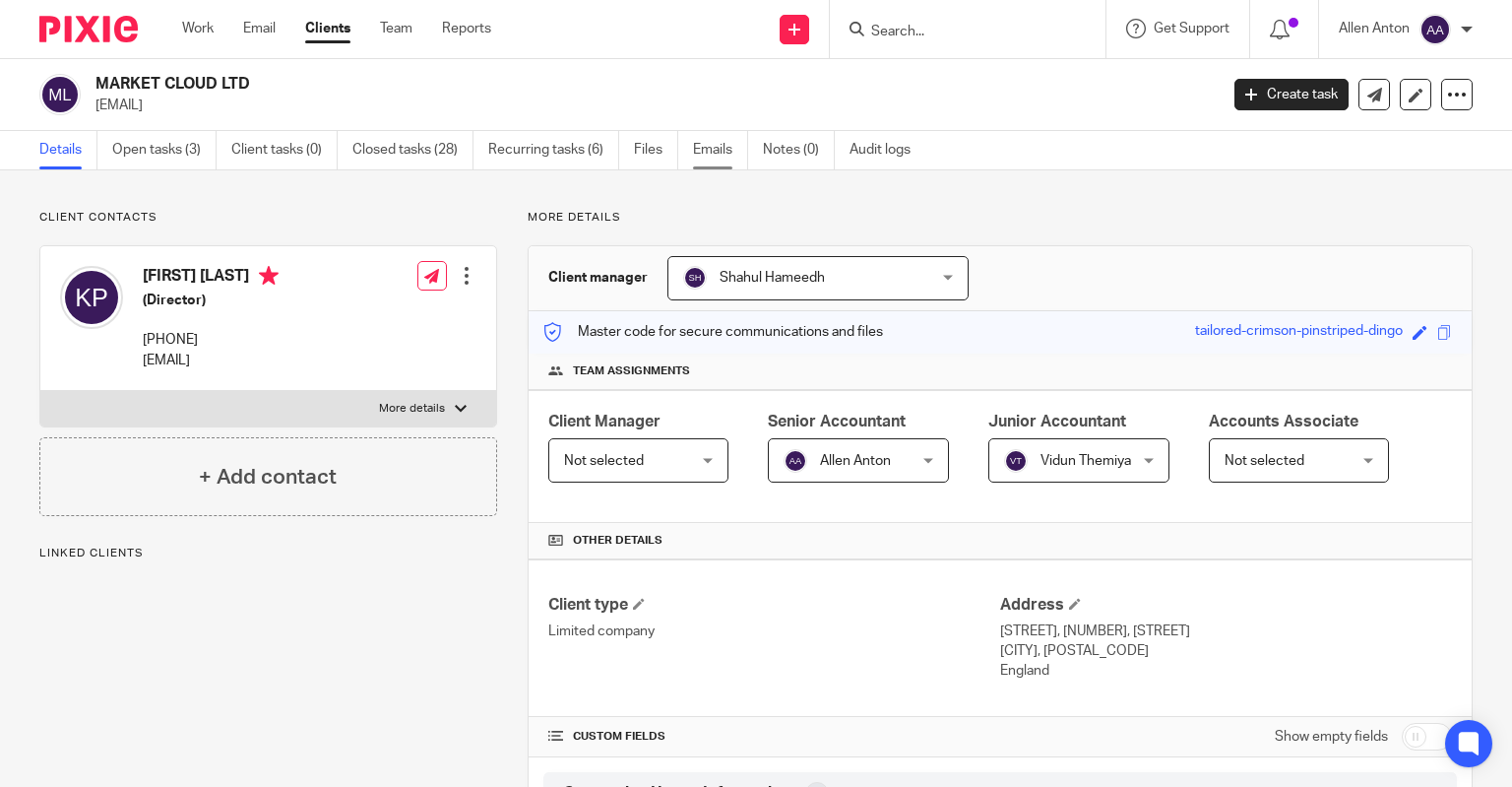 scroll, scrollTop: 0, scrollLeft: 0, axis: both 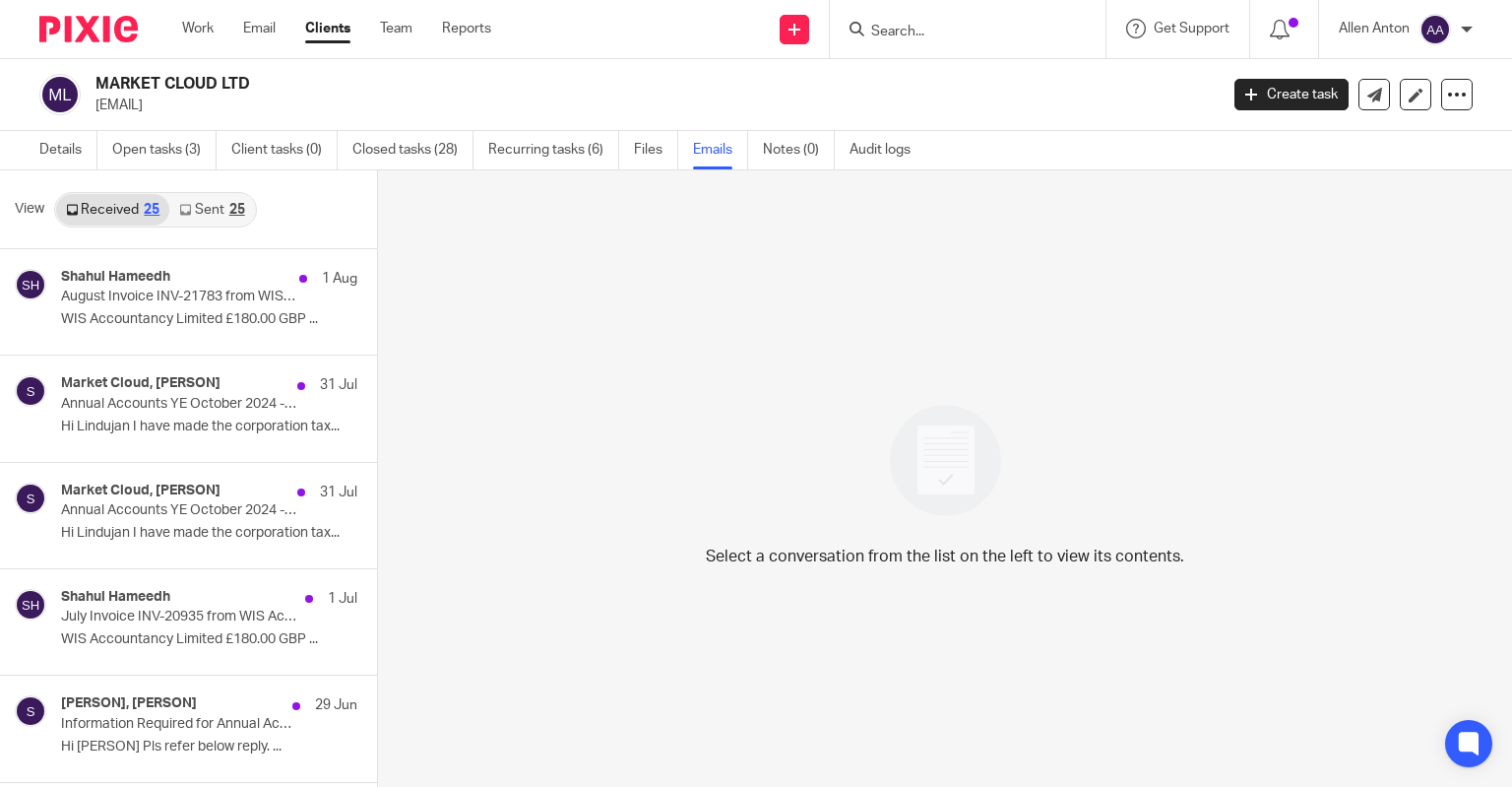 click on "Sent
25" at bounding box center [212, 210] 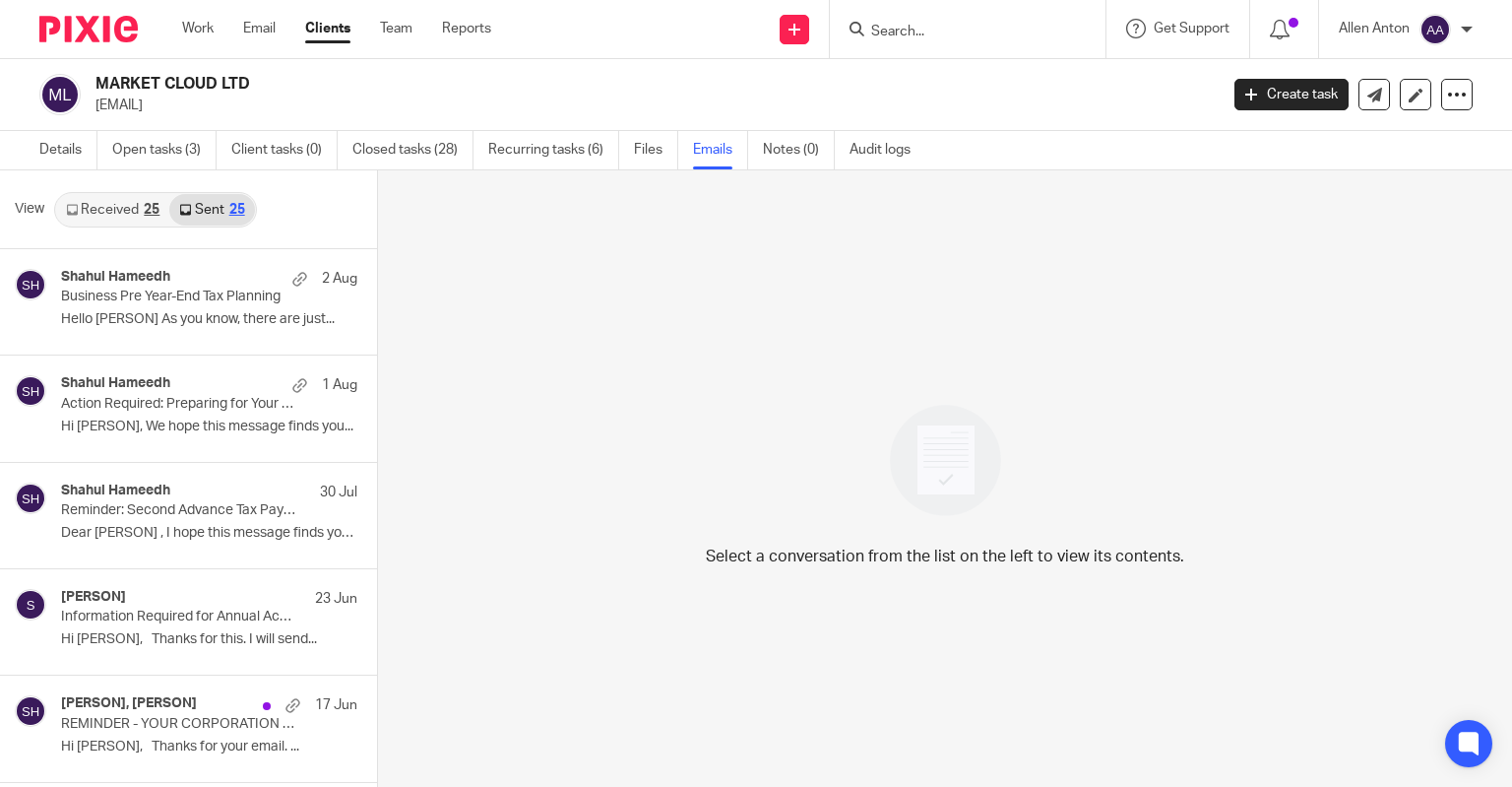 scroll, scrollTop: 3, scrollLeft: 0, axis: vertical 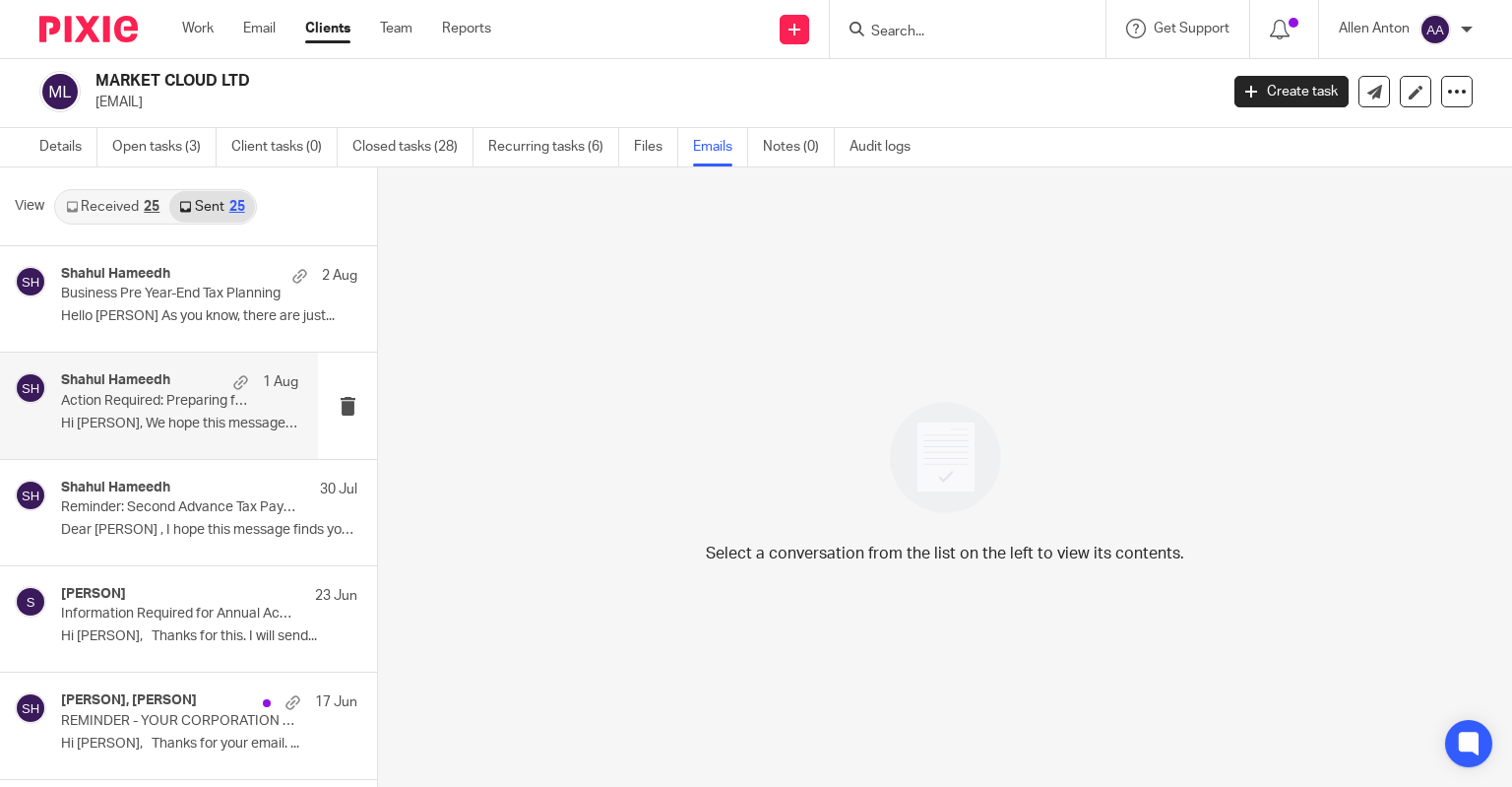 click on "Hi [PERSON],     We hope this message finds you..." at bounding box center (179, 424) 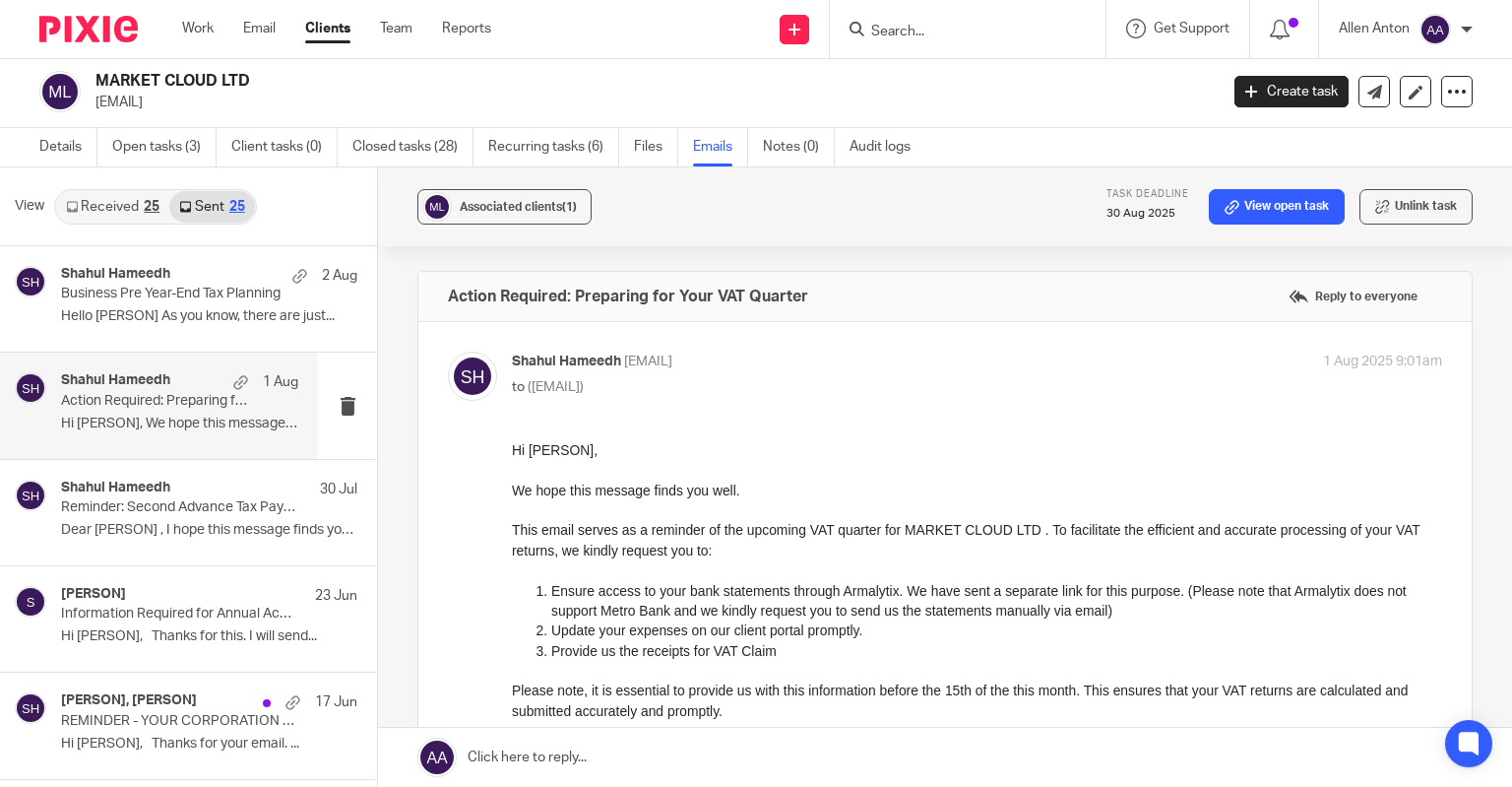 scroll, scrollTop: 0, scrollLeft: 0, axis: both 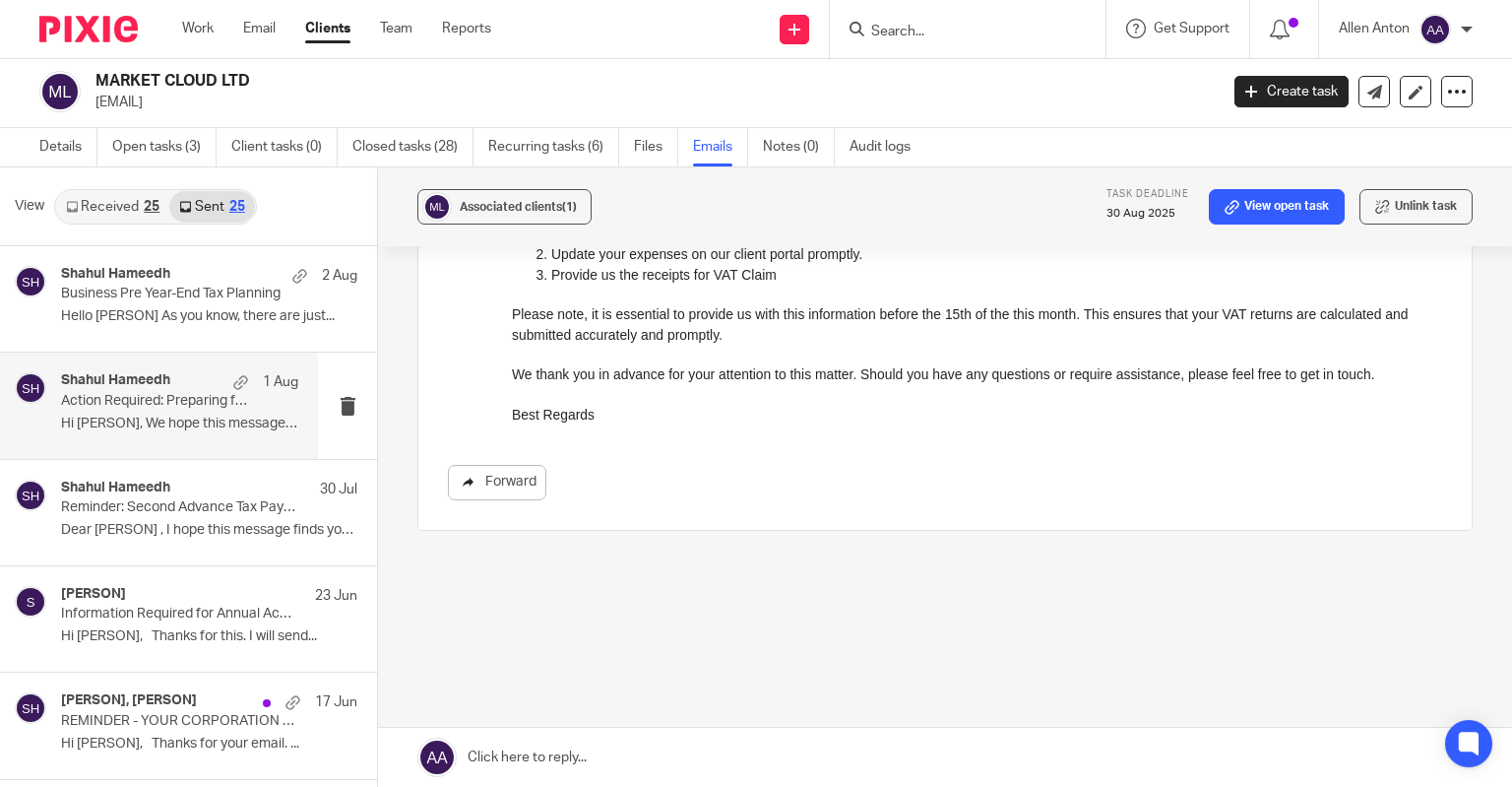 click on "Forward" at bounding box center (497, 483) 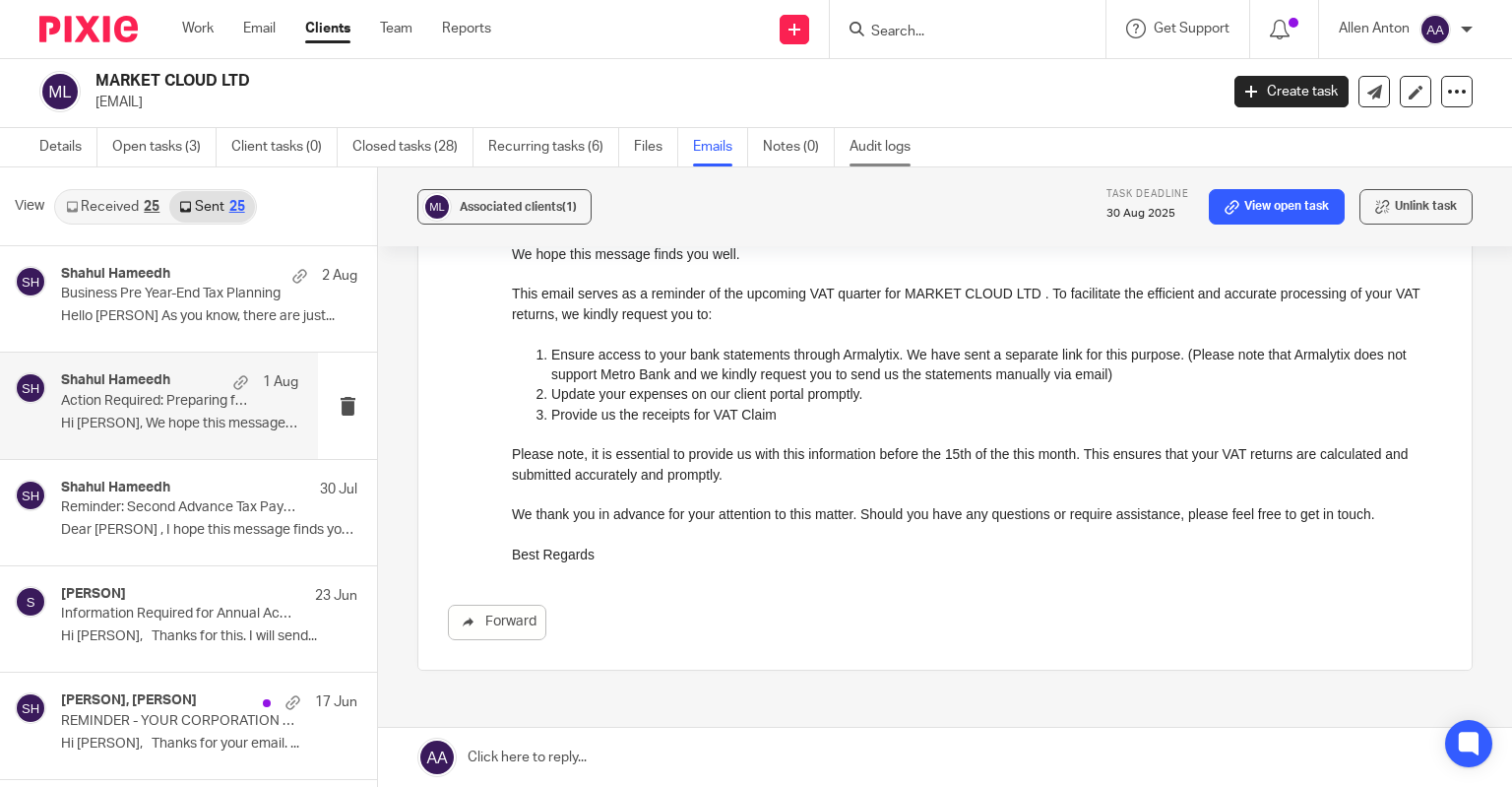 scroll, scrollTop: 0, scrollLeft: 0, axis: both 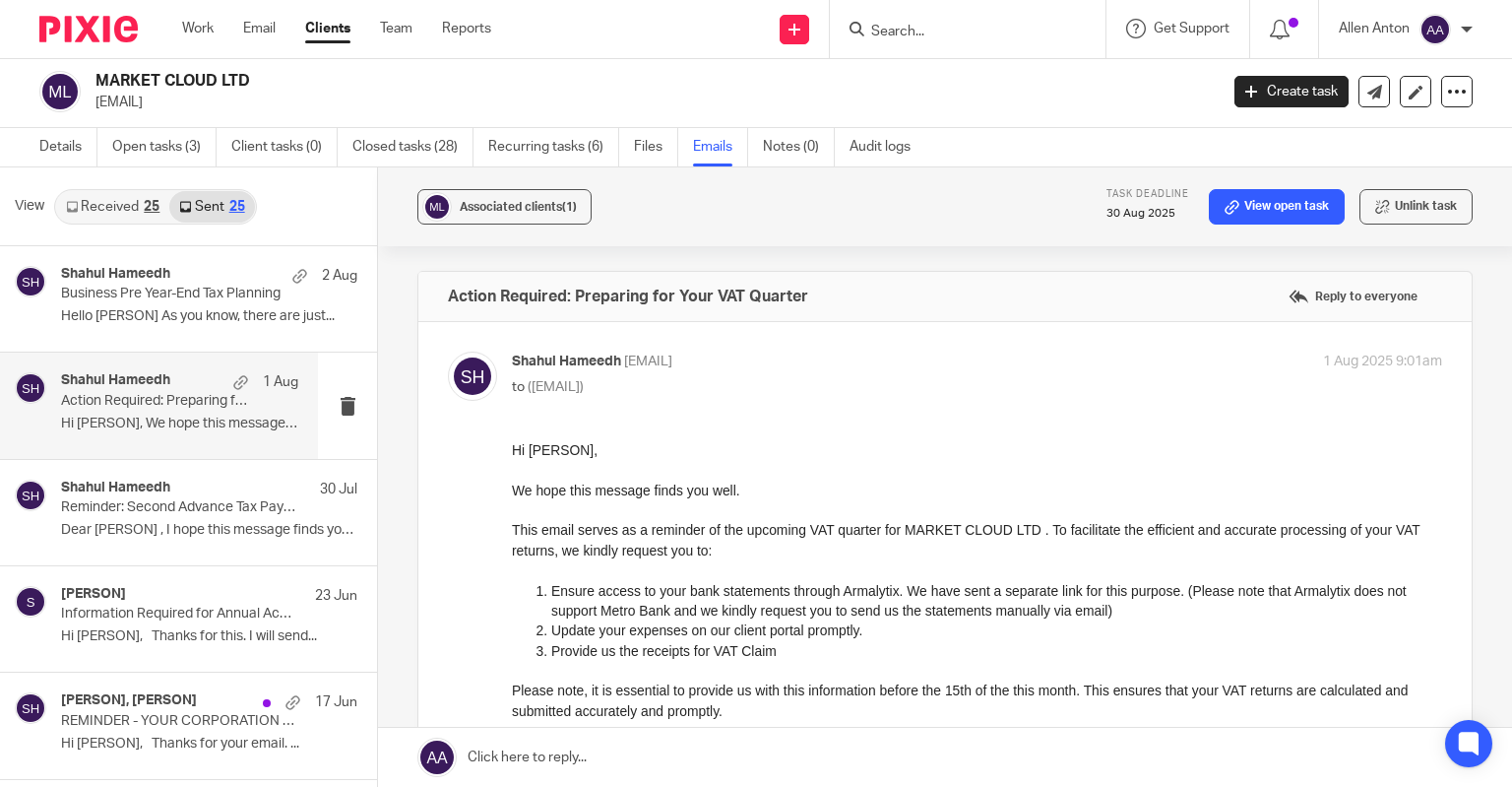 click at bounding box center (968, 29) 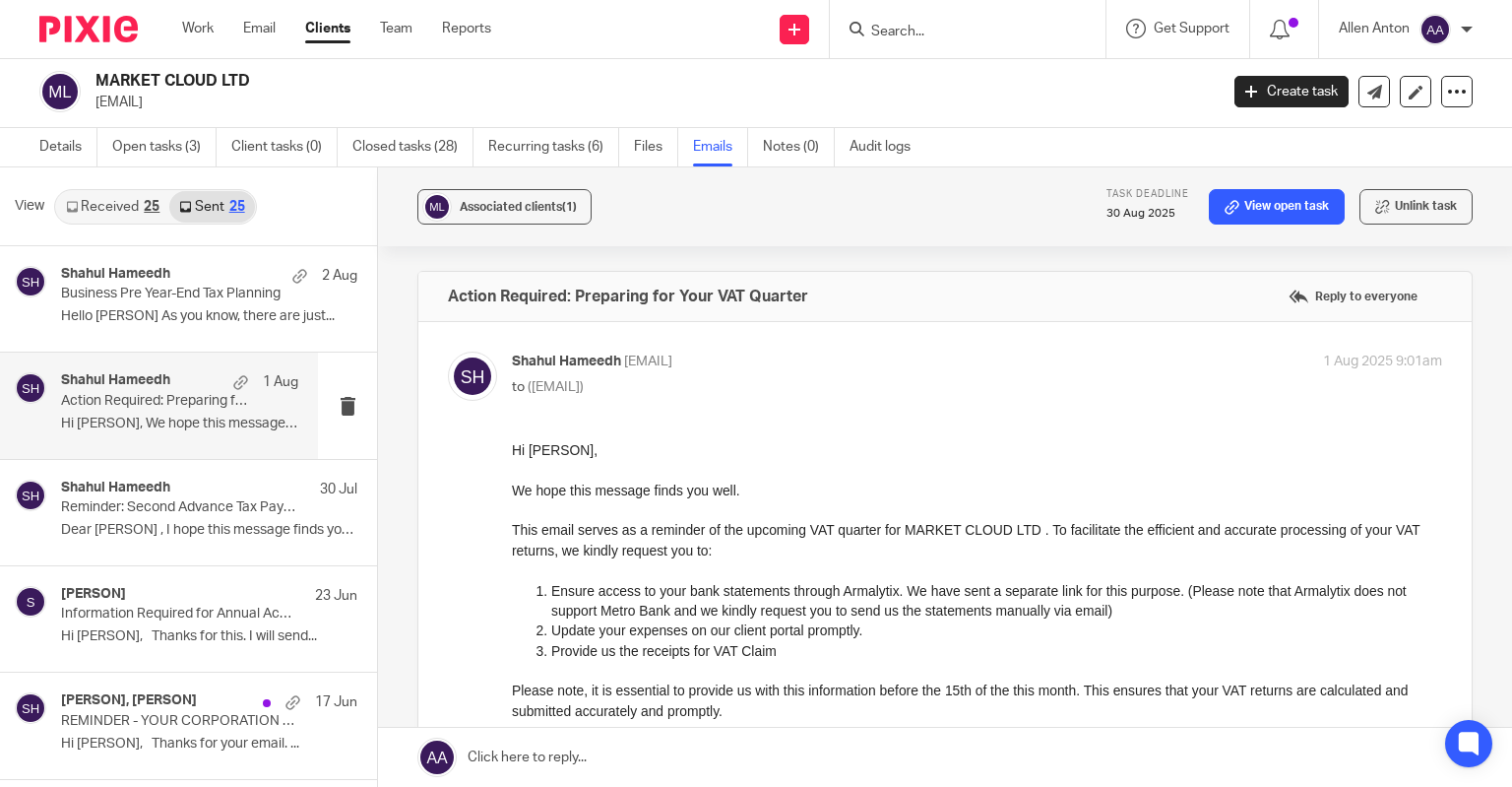 click at bounding box center [974, 29] 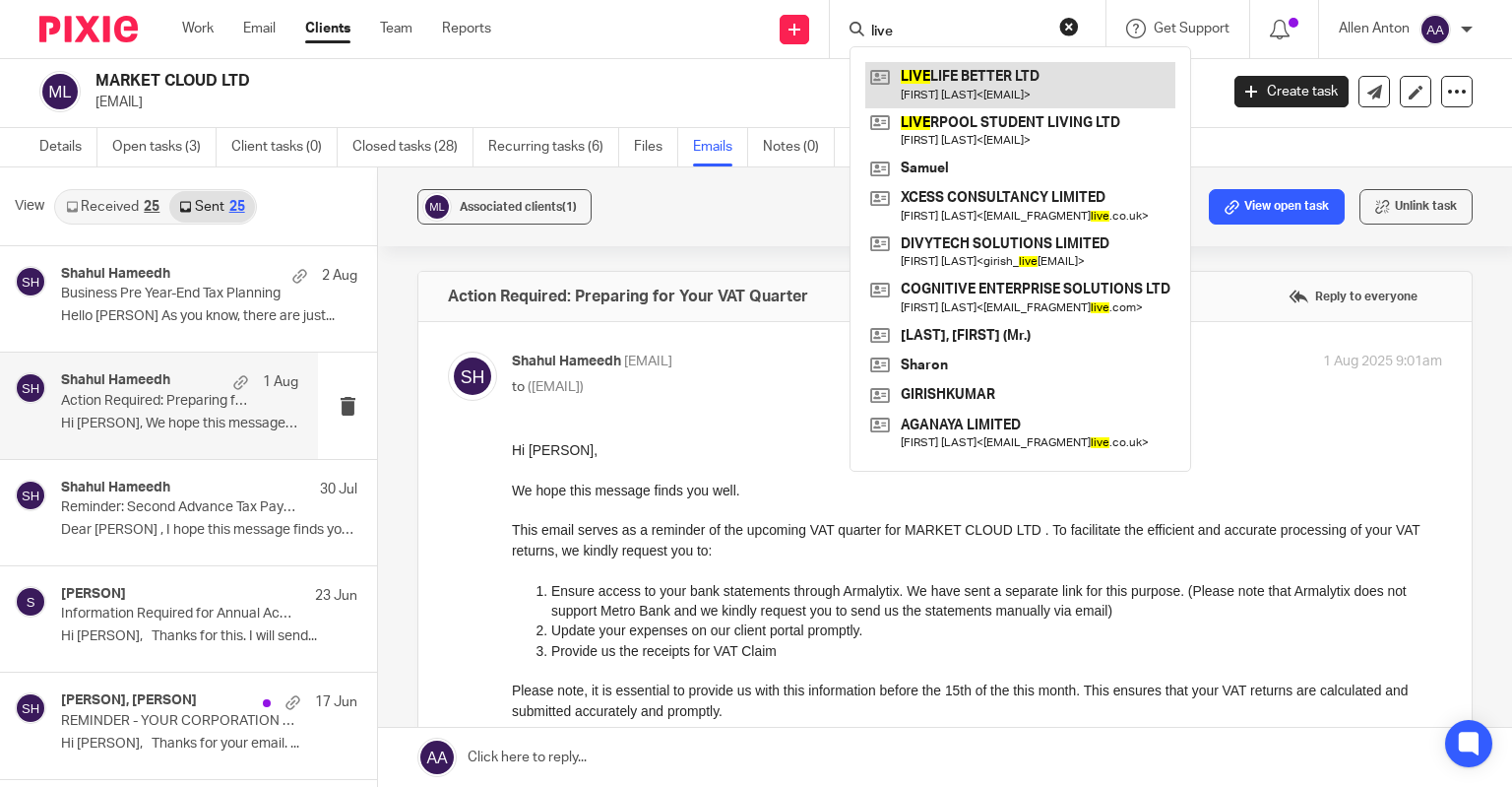type on "live" 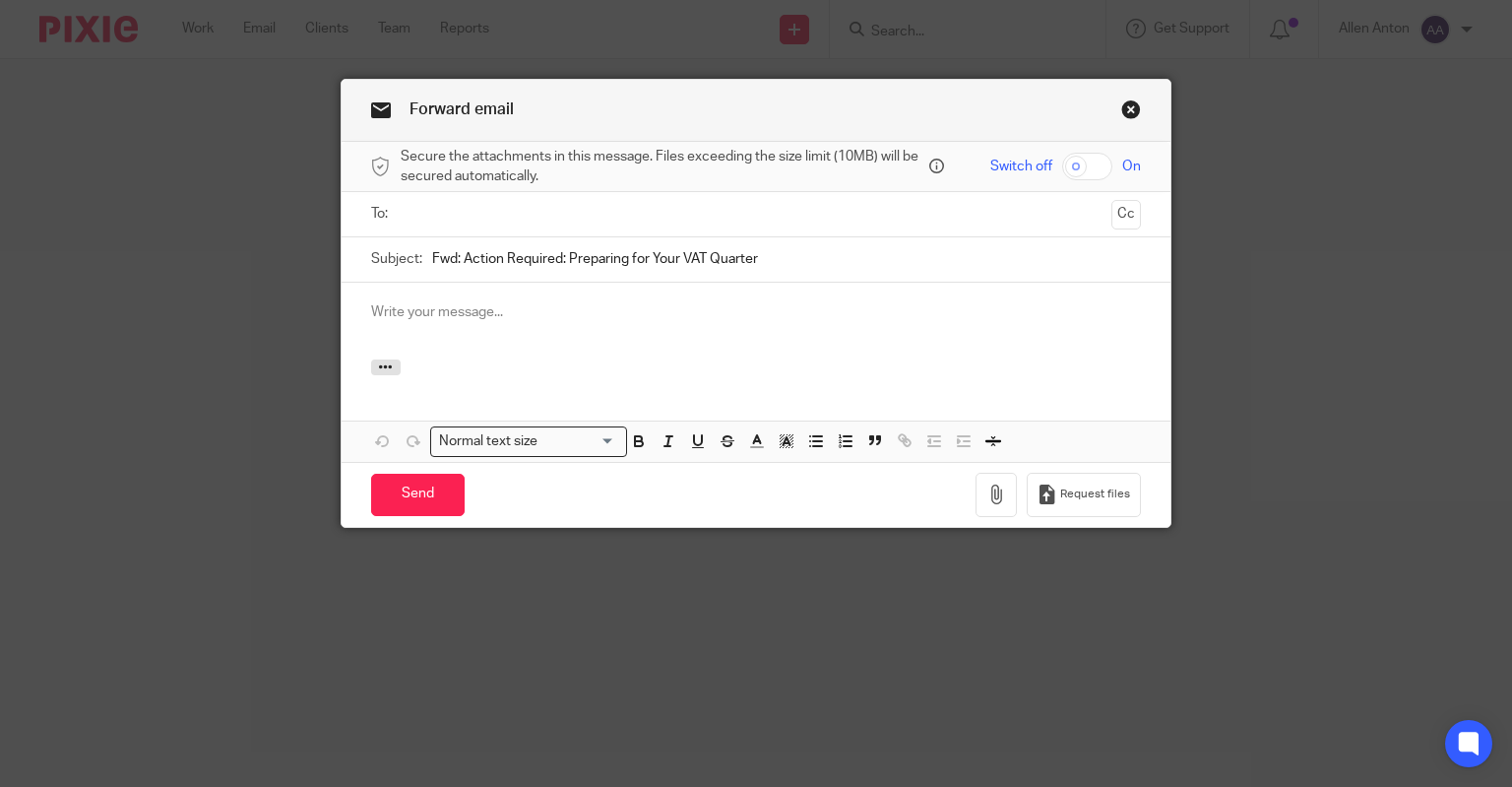 scroll, scrollTop: 0, scrollLeft: 0, axis: both 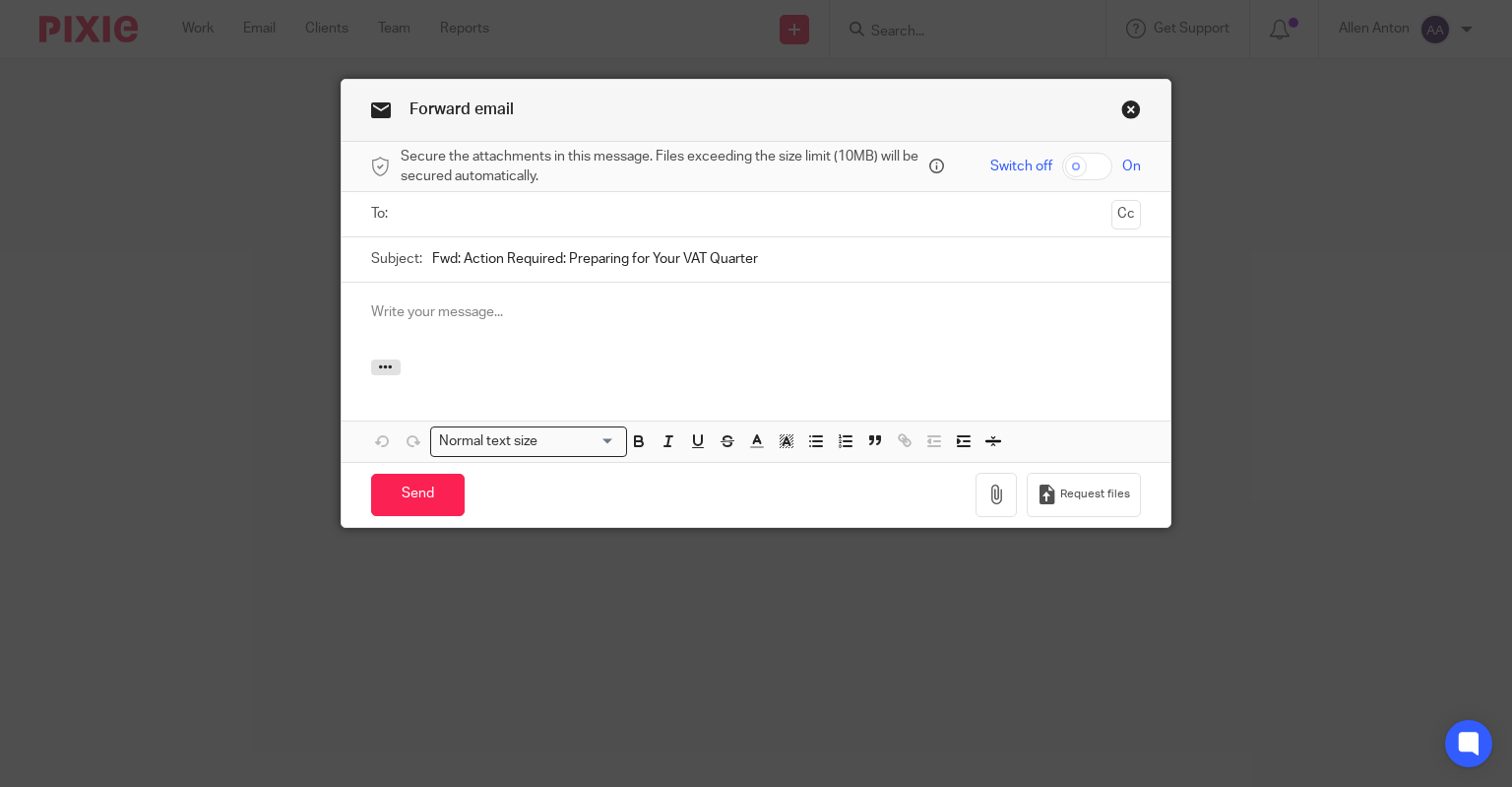 click at bounding box center (755, 214) 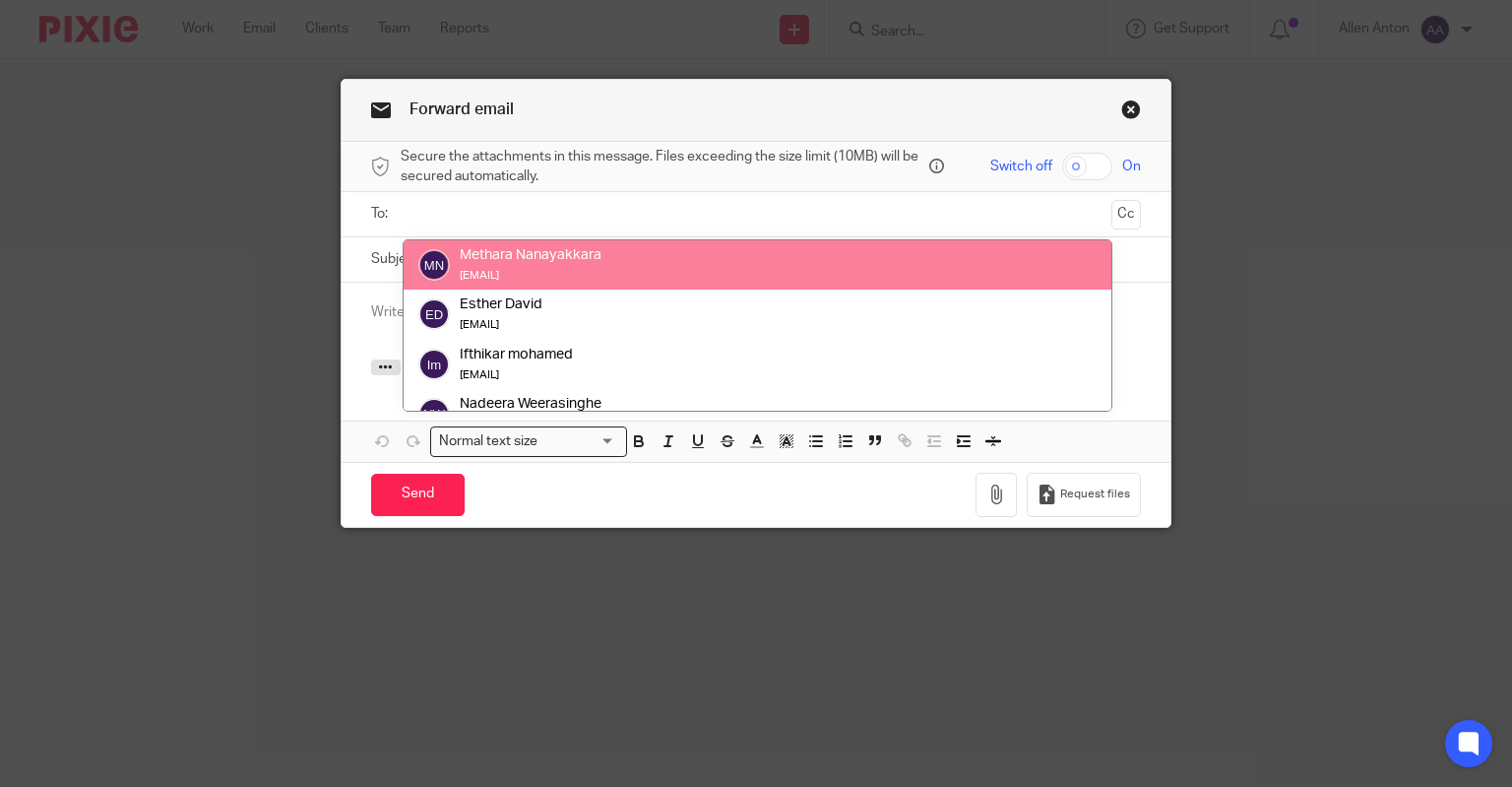 click at bounding box center (755, 214) 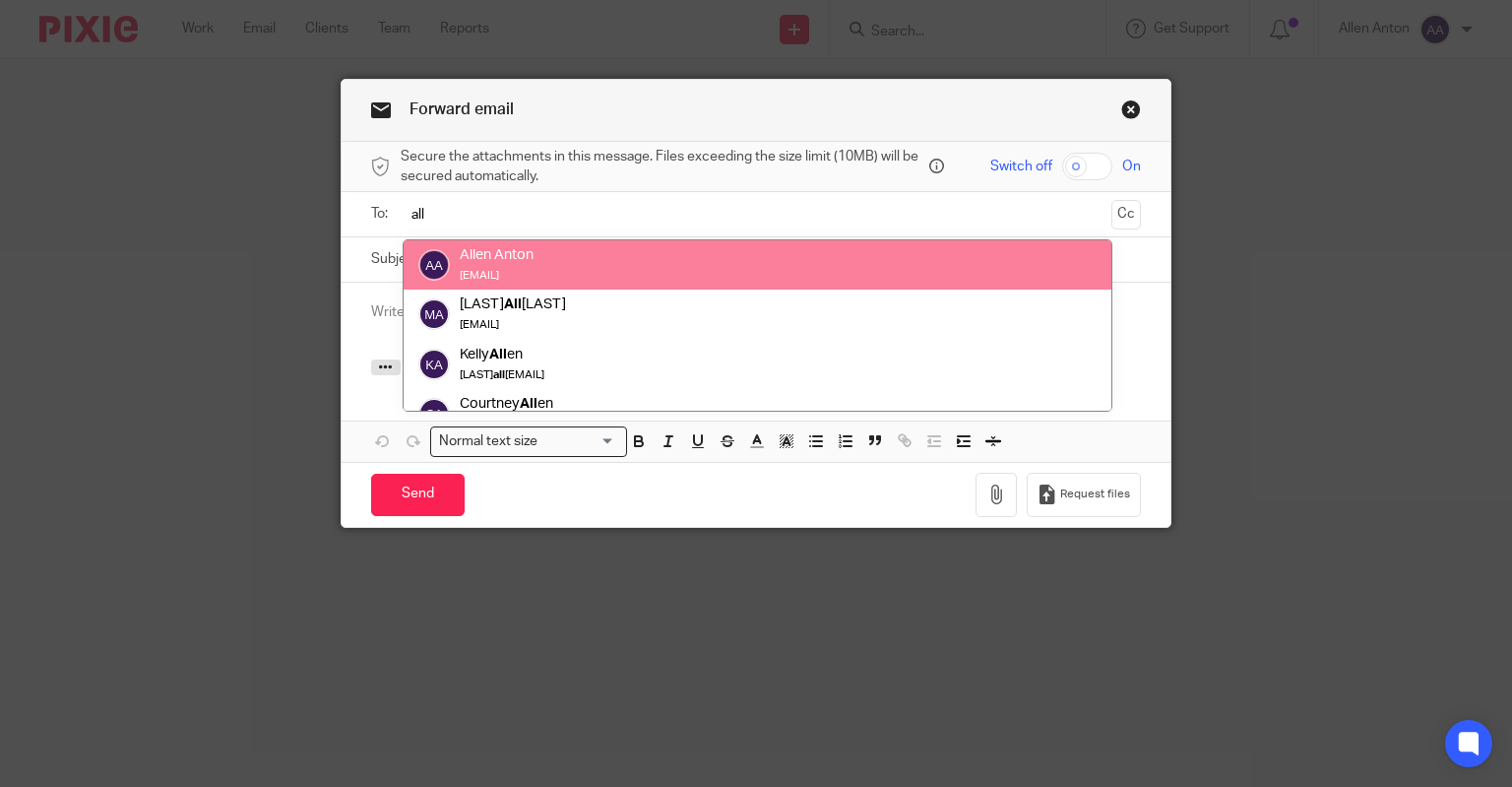 type on "all" 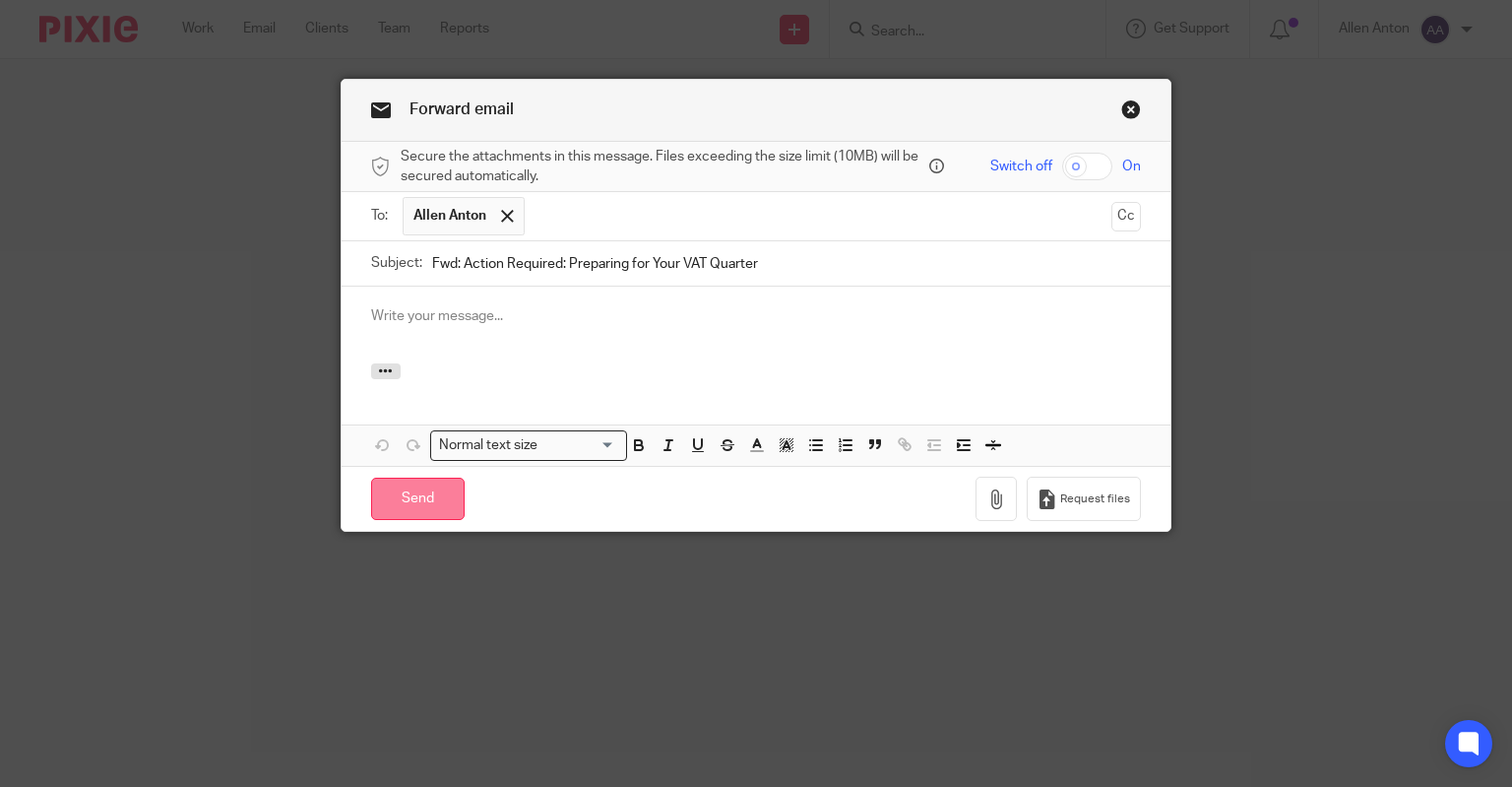 click on "Send" at bounding box center [417, 498] 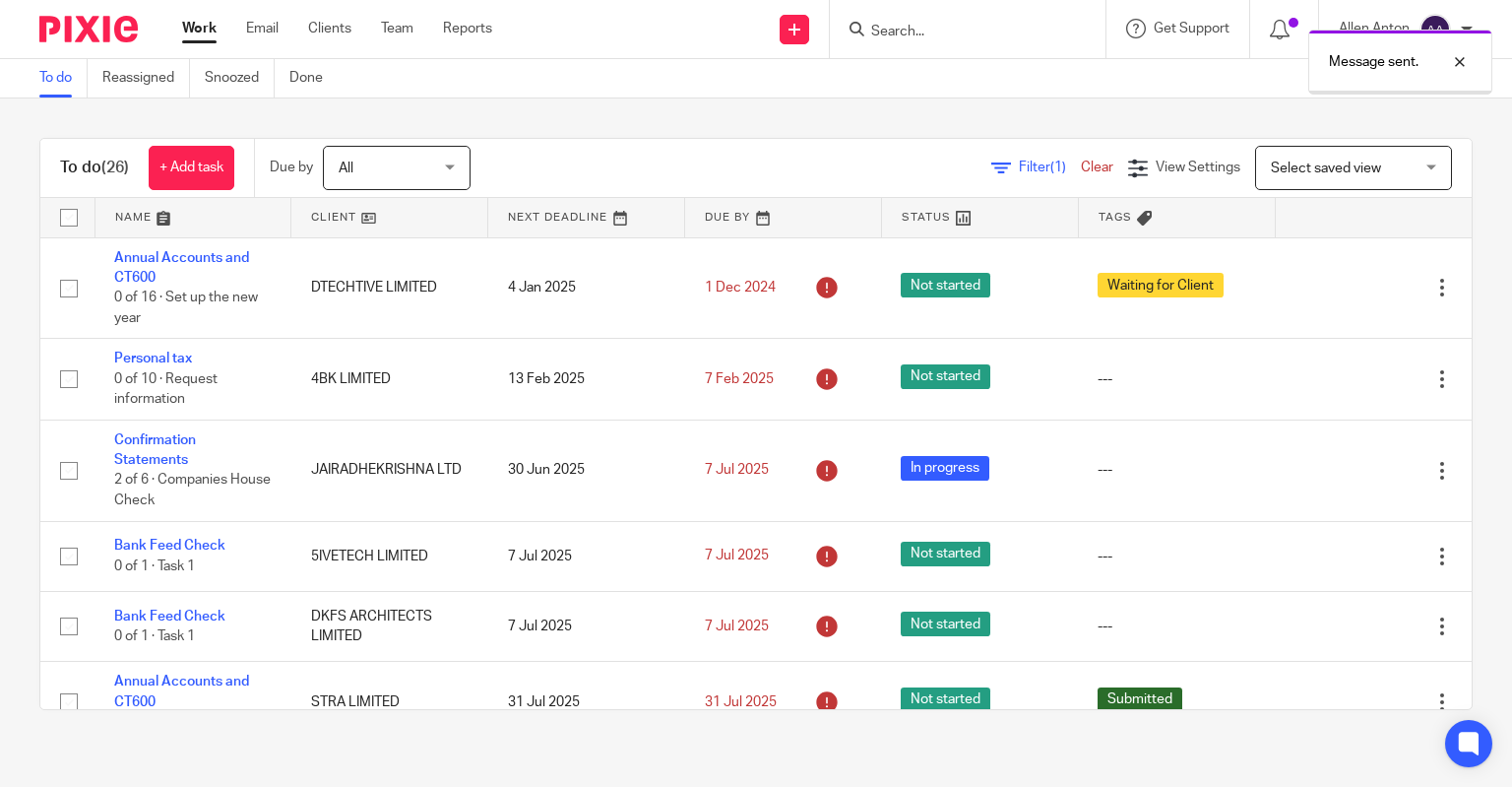 scroll, scrollTop: 0, scrollLeft: 0, axis: both 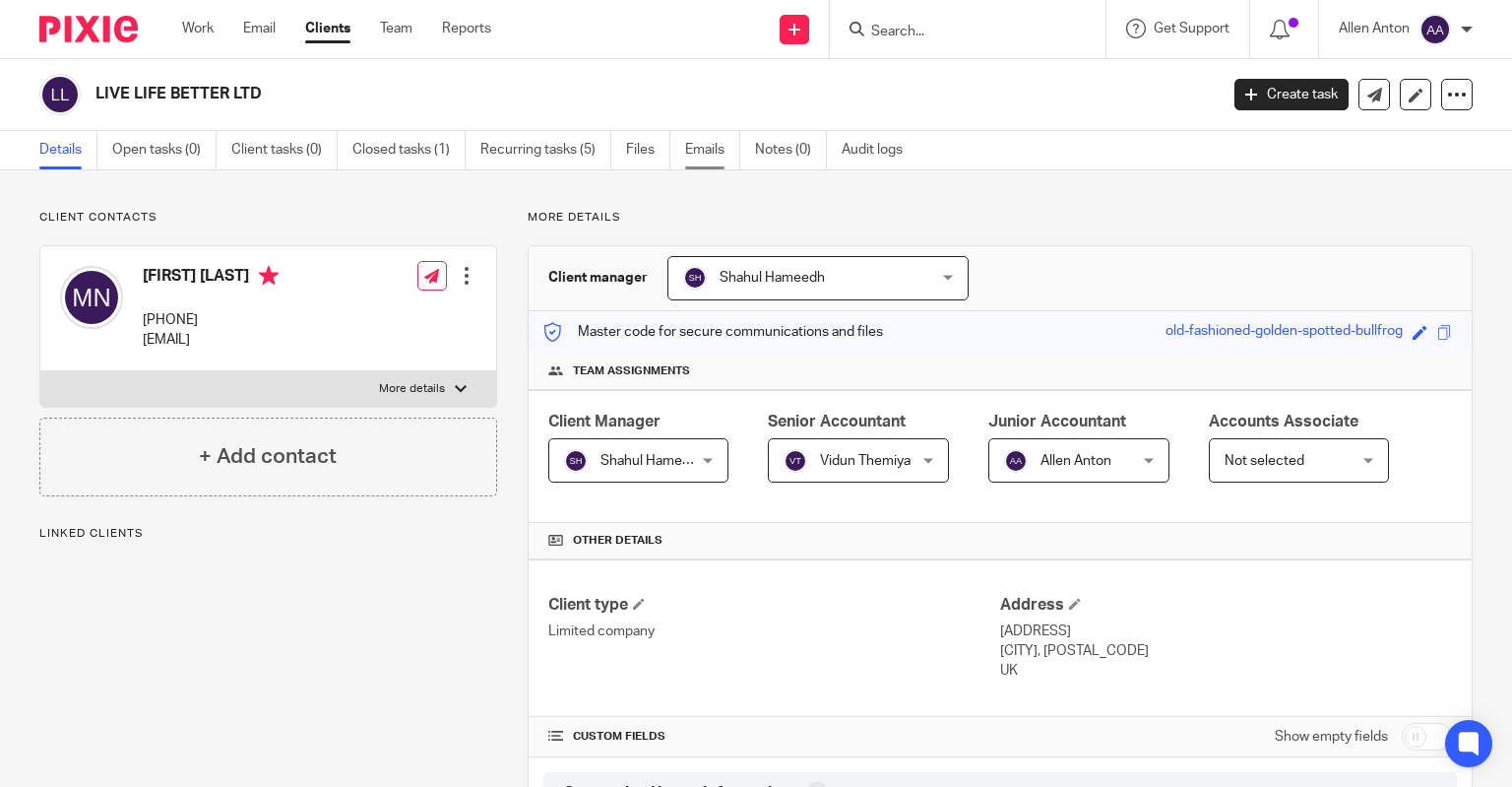 click on "Emails" at bounding box center [713, 150] 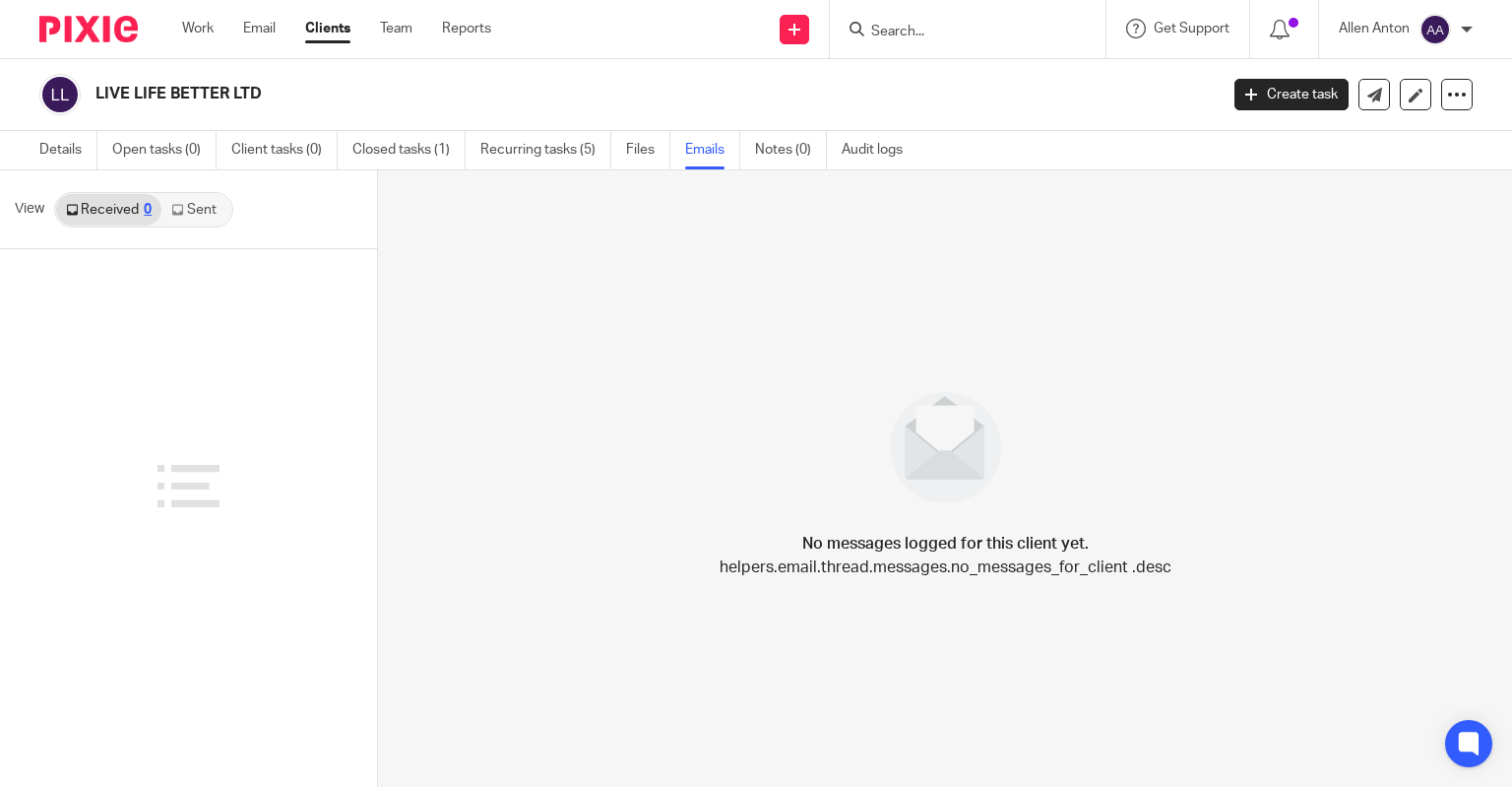 scroll, scrollTop: 0, scrollLeft: 0, axis: both 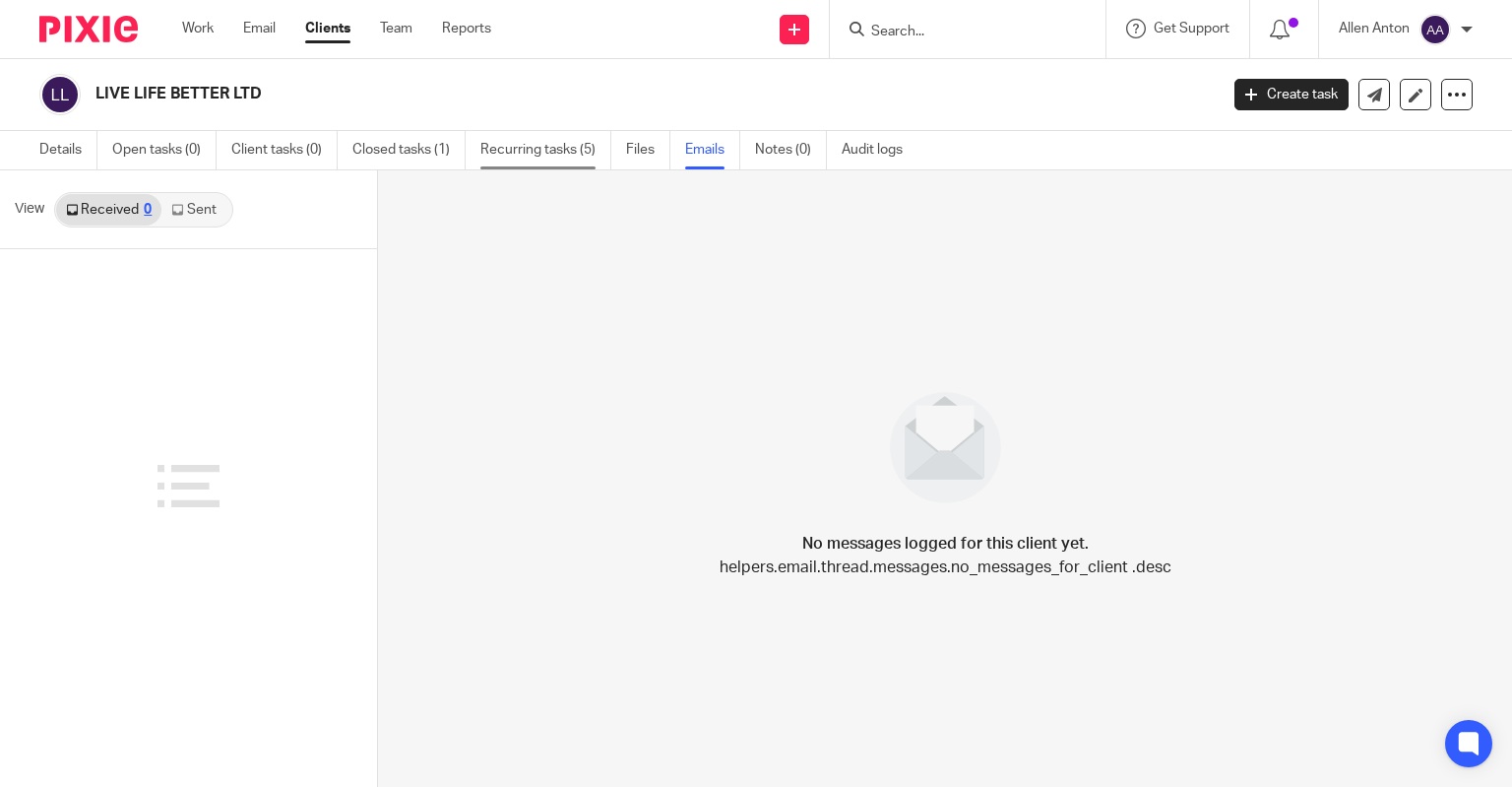 click on "Recurring tasks (5)" at bounding box center [545, 150] 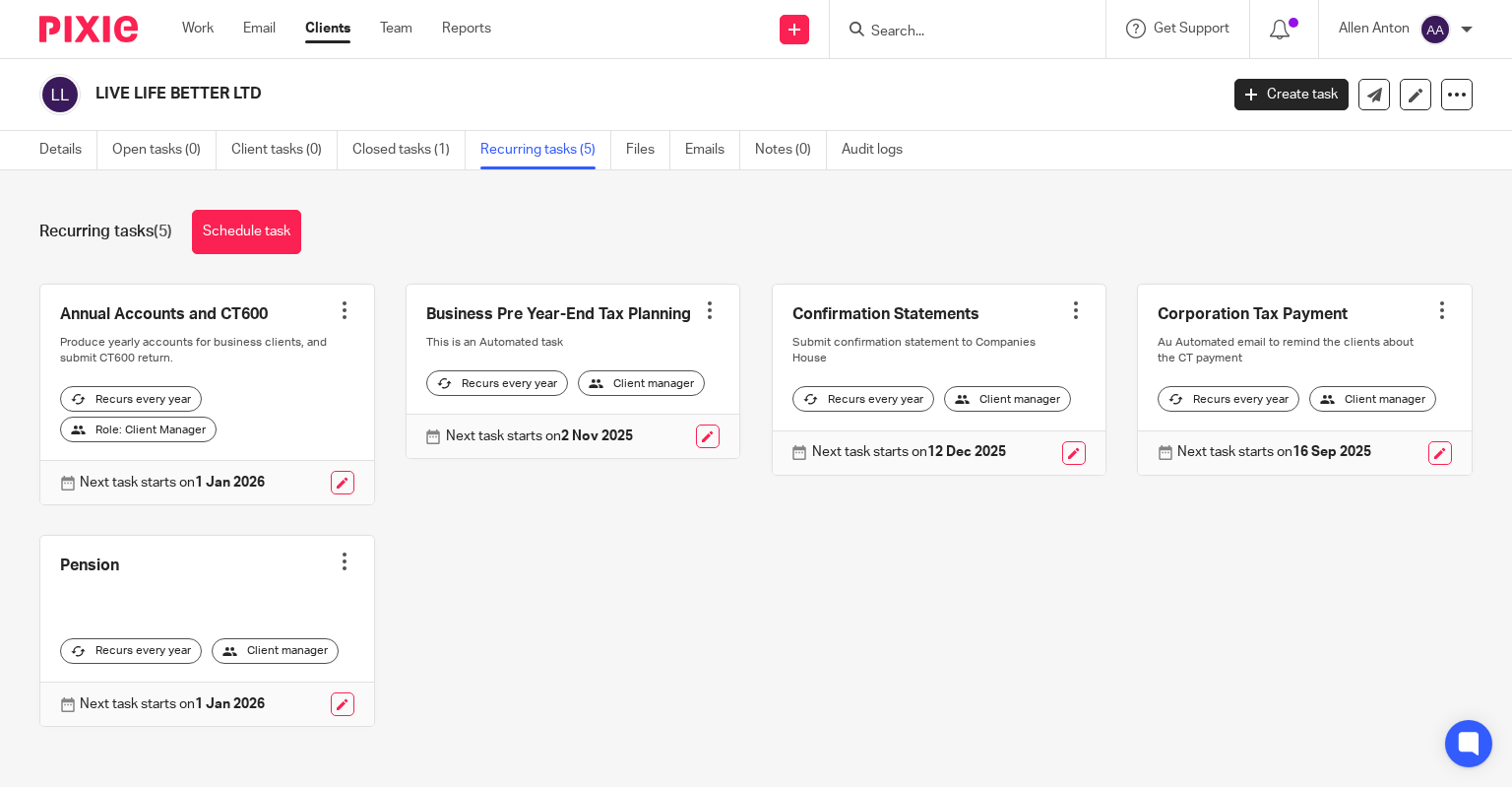scroll, scrollTop: 0, scrollLeft: 0, axis: both 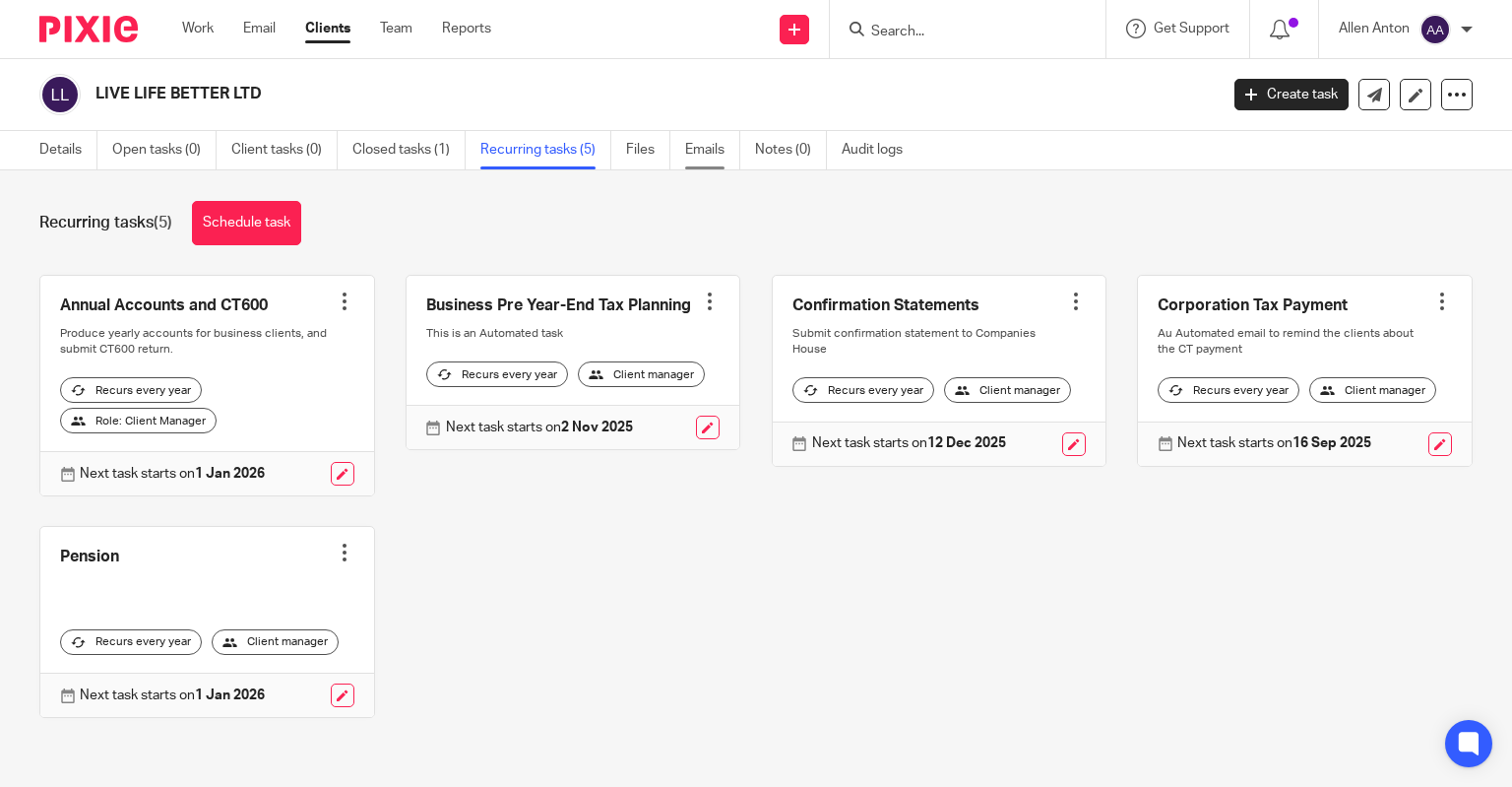 click on "Emails" at bounding box center (713, 150) 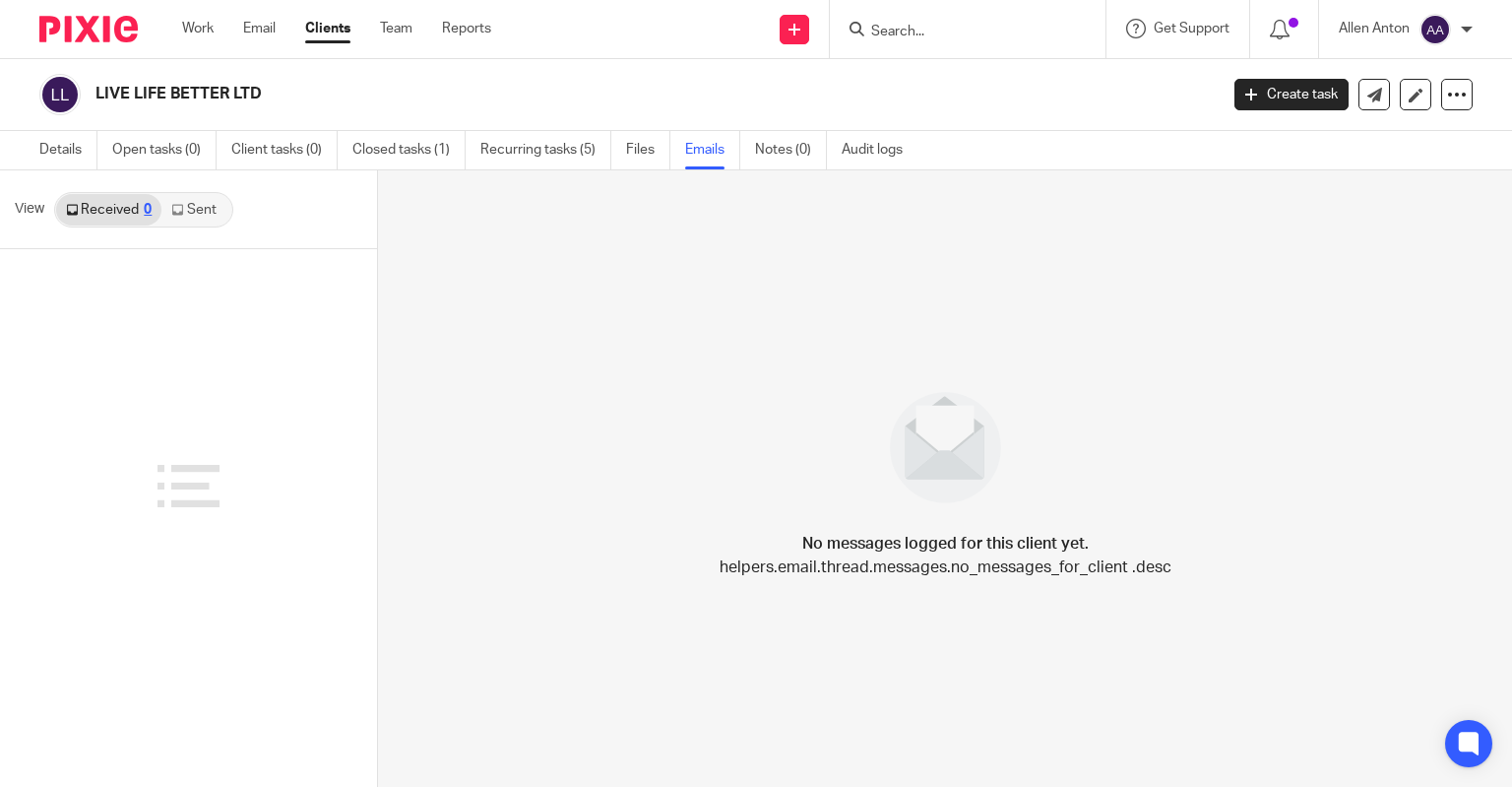 scroll, scrollTop: 0, scrollLeft: 0, axis: both 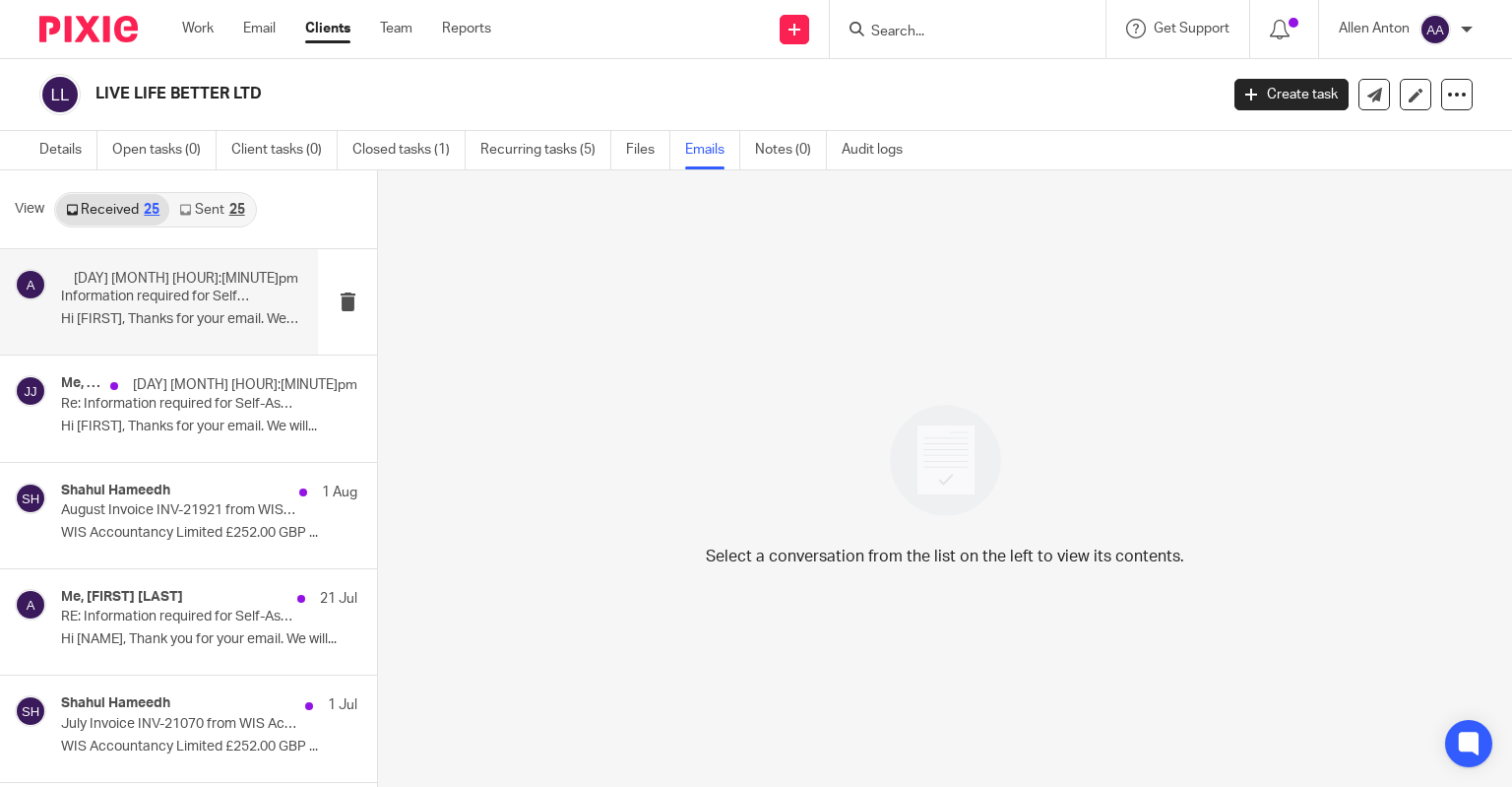 click on "Me, [NAME]
[DATE] [TIME]   Information required for Self-Assessment return 2024/25 - [NAME]/[NAME] (LIVE LIFE BETTER LTD)   Hi [NAME],  Thanks for your email.    We will..." at bounding box center [179, 301] 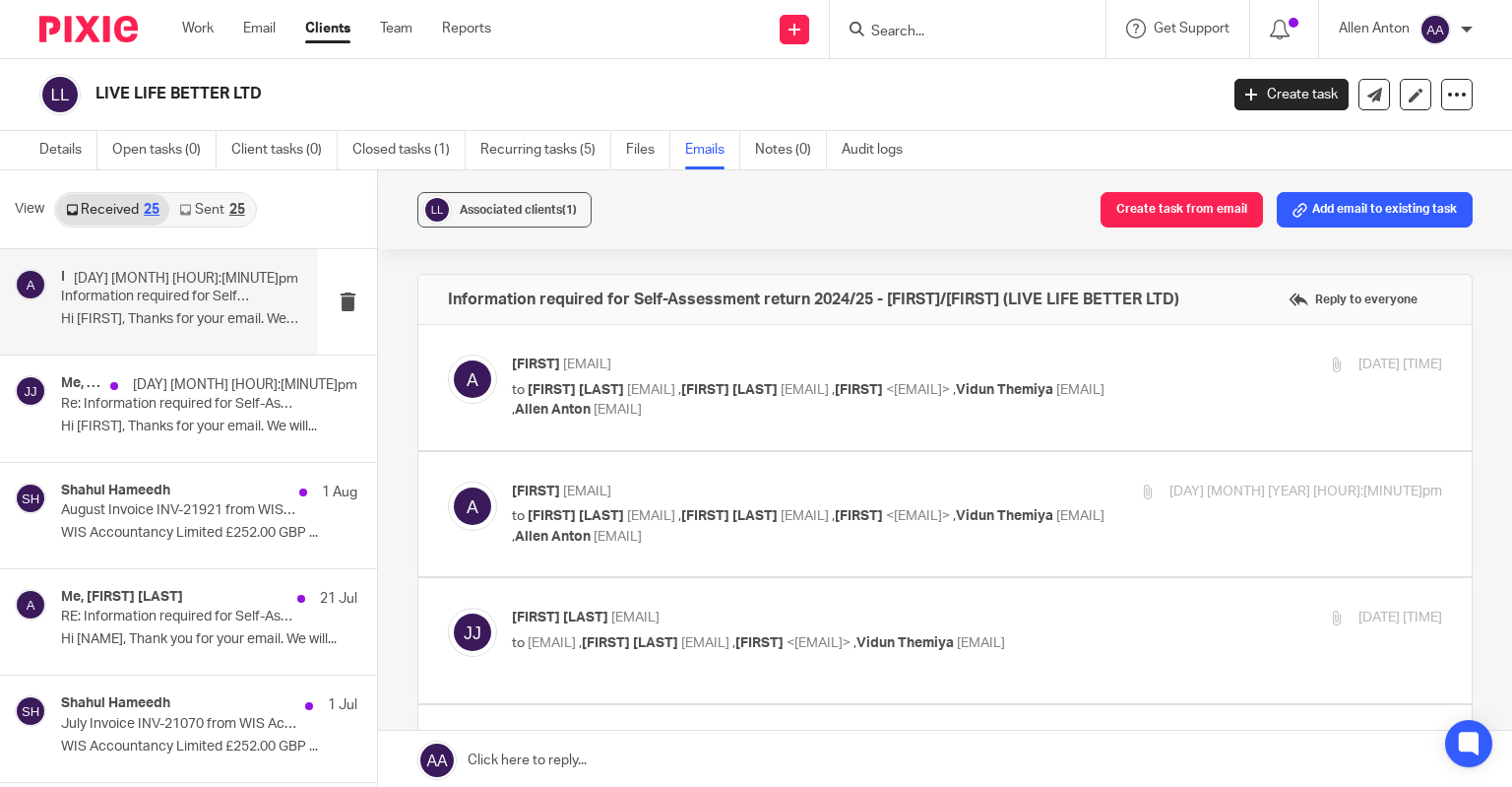 scroll, scrollTop: 0, scrollLeft: 0, axis: both 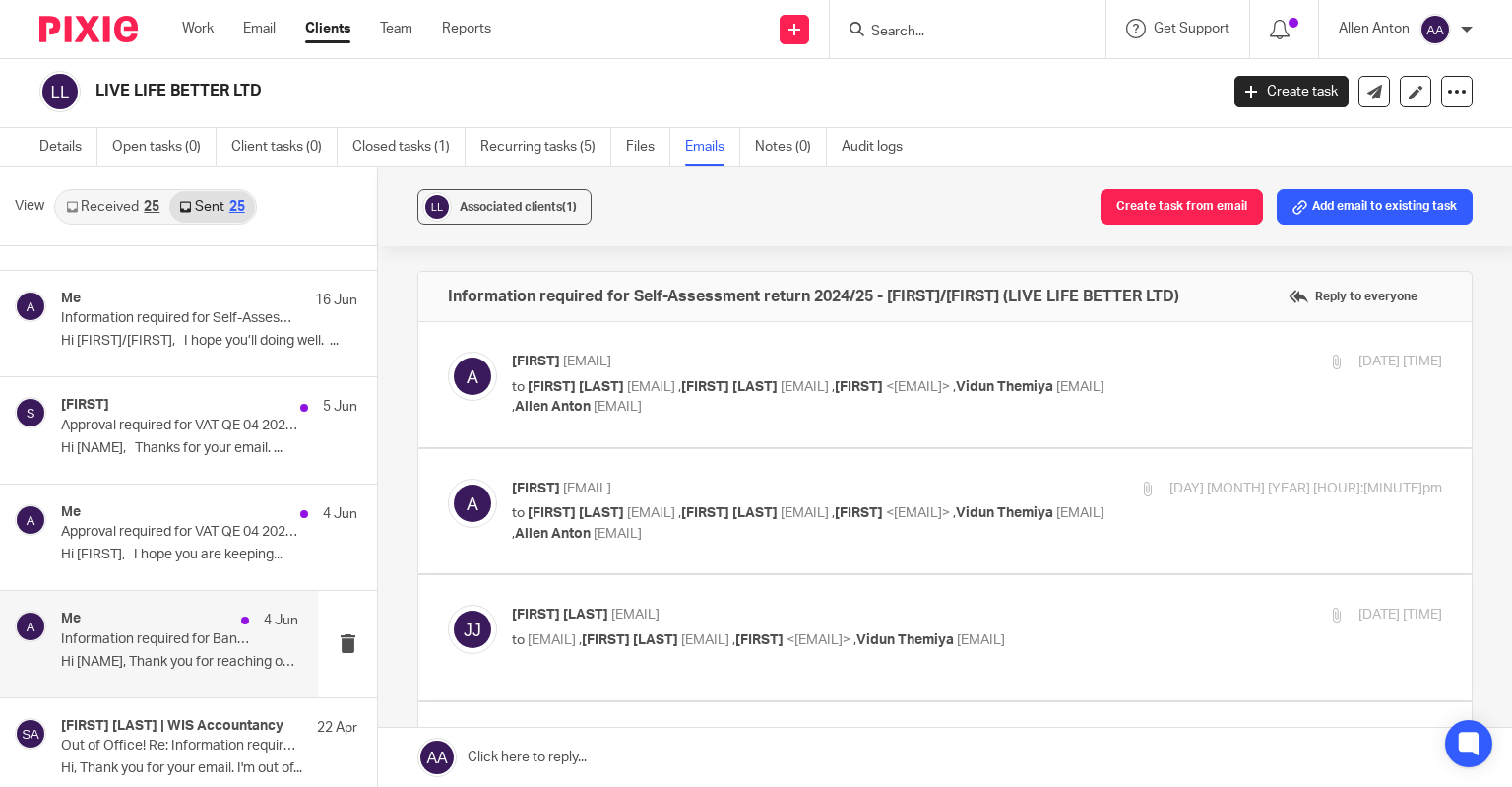 click on "Me
[DATE]" at bounding box center (179, 621) 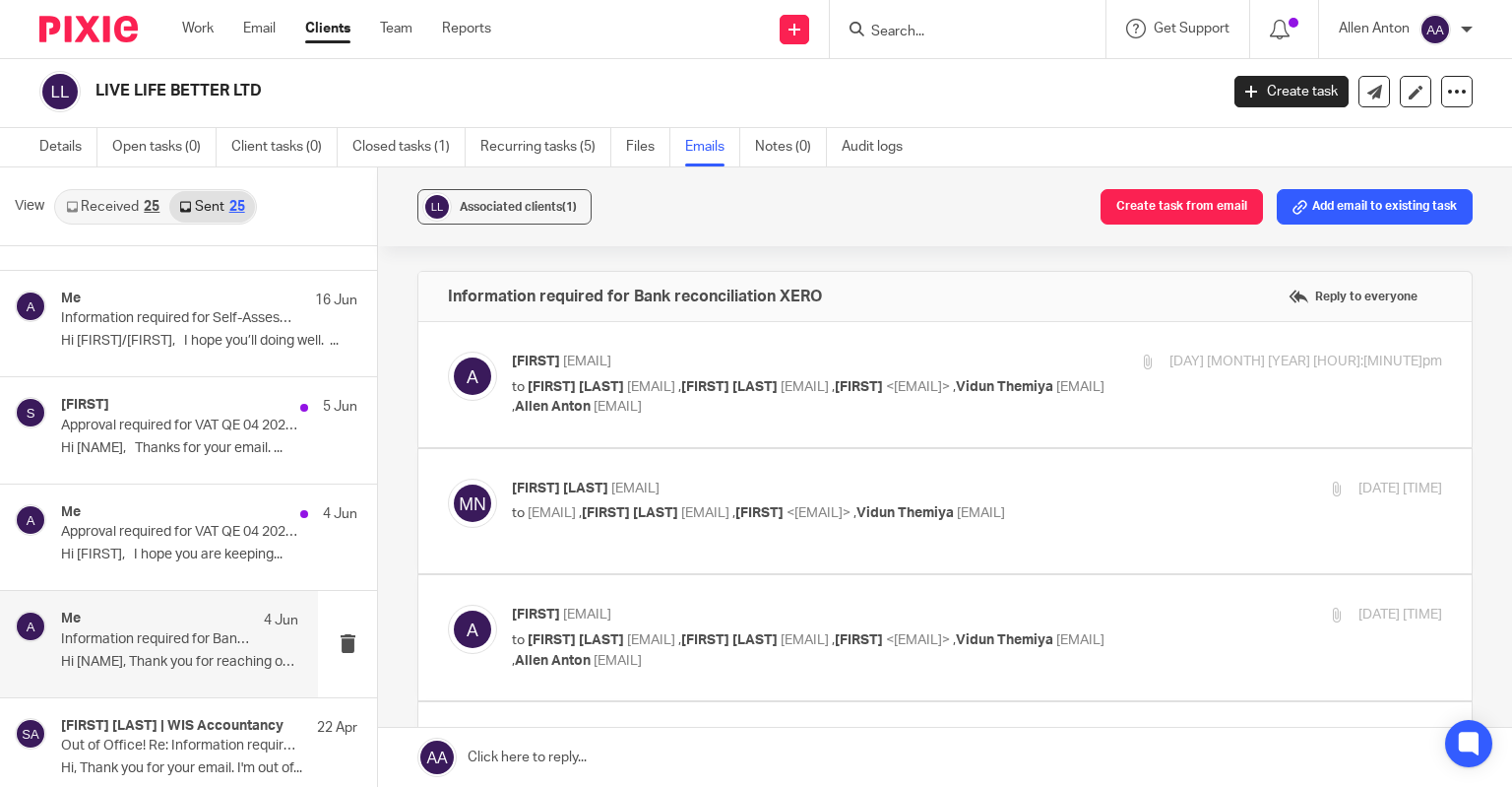 scroll, scrollTop: 0, scrollLeft: 0, axis: both 